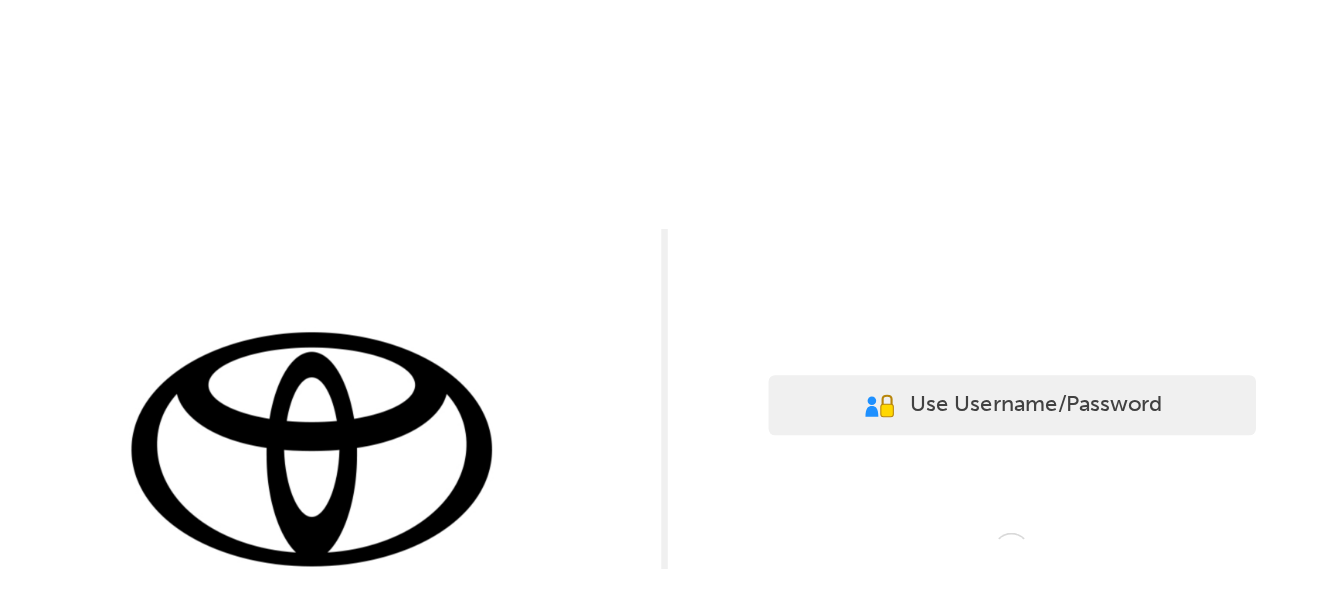 scroll, scrollTop: 0, scrollLeft: 0, axis: both 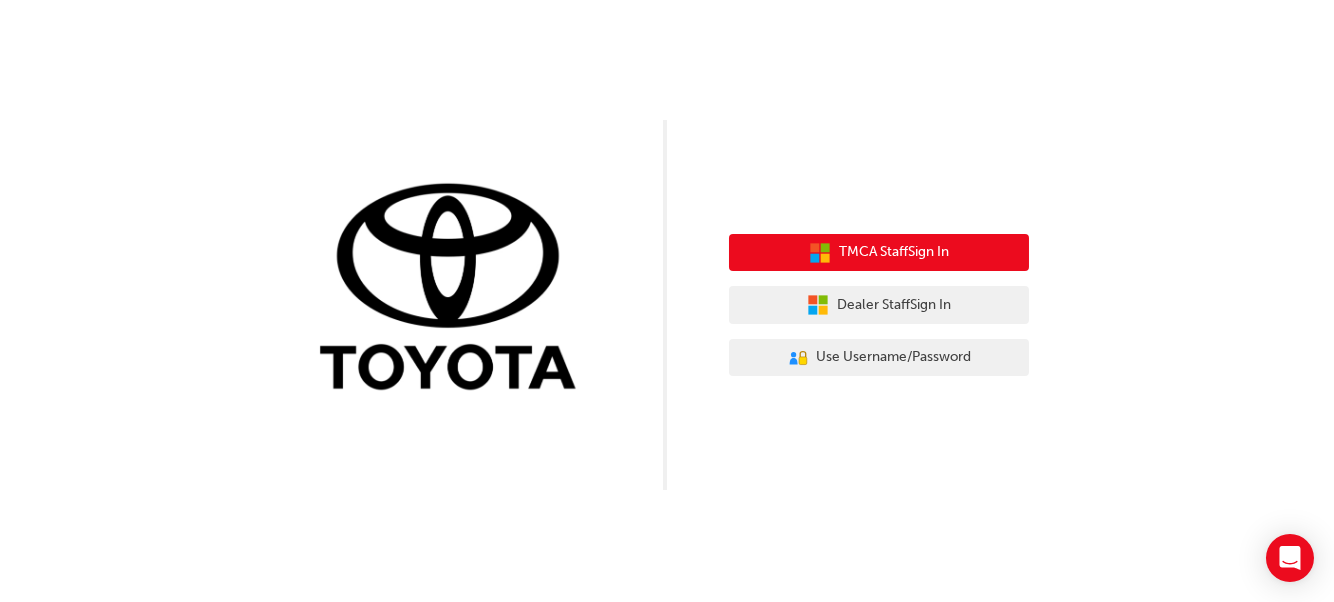click on "TMCA Staff  Sign In" at bounding box center [894, 252] 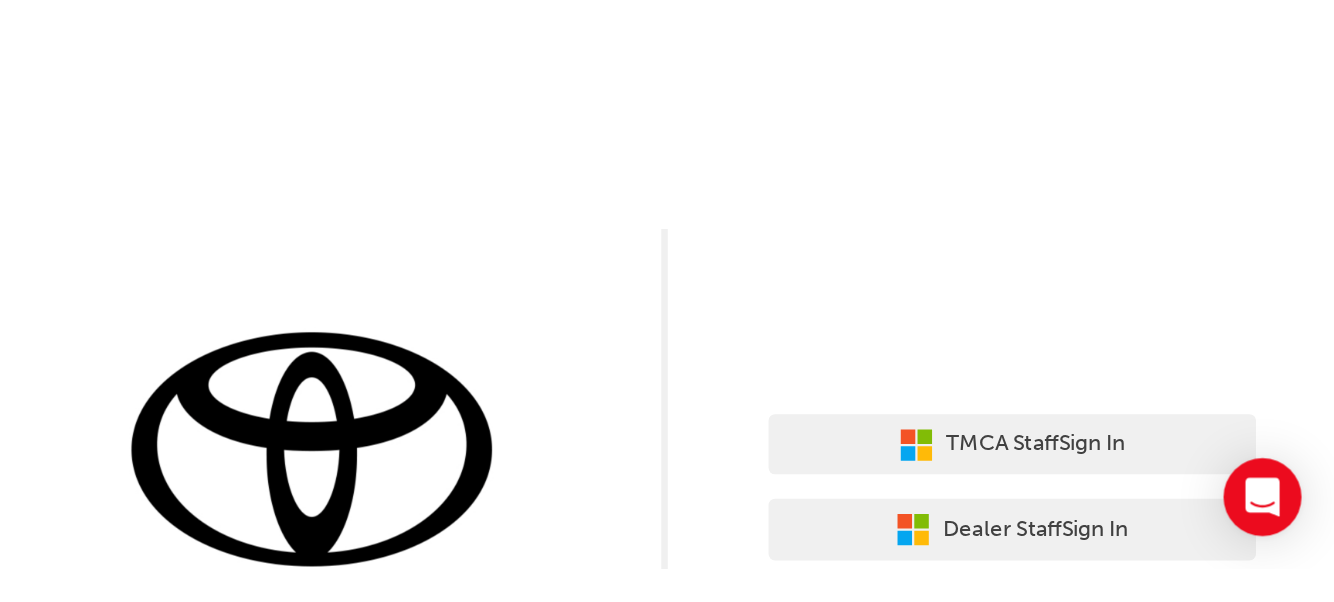 scroll, scrollTop: 0, scrollLeft: 0, axis: both 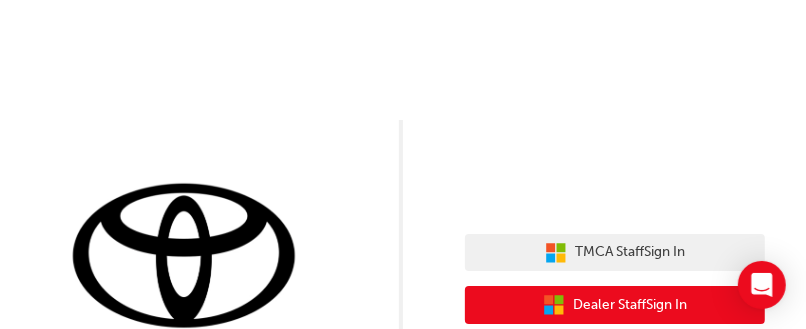 click on "Dealer Staff  Sign In" at bounding box center (630, 305) 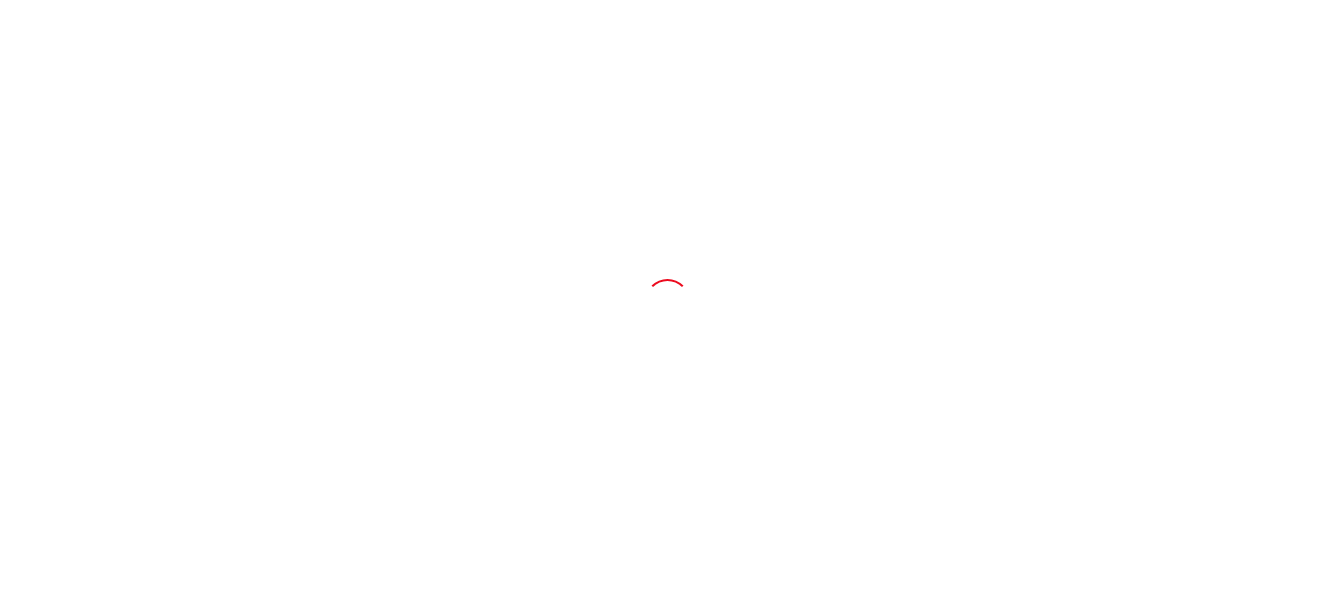 scroll, scrollTop: 0, scrollLeft: 0, axis: both 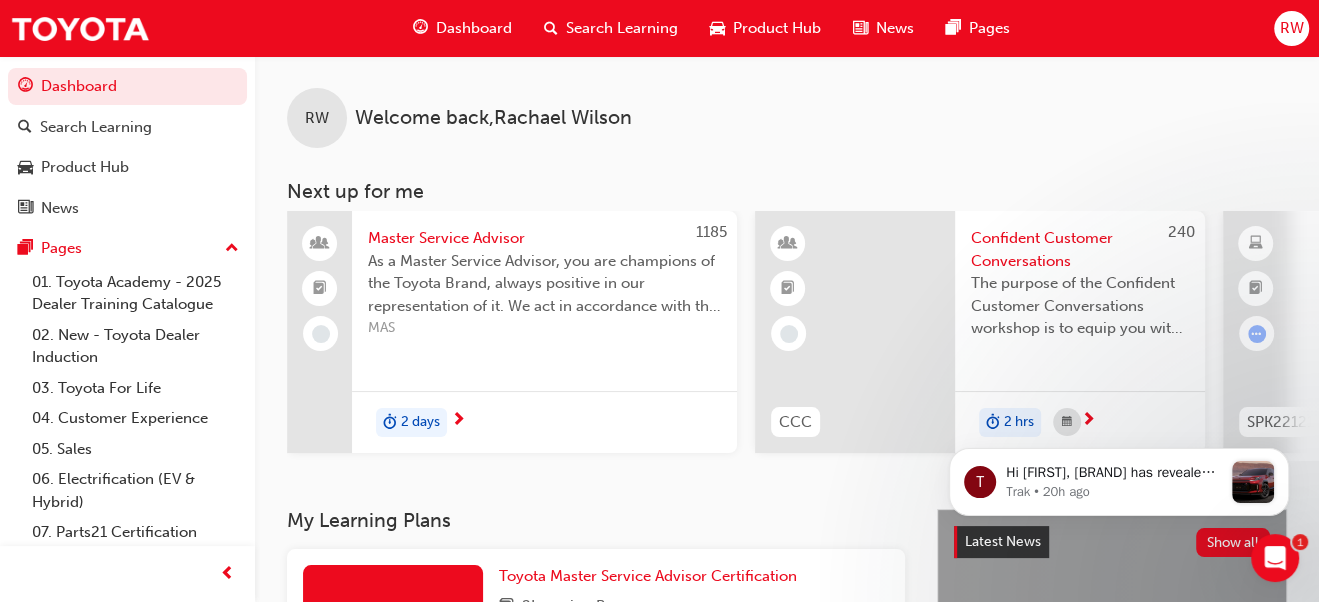 click 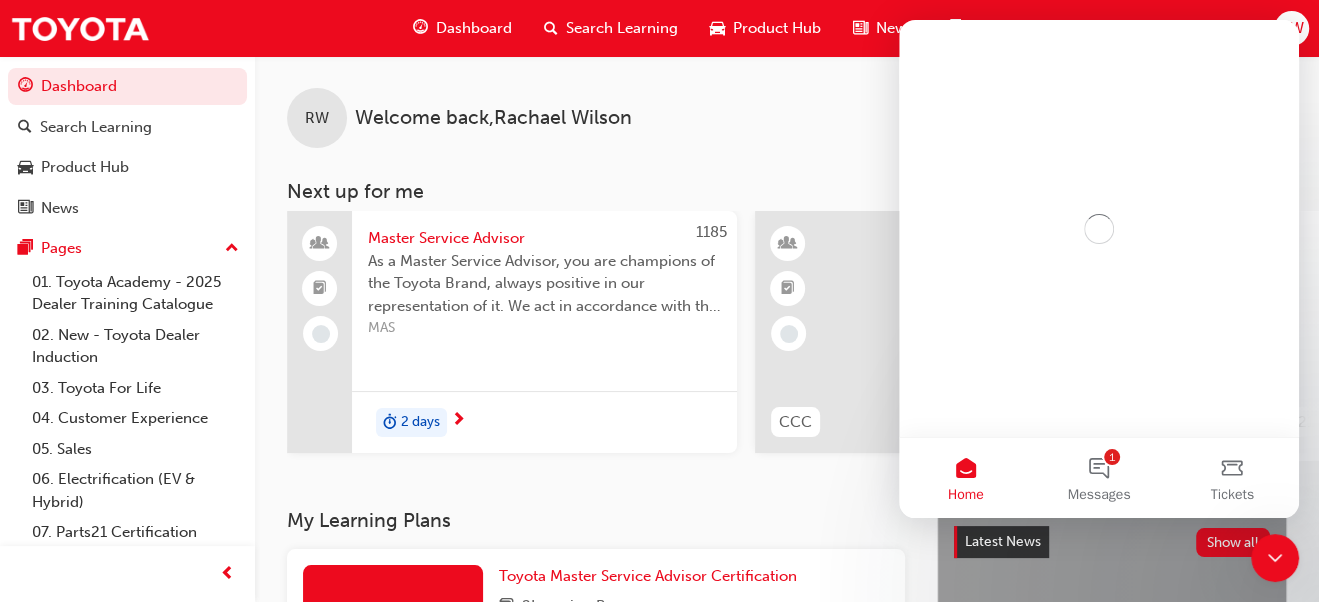 scroll, scrollTop: 0, scrollLeft: 0, axis: both 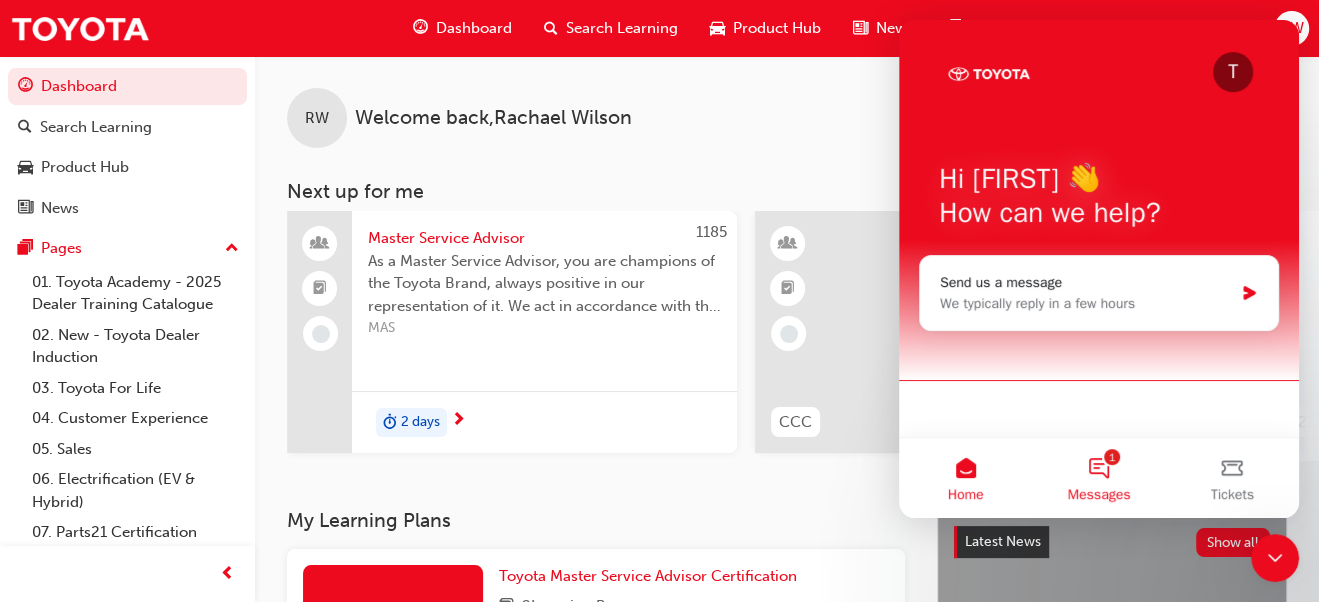 click on "1 Messages" at bounding box center (1098, 478) 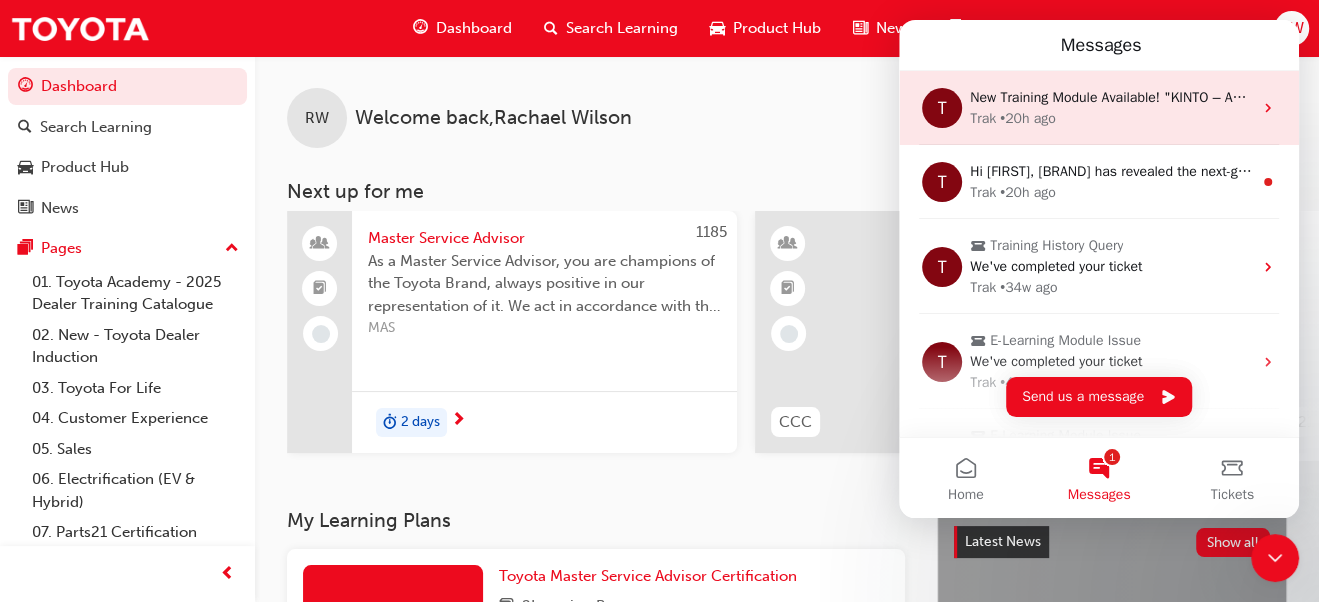 click on "New Training Module Available!   "KINTO – An Introduction" is now live. Enhance your sales skills and product knowledge today. Start Training Now >" at bounding box center [1111, 97] 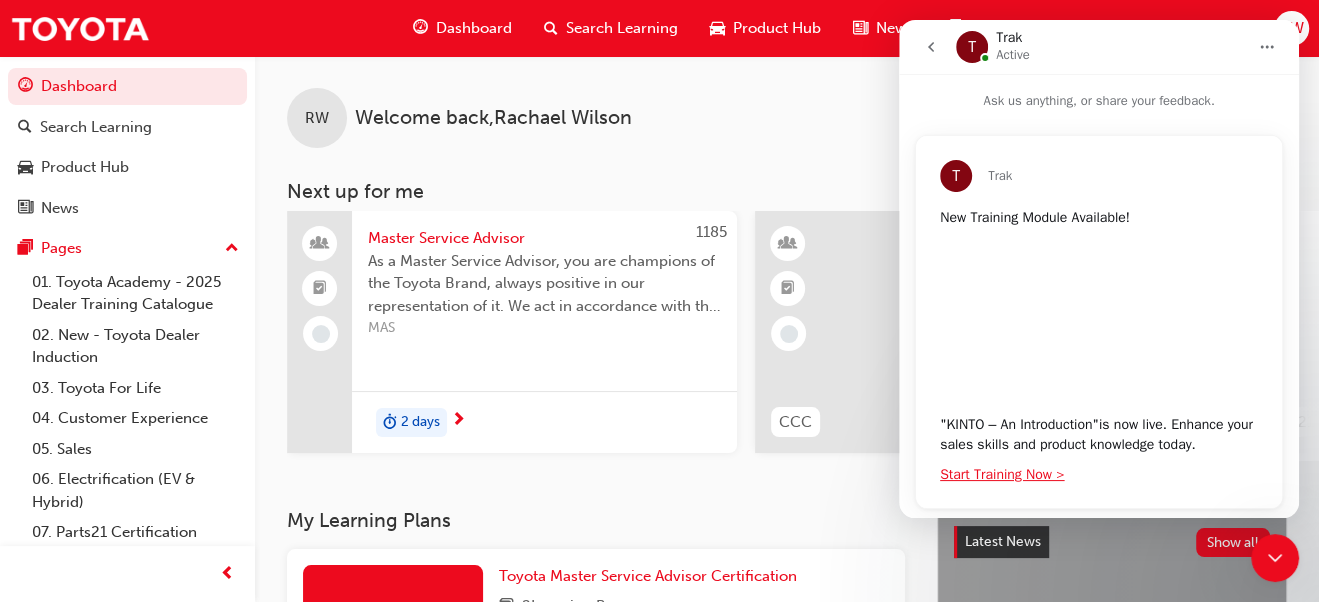 scroll, scrollTop: 27, scrollLeft: 0, axis: vertical 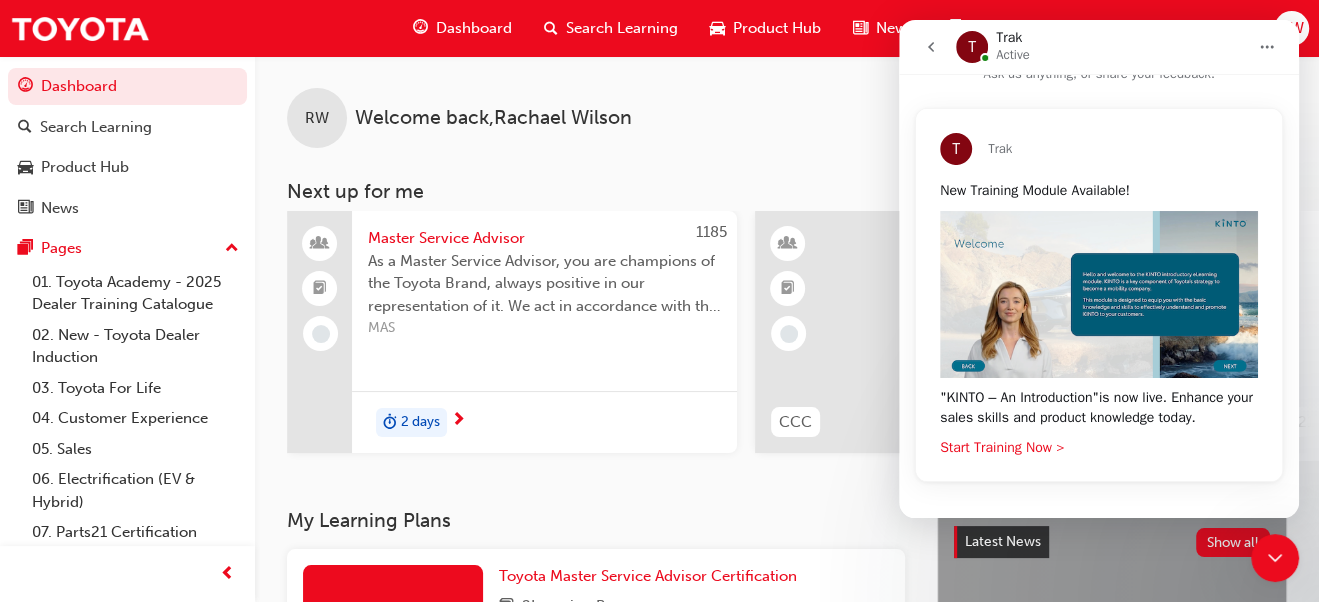 click on "Start Training Now >" at bounding box center [1002, 447] 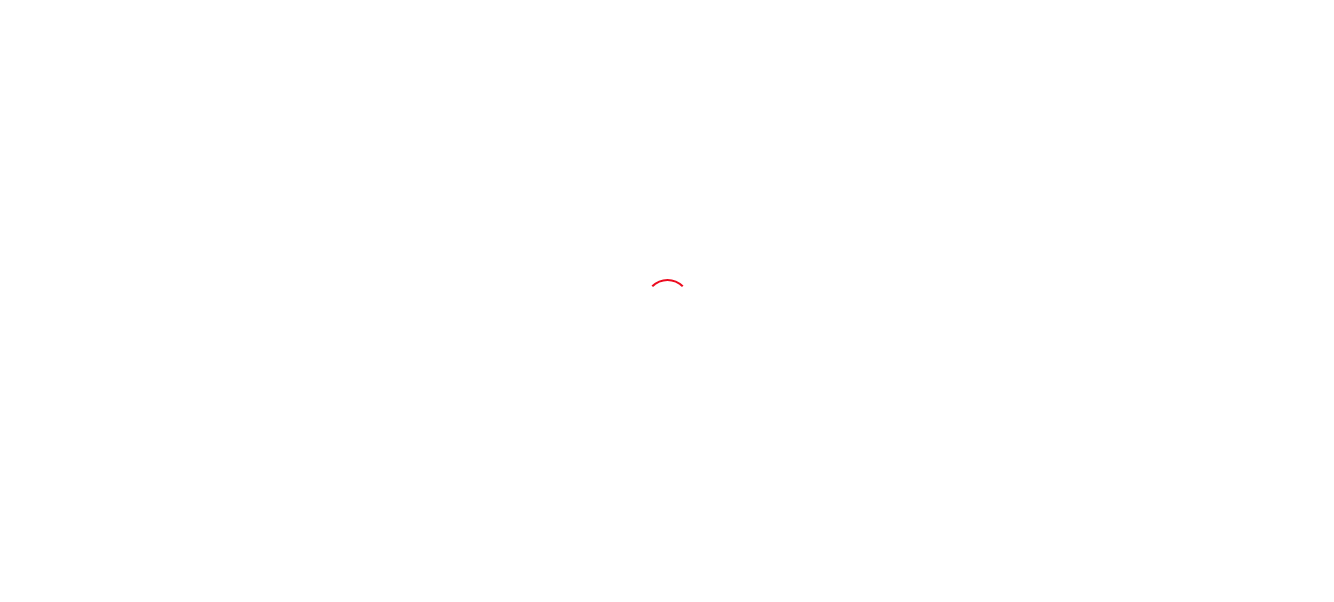 scroll, scrollTop: 0, scrollLeft: 0, axis: both 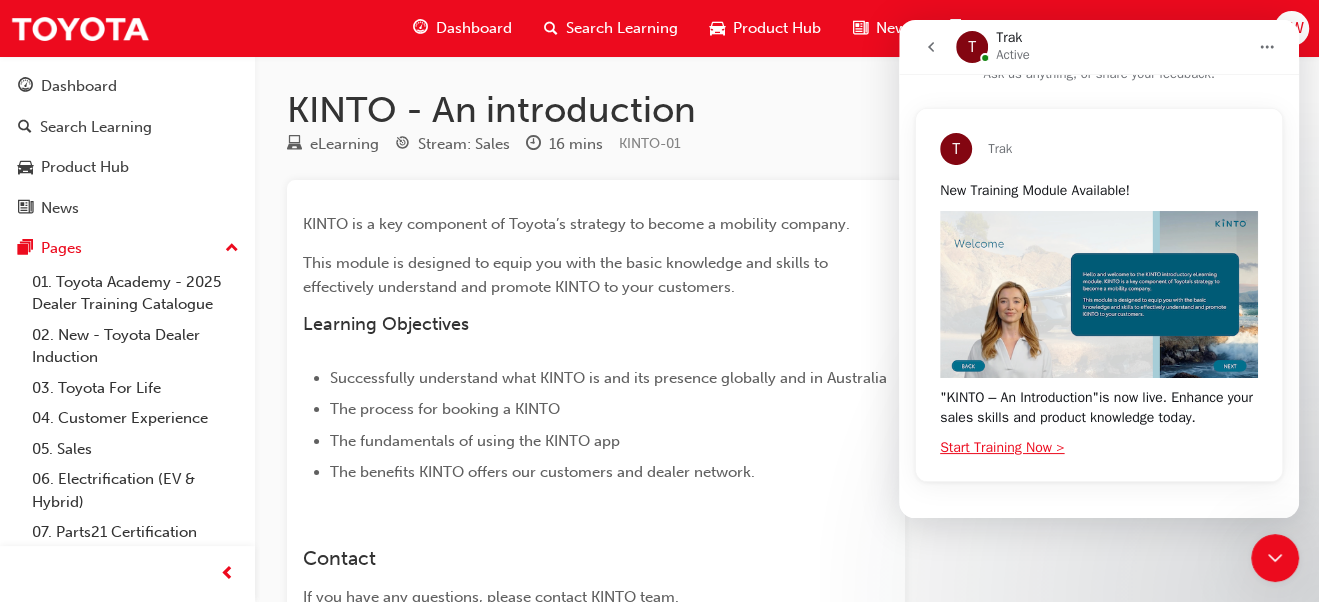 click 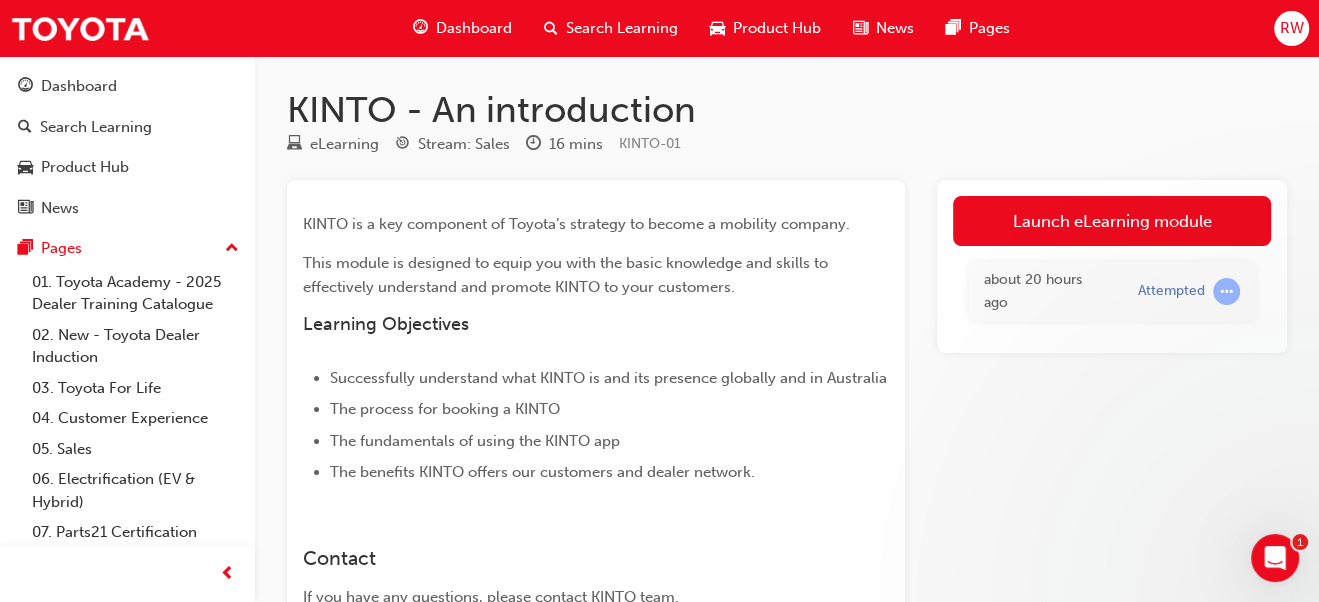 scroll, scrollTop: 0, scrollLeft: 0, axis: both 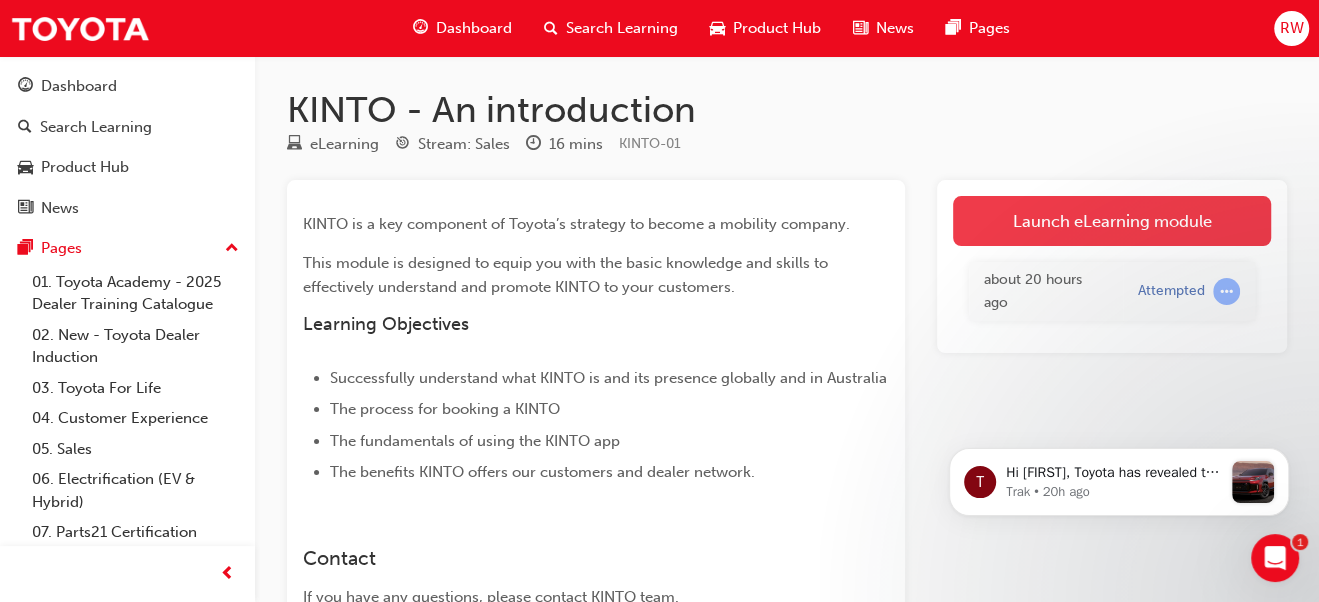 click on "Launch eLearning module" at bounding box center [1112, 221] 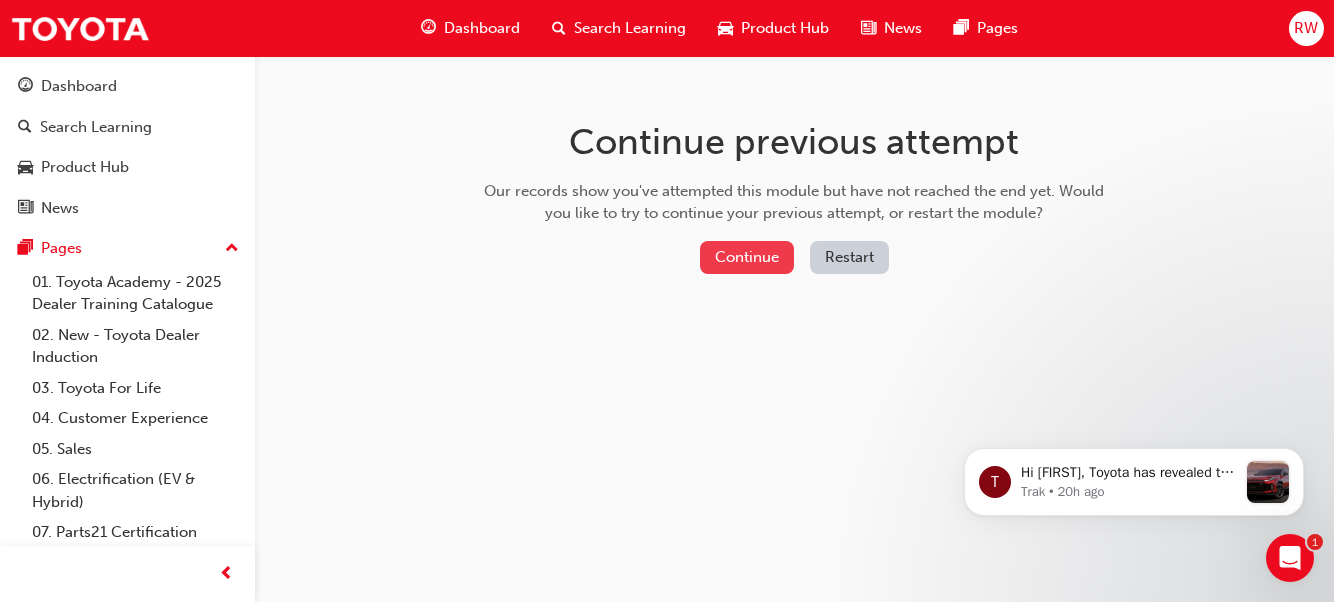 click on "Continue" at bounding box center [747, 257] 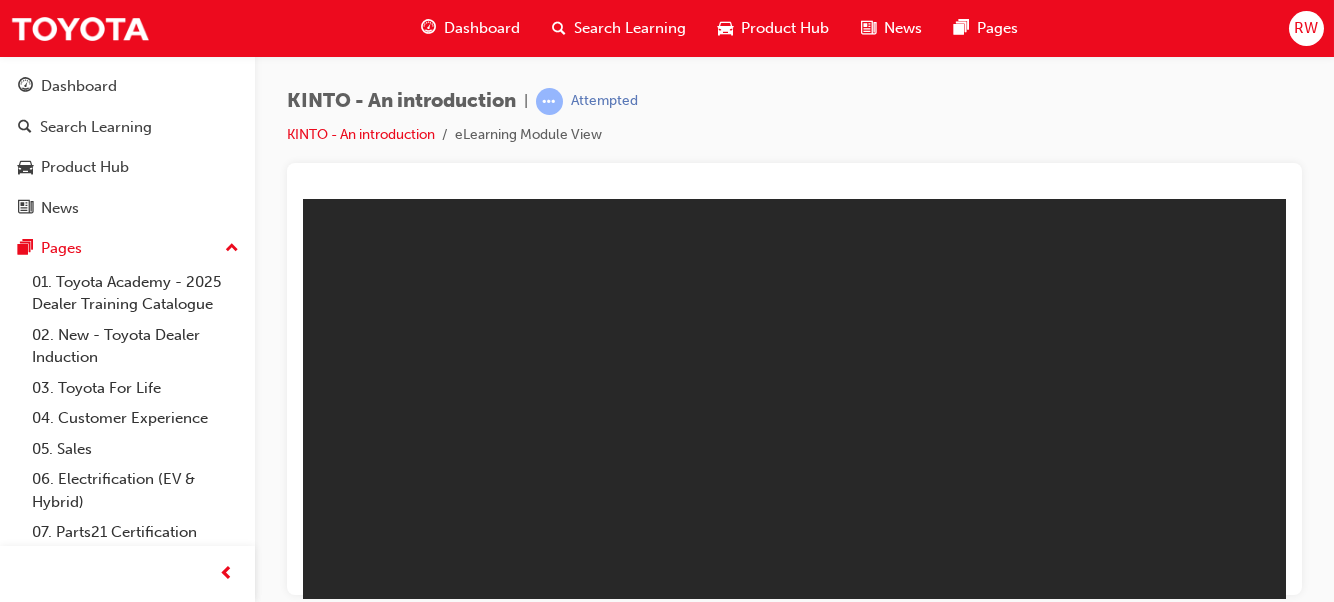 scroll, scrollTop: 0, scrollLeft: 0, axis: both 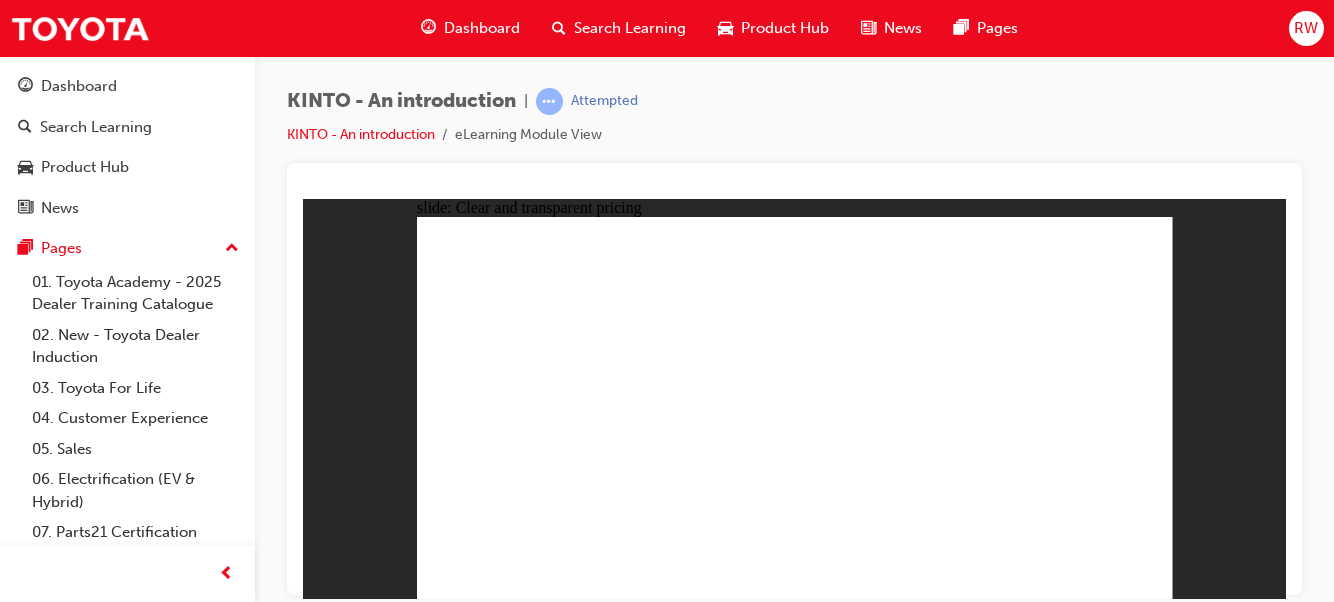click 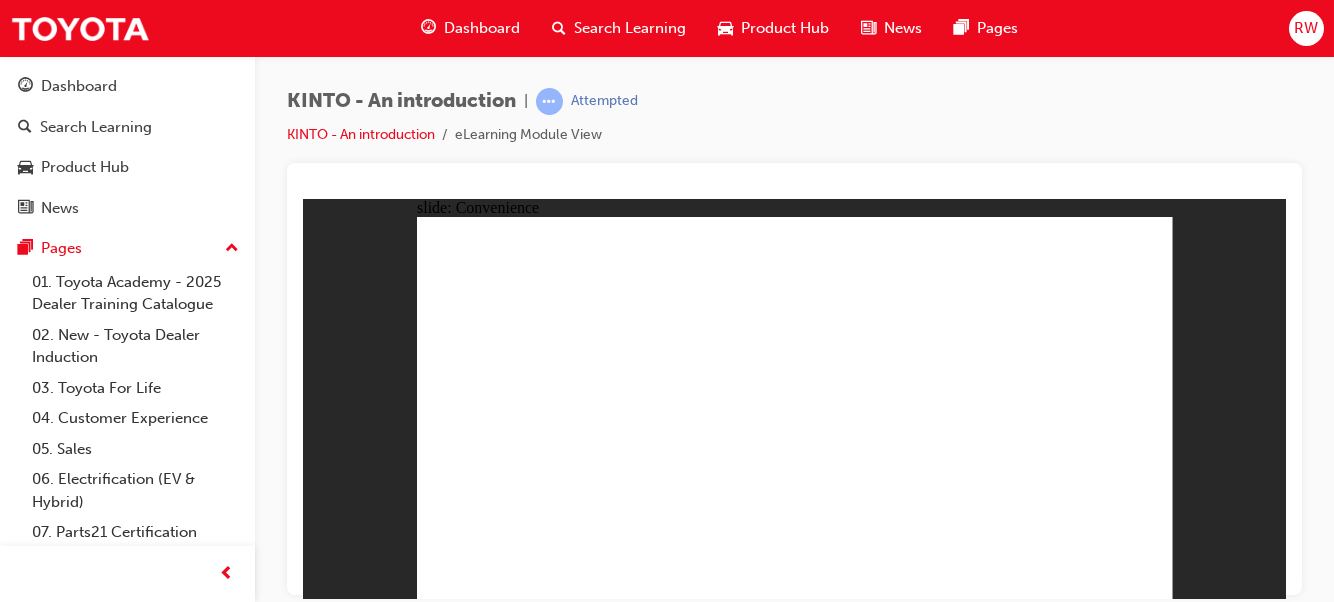 click 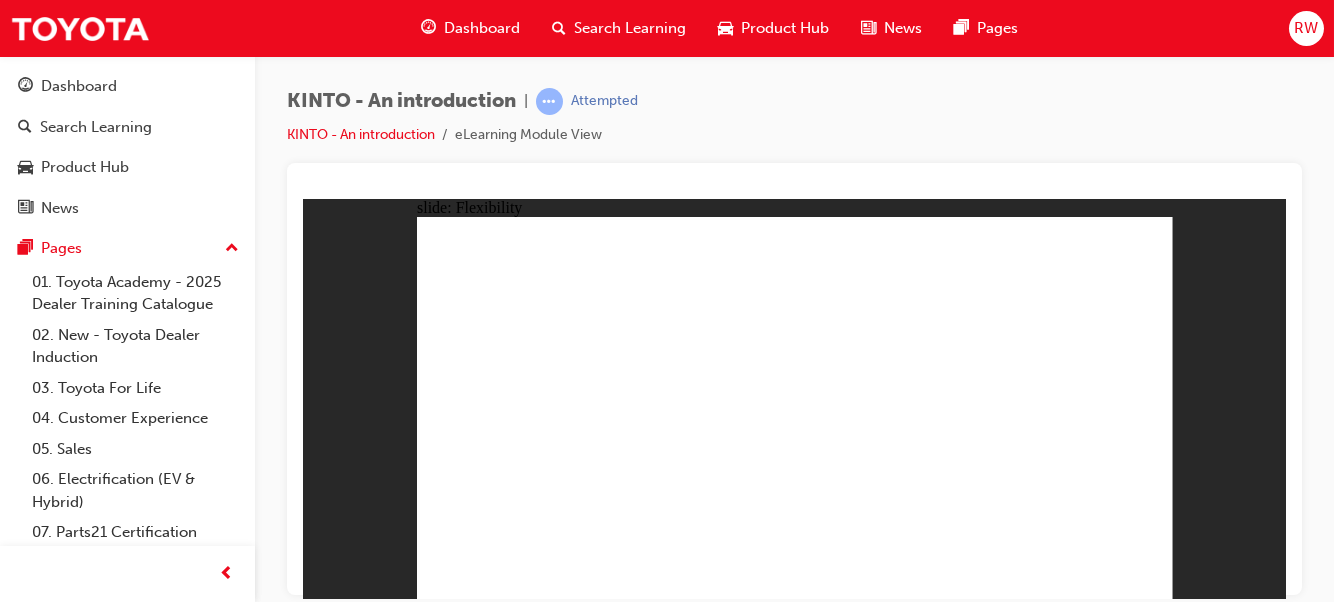 click 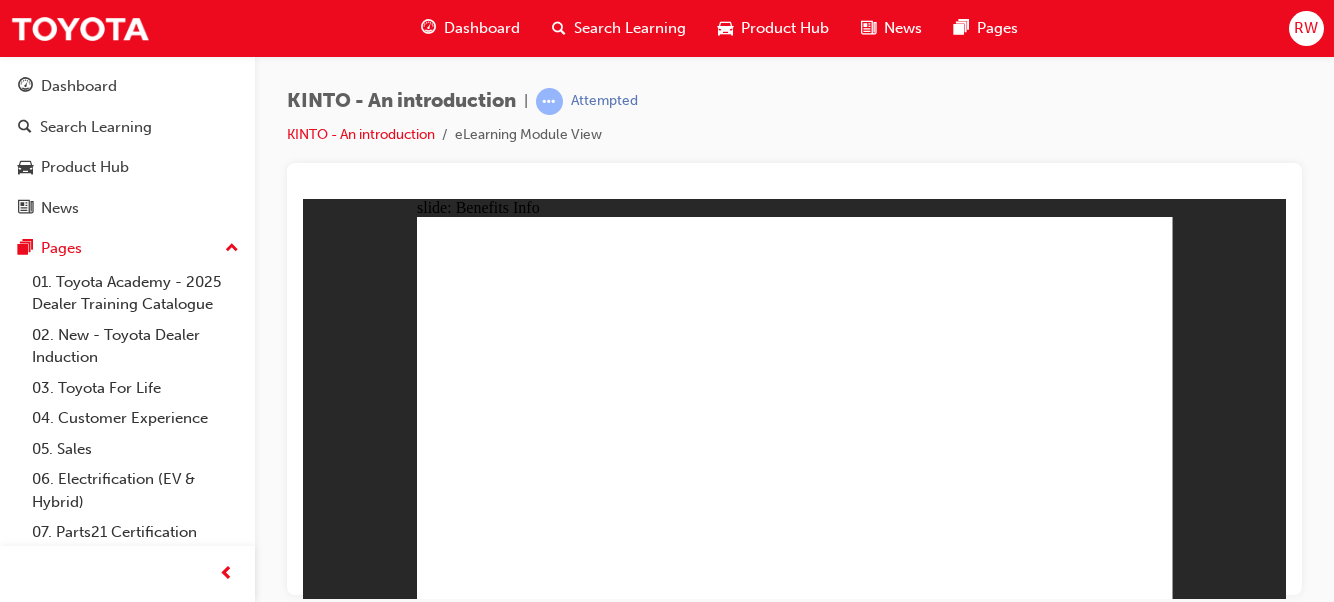 click 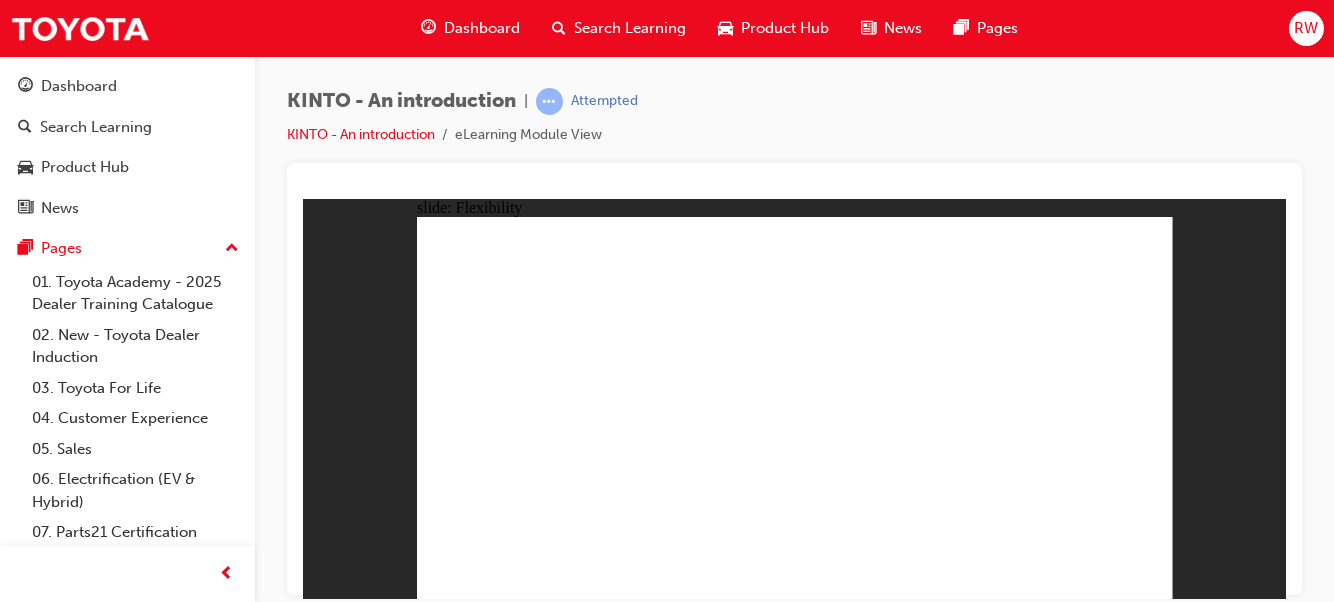 click 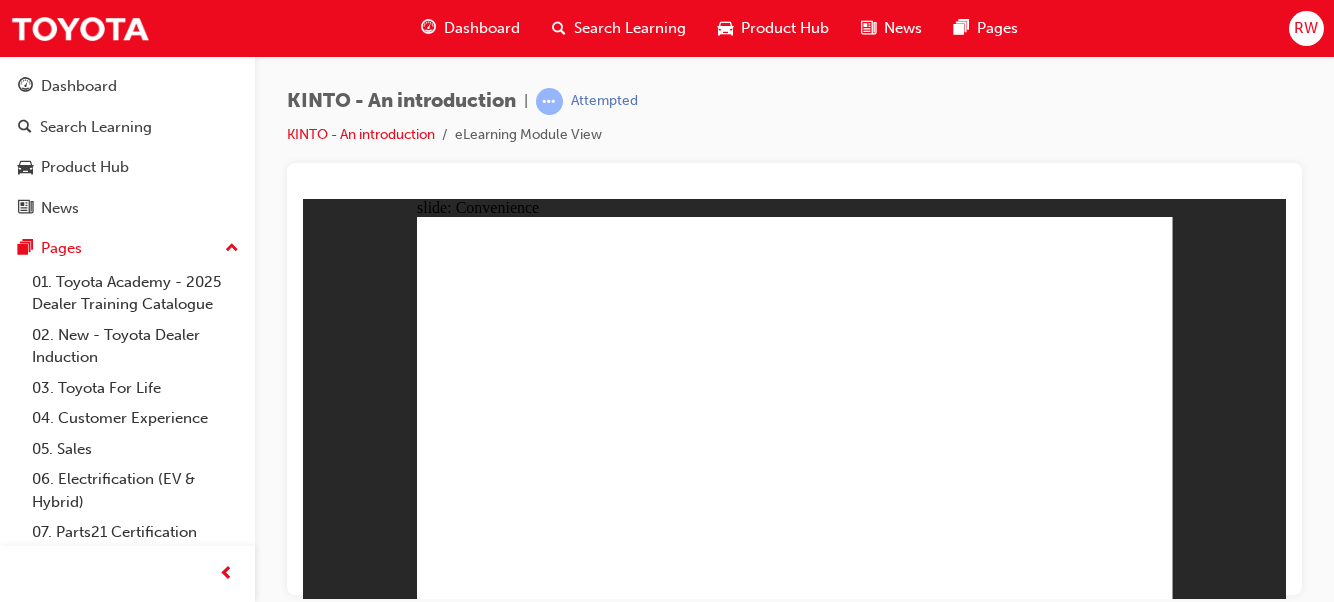 click 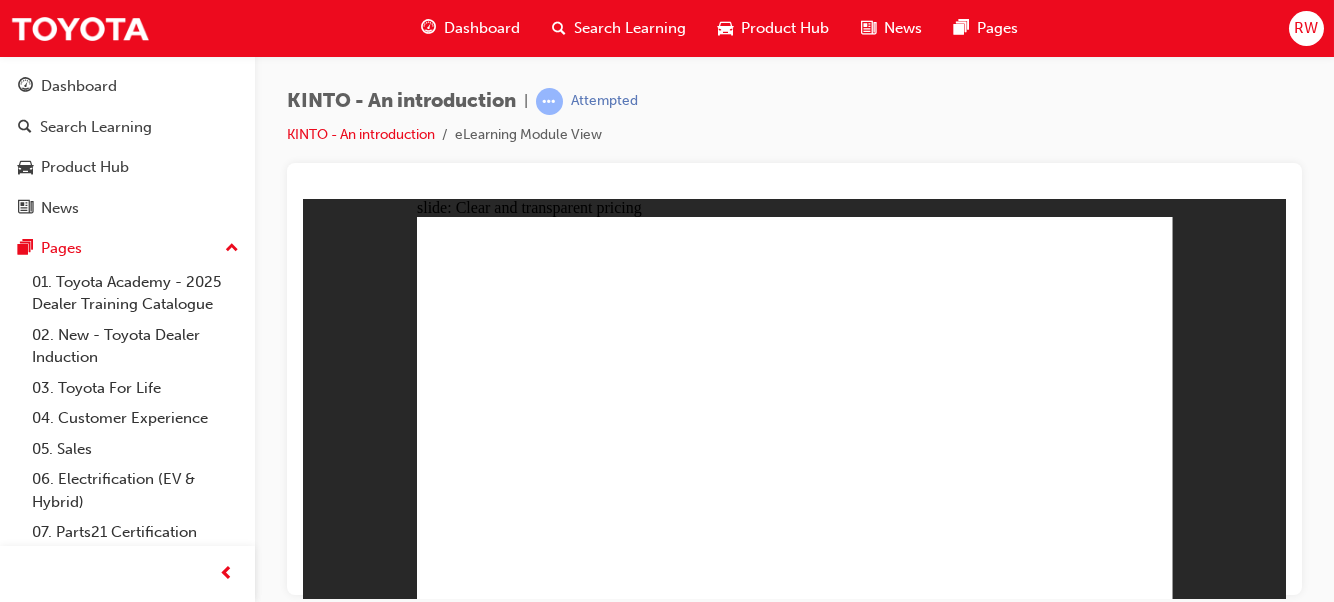 click 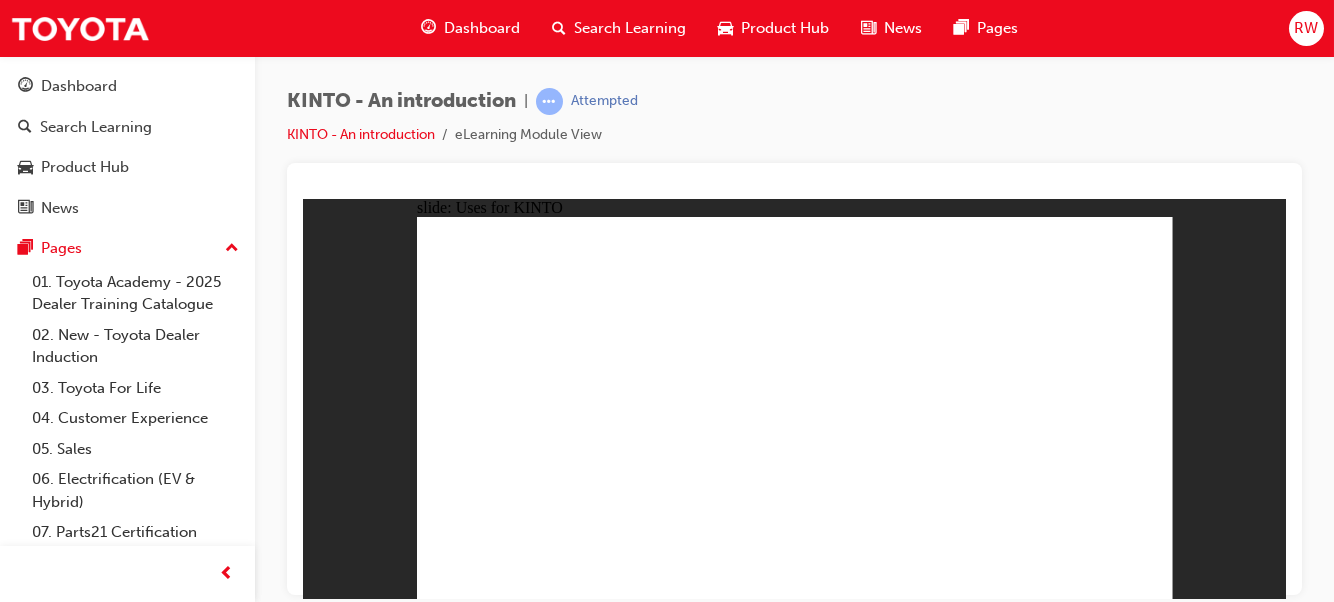 click 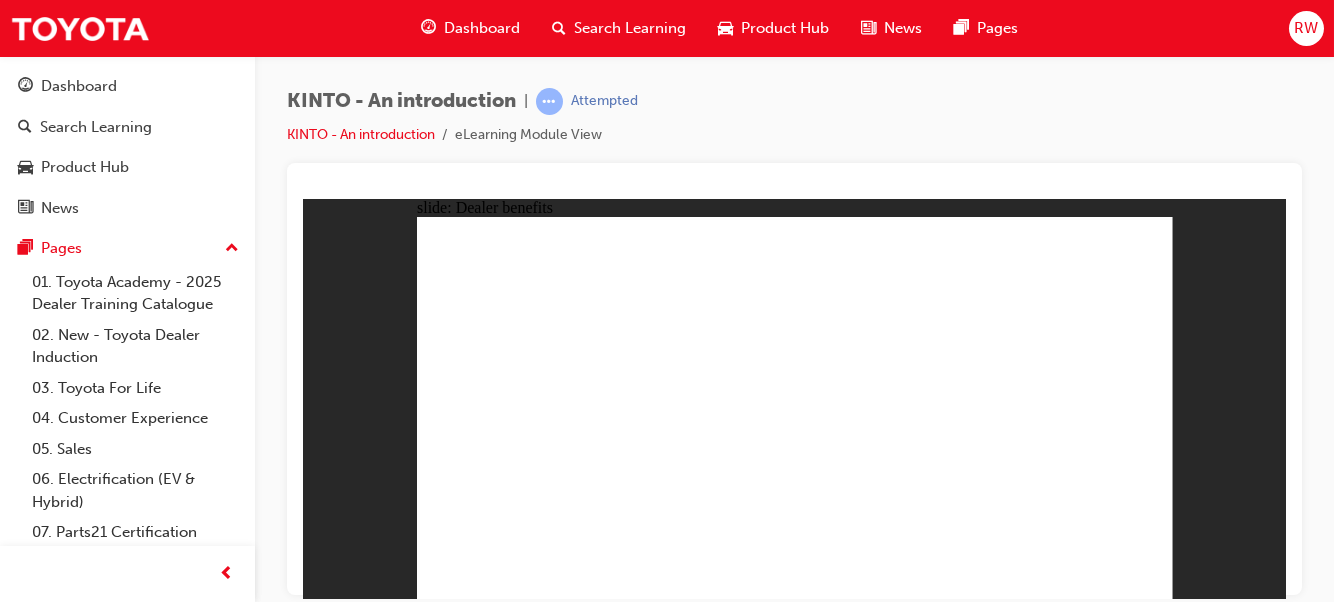 click 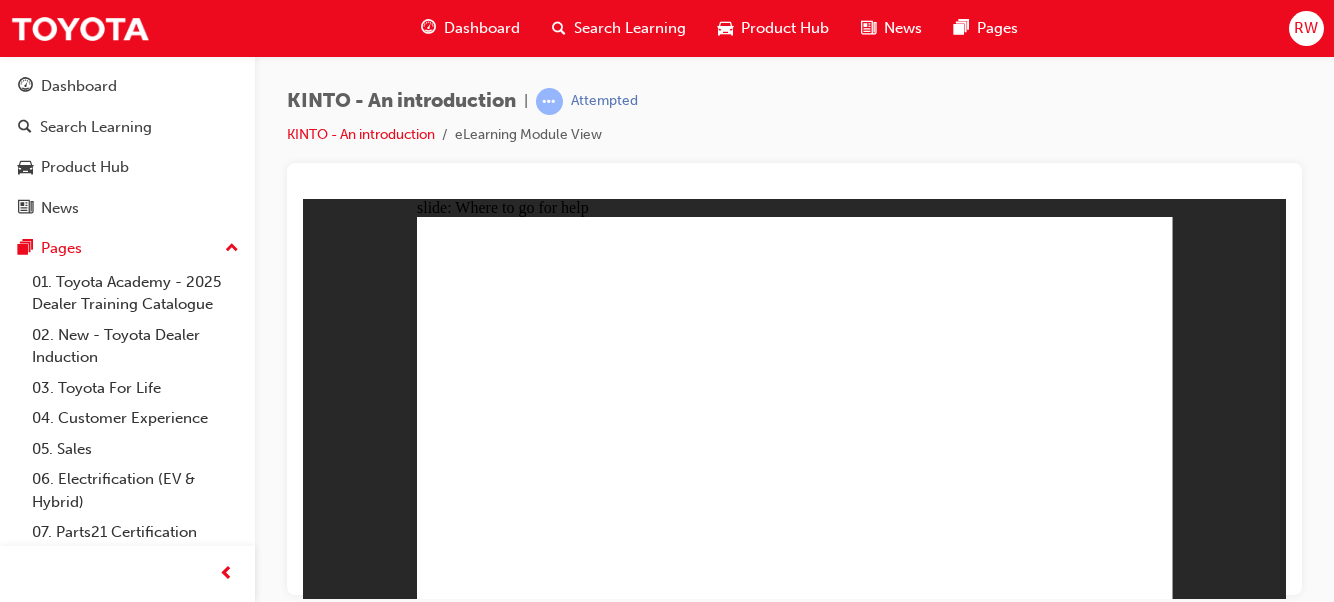 click 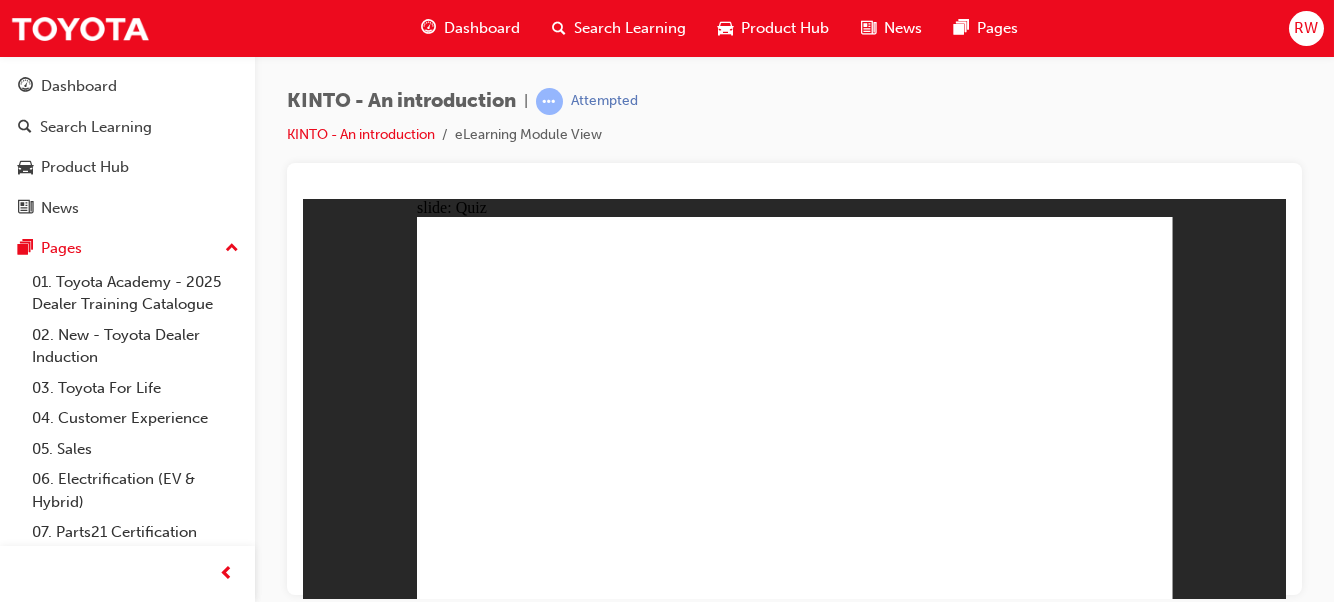 click 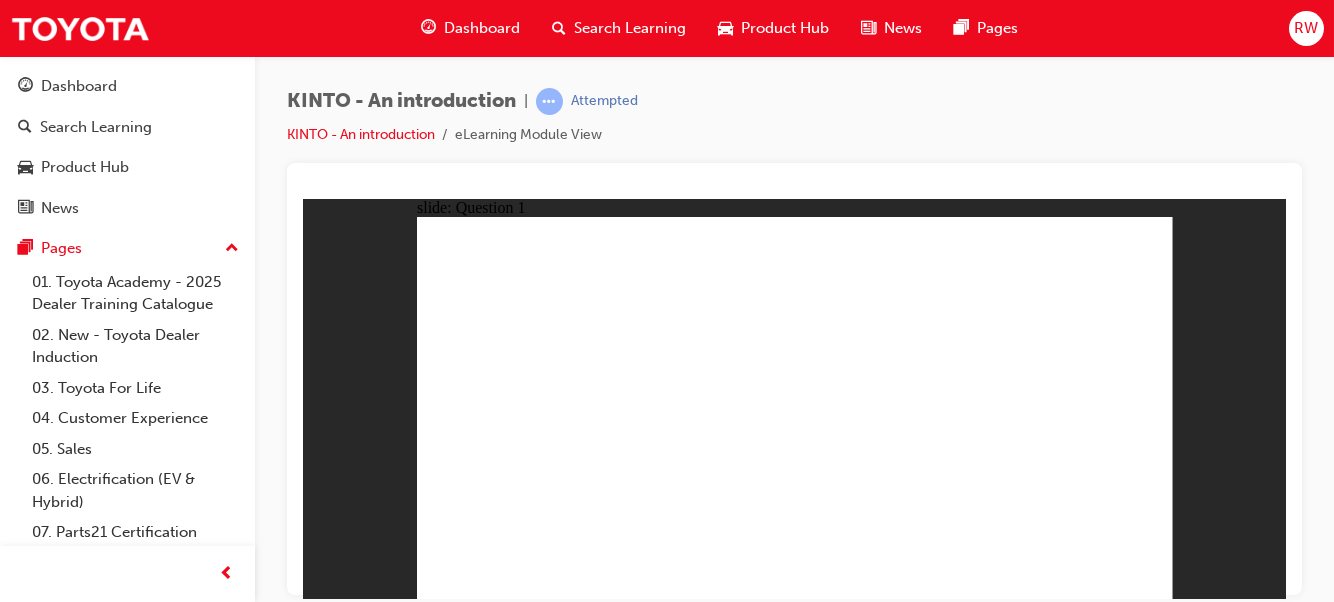 click 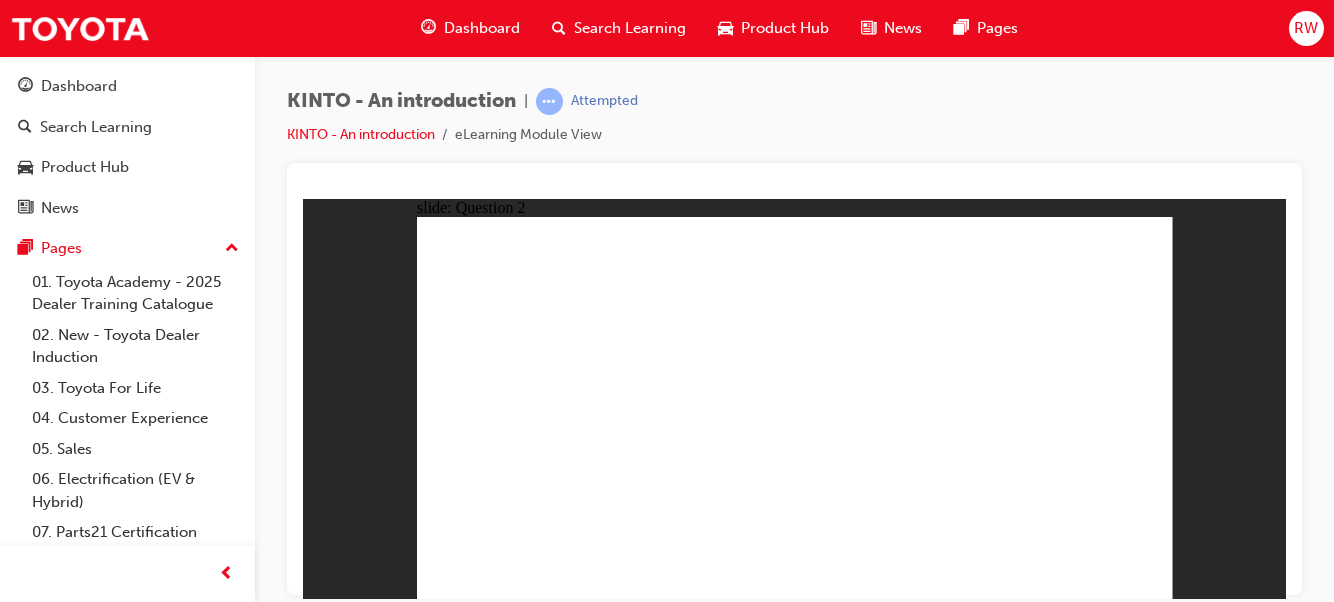 click 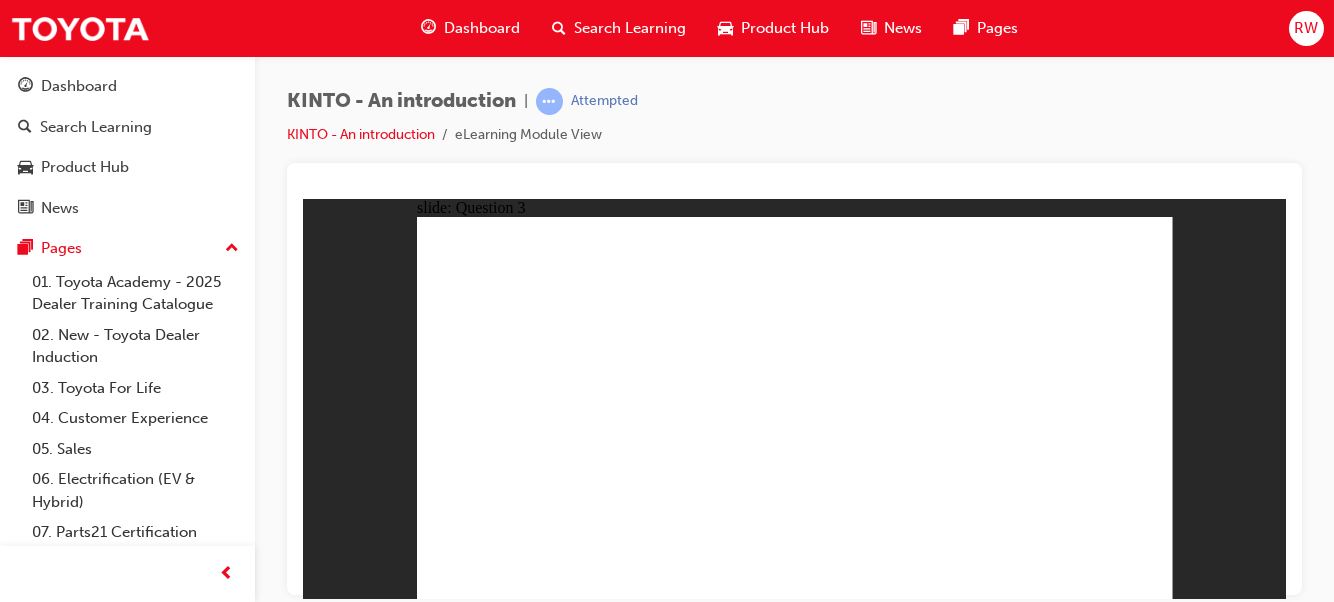 click 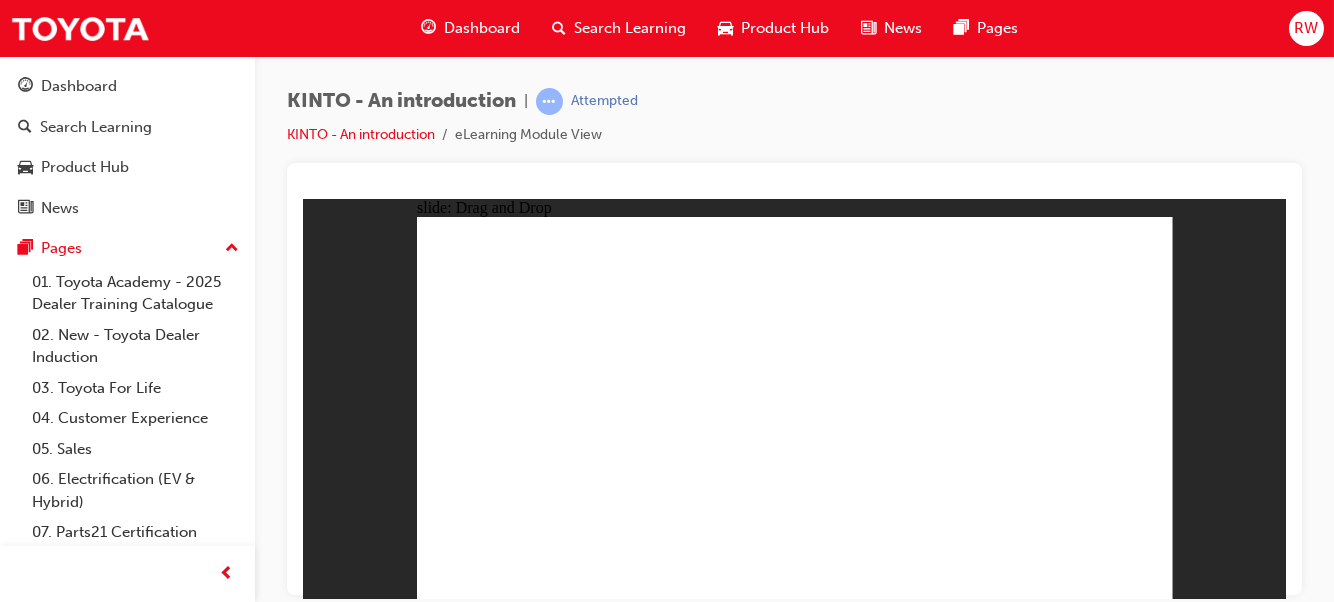 drag, startPoint x: 965, startPoint y: 405, endPoint x: 537, endPoint y: 494, distance: 437.15558 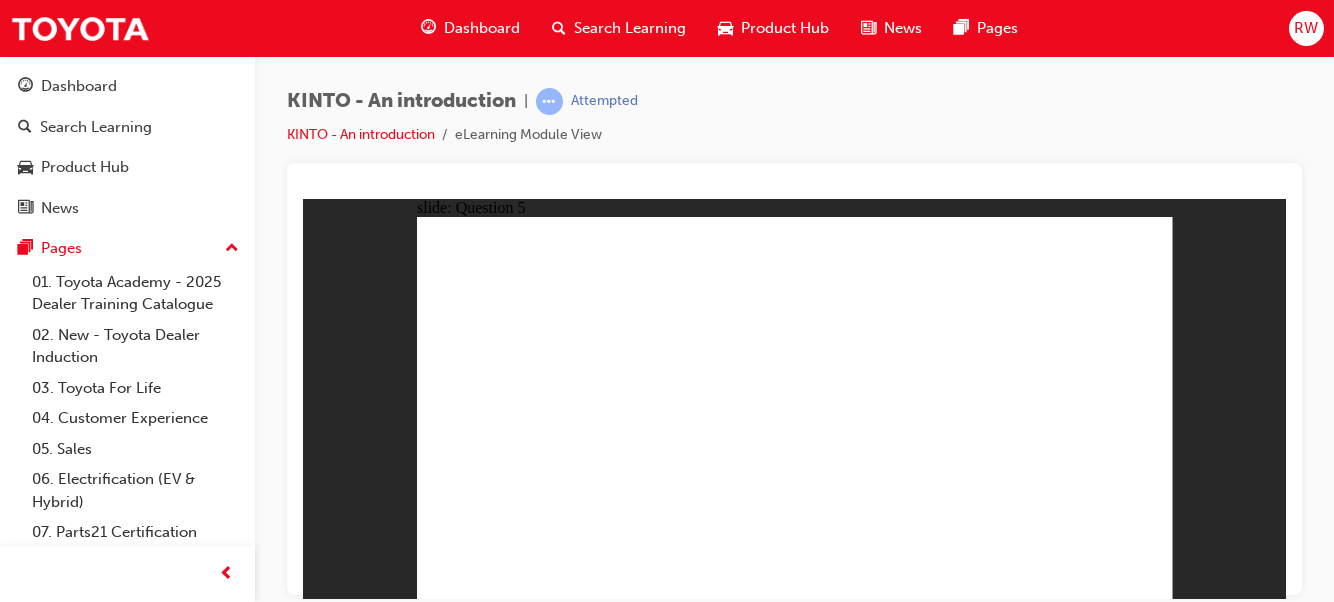 click 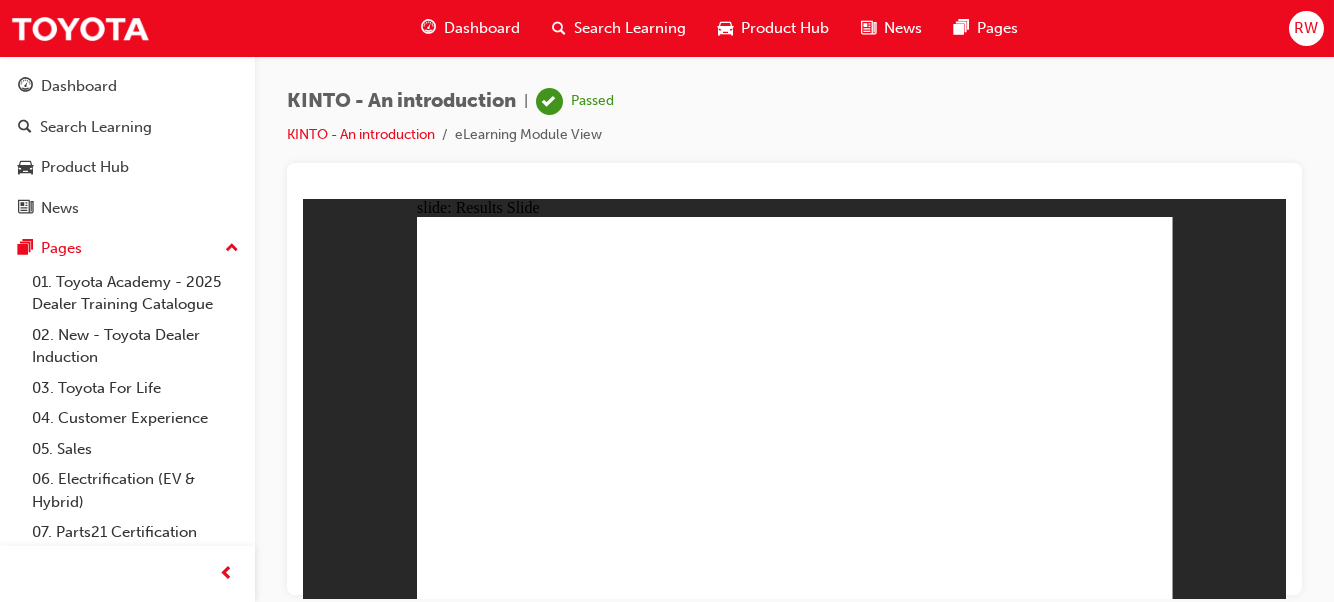 click 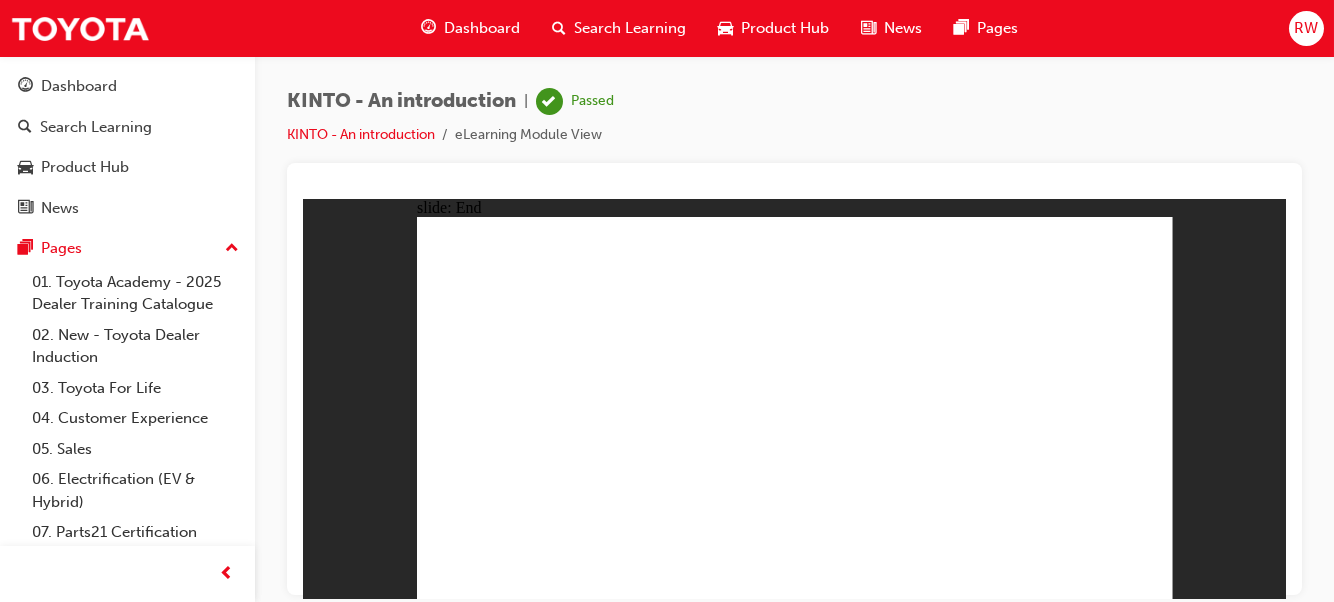 click 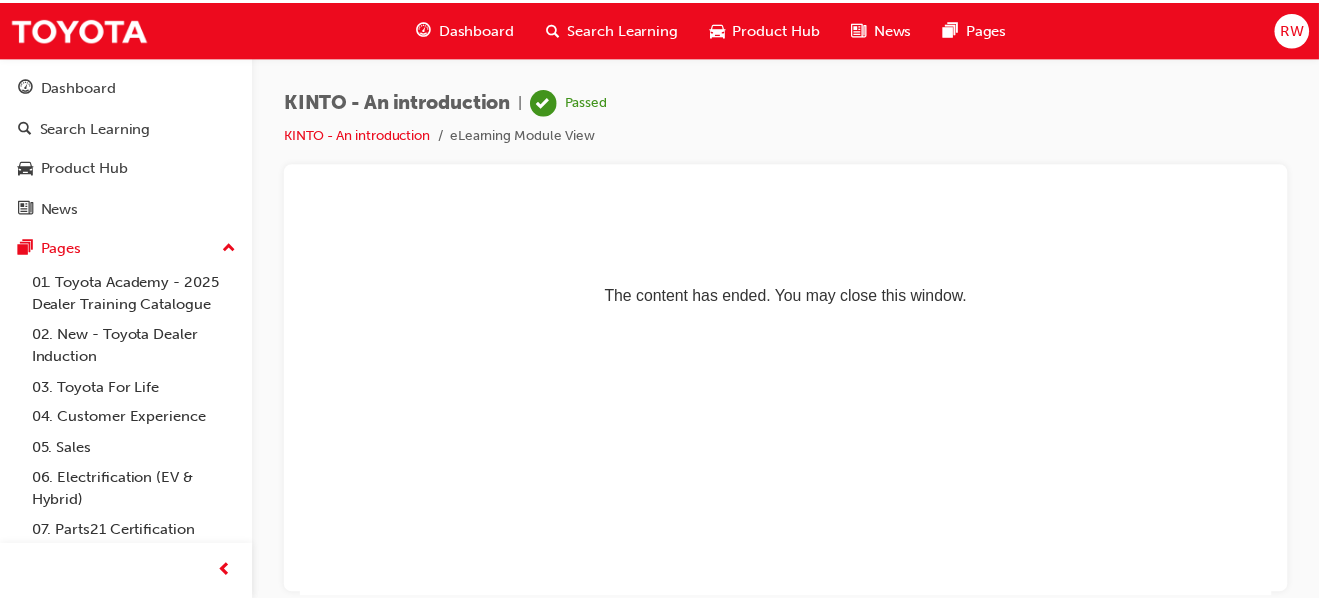 scroll, scrollTop: 0, scrollLeft: 0, axis: both 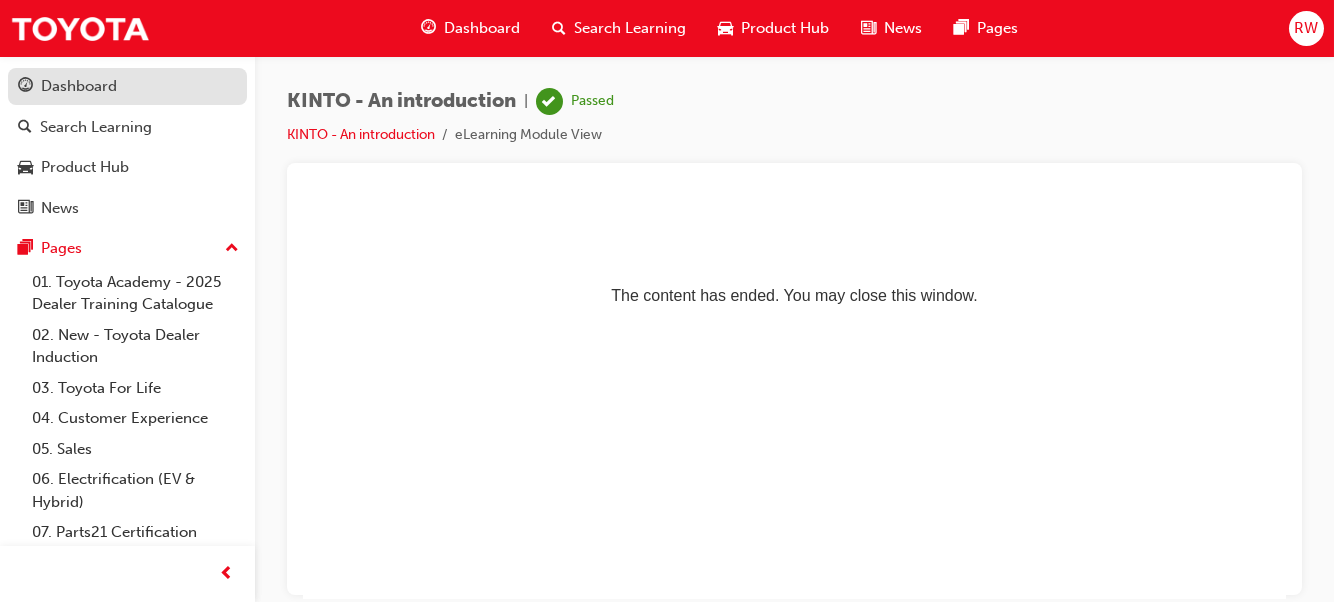 click on "Dashboard" at bounding box center [79, 86] 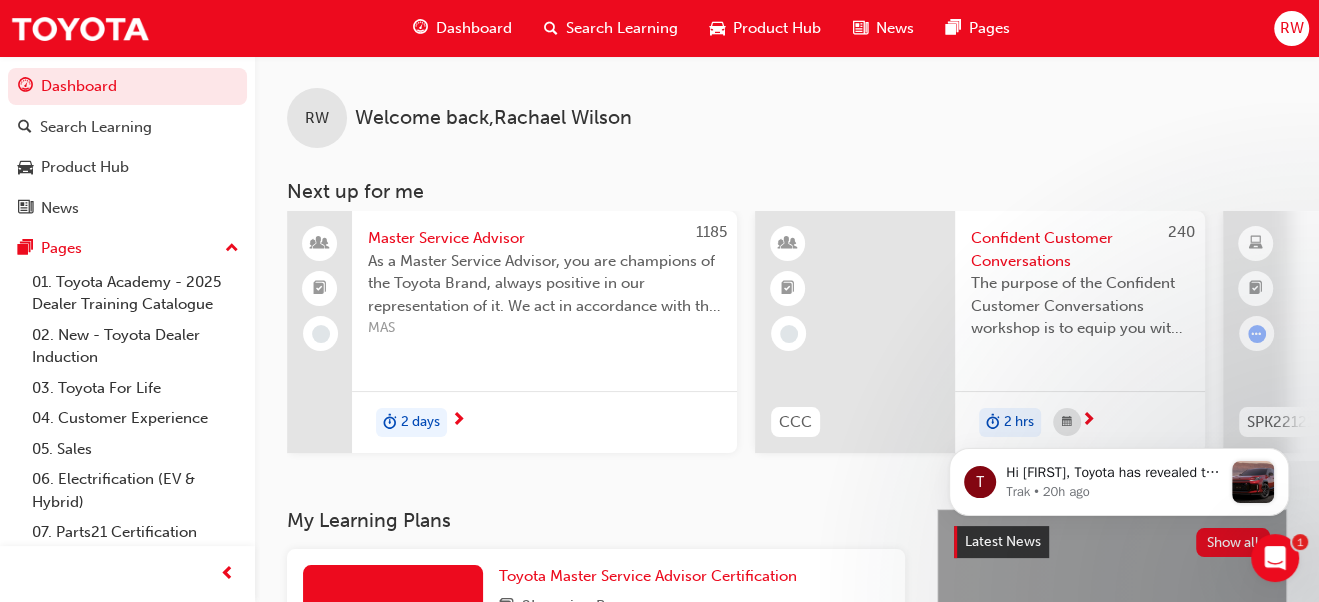 click 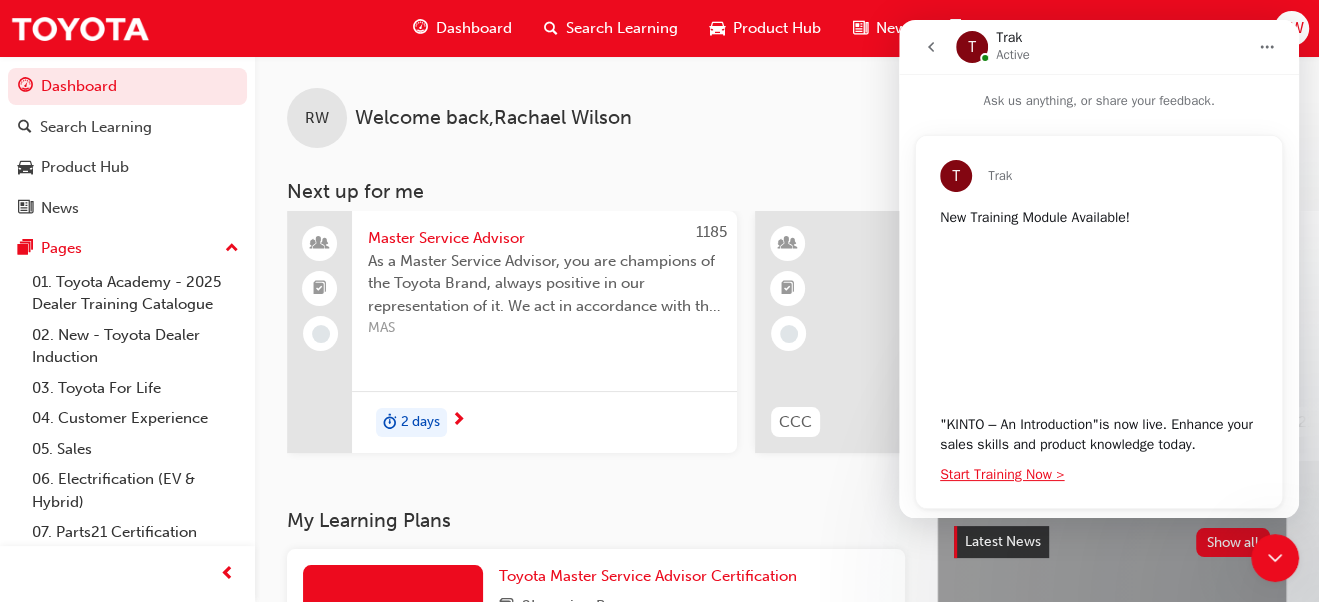 scroll, scrollTop: 27, scrollLeft: 0, axis: vertical 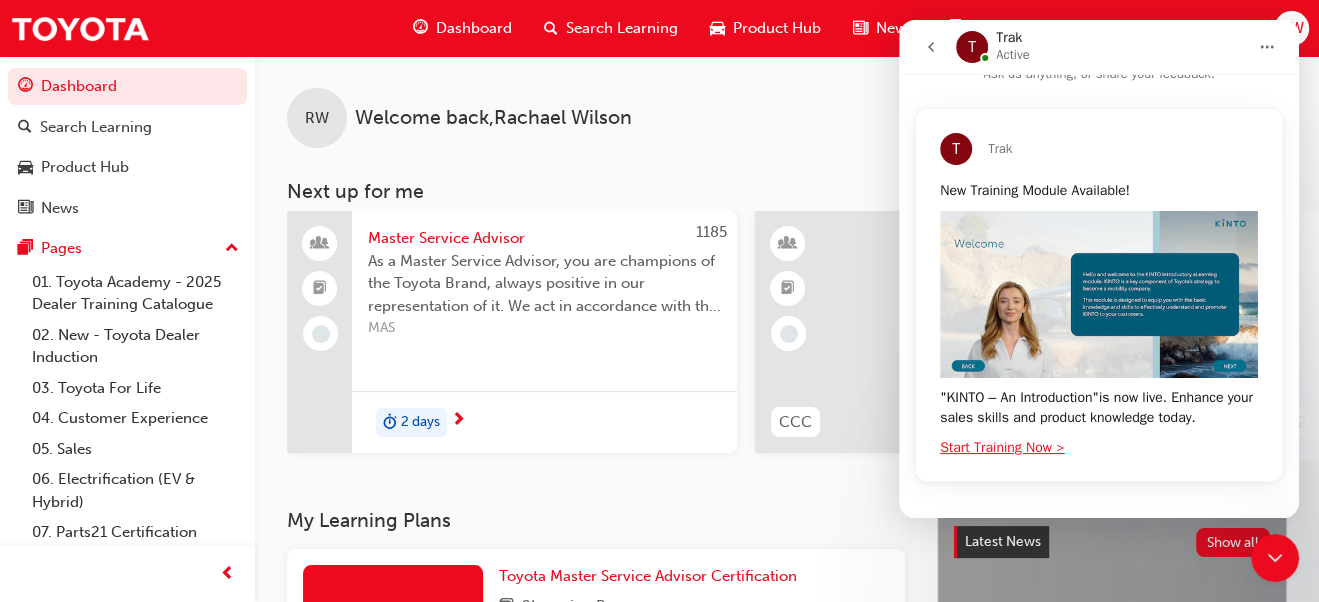 click 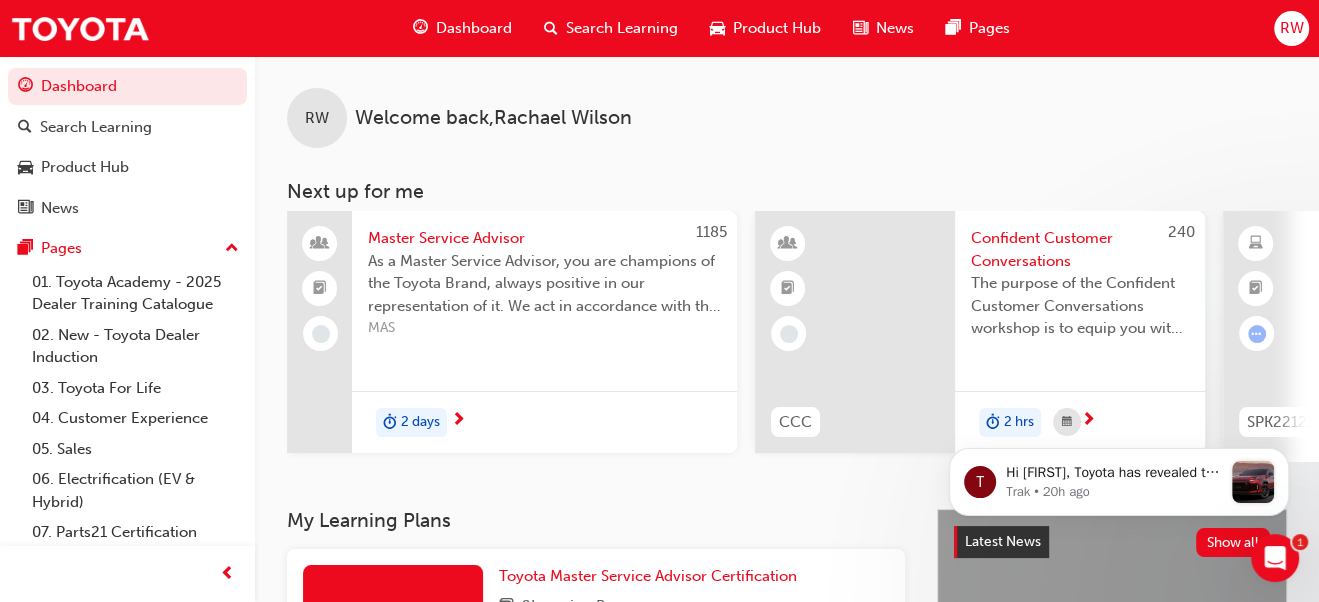 scroll, scrollTop: 0, scrollLeft: 0, axis: both 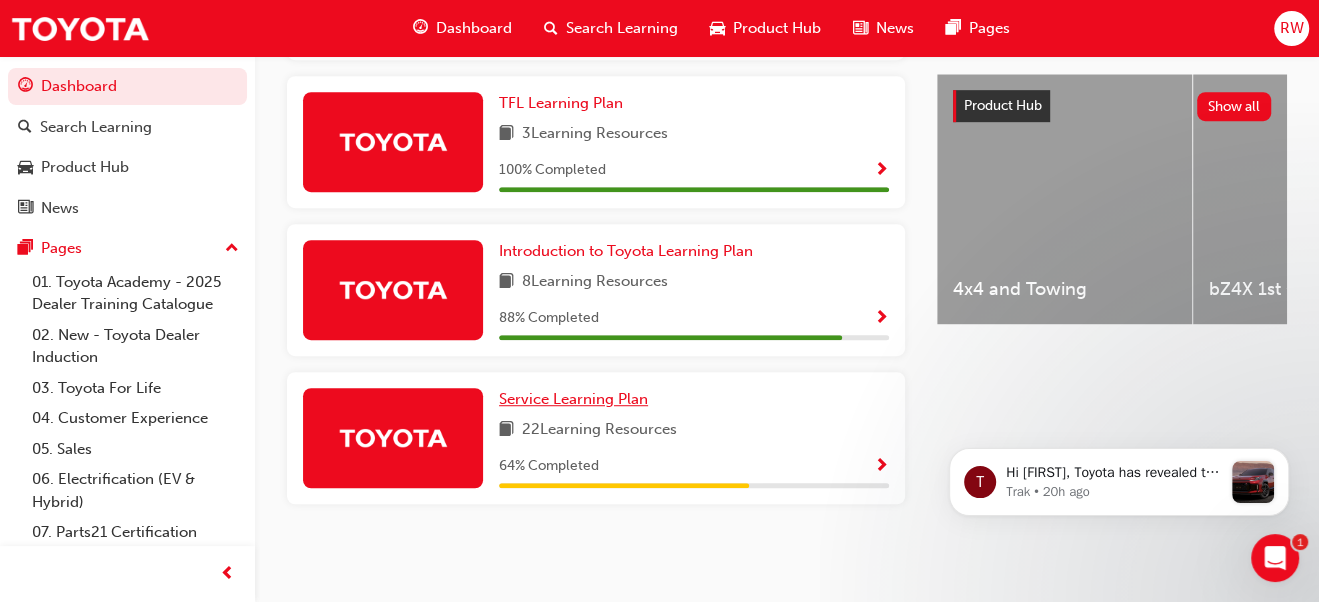 click on "Service Learning Plan" at bounding box center [573, 399] 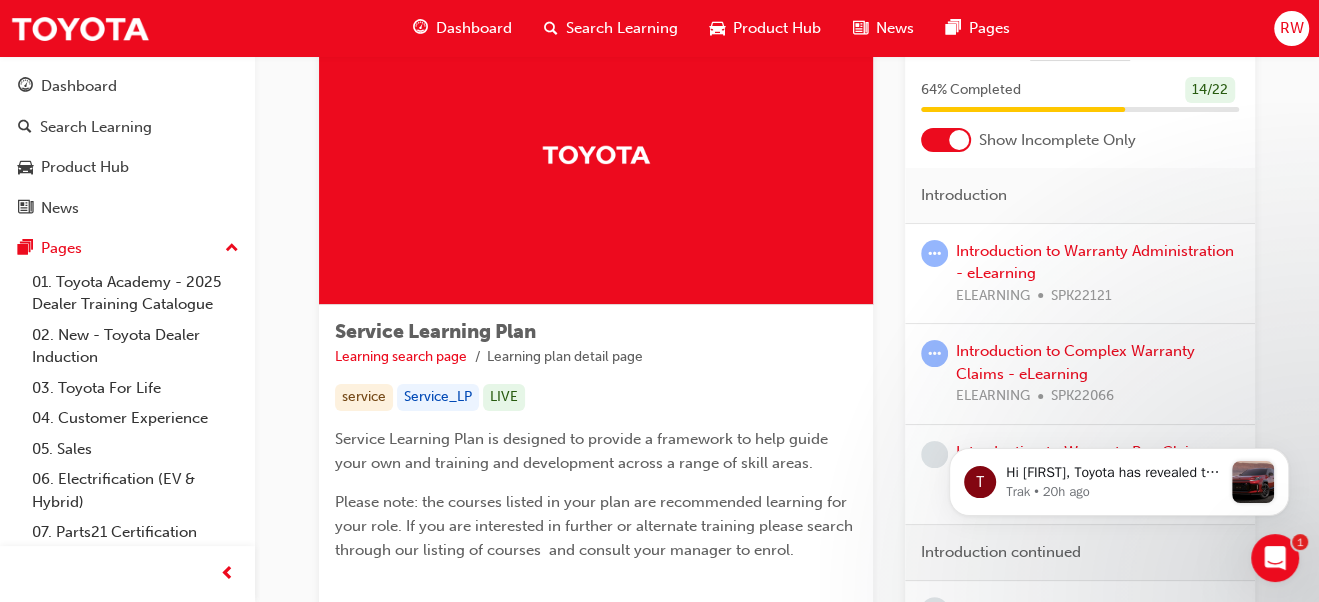 scroll, scrollTop: 300, scrollLeft: 0, axis: vertical 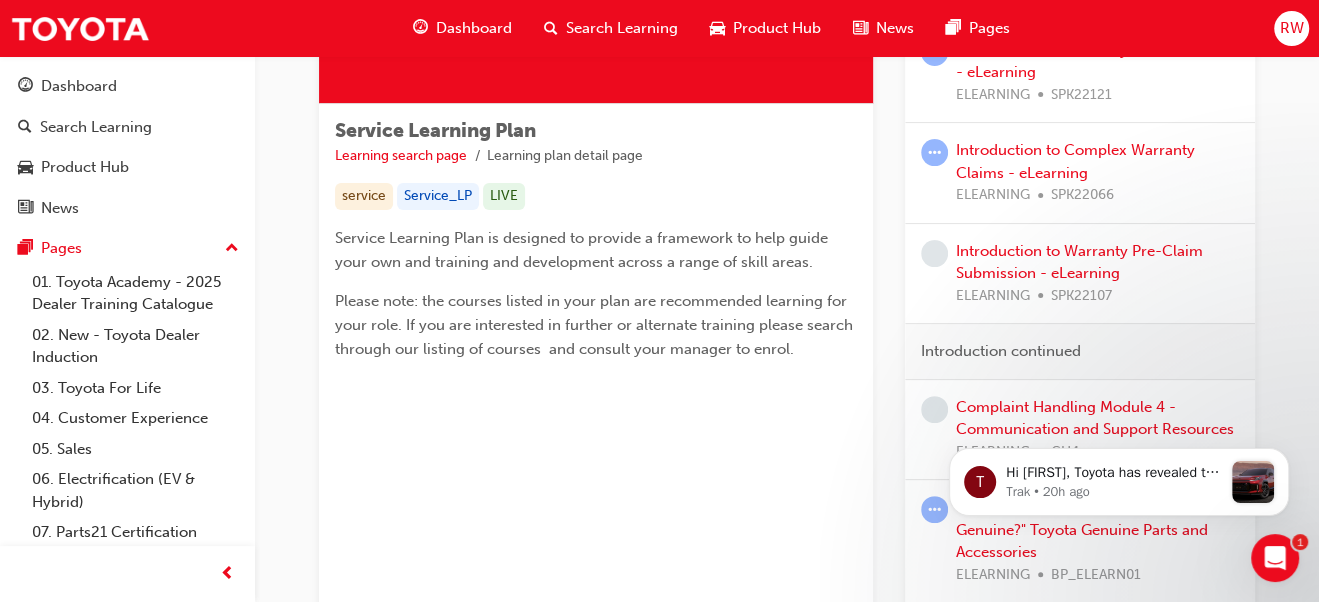click 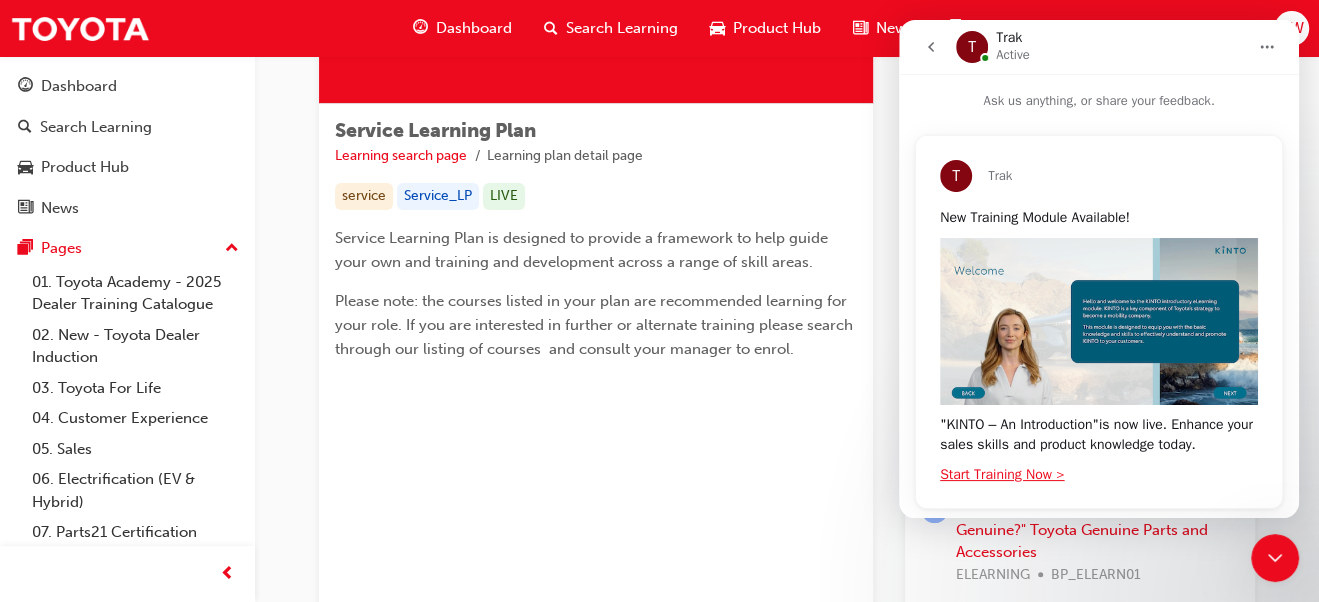 scroll, scrollTop: 27, scrollLeft: 0, axis: vertical 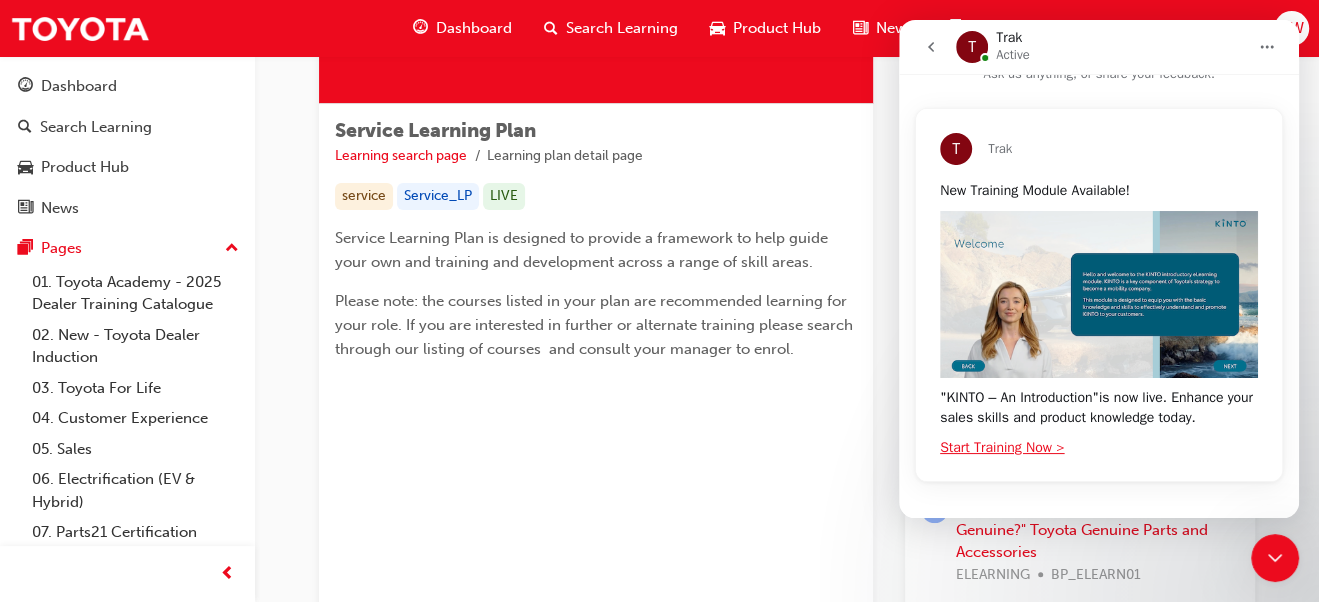 click 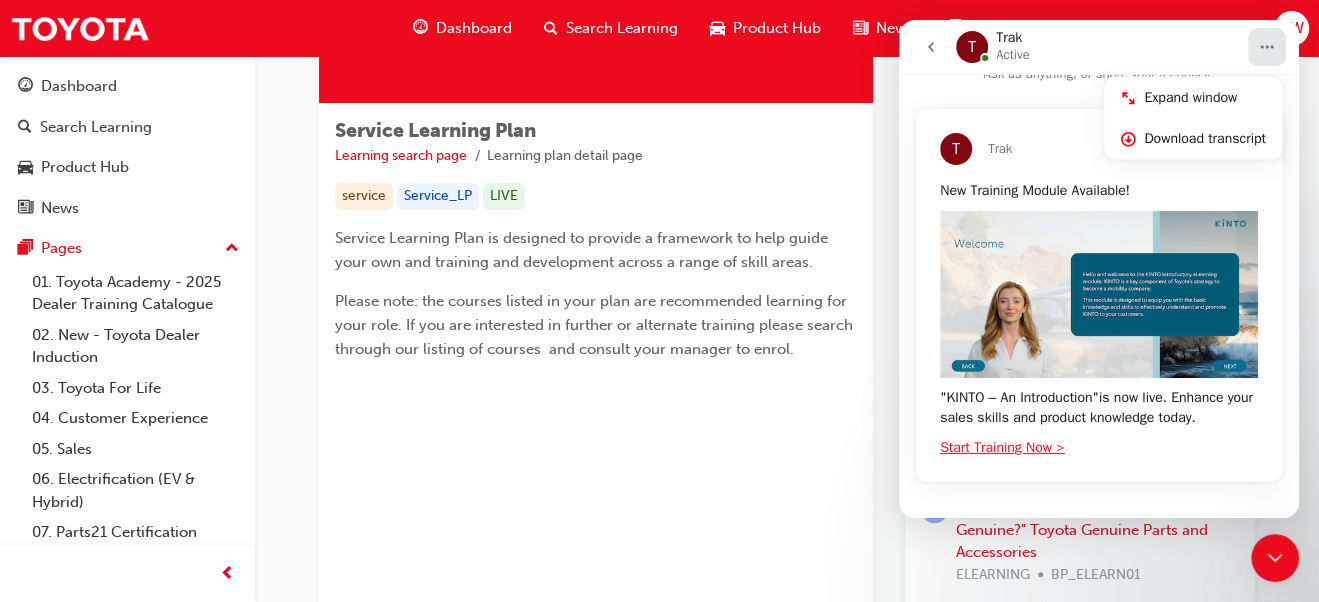 click 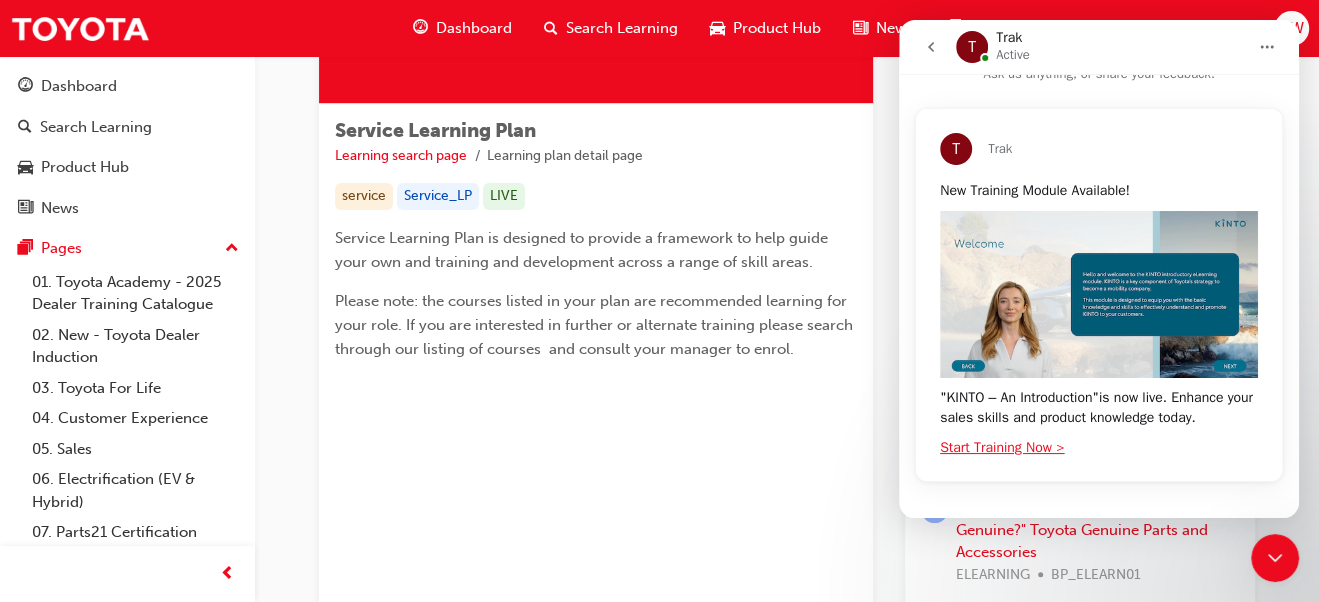 click 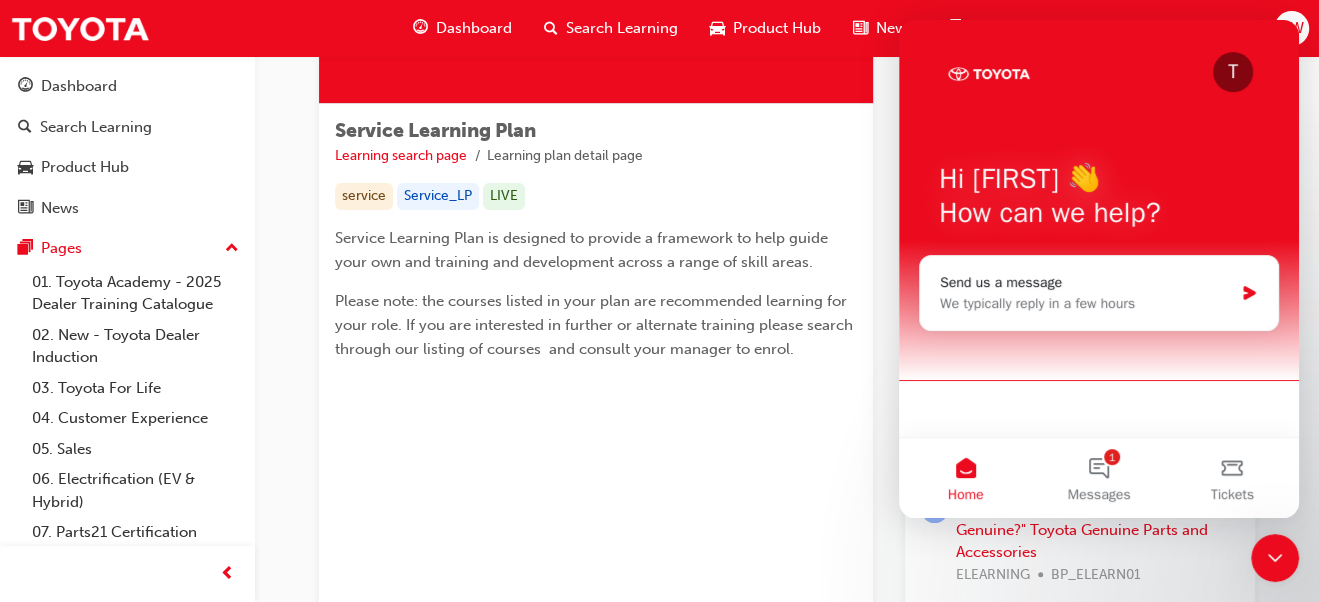 scroll, scrollTop: 0, scrollLeft: 0, axis: both 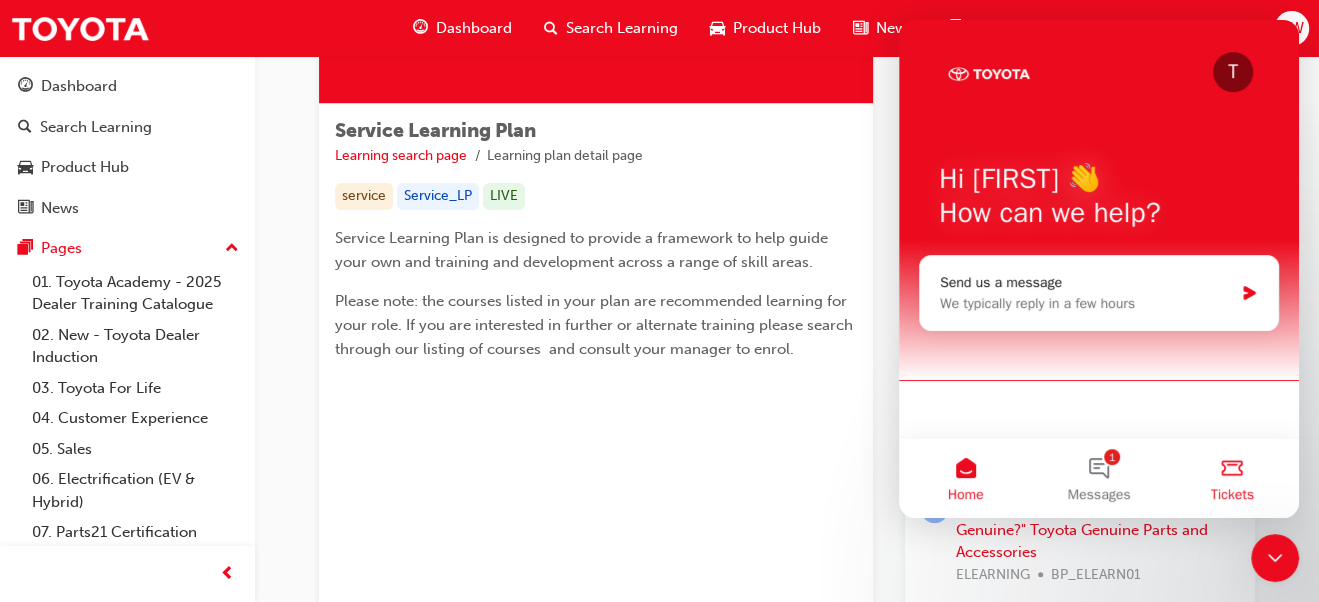 click on "Tickets" at bounding box center (1232, 478) 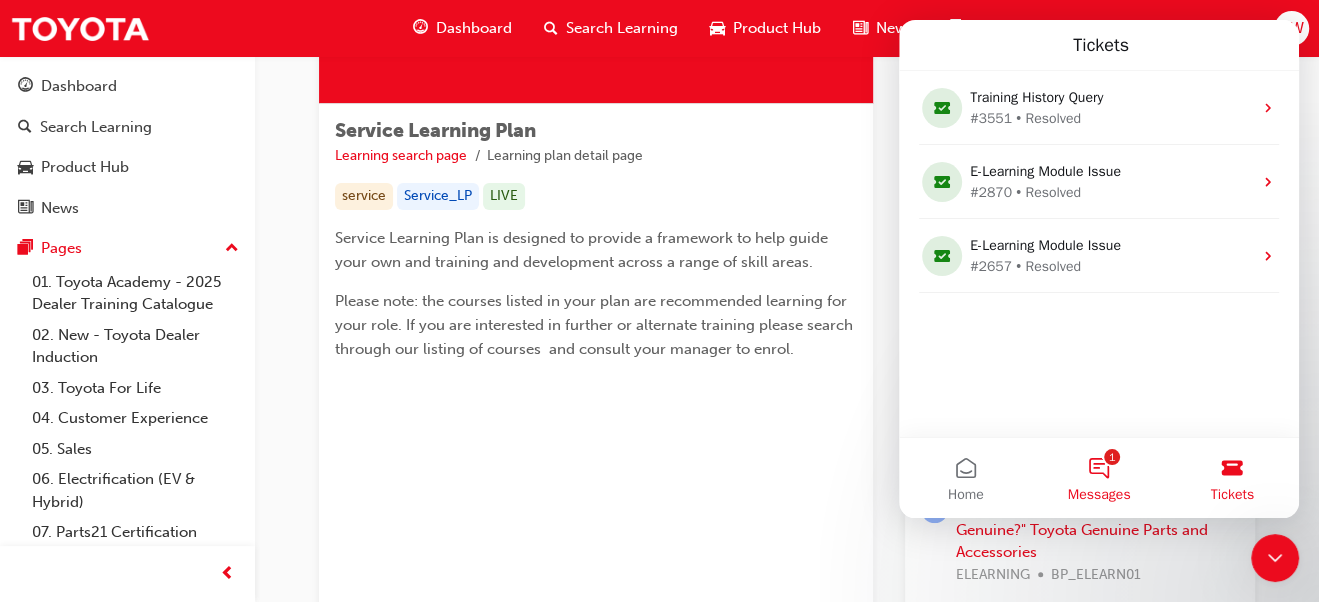 click on "1 Messages" at bounding box center (1098, 478) 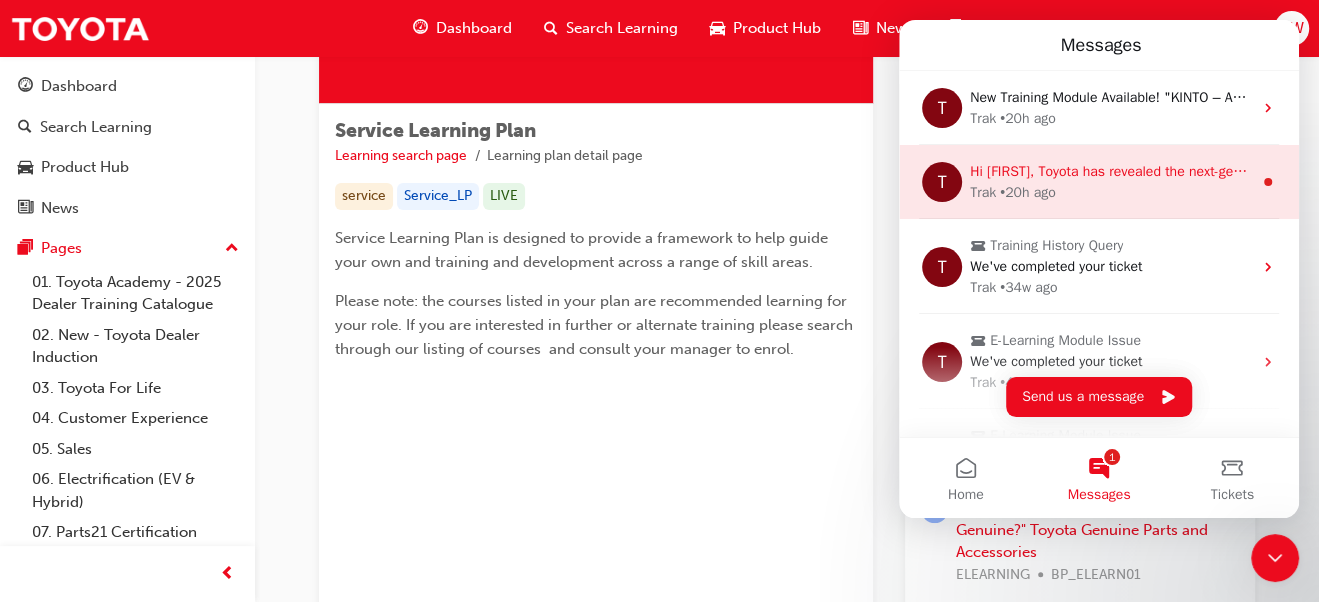 click on "Hi Rachael, Toyota has revealed the next-generation RAV4, featuring its first ever Plug-In Hybrid Electric Vehicle (PHEV) for Australia. ​ To support this, the PHEV Basics eLearning module is now live. In this quick, interactive course, you’ll: Learn how PHEVs work, Understand their key benefits, Build confidence selling electrified vehicles A new Product Page for the sixth-generation RAV4 is also available, with key info on the model and its PHEV powertrain. ​ With the hybrid-only RAV4 arriving in early 2026, it’s the perfect time to upskill. ⚡ Let’s lead the charge. Start your training today!" at bounding box center [2758, 171] 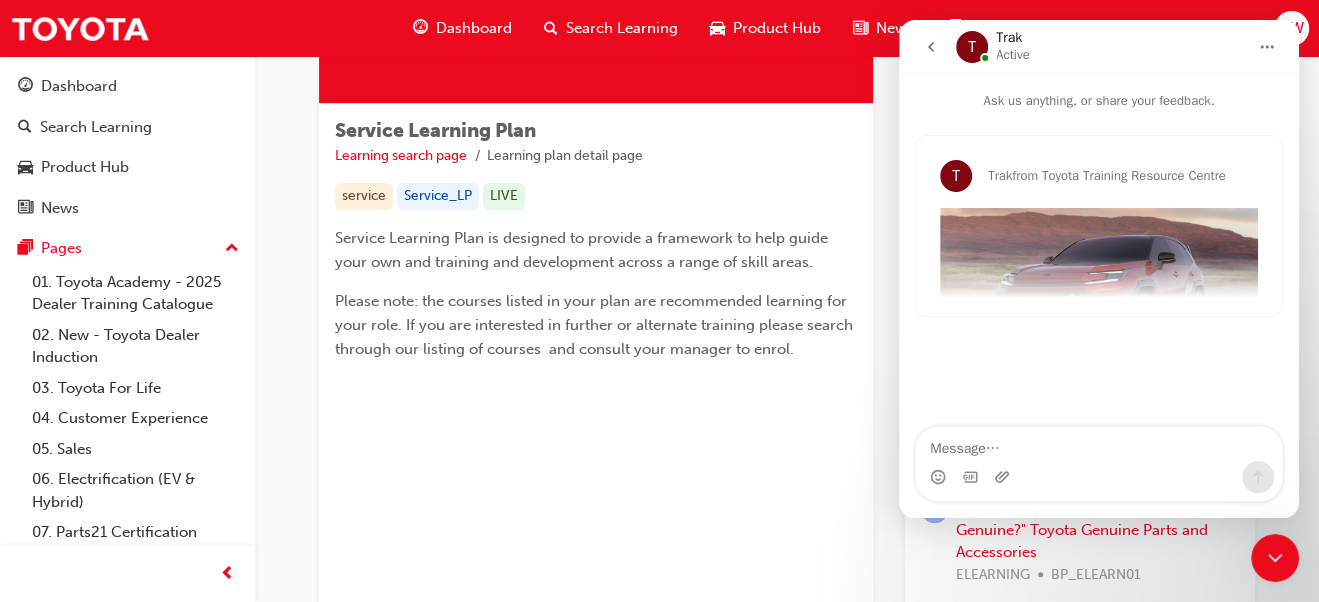 click on "T Trak  from Toyota Training Resource Centre   Hi Rachael, Toyota has revealed the next-generation RAV4, featuring its  first ever Plug-In Hybrid Electric Vehicle (PHEV)  for Australia. ​ To support this, the  PHEV Basics eLearning module  is now live. In this quick, interactive course, you’ll: Learn how PHEVs work Understand their key benefits Build confidence selling electrified vehicles Begin PHEV Basics Module A new  Product Page  for the  sixth-generation RAV4  is also available, with key info on the model and its PHEV powertrain. ​ With the hybrid-only RAV4 arriving in early 2026, it’s the perfect time to upskill. View RAV4 Product Page ⚡ Let’s lead the charge. Start your training today!" at bounding box center [1099, 226] 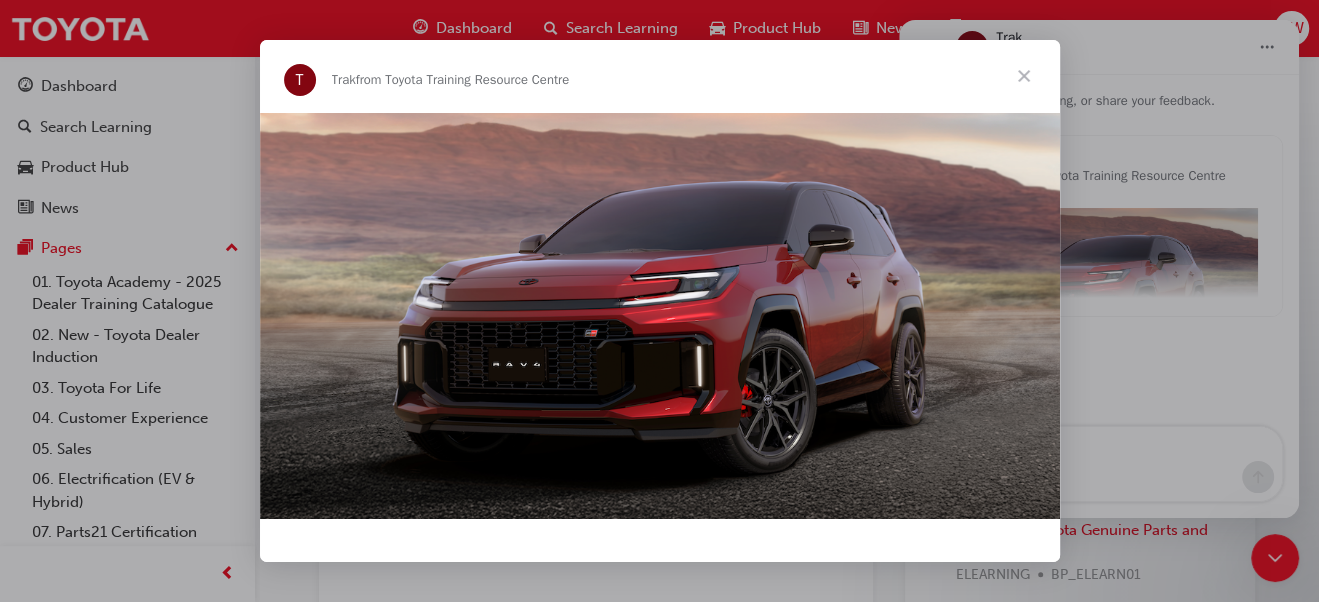 scroll, scrollTop: 0, scrollLeft: 0, axis: both 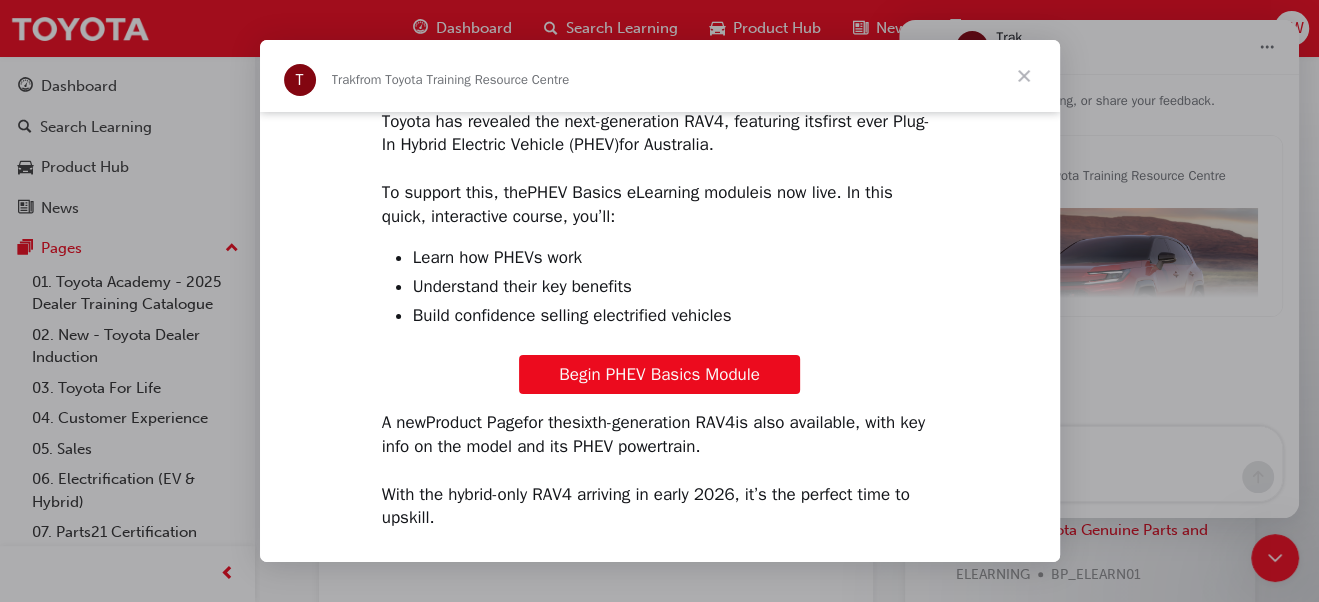 click on "Begin PHEV Basics Module" at bounding box center (659, 374) 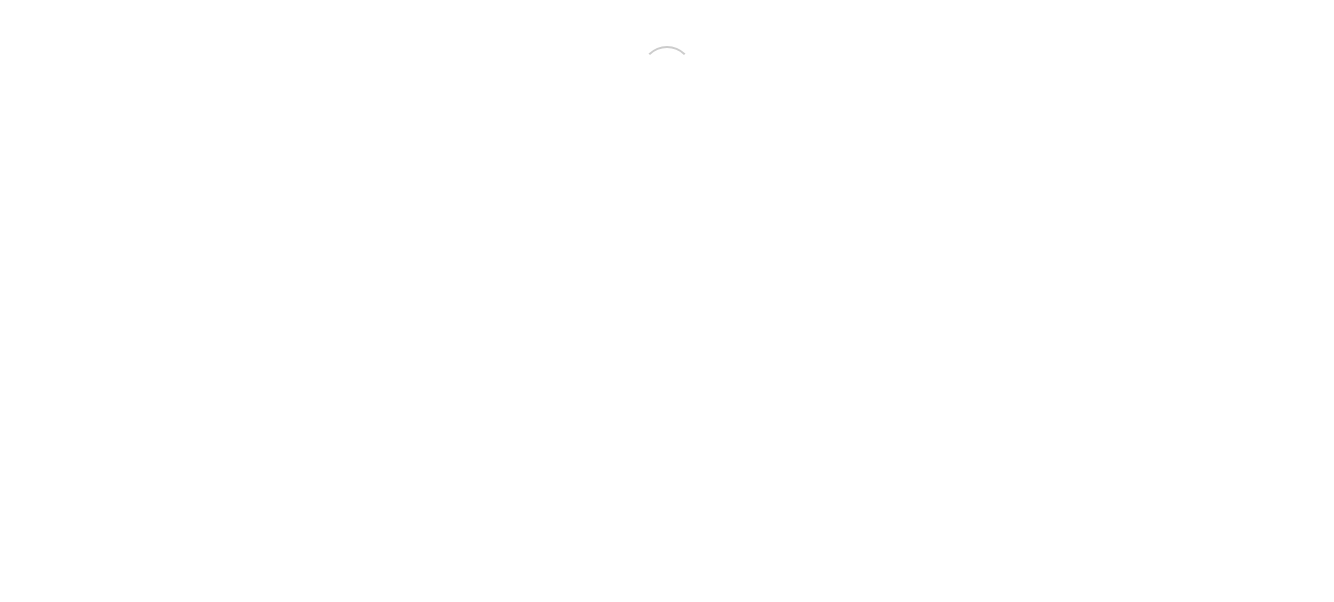 scroll, scrollTop: 0, scrollLeft: 0, axis: both 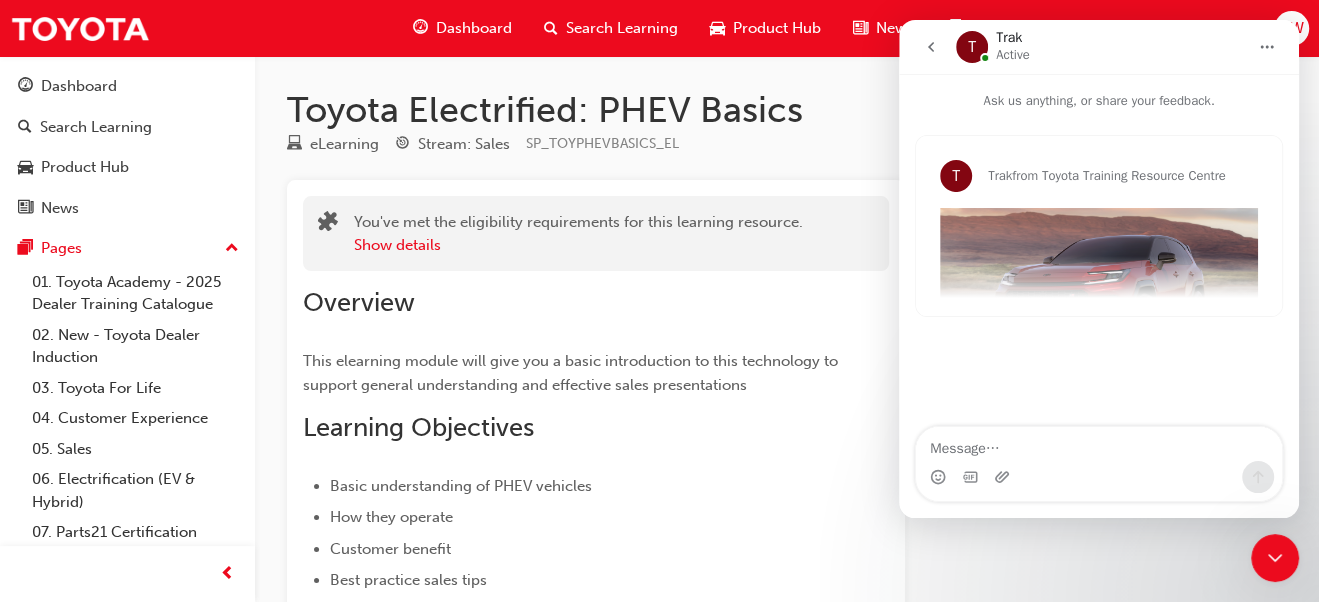 click 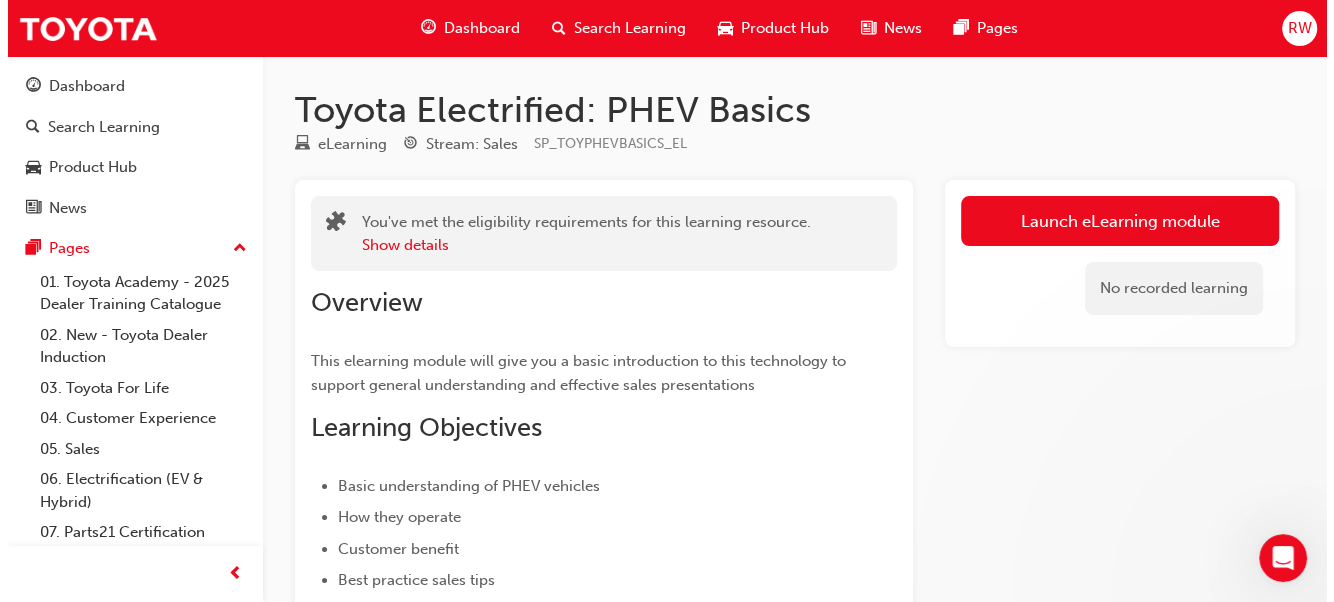 scroll, scrollTop: 0, scrollLeft: 0, axis: both 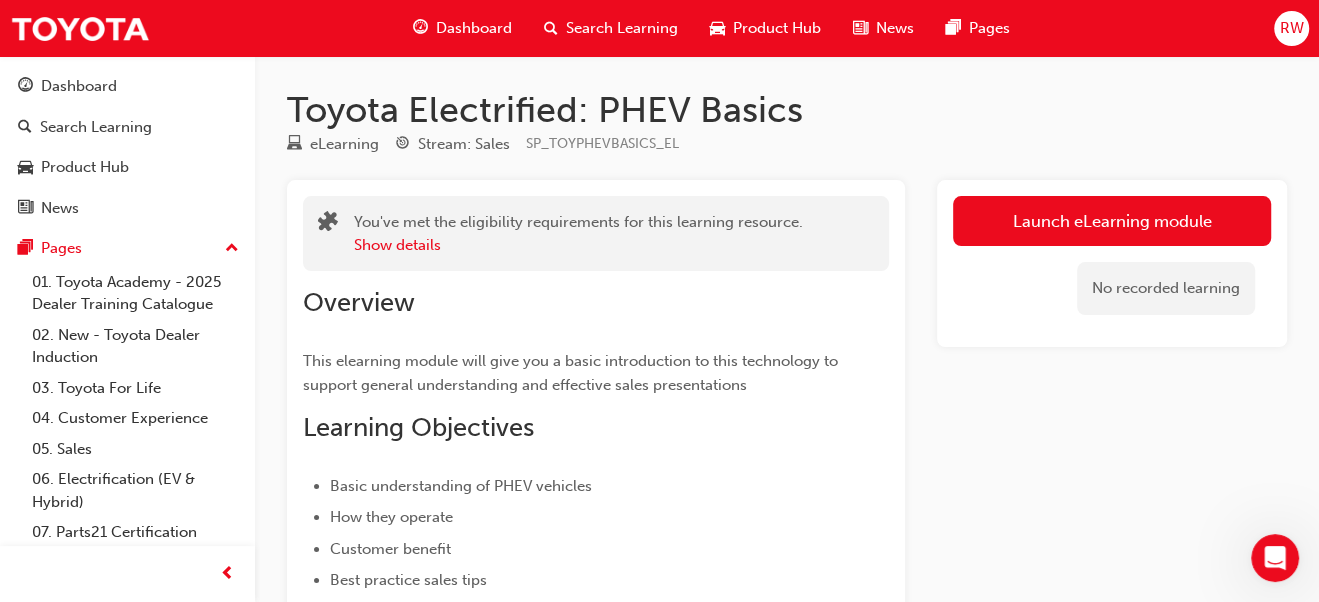 click on "Launch eLearning module" at bounding box center [1112, 221] 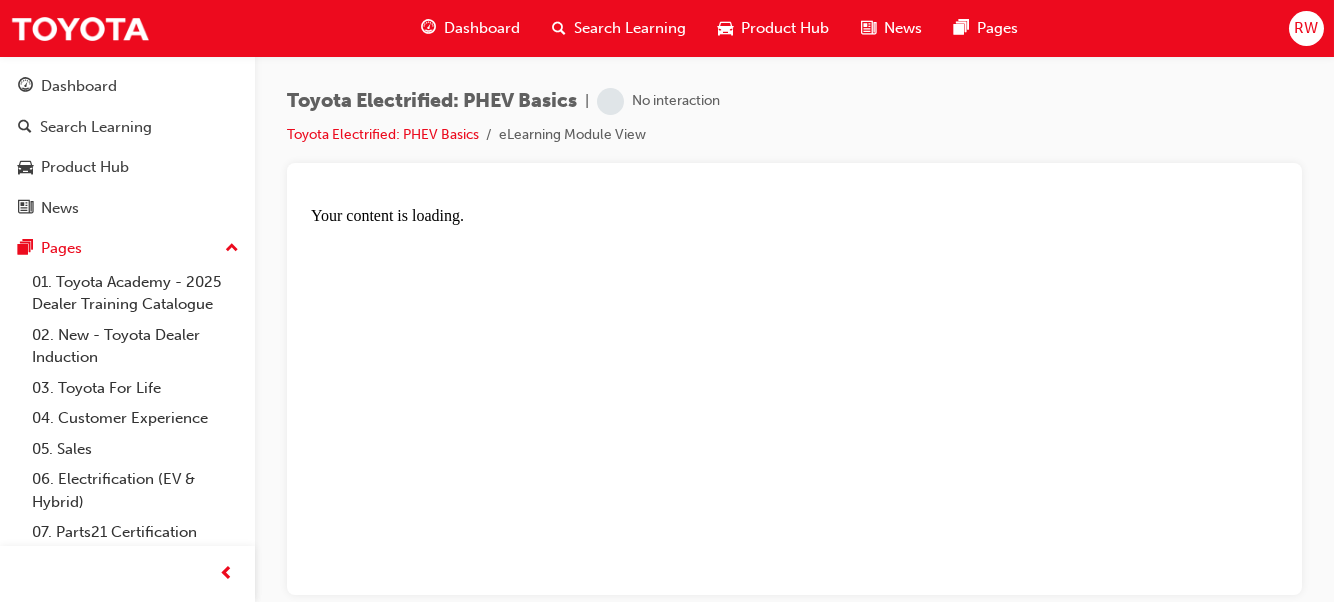 scroll, scrollTop: 0, scrollLeft: 0, axis: both 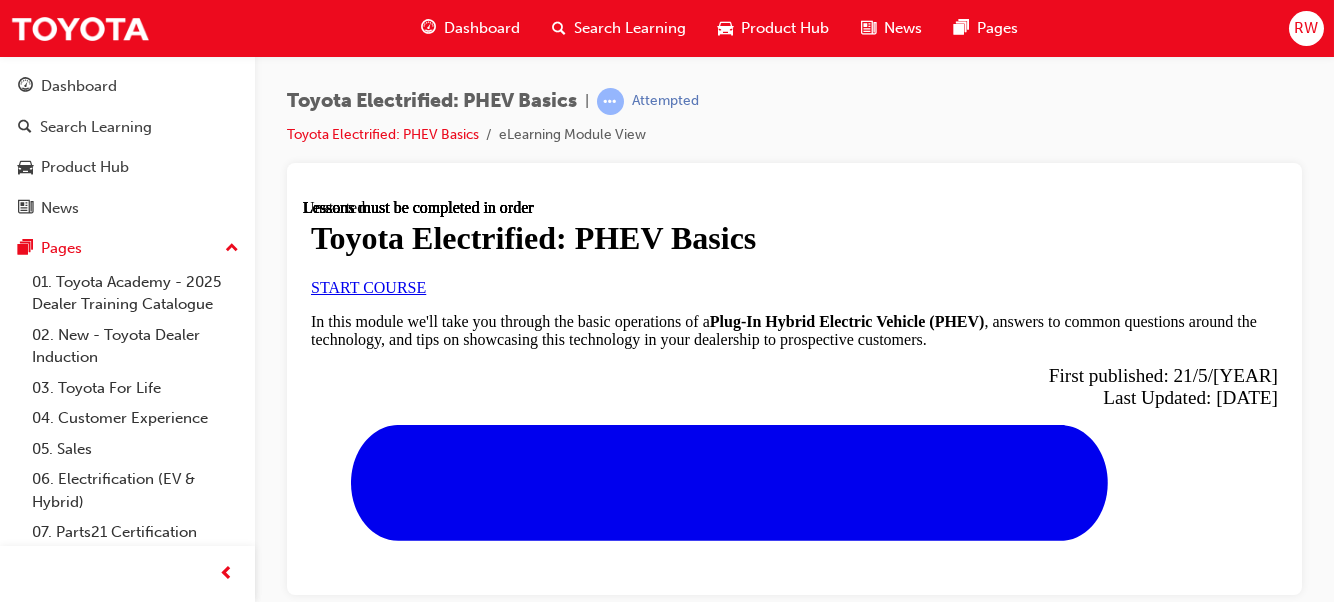 click on "START COURSE" at bounding box center [368, 286] 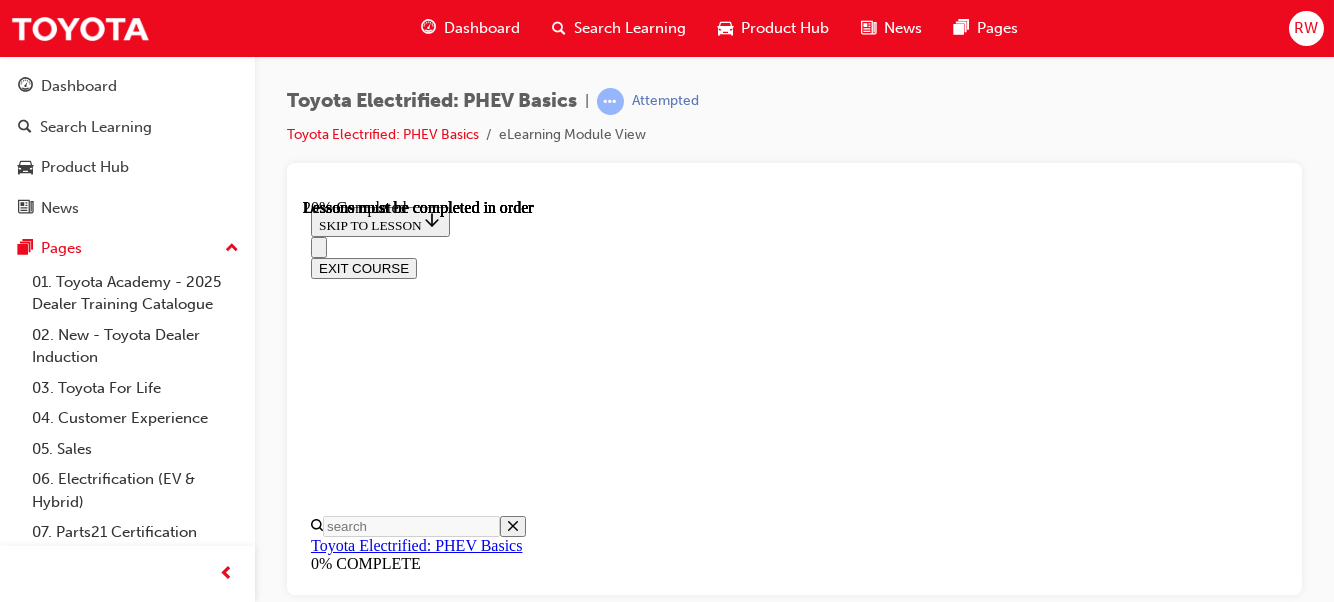 scroll, scrollTop: 461, scrollLeft: 0, axis: vertical 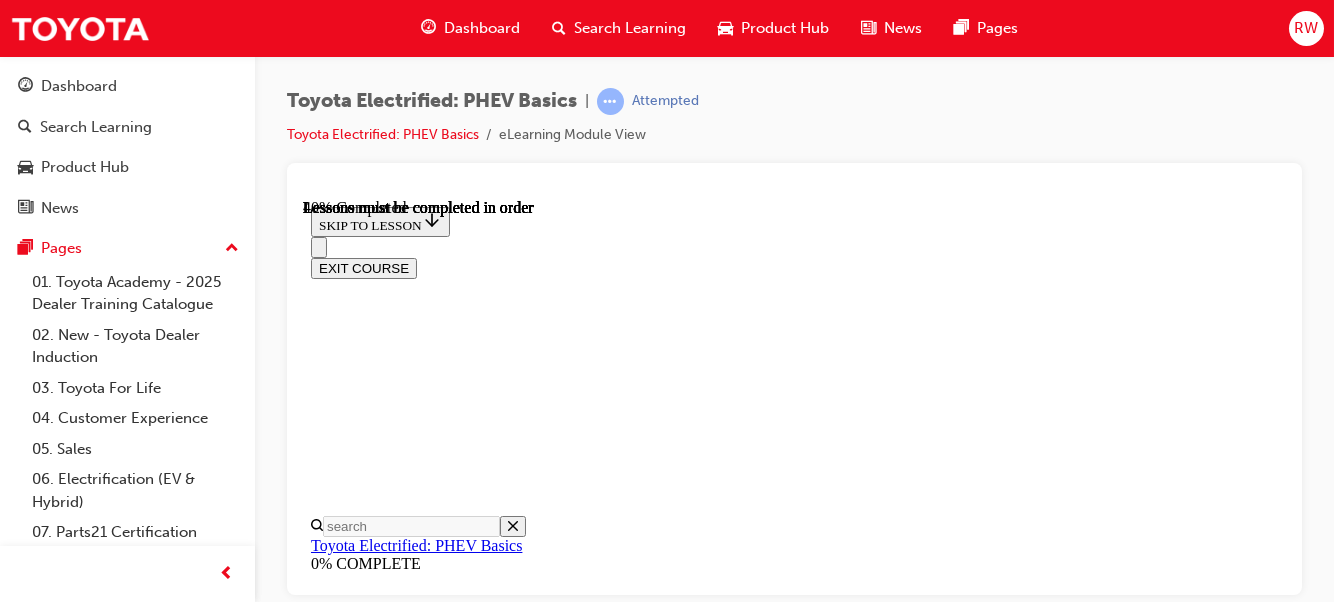 drag, startPoint x: 1079, startPoint y: 172, endPoint x: 1084, endPoint y: 124, distance: 48.259712 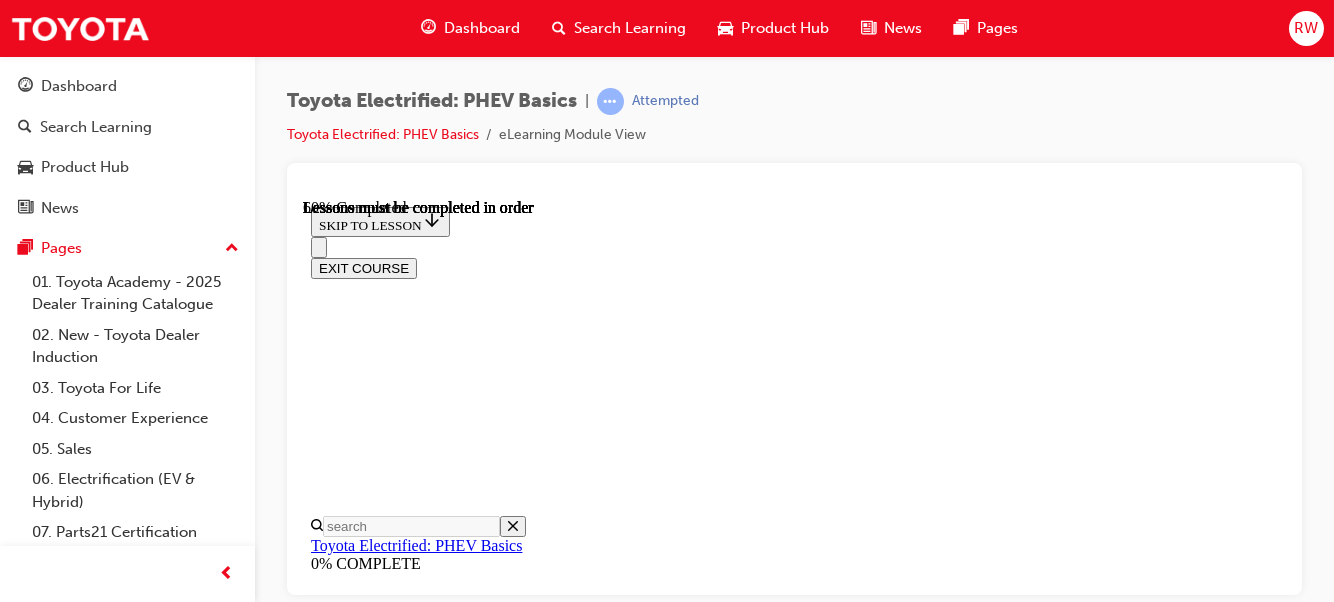 scroll, scrollTop: 1375, scrollLeft: 0, axis: vertical 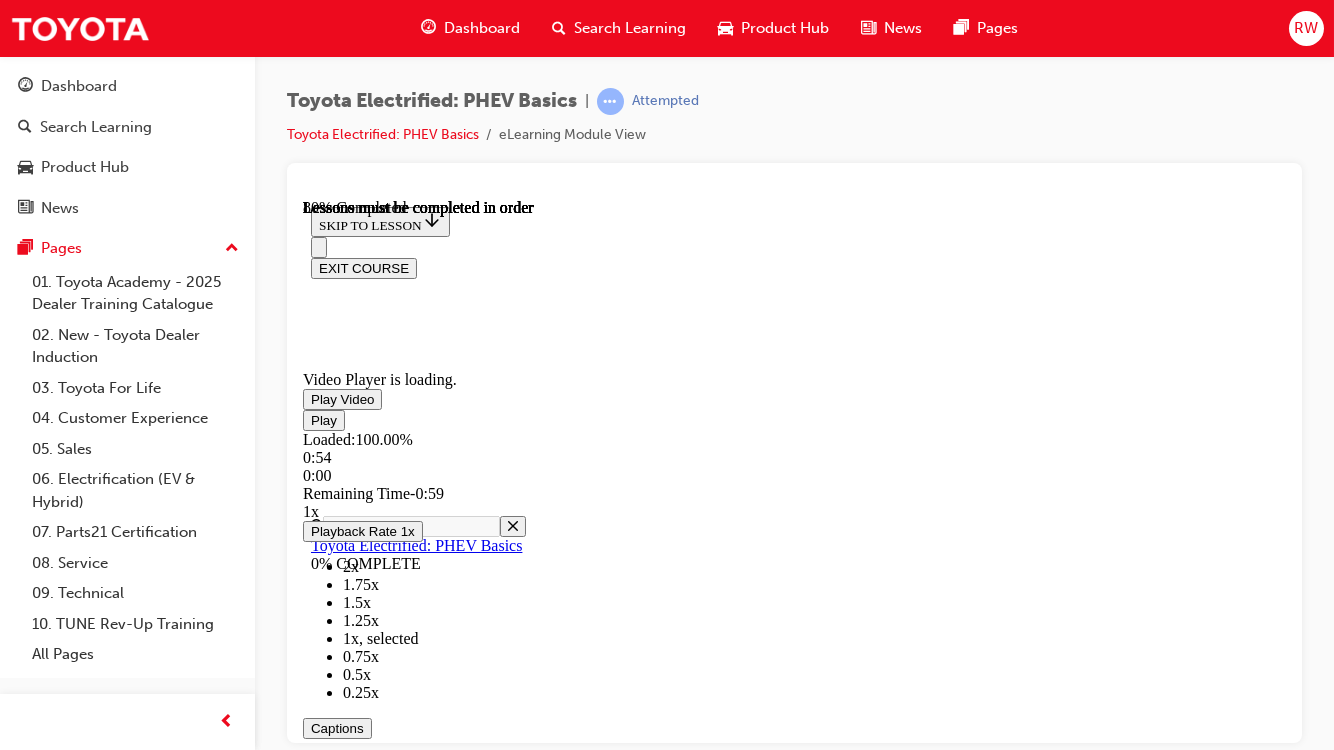 click at bounding box center [429, 798] 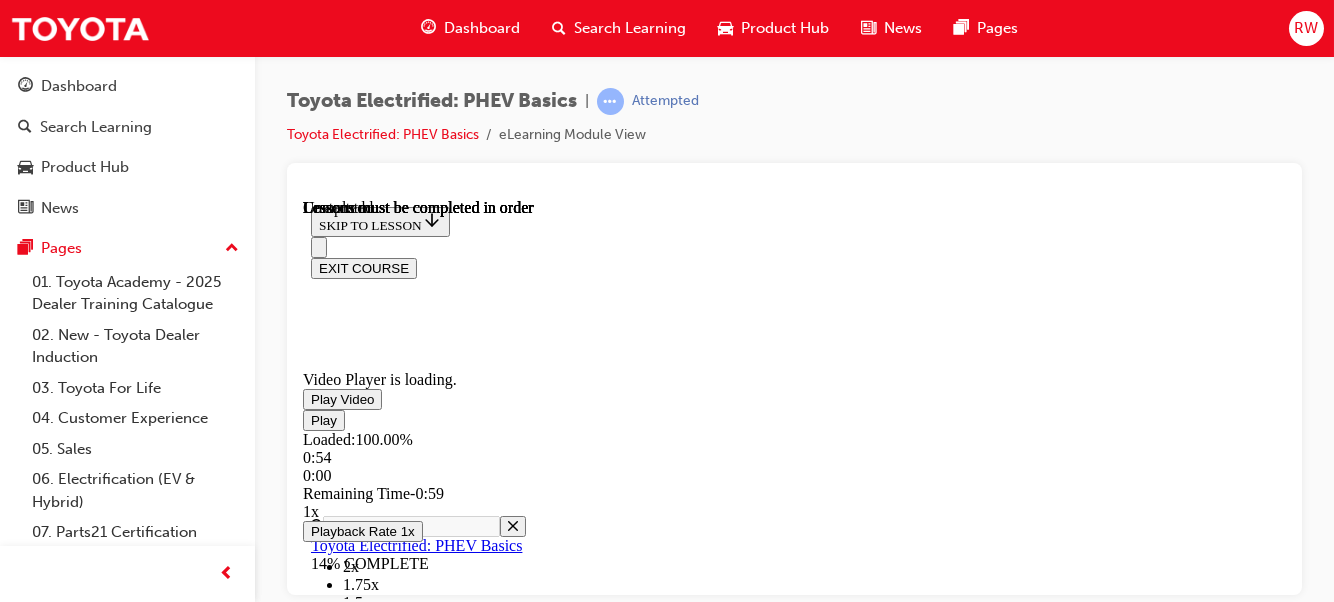 scroll, scrollTop: 2630, scrollLeft: 0, axis: vertical 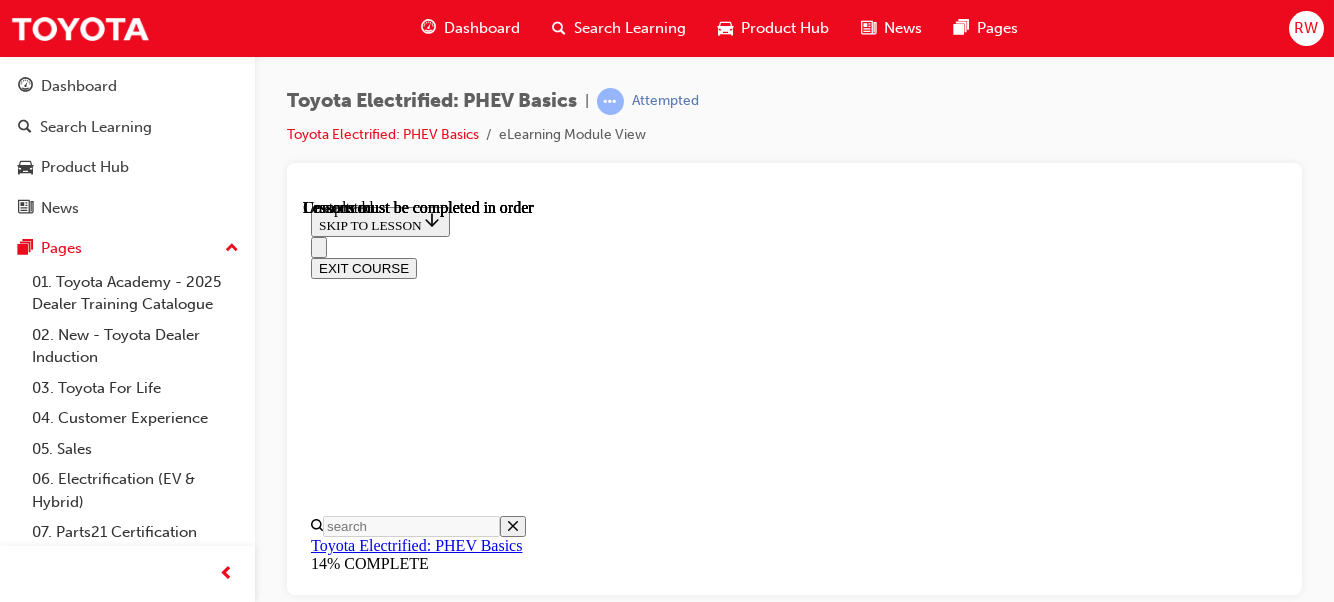 click on "Lesson 2 - Key Customer Benefits" at bounding box center (794, 11214) 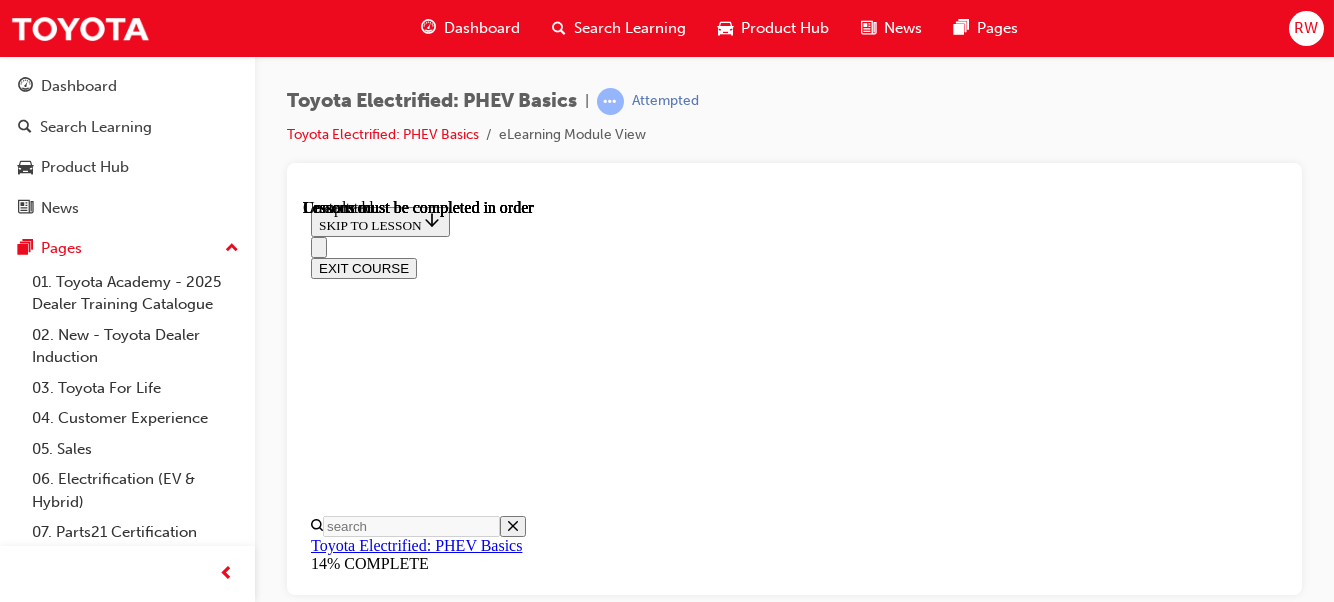 scroll, scrollTop: 0, scrollLeft: 0, axis: both 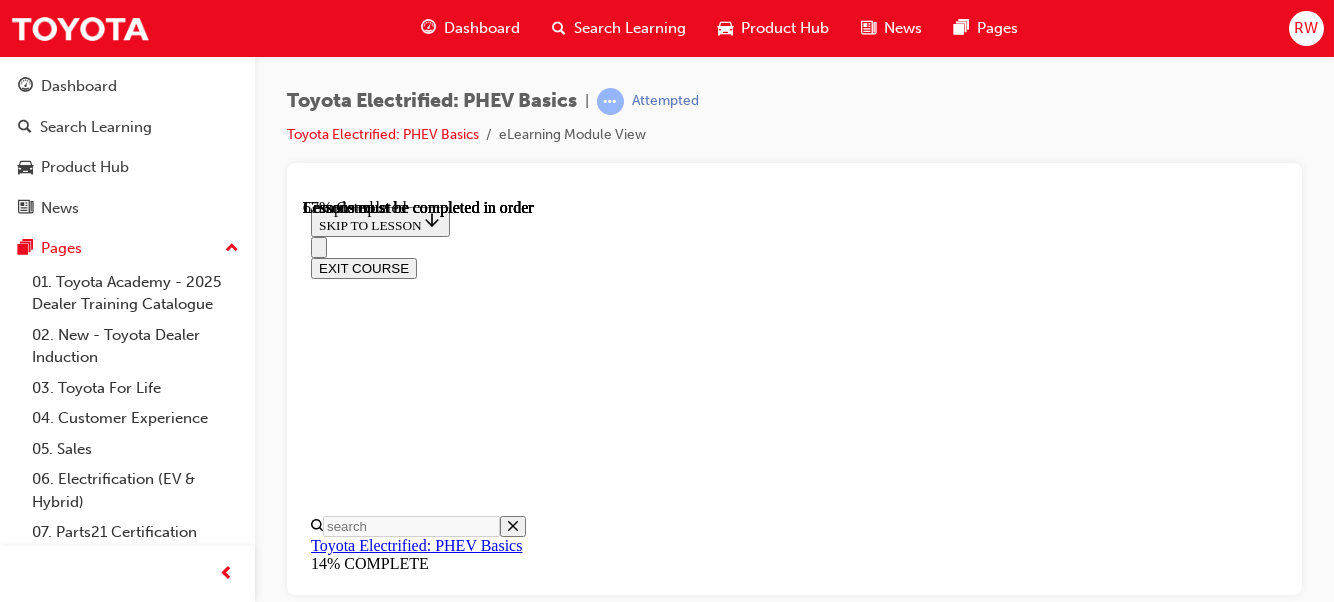 click at bounding box center [385, 9023] 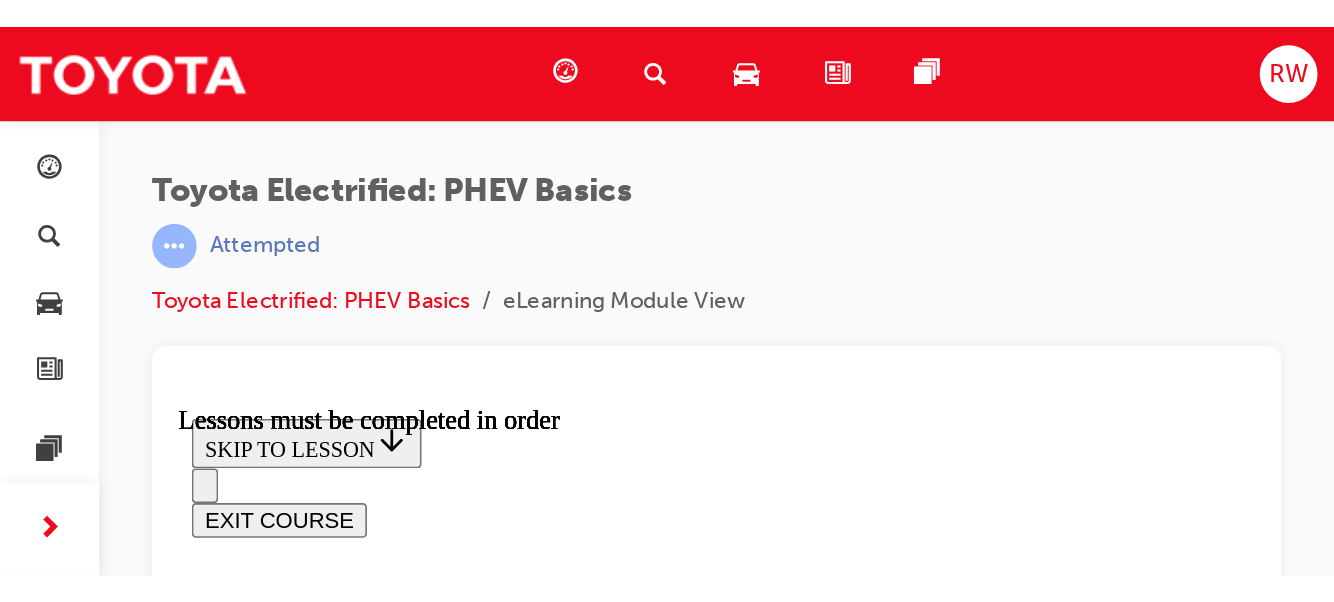 scroll, scrollTop: 449, scrollLeft: 0, axis: vertical 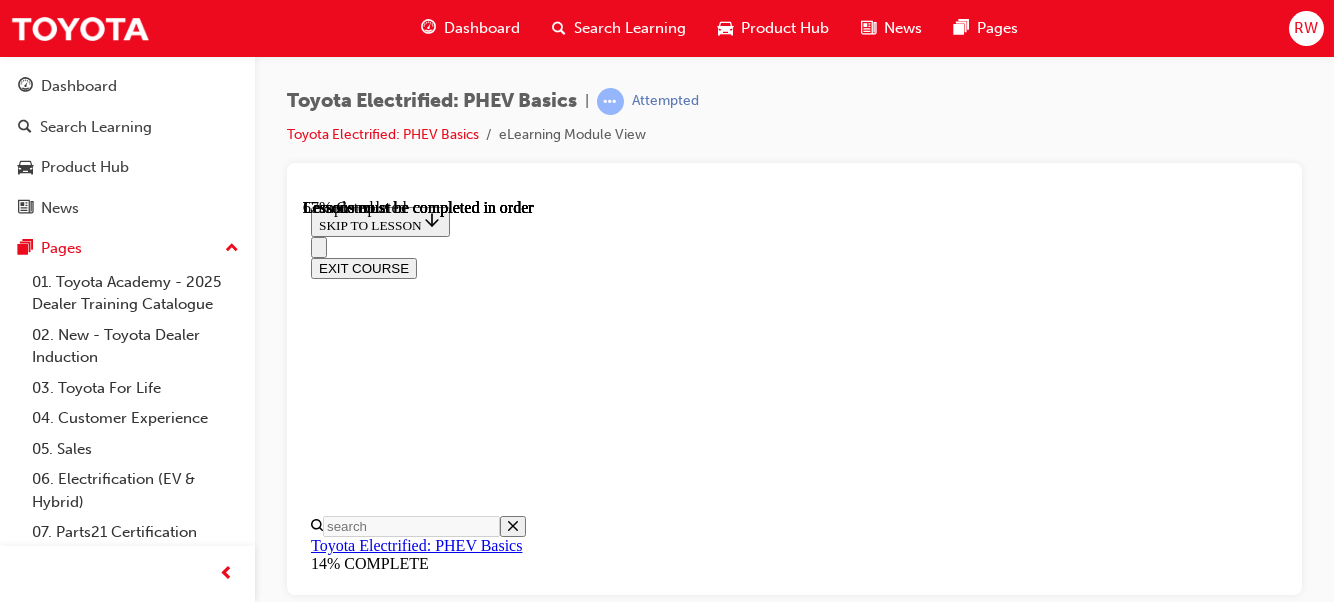 click at bounding box center [385, 9187] 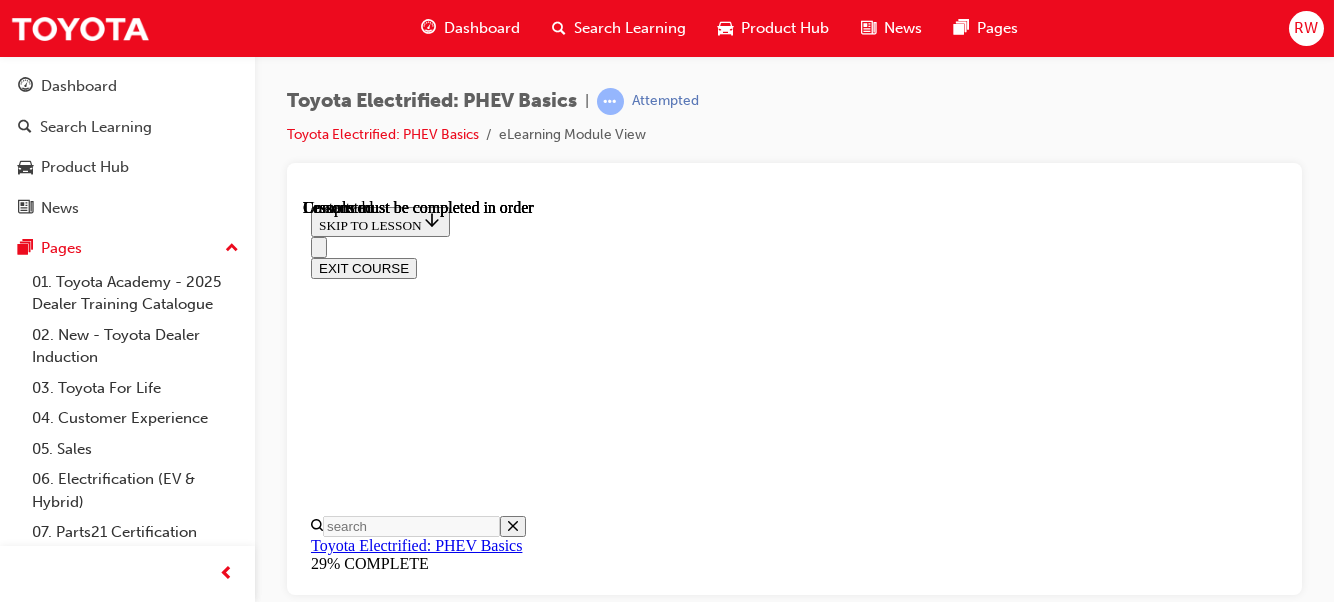 scroll, scrollTop: 749, scrollLeft: 0, axis: vertical 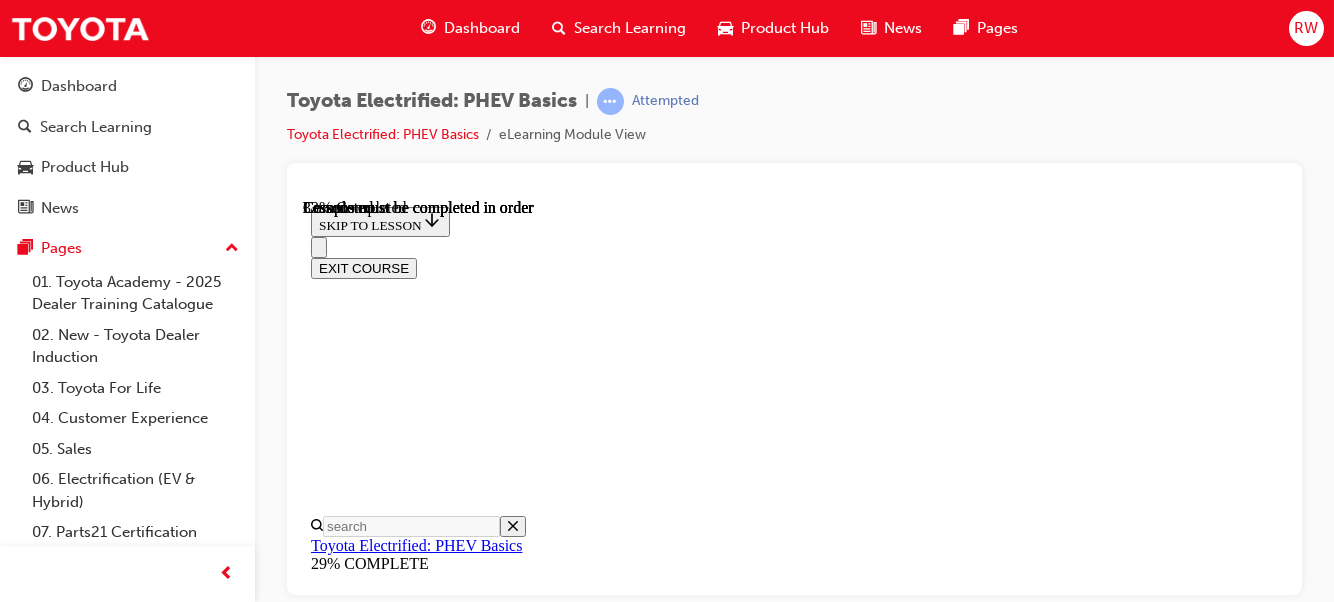click at bounding box center (350, 8987) 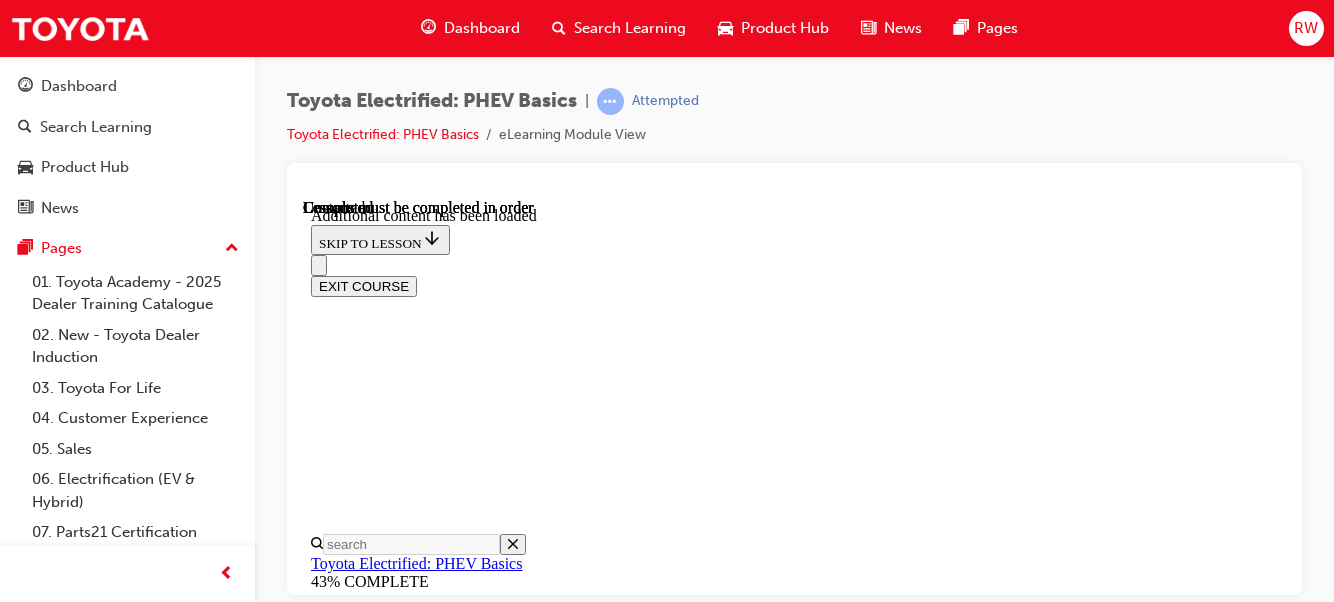 scroll, scrollTop: 861, scrollLeft: 0, axis: vertical 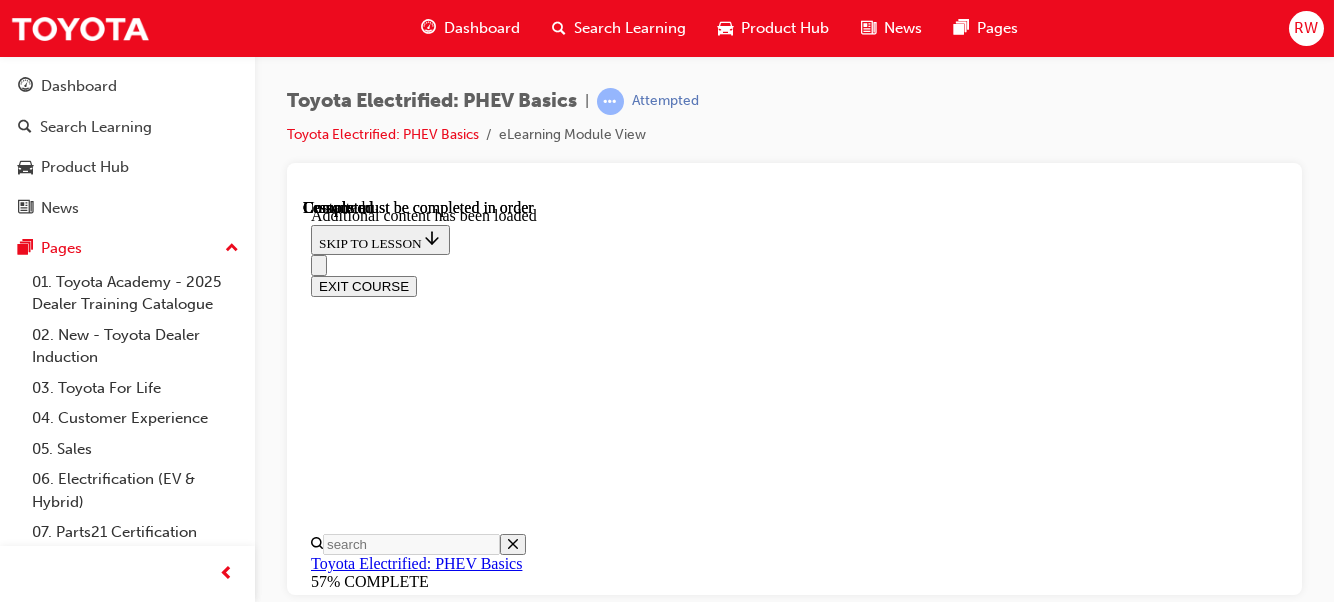 click on "Is Toyota new to PHEVs?" at bounding box center (394, 8753) 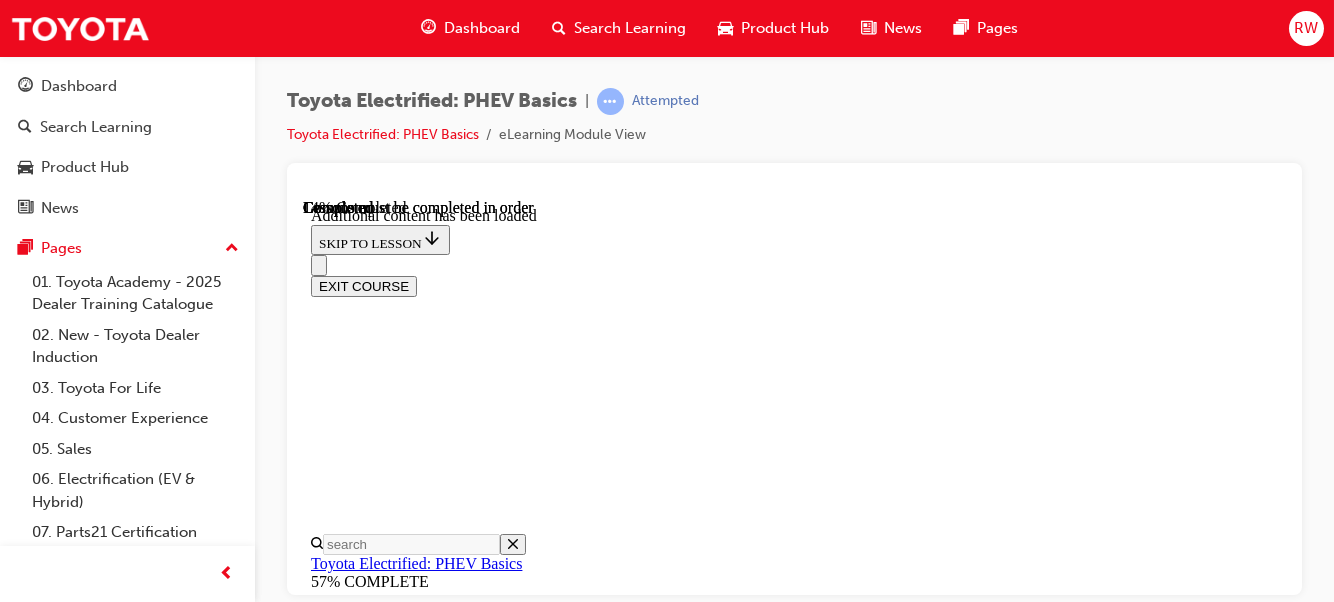 scroll, scrollTop: 246, scrollLeft: 0, axis: vertical 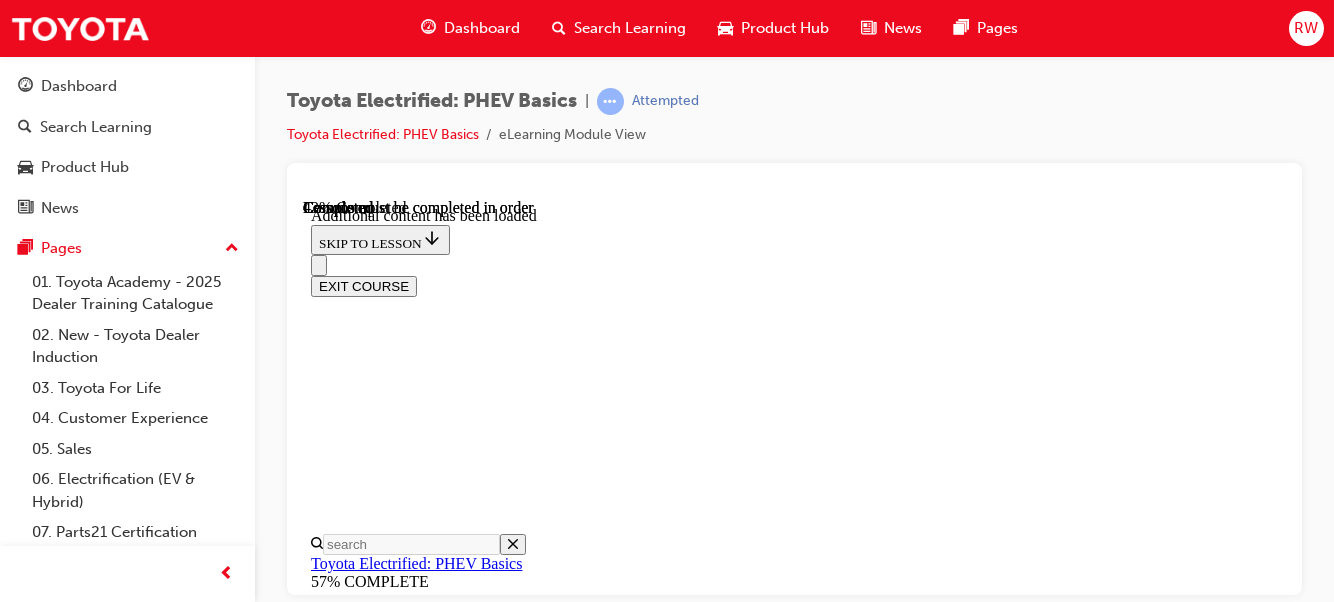 click on "When speaking to customers about our PHEV vehicles, here's some tips to keep in mind to help deliver the best experience possible. Continued Understand Ask what attracted them to a PHEV so you can promote the key benefits in a way that appeals to them Check in with their level of electrified knowledge or concerns they may have so you know how much you would need to explain about charging and living with a PHEV and address concerns in a professional way. See if they have somewhere convenient to charge on a daily basis - after all, to get the best out of a PHEV you need to maximise EV usage! Using open questioning, find out how many kilometres they typically do during the week, during the weekends, and how often they might go for extended driving. CONTINUE" at bounding box center (794, 8979) 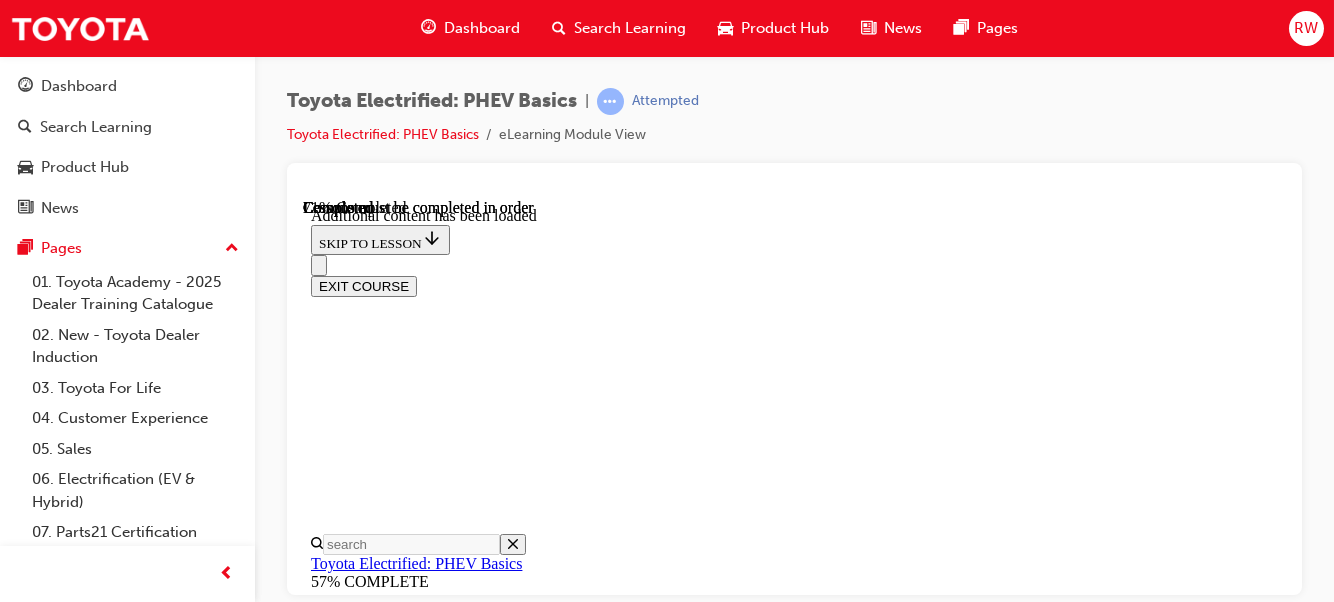 scroll, scrollTop: 1025, scrollLeft: 0, axis: vertical 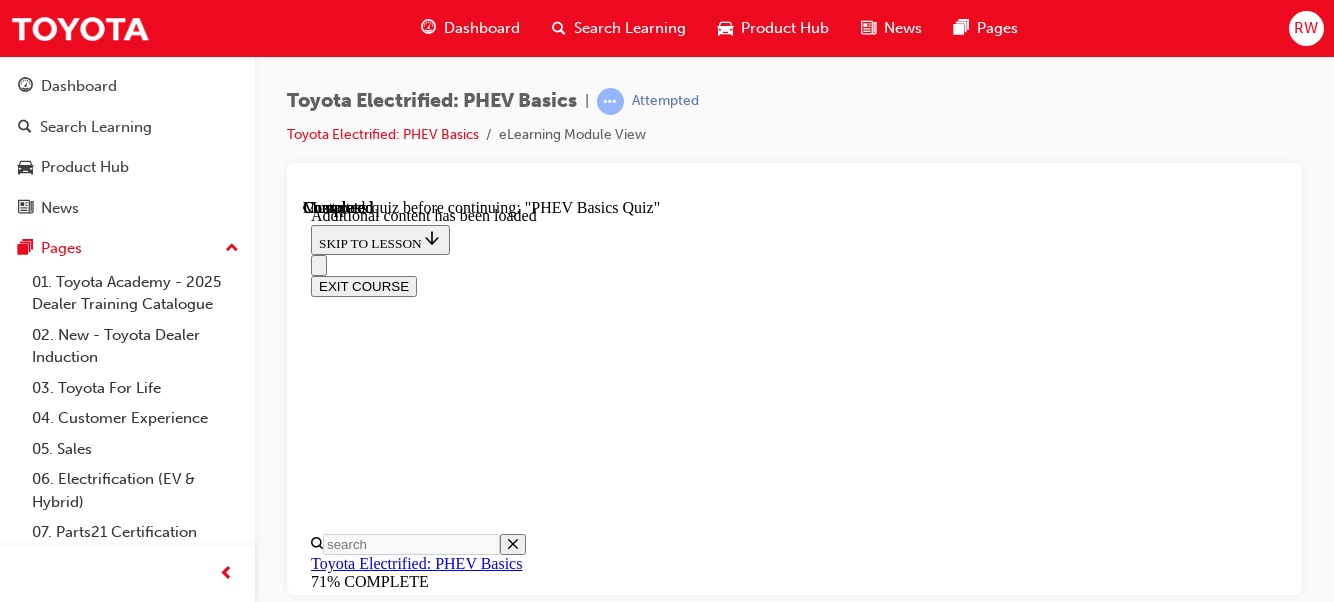 click on "Experience" at bounding box center (794, 9556) 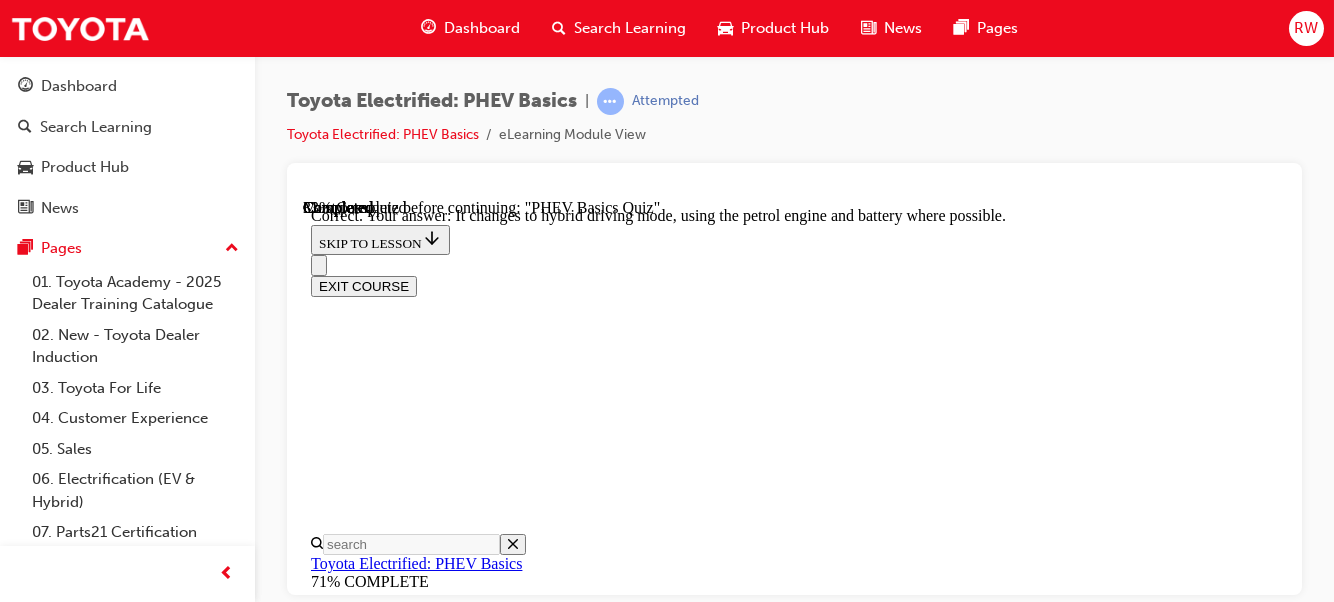 click on "NEXT" at bounding box center (337, 12421) 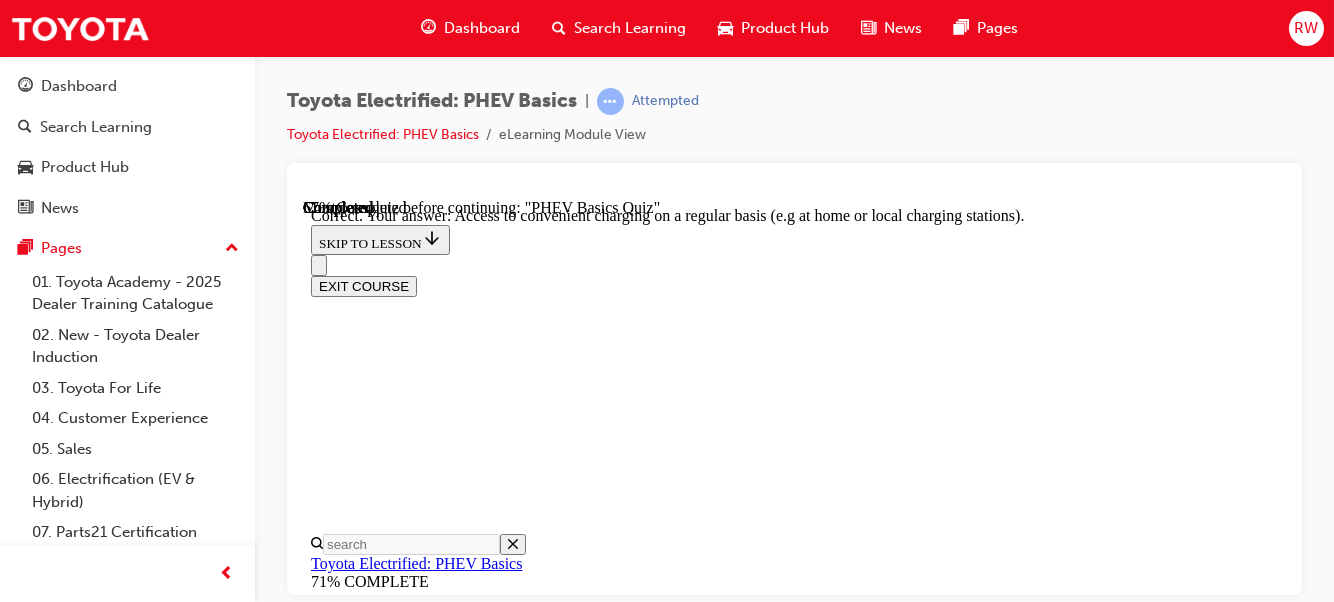 scroll, scrollTop: 907, scrollLeft: 0, axis: vertical 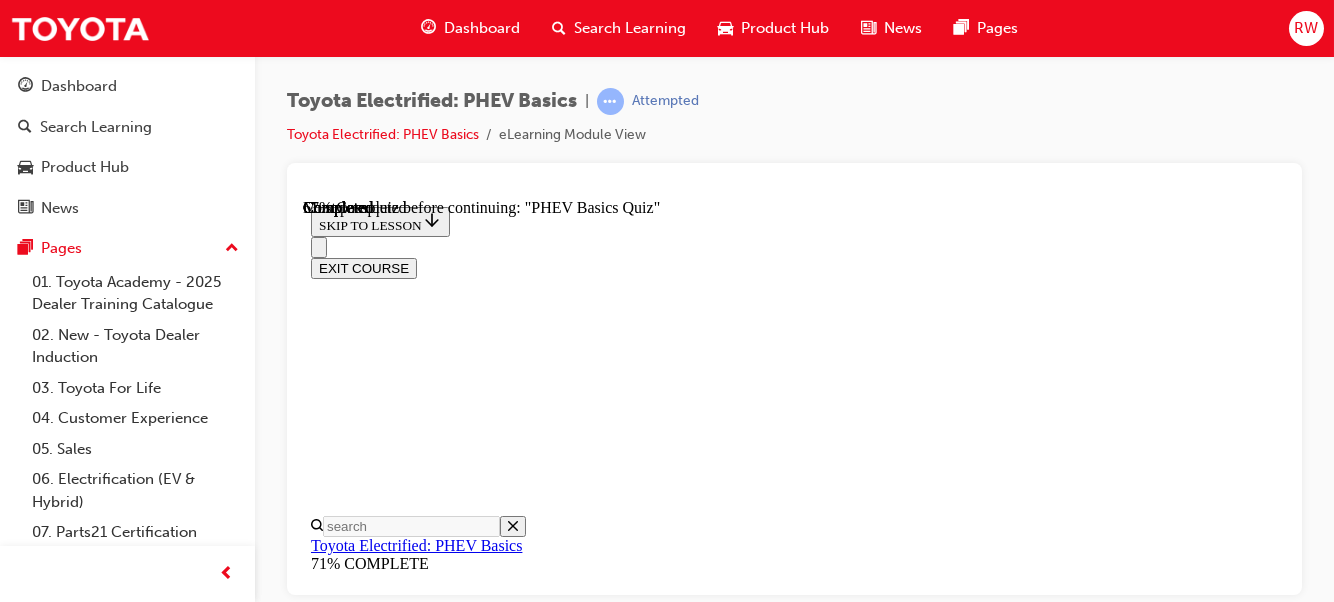click at bounding box center (794, 16846) 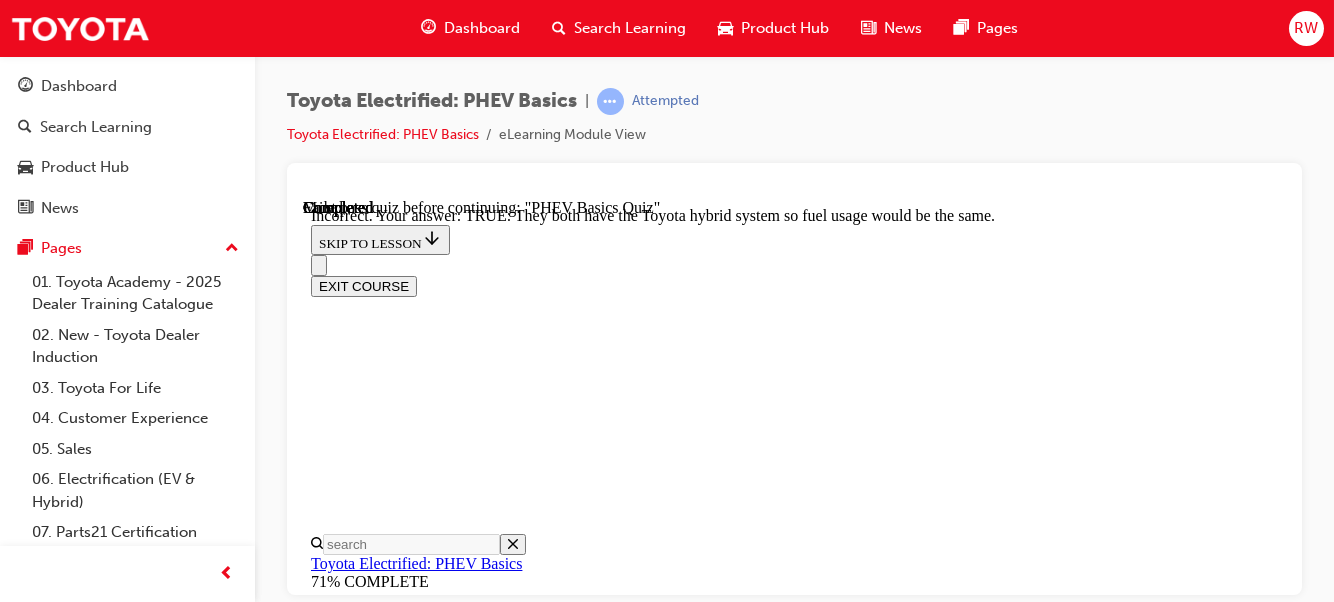 scroll, scrollTop: 390, scrollLeft: 0, axis: vertical 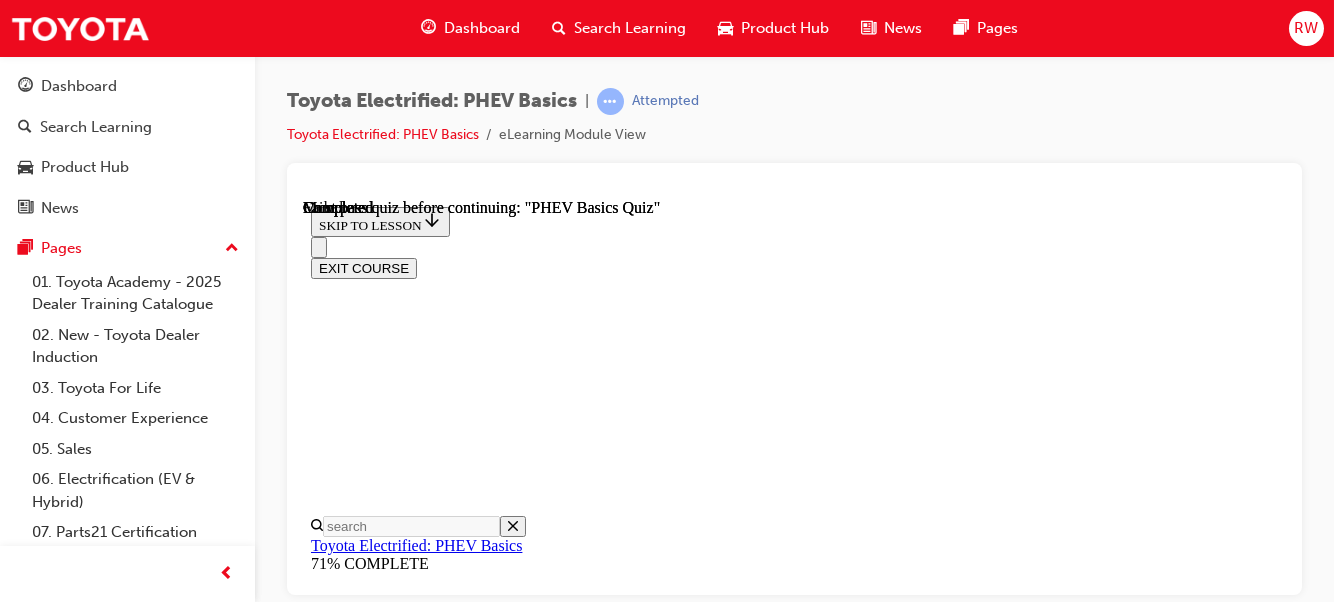 click at bounding box center [399, 13052] 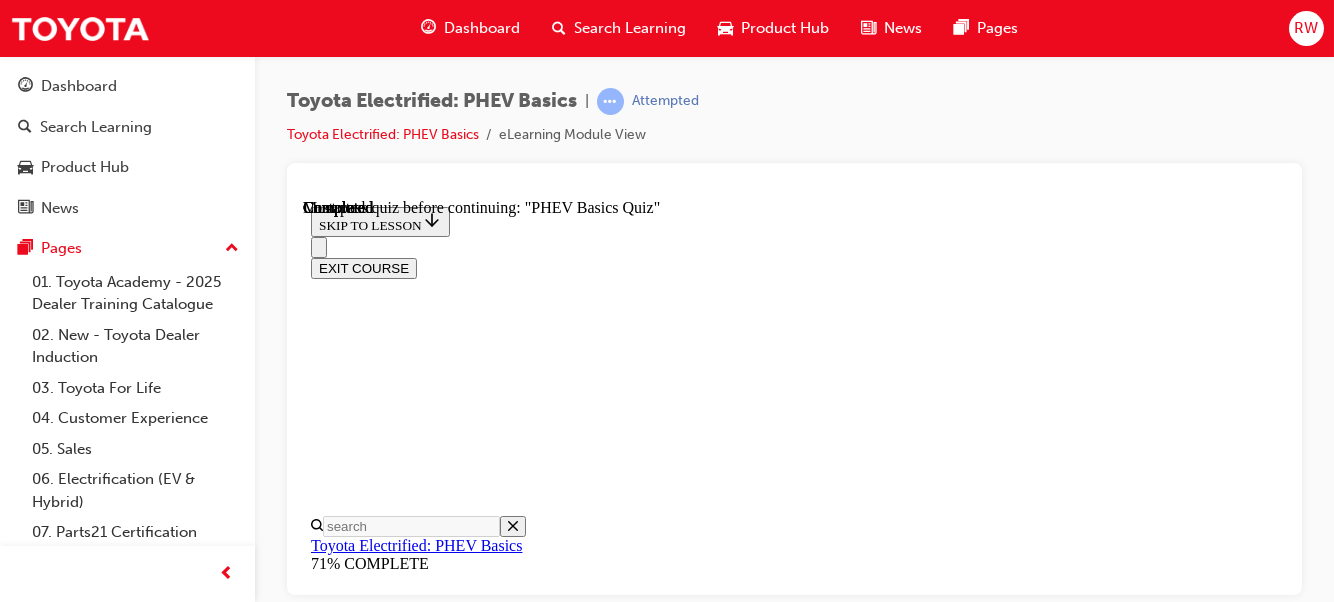 click on "TAKE AGAIN" at bounding box center [359, 8652] 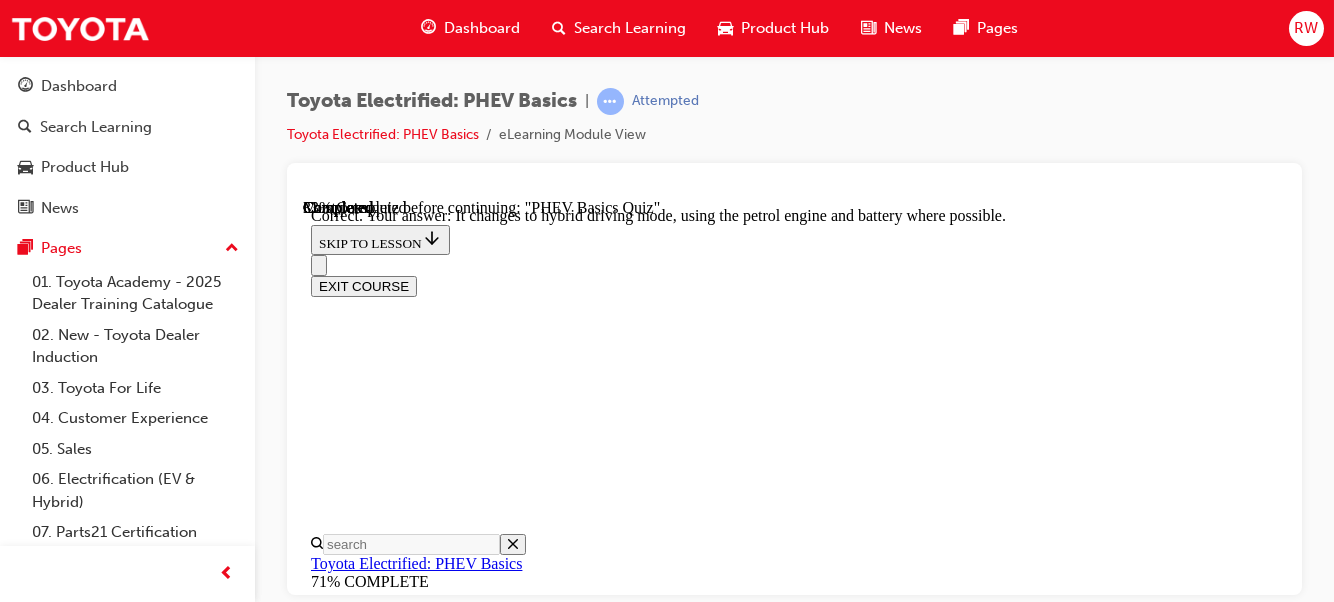click at bounding box center [311, 12352] 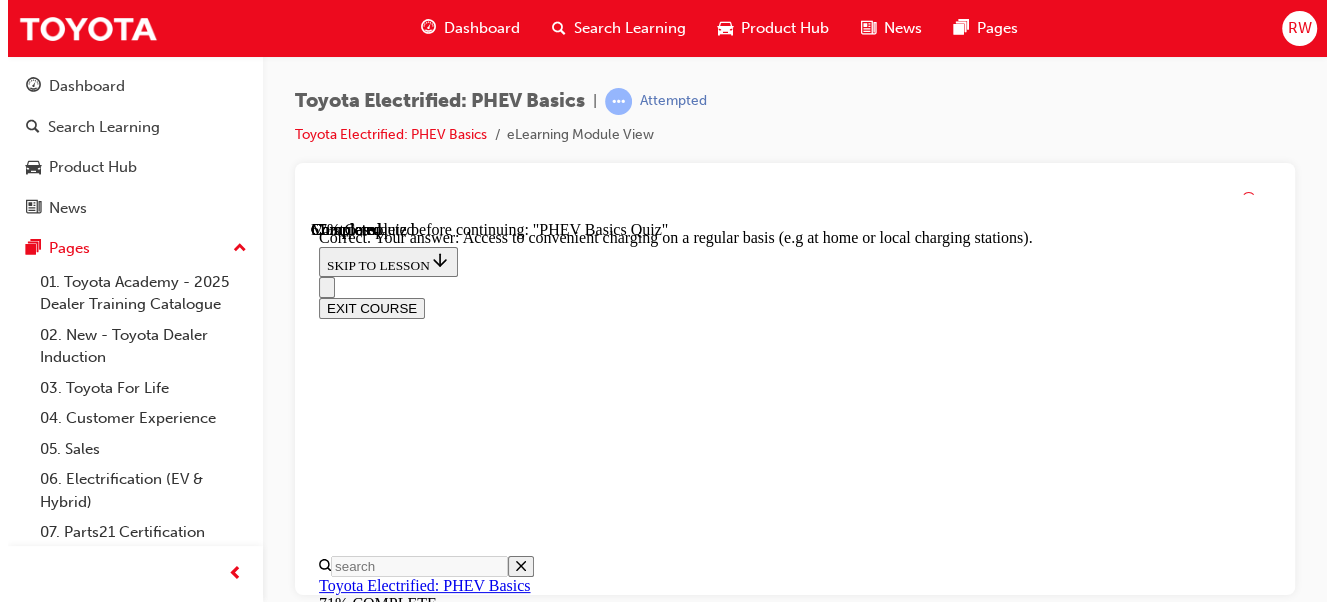 scroll, scrollTop: 761, scrollLeft: 0, axis: vertical 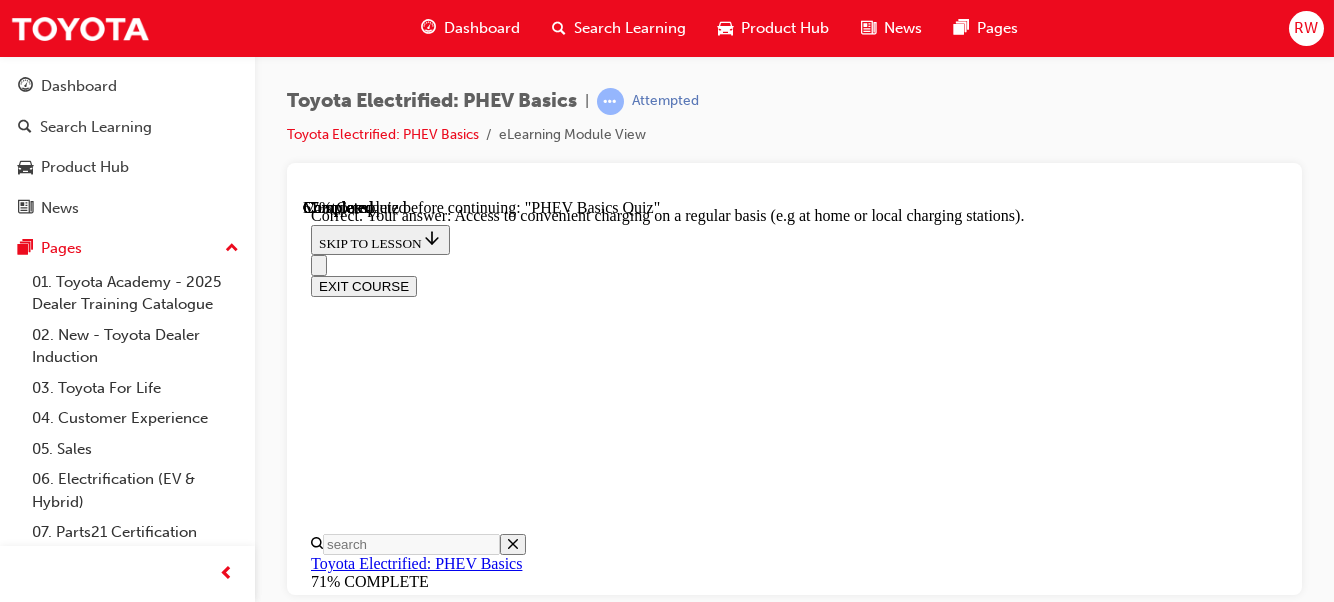click on "NEXT" at bounding box center (337, 19616) 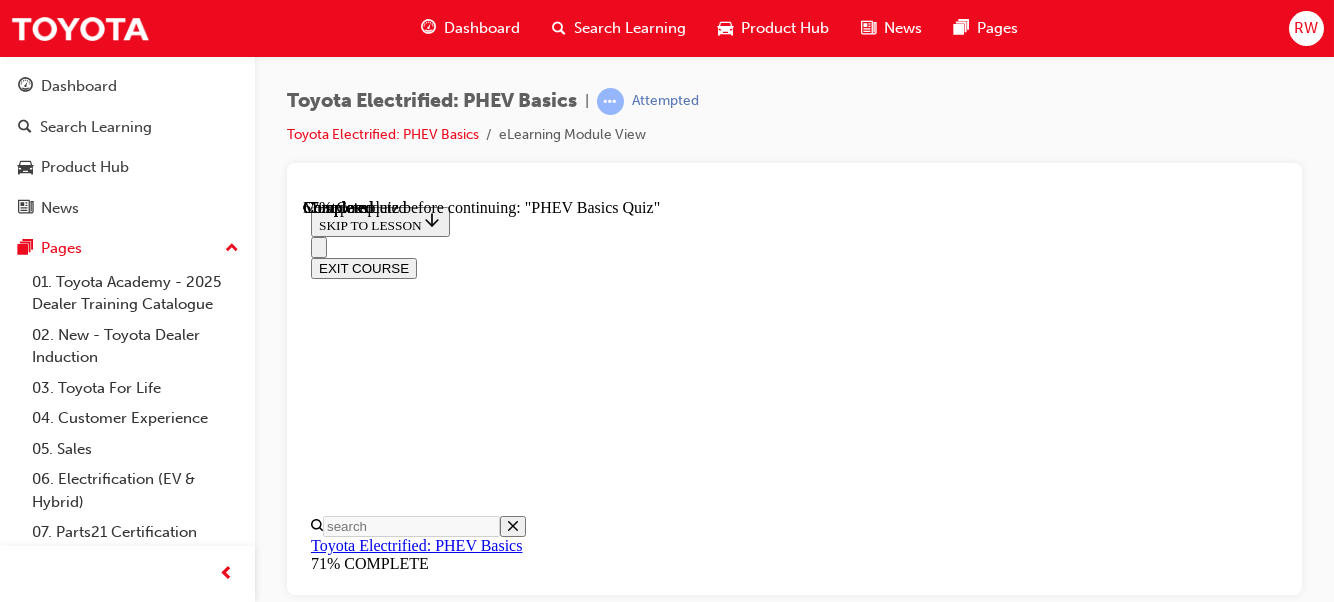scroll, scrollTop: 461, scrollLeft: 0, axis: vertical 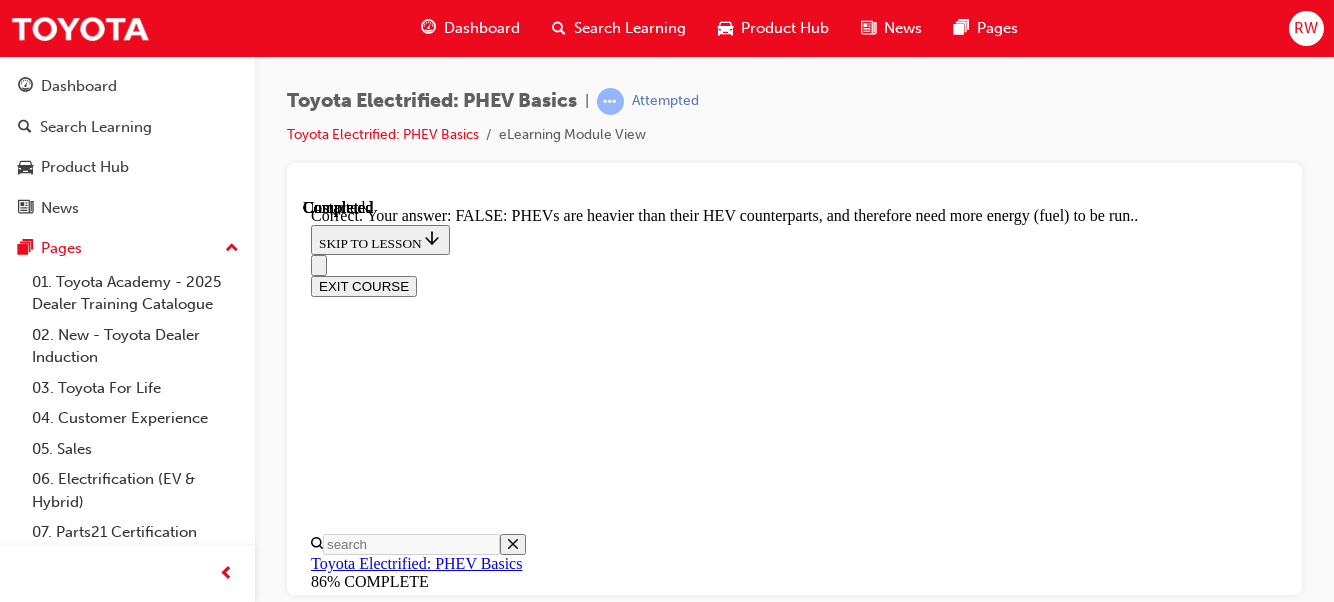 click on "NEXT" at bounding box center (337, 19598) 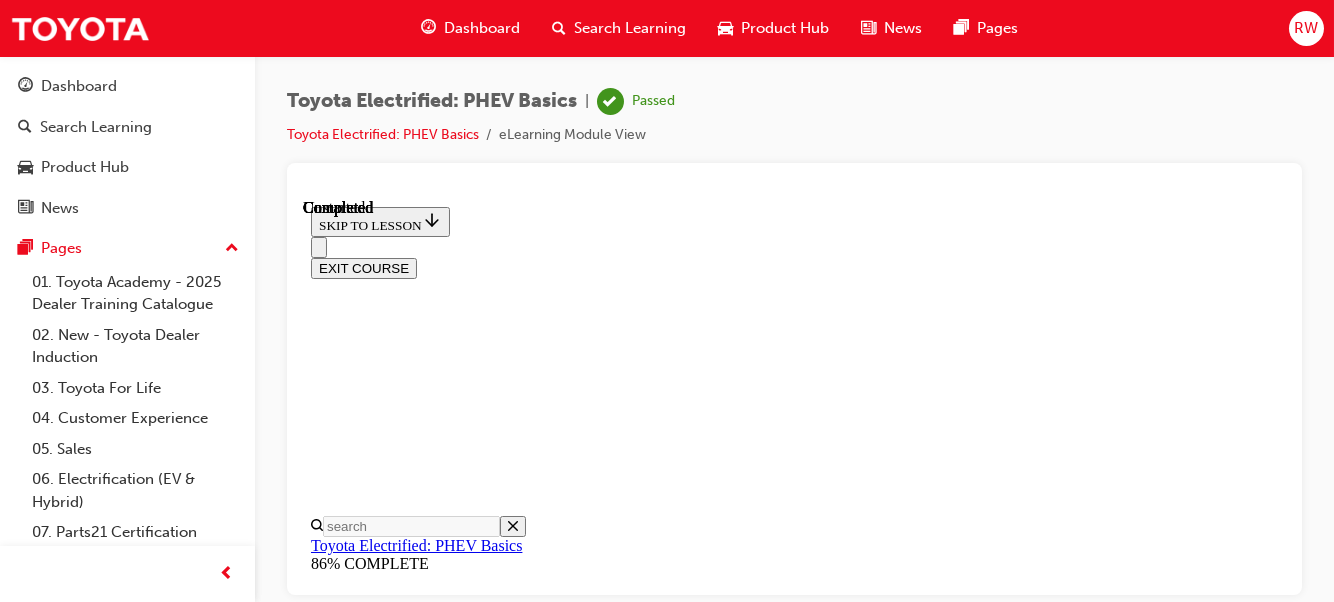 scroll, scrollTop: 685, scrollLeft: 0, axis: vertical 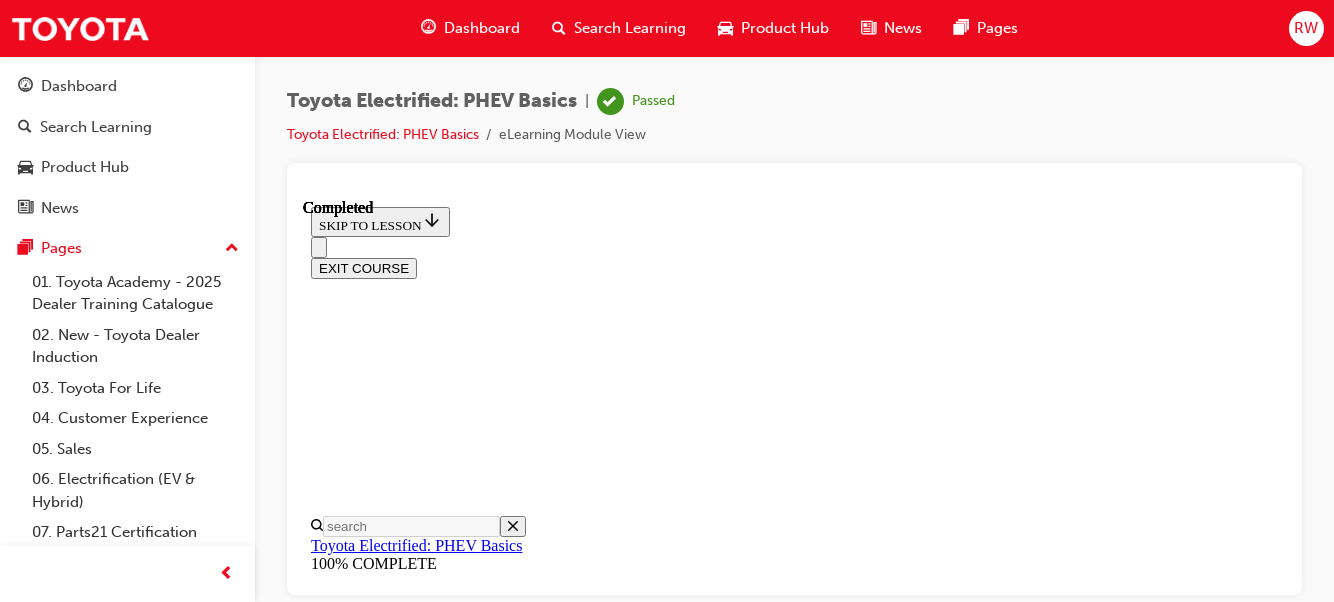 click on "EXIT COURSE" at bounding box center (364, 267) 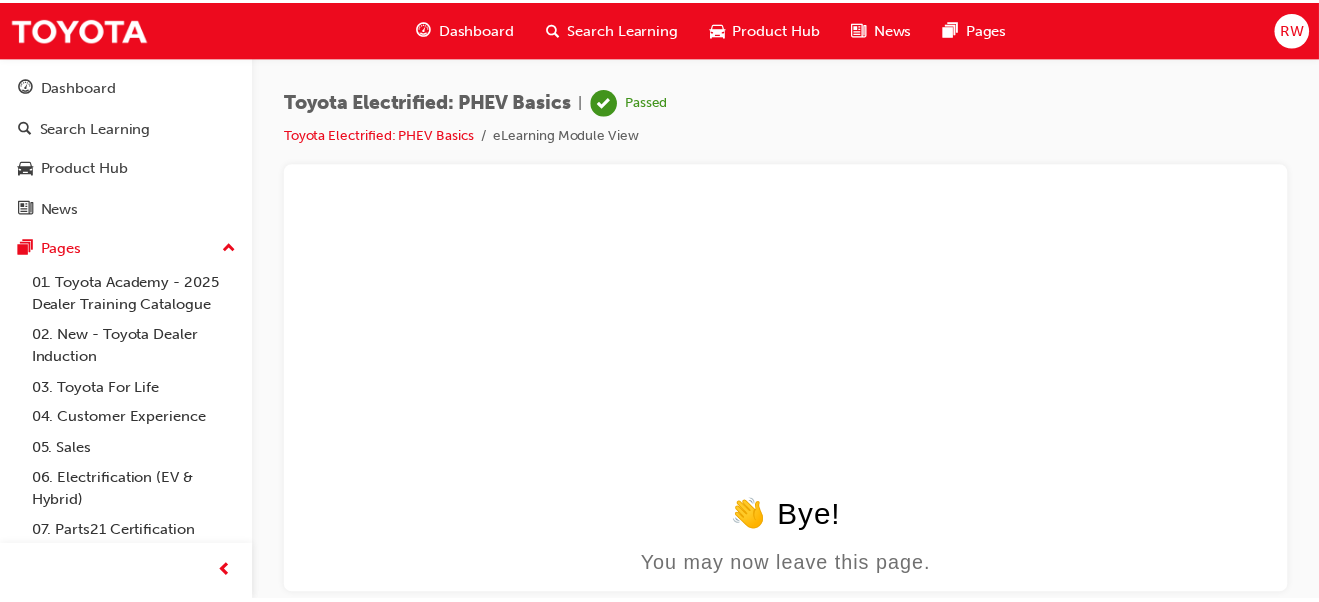 scroll, scrollTop: 0, scrollLeft: 0, axis: both 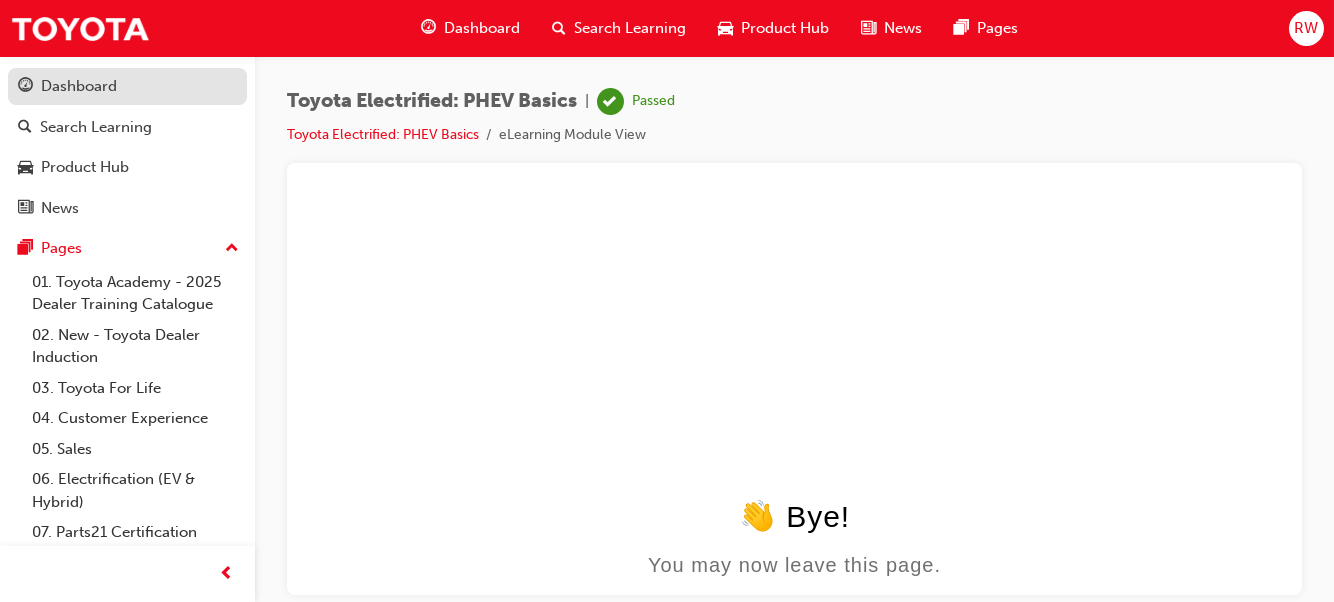 click on "Dashboard" at bounding box center [127, 86] 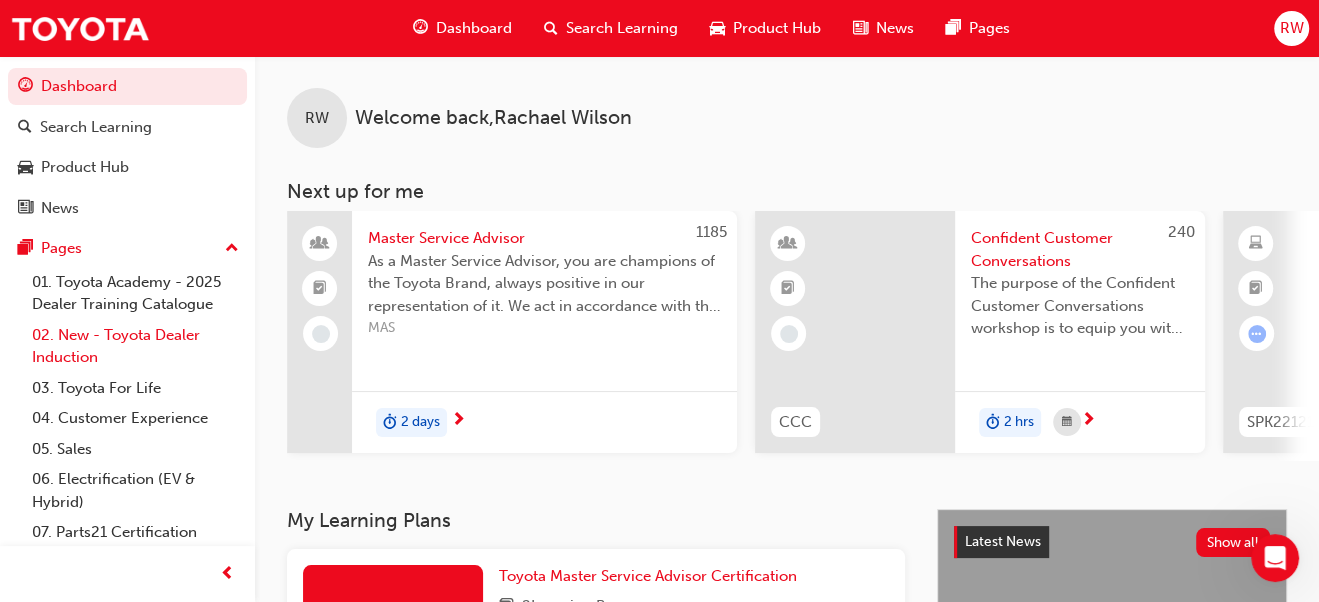scroll, scrollTop: 99, scrollLeft: 0, axis: vertical 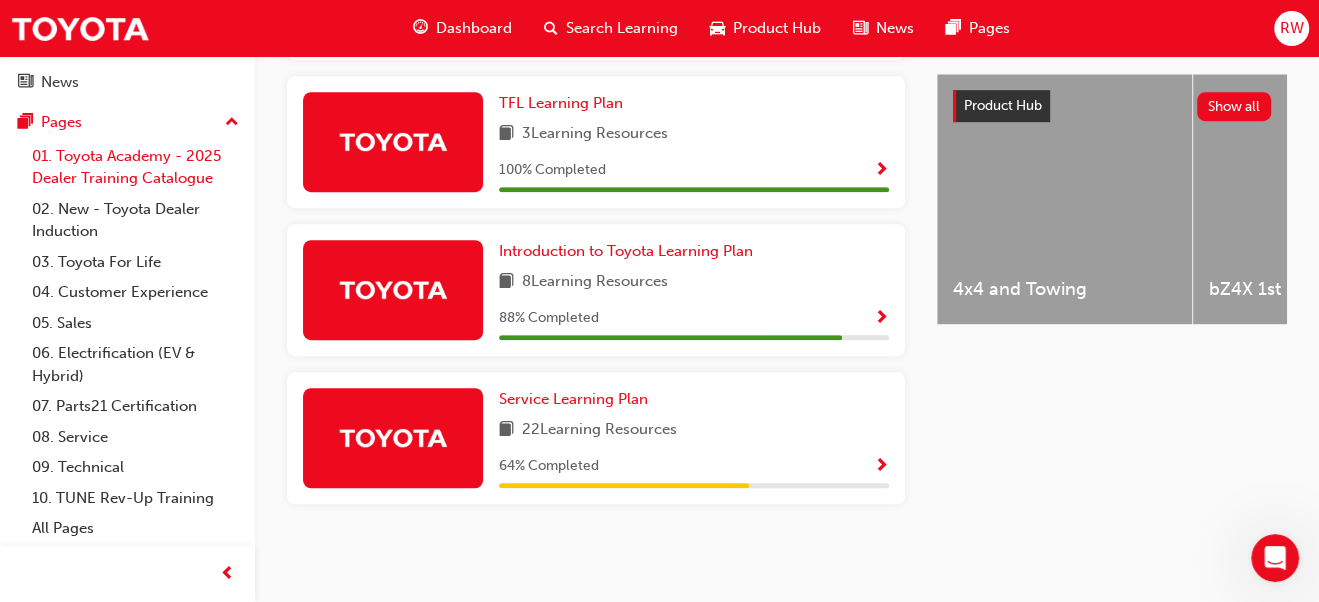 click on "01. Toyota Academy - 2025 Dealer Training Catalogue" at bounding box center (135, 167) 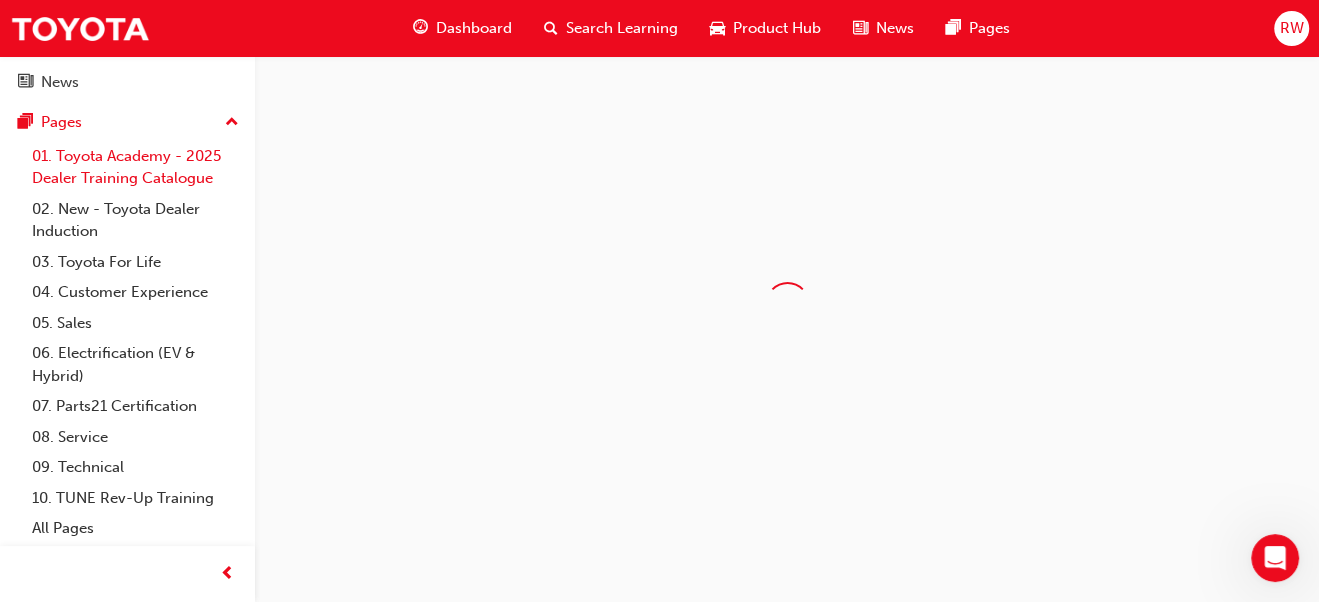 scroll, scrollTop: 0, scrollLeft: 0, axis: both 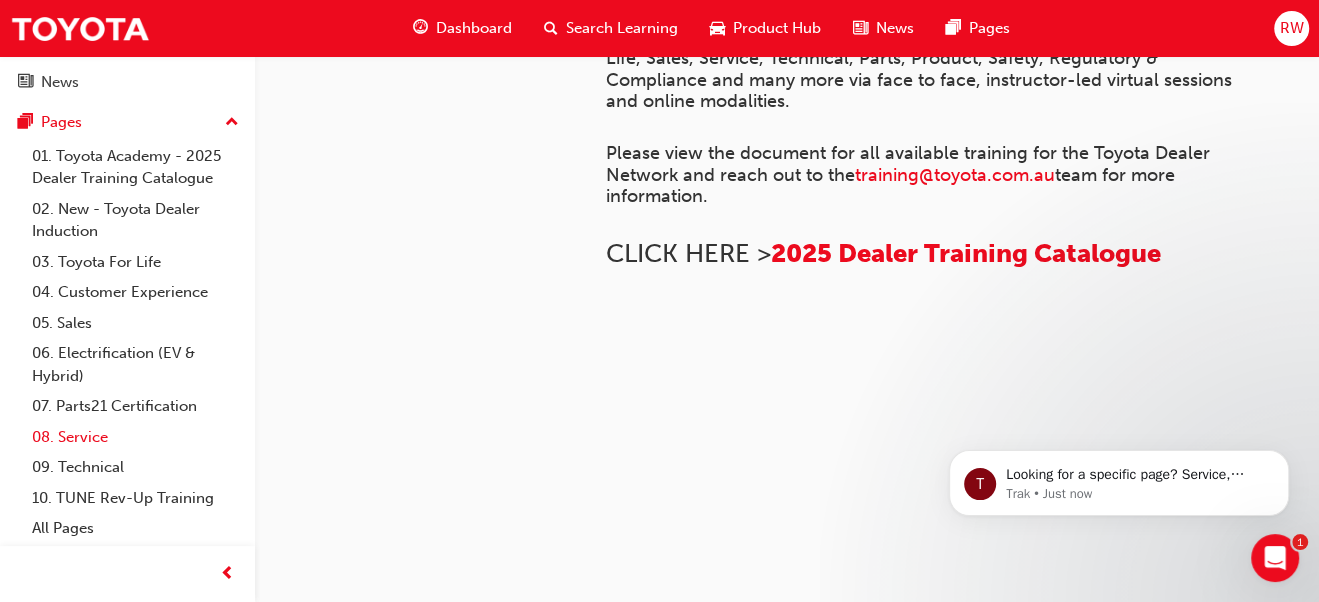 click on "08. Service" at bounding box center (135, 437) 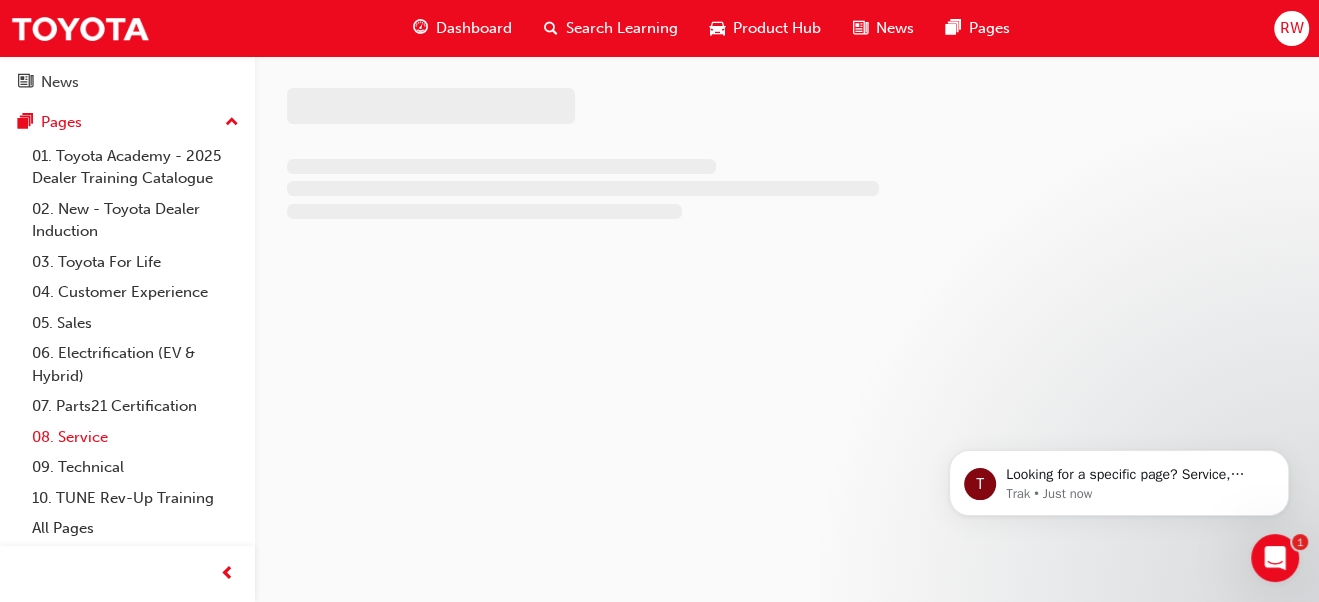 scroll, scrollTop: 0, scrollLeft: 0, axis: both 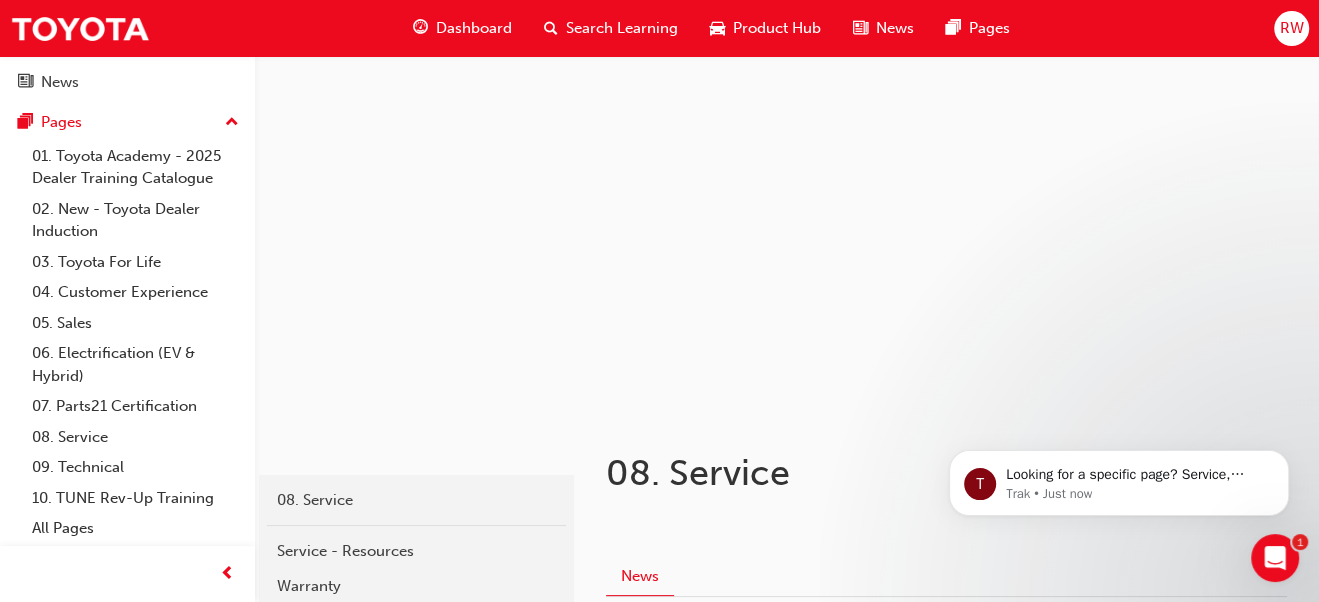 click 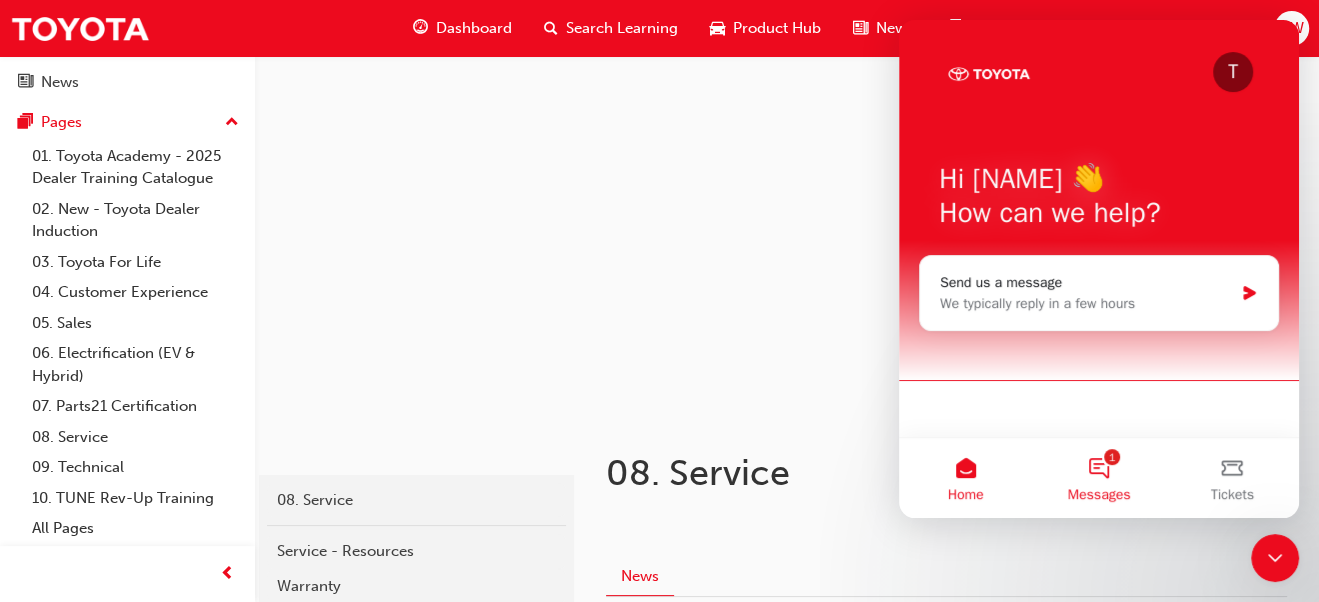 click on "1 Messages" at bounding box center [1098, 478] 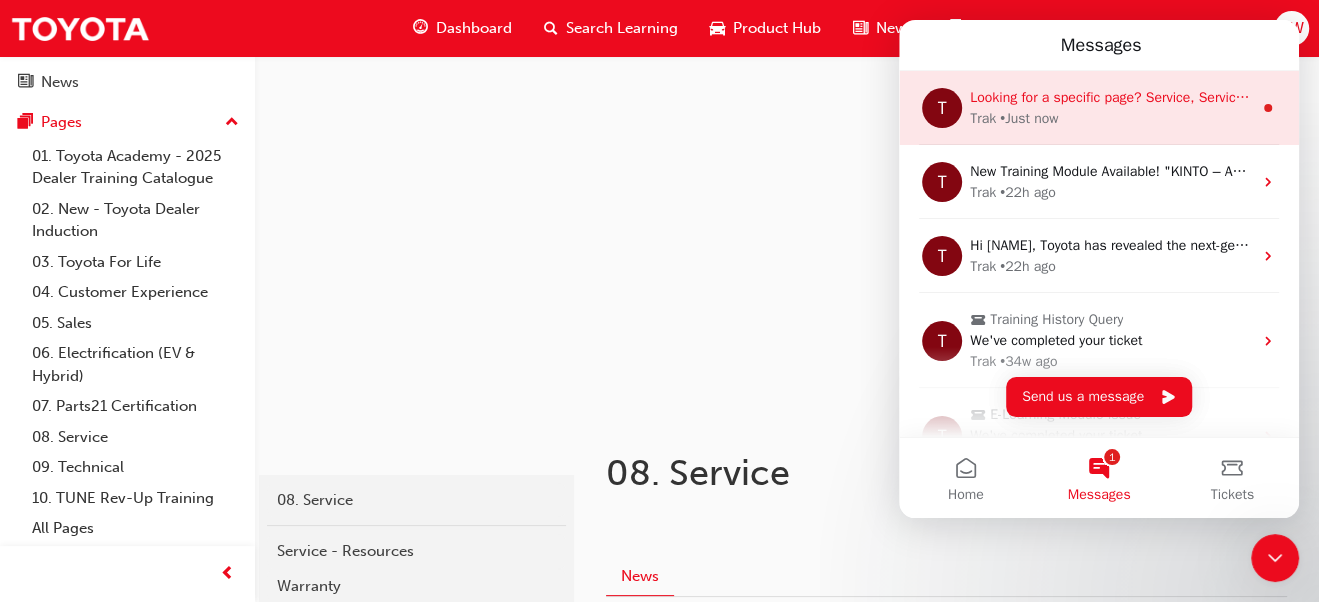click on "•  Just now" at bounding box center (1029, 118) 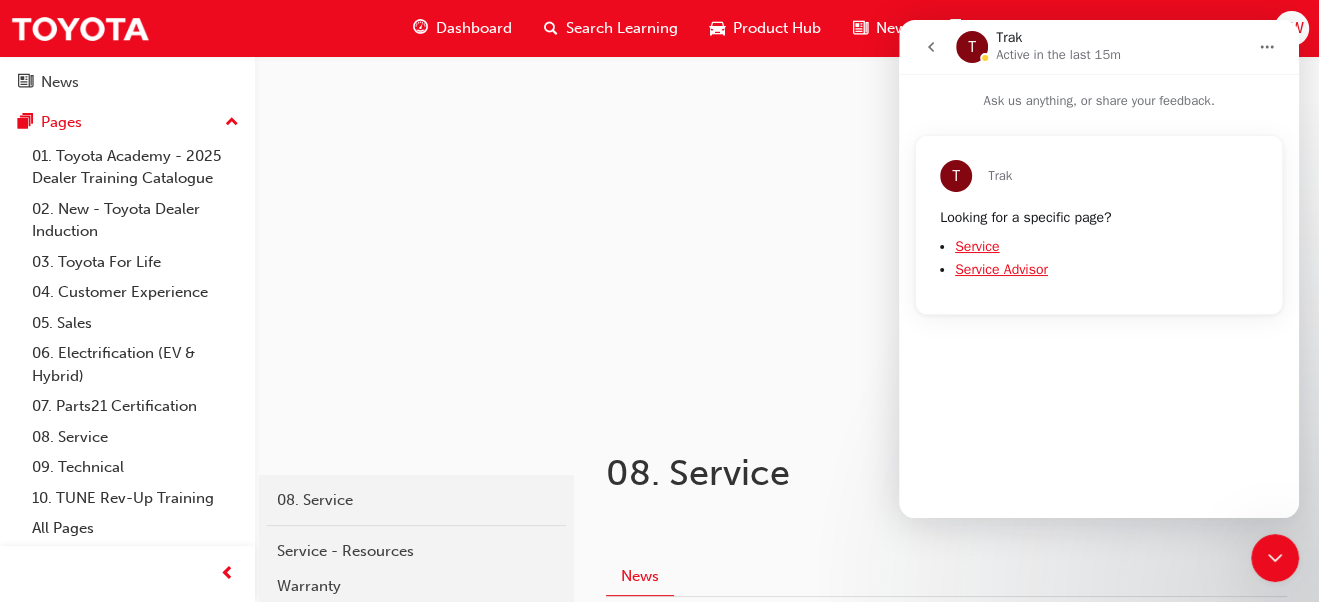 click on "Service Advisor" at bounding box center [1001, 269] 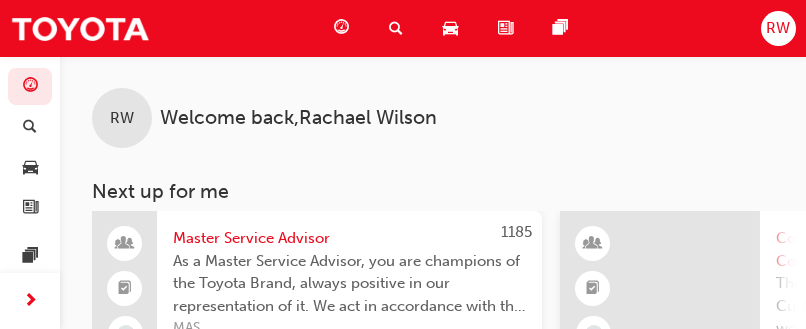 scroll, scrollTop: 0, scrollLeft: 0, axis: both 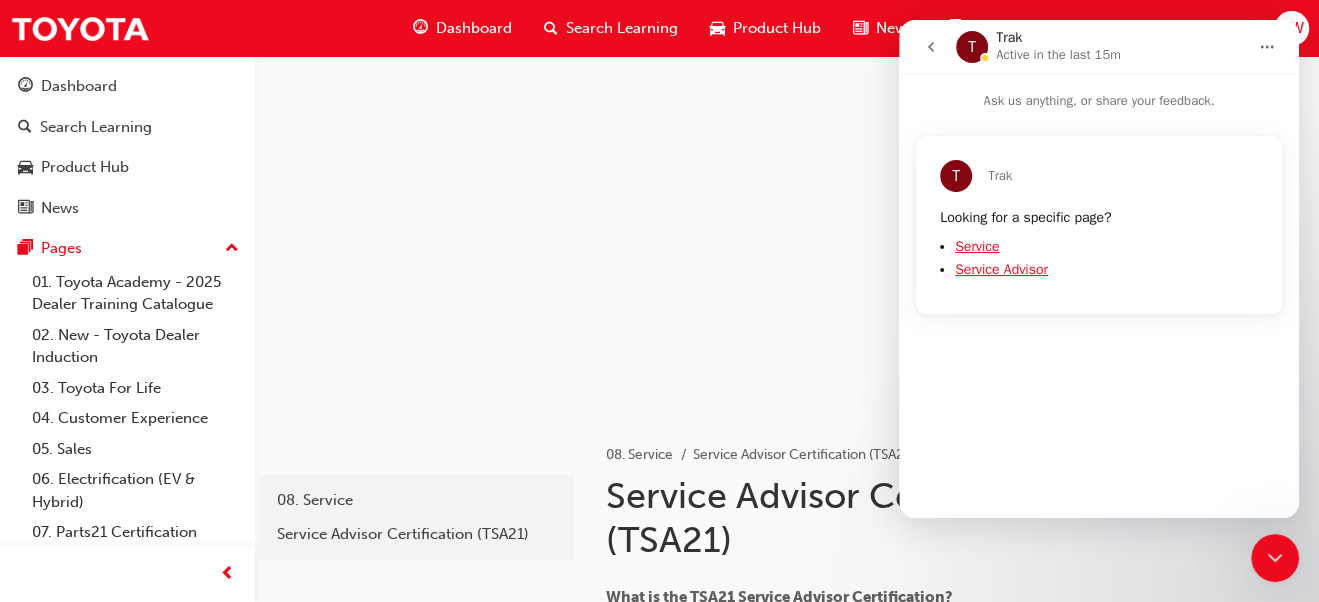 click 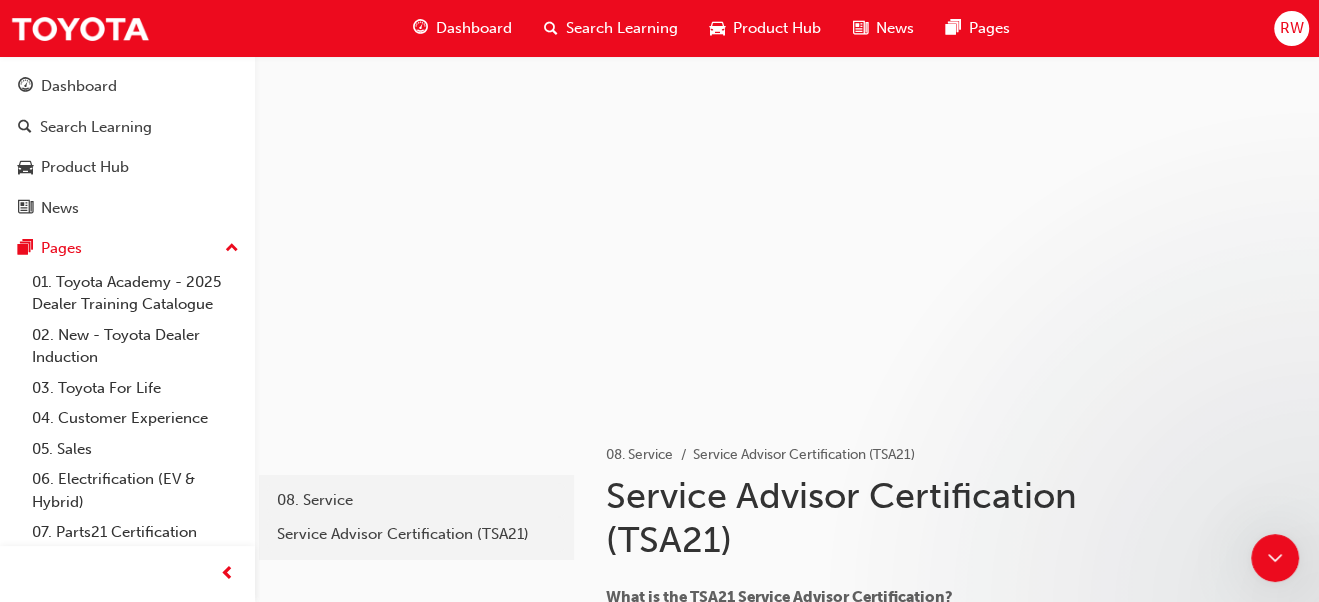 scroll, scrollTop: 0, scrollLeft: 0, axis: both 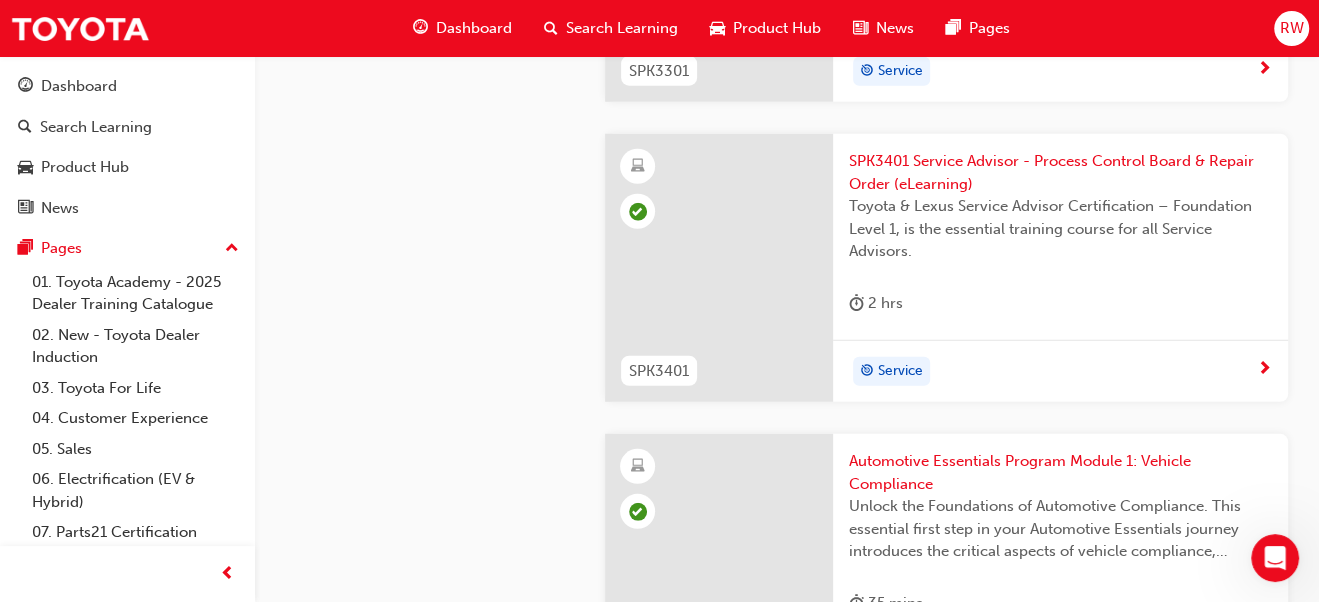 click at bounding box center [1264, 370] 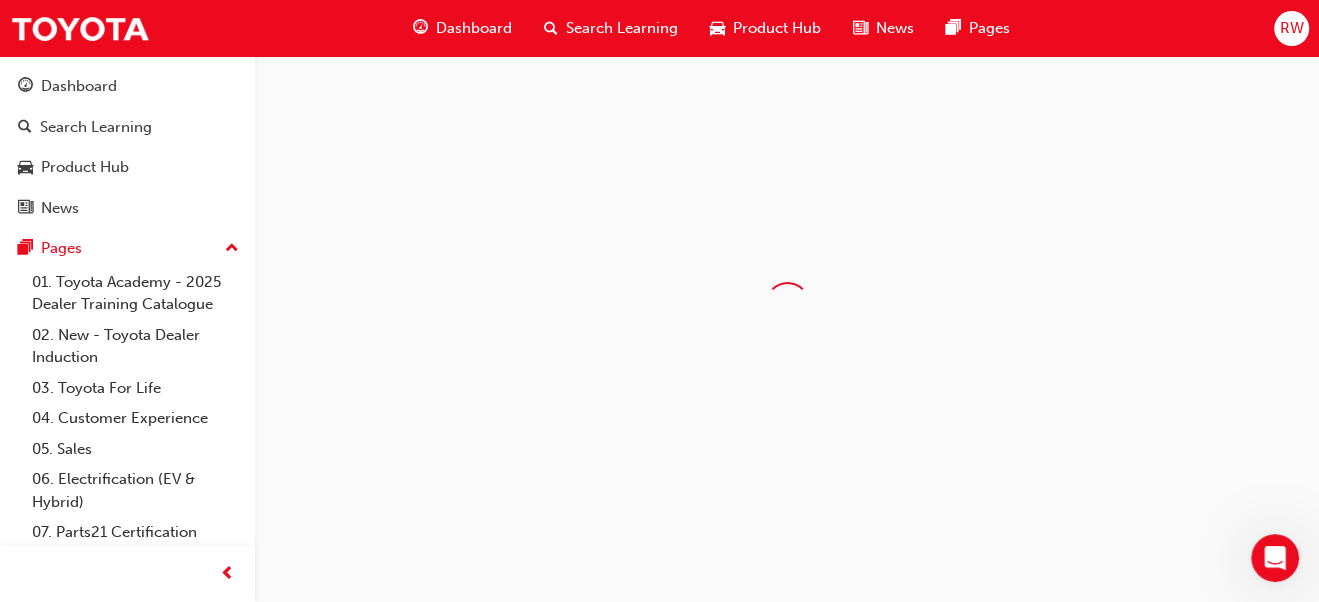 scroll, scrollTop: 0, scrollLeft: 0, axis: both 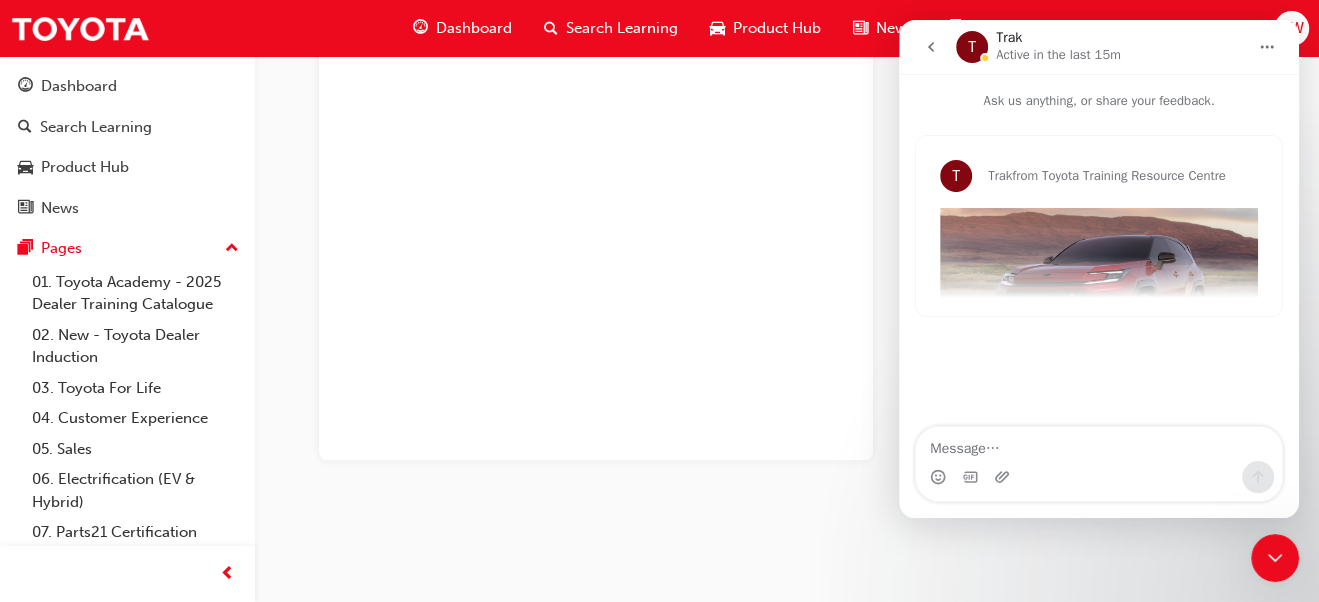 click 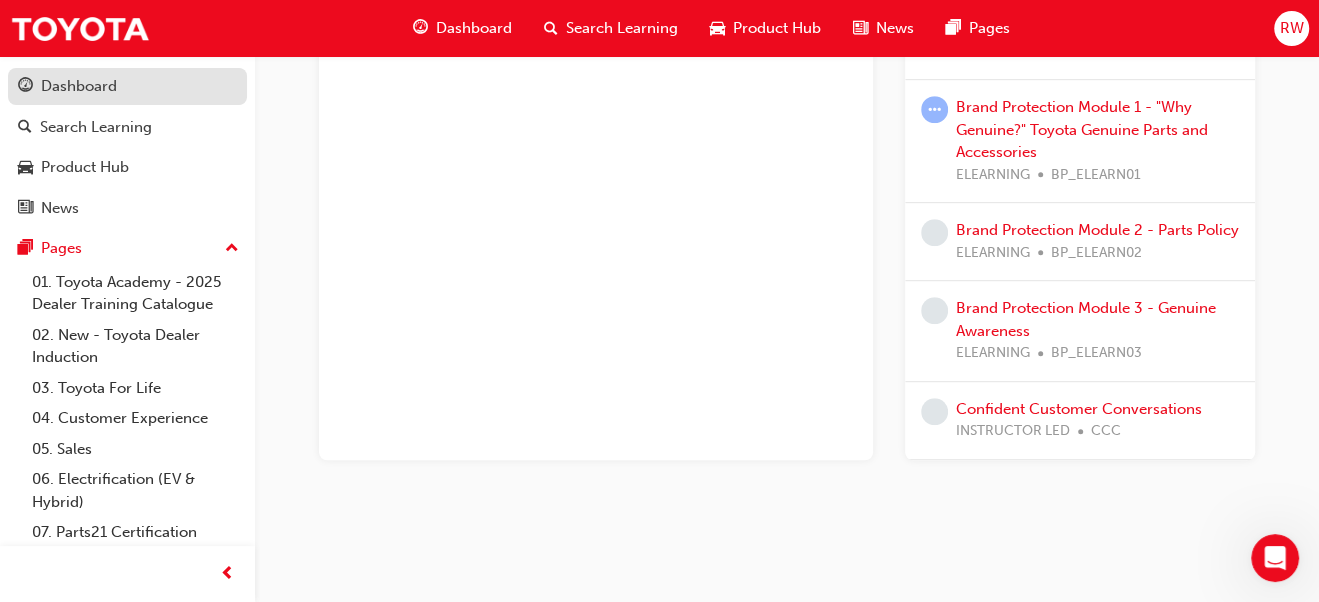 click on "Dashboard" at bounding box center (79, 86) 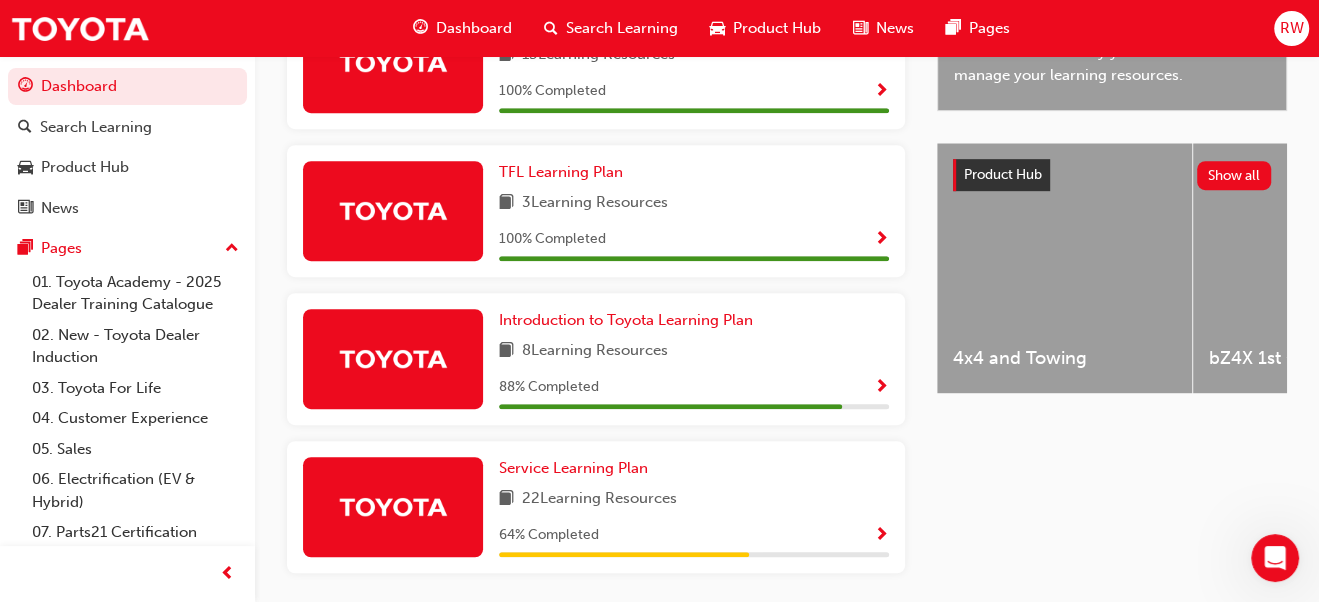 scroll, scrollTop: 774, scrollLeft: 0, axis: vertical 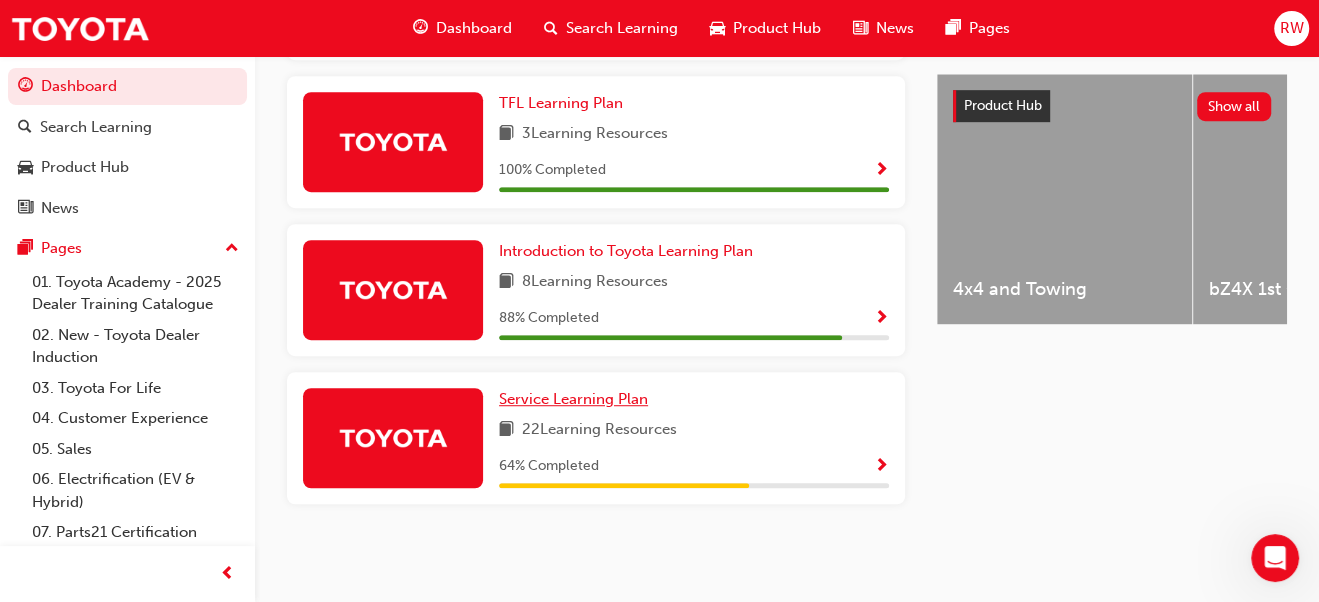 click on "Service Learning Plan" at bounding box center (573, 399) 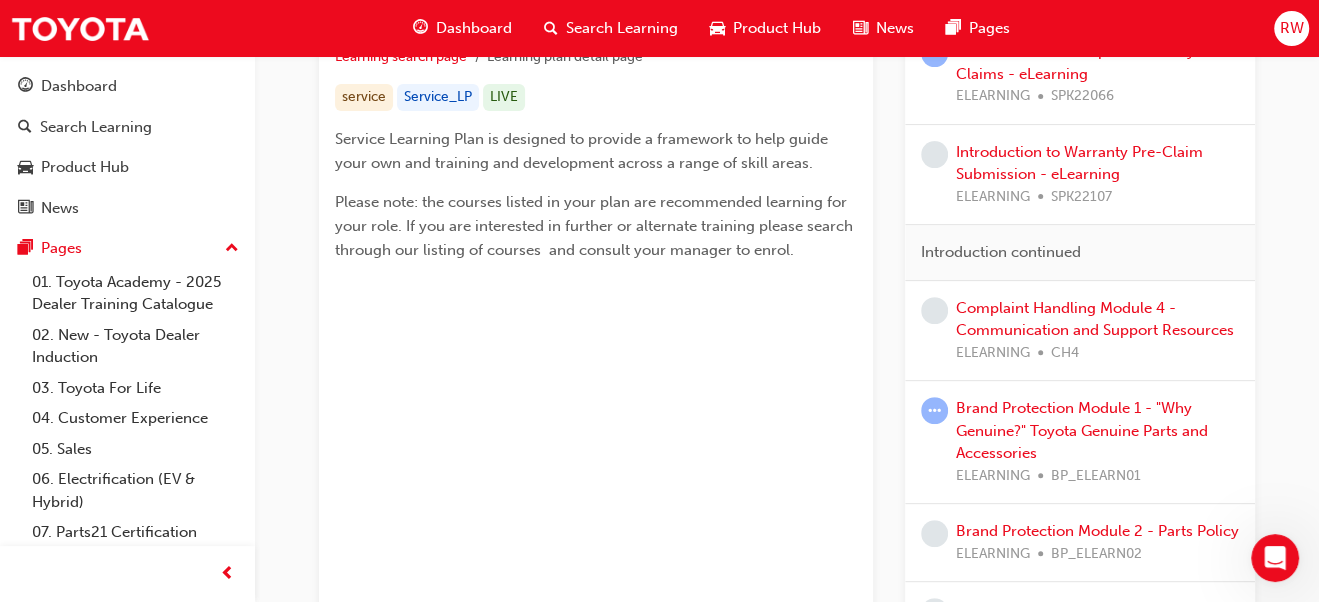 scroll, scrollTop: 0, scrollLeft: 0, axis: both 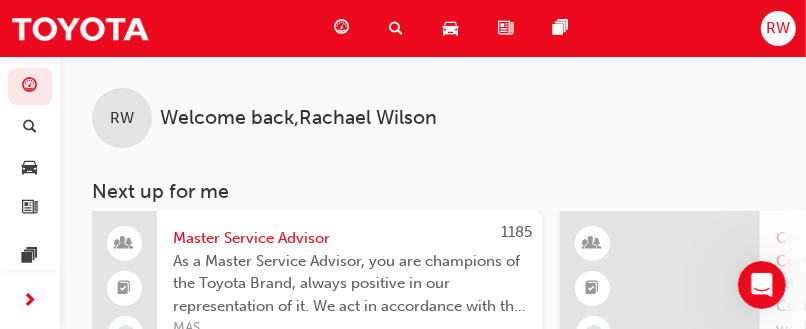 click on "RW Welcome back , [FIRST] [LAST]" at bounding box center (433, 102) 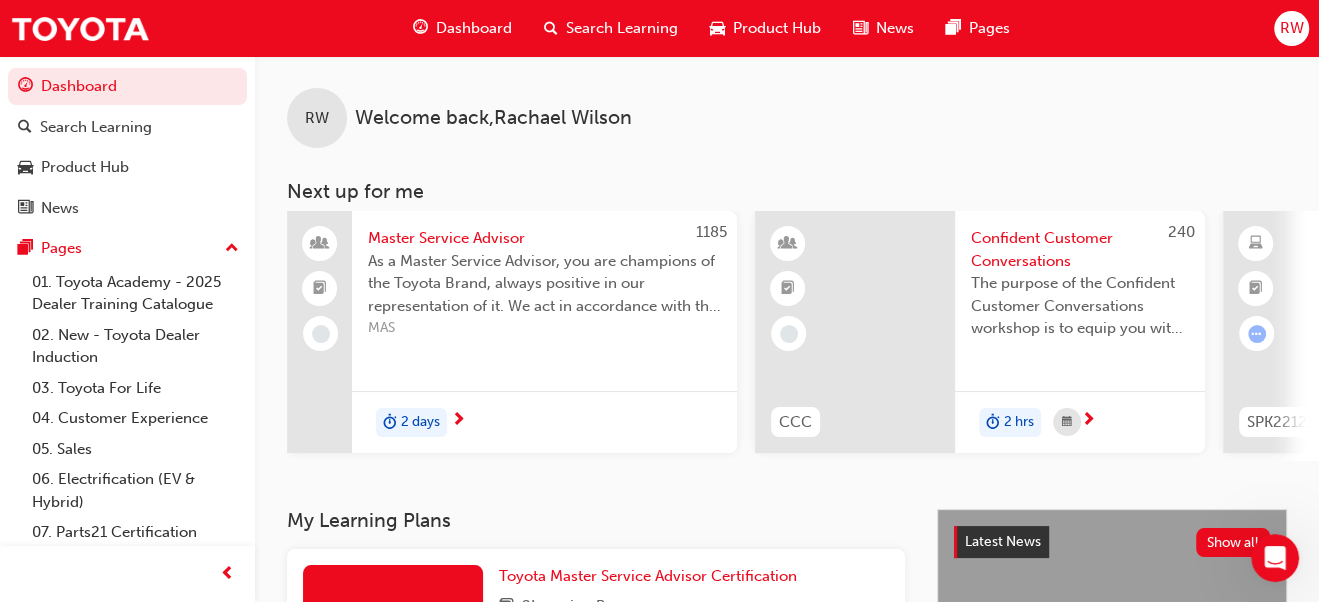 click on "Confident Customer Conversations" at bounding box center [1080, 249] 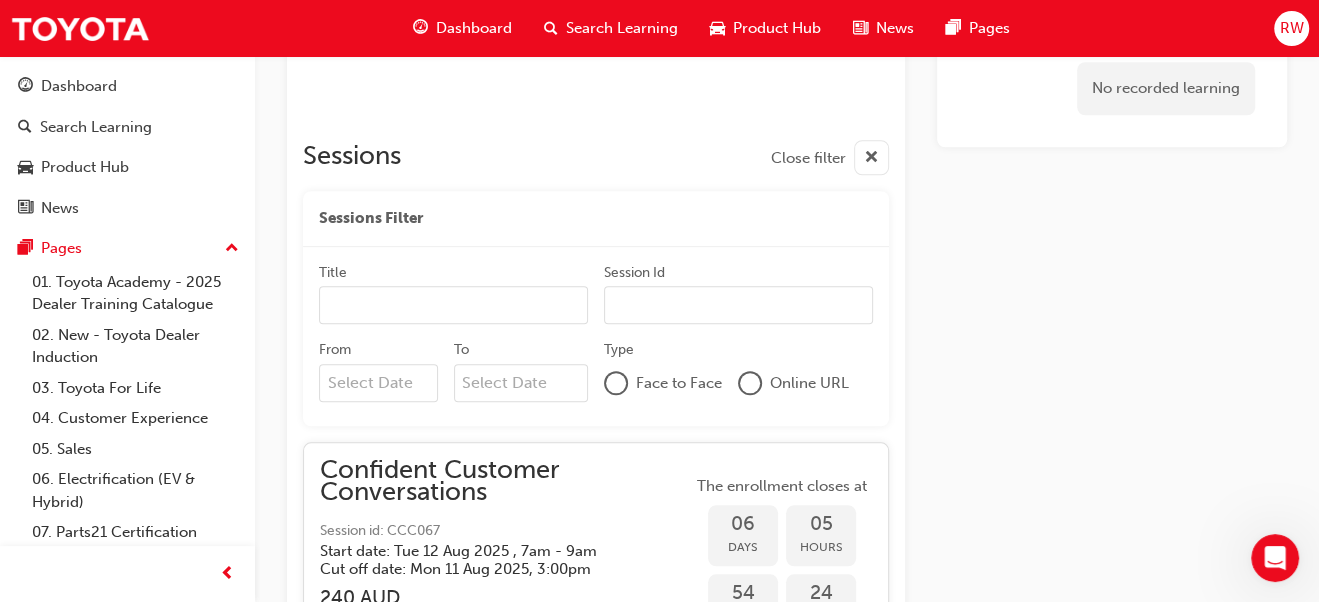 scroll, scrollTop: 1173, scrollLeft: 0, axis: vertical 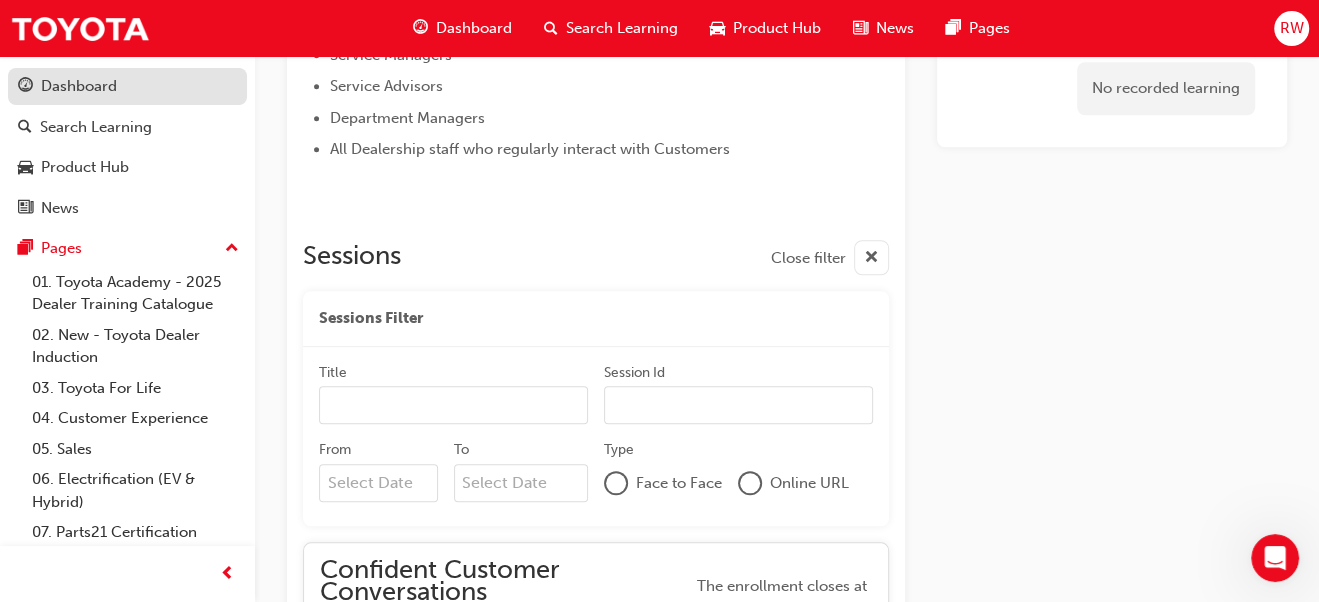 click on "Dashboard" at bounding box center (79, 86) 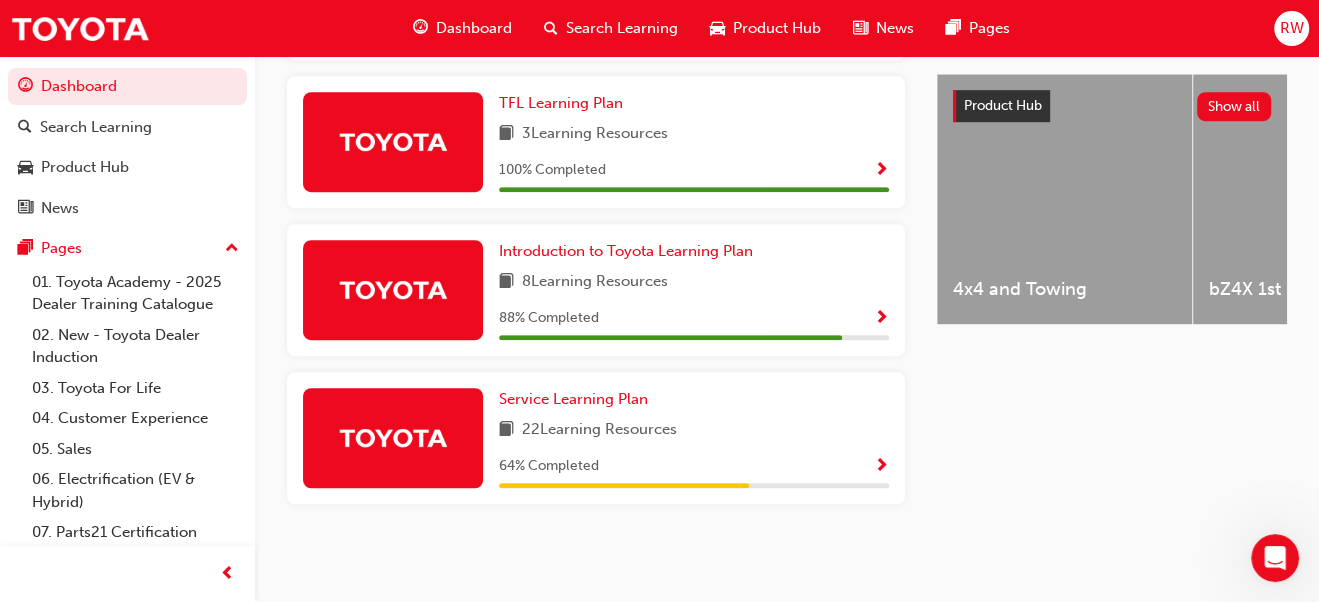 scroll, scrollTop: 675, scrollLeft: 0, axis: vertical 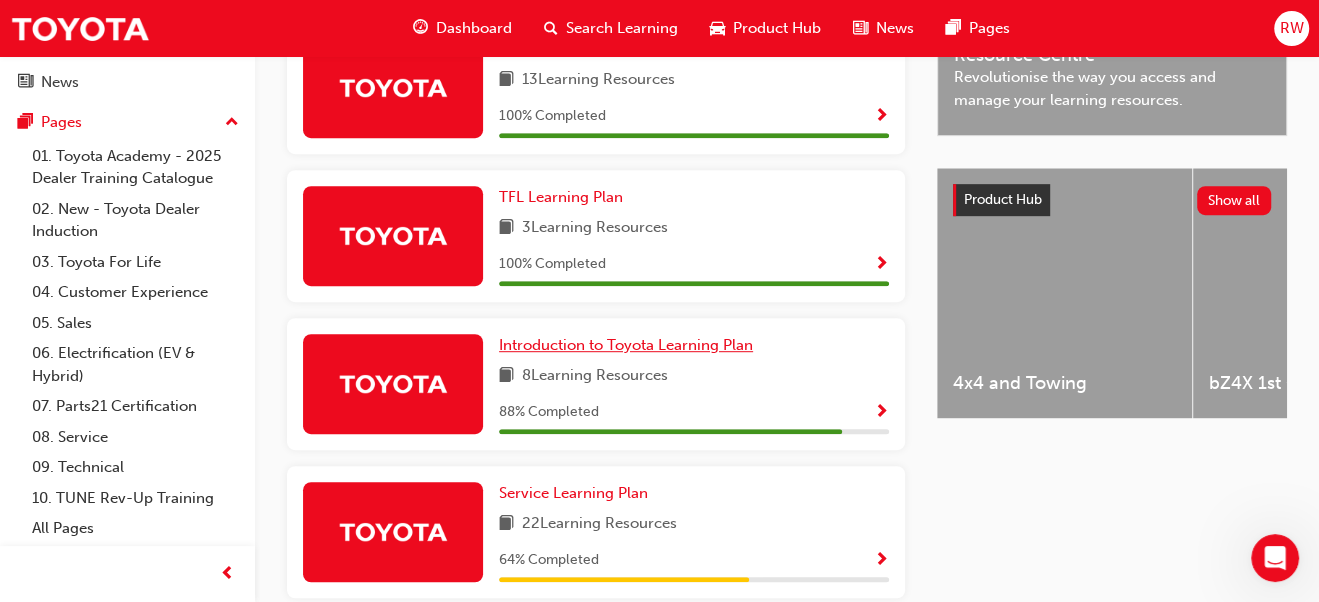 click on "Introduction to Toyota Learning Plan" at bounding box center [626, 345] 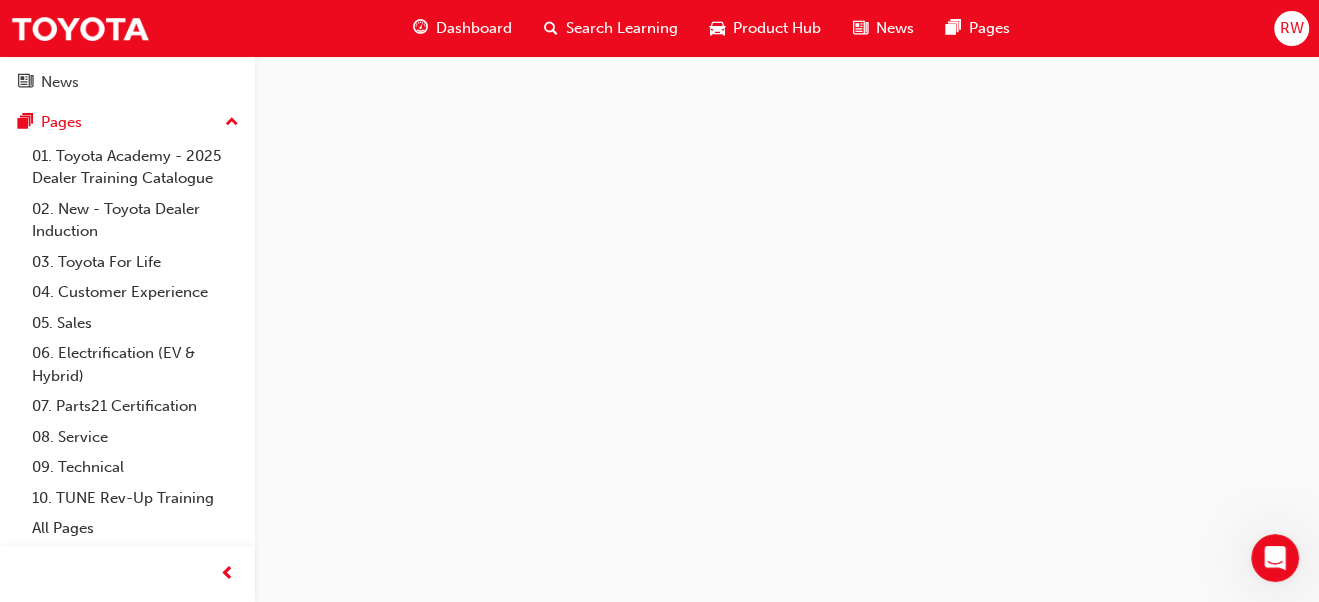 scroll, scrollTop: 0, scrollLeft: 0, axis: both 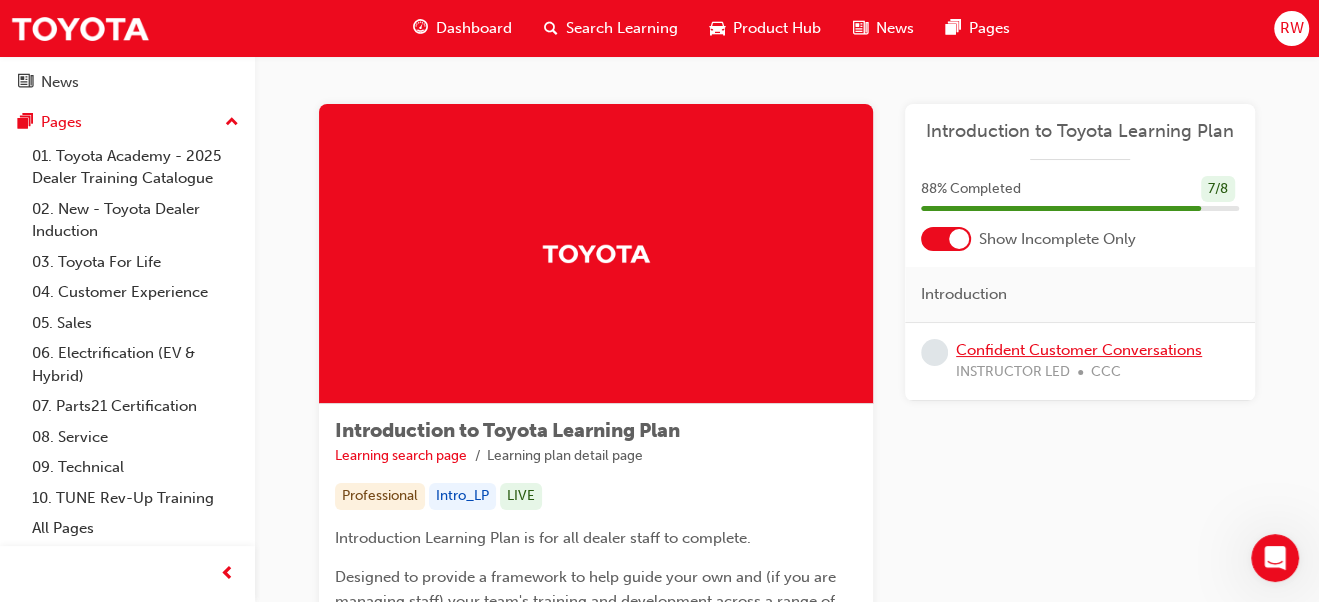 click on "Confident Customer Conversations" at bounding box center [1079, 350] 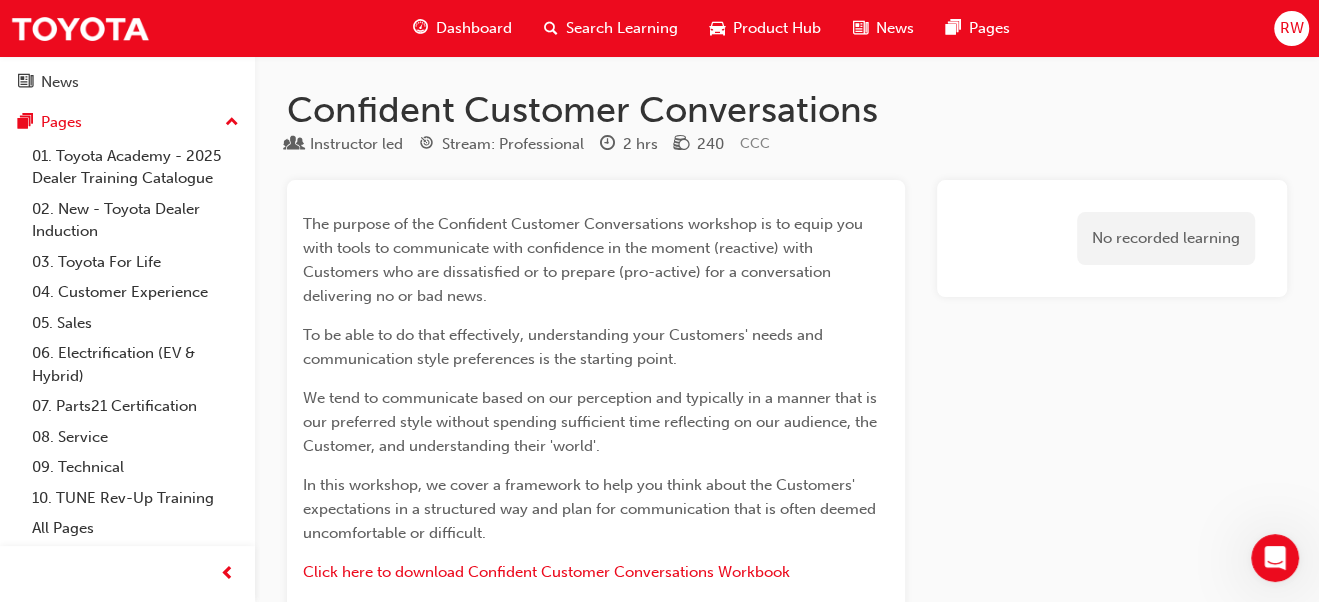 scroll, scrollTop: 1715, scrollLeft: 0, axis: vertical 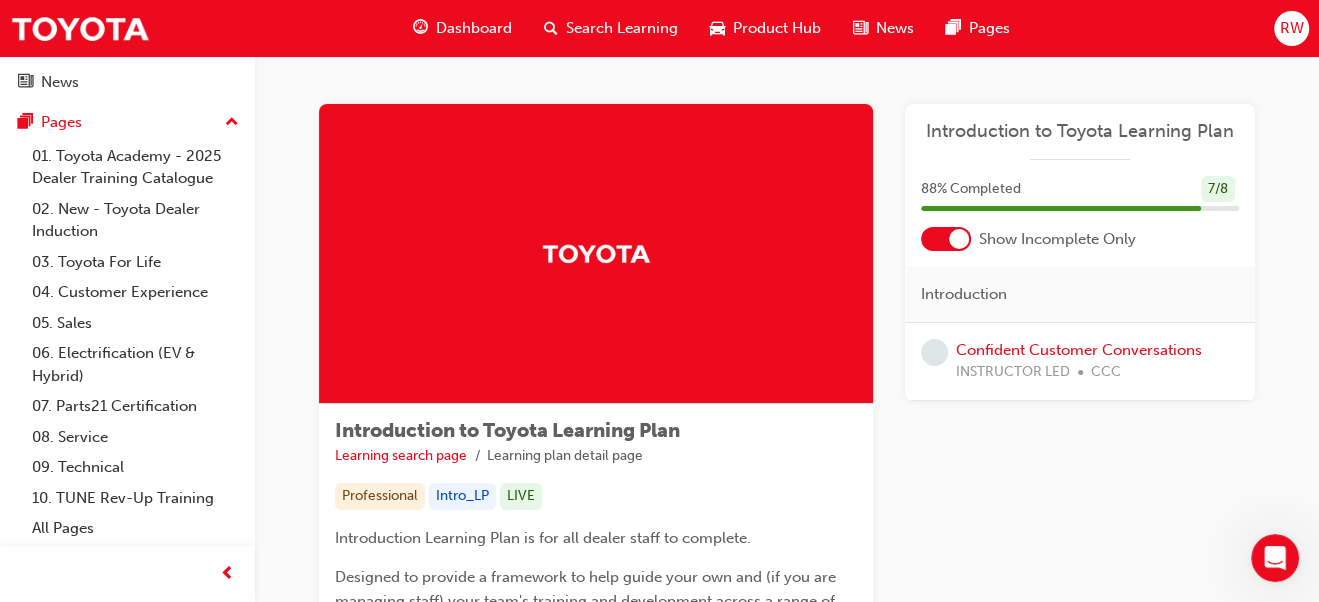 click on "Dashboard" at bounding box center (474, 28) 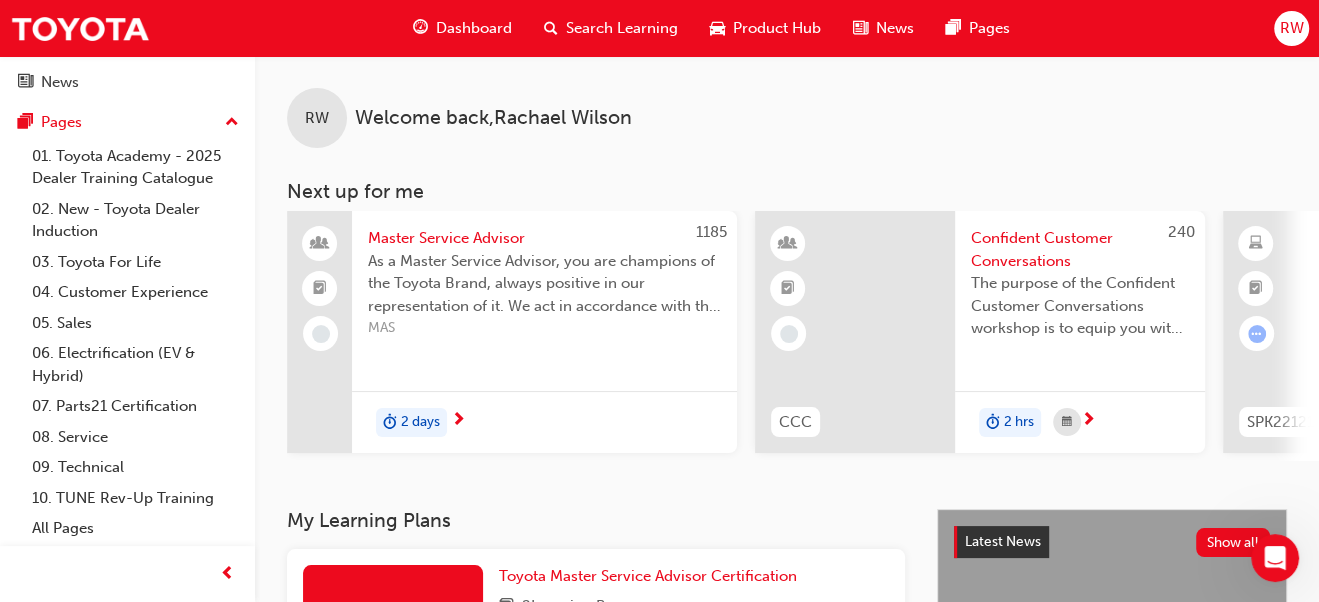 scroll, scrollTop: 99, scrollLeft: 0, axis: vertical 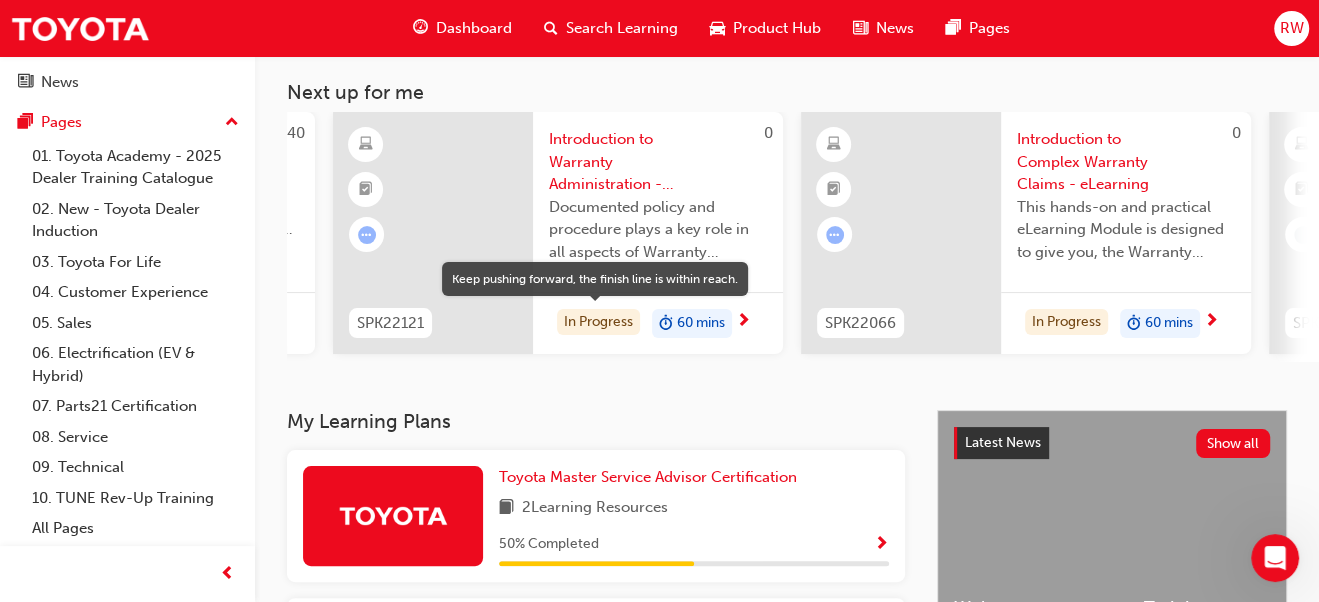 click on "In Progress" at bounding box center [598, 322] 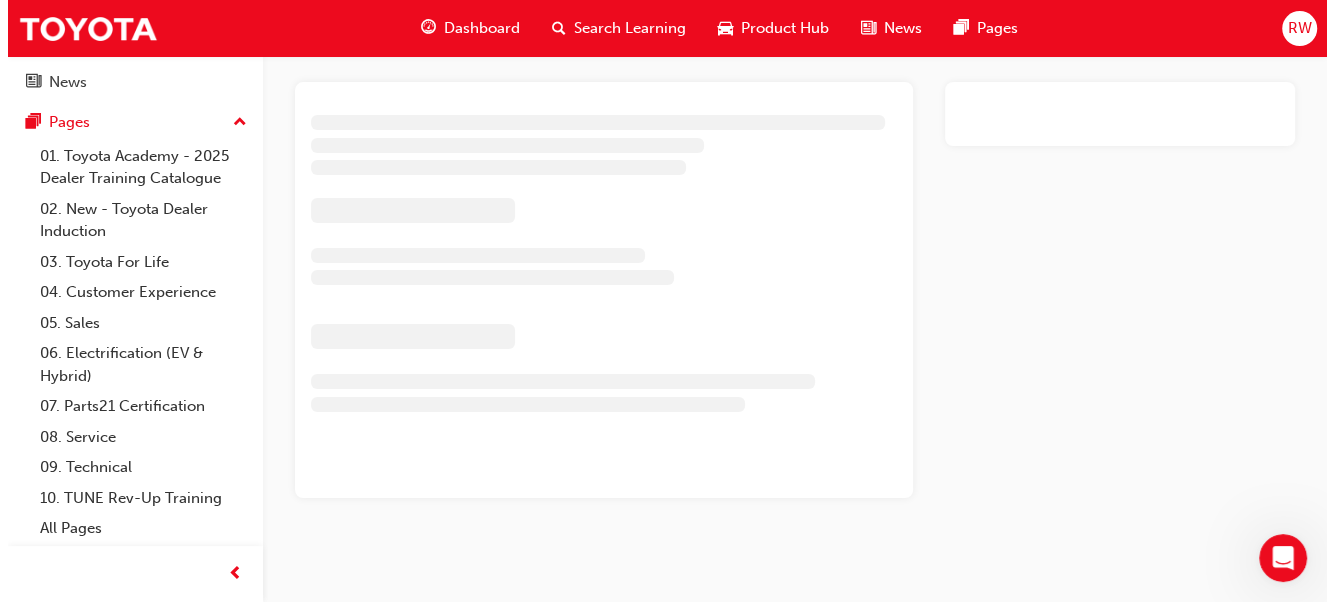 scroll, scrollTop: 0, scrollLeft: 0, axis: both 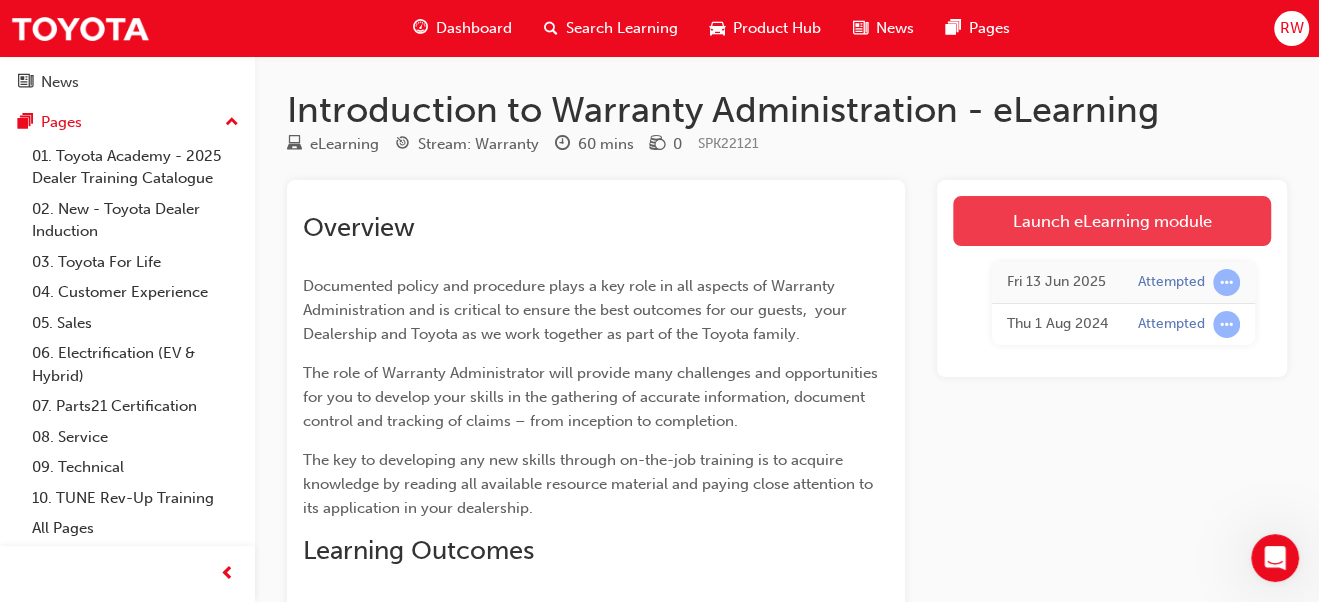 click on "Launch eLearning module" at bounding box center (1112, 221) 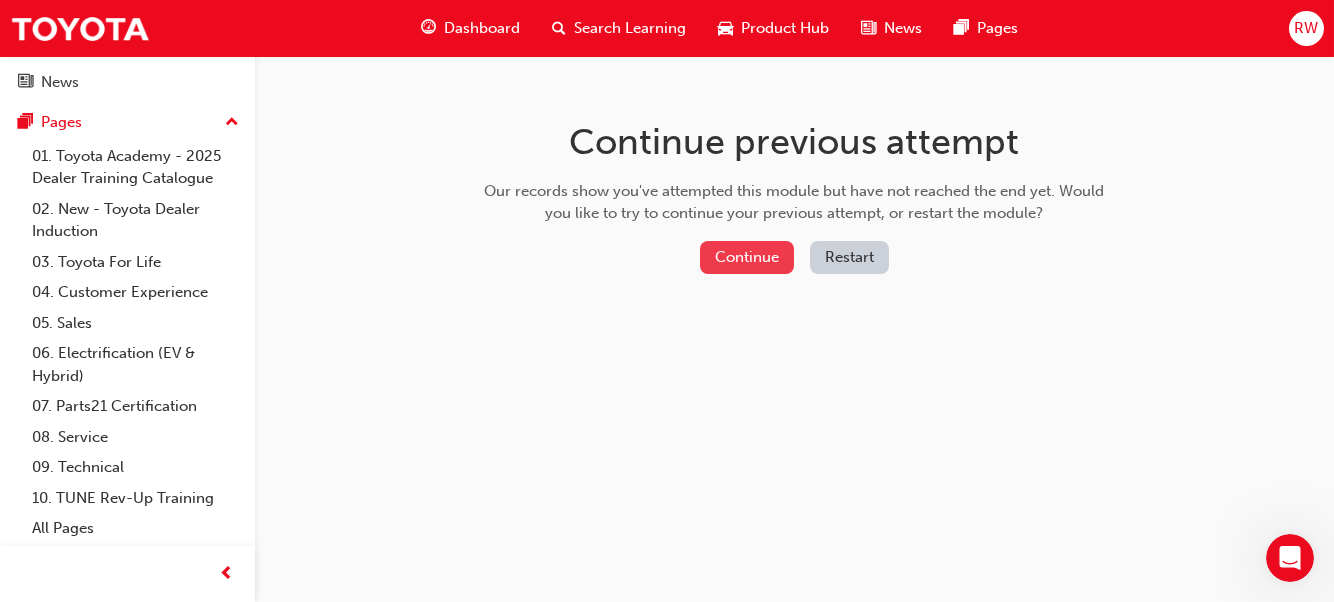 click on "Continue" at bounding box center (747, 257) 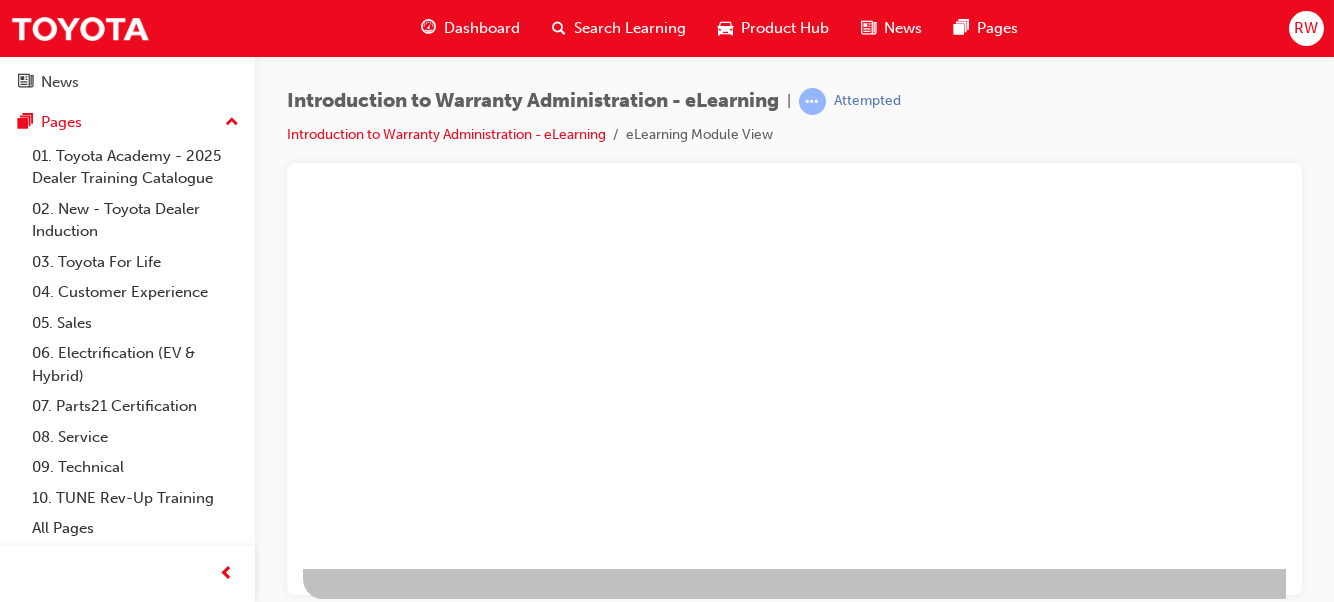 scroll, scrollTop: 0, scrollLeft: 0, axis: both 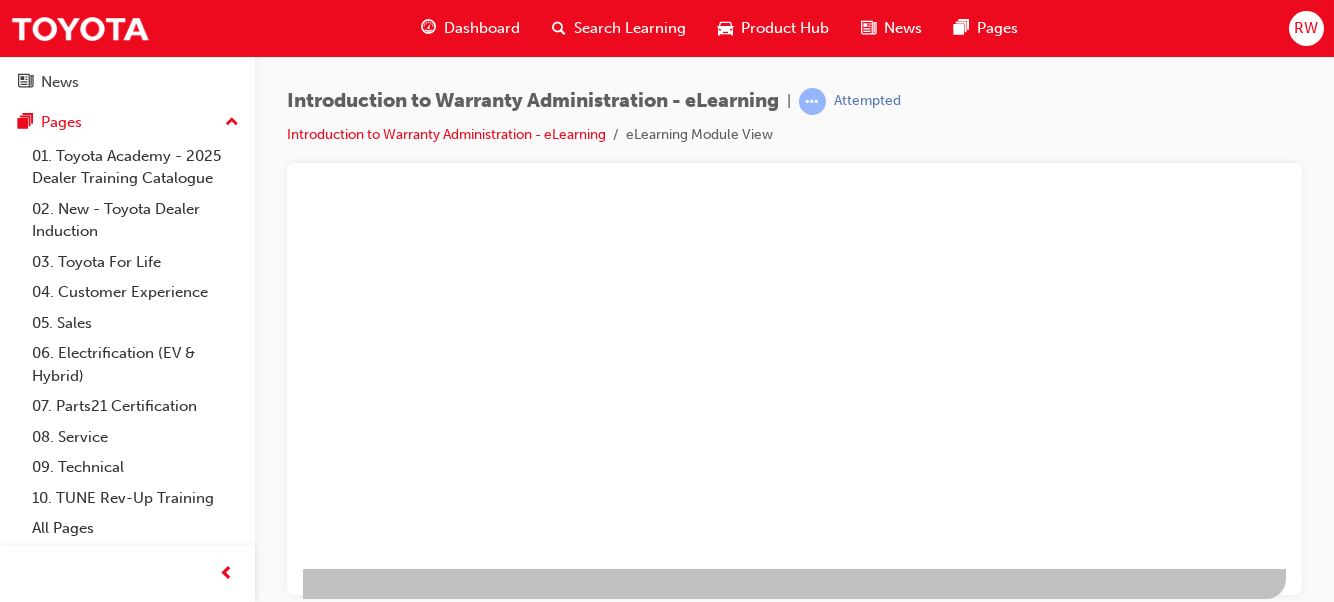 drag, startPoint x: 1277, startPoint y: 359, endPoint x: 1592, endPoint y: 774, distance: 521.00867 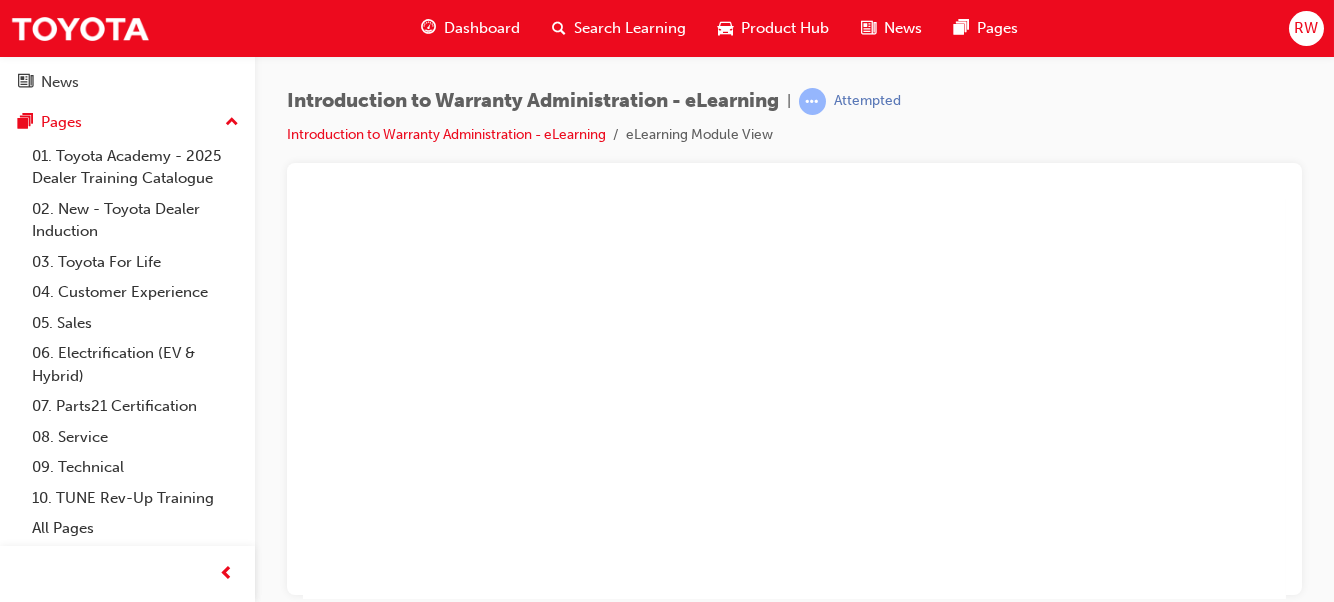 scroll, scrollTop: 0, scrollLeft: 391, axis: horizontal 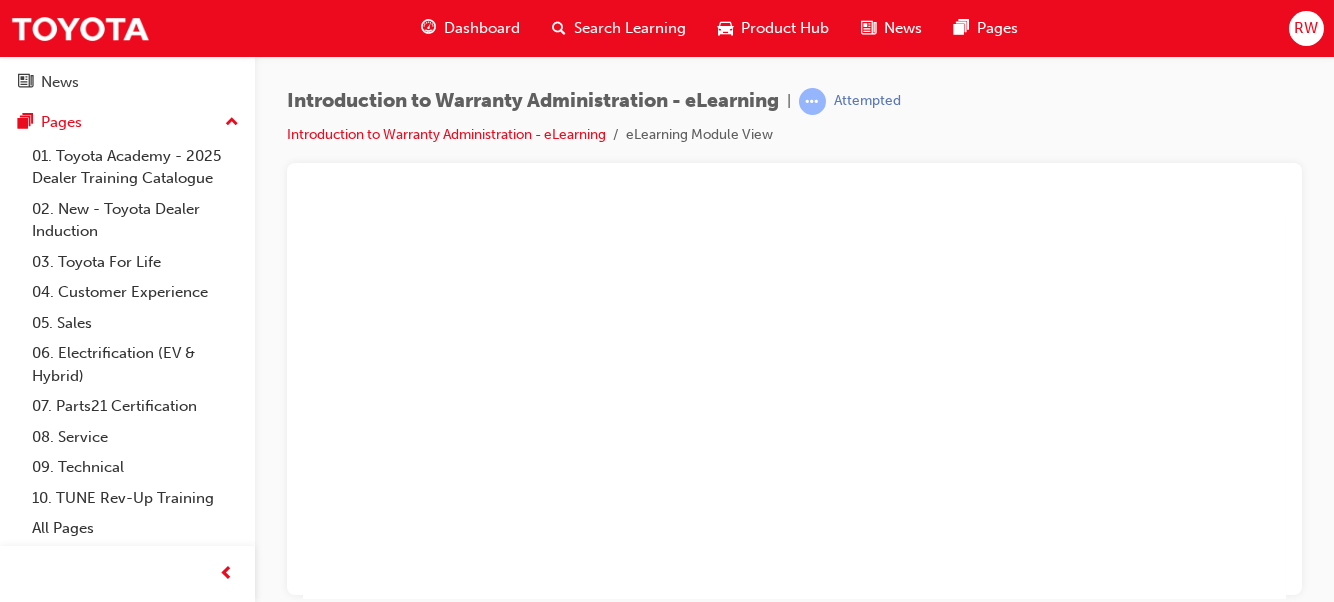 drag, startPoint x: 1276, startPoint y: 403, endPoint x: 1517, endPoint y: 377, distance: 242.39844 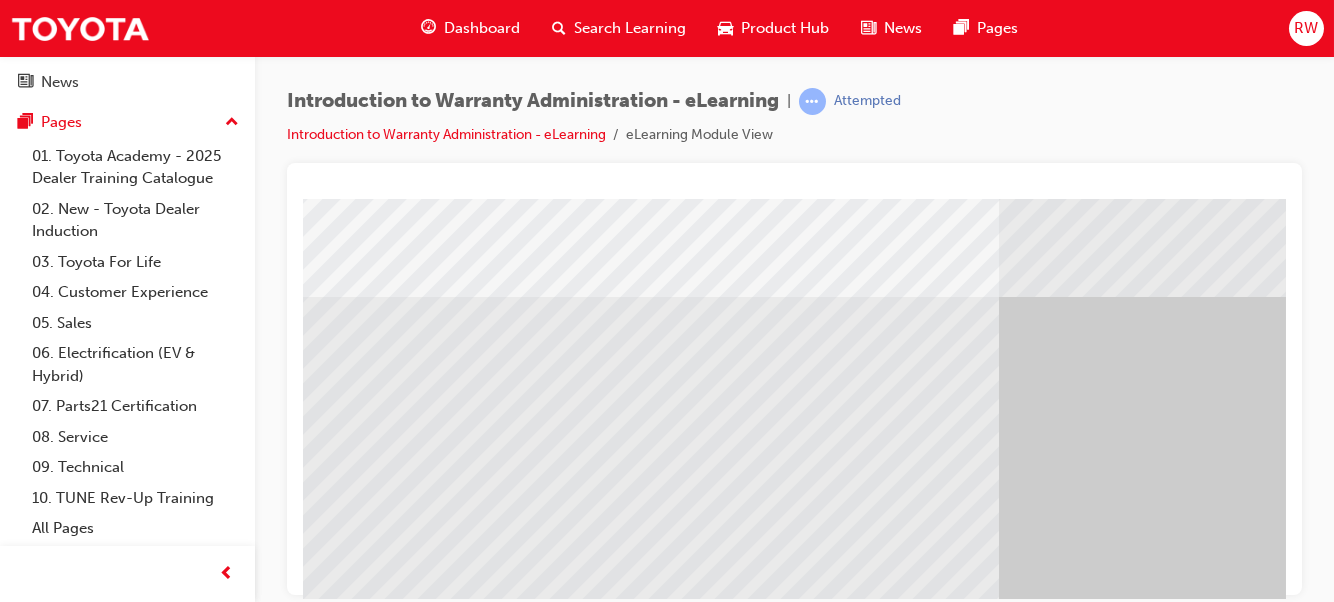 scroll, scrollTop: 0, scrollLeft: 0, axis: both 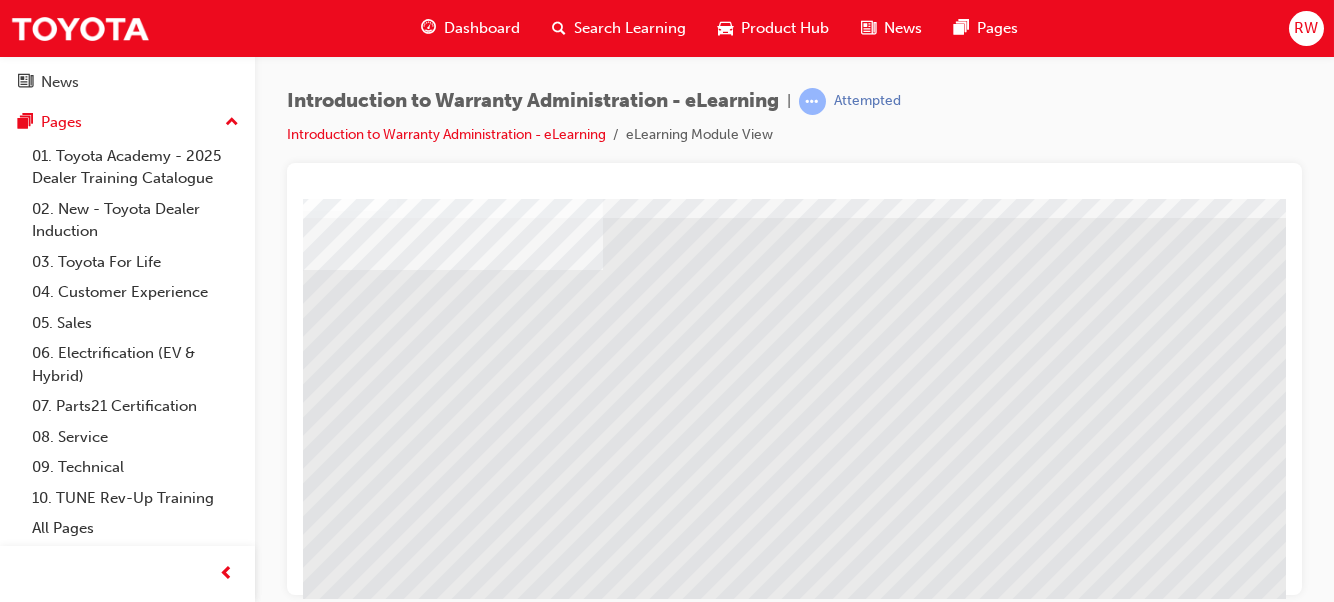 click at bounding box center (839, 1190) 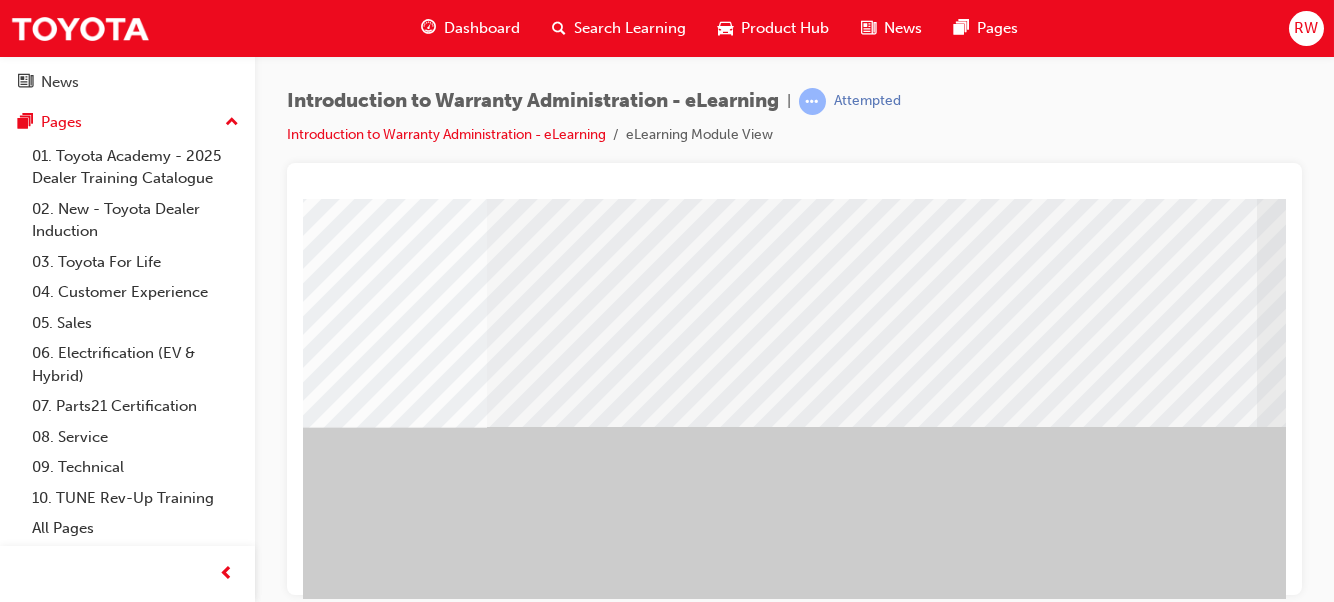 scroll, scrollTop: 365, scrollLeft: 0, axis: vertical 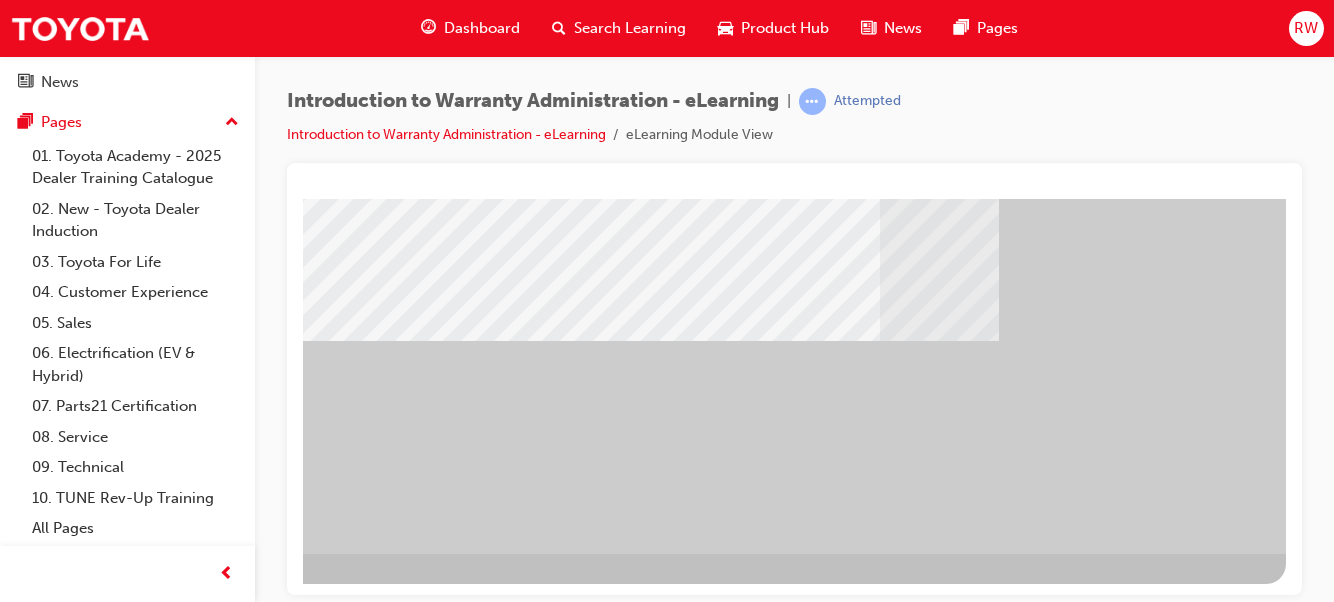 drag, startPoint x: 926, startPoint y: 589, endPoint x: 1594, endPoint y: 733, distance: 683.3447 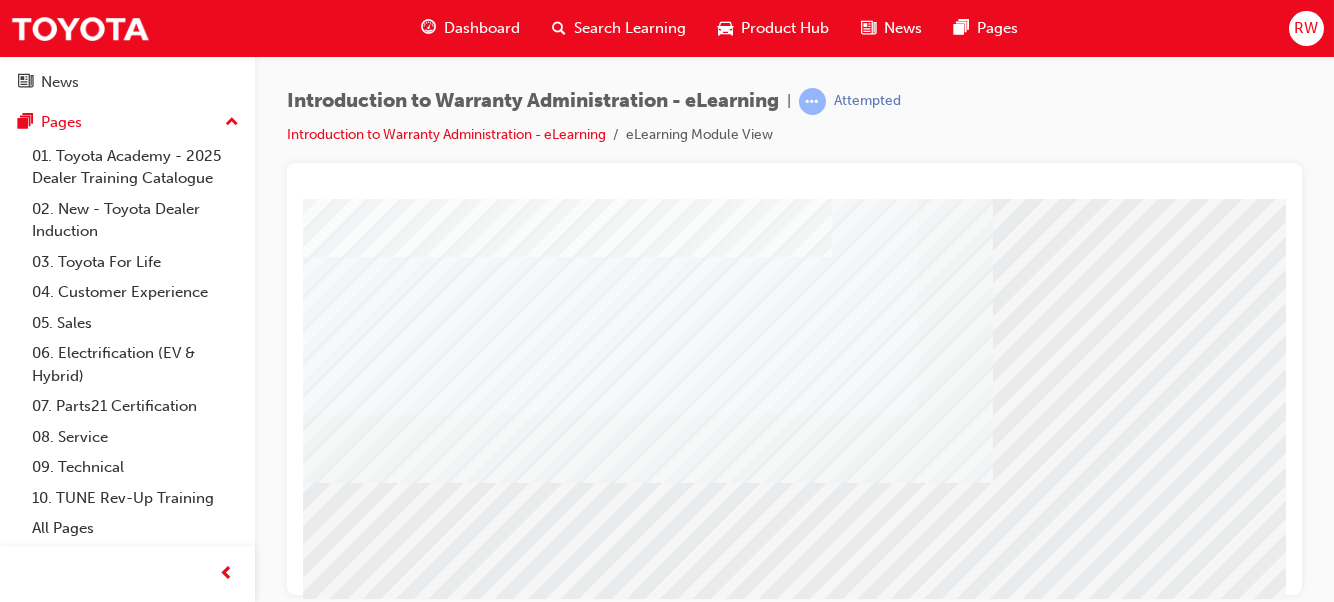 scroll, scrollTop: 365, scrollLeft: 0, axis: vertical 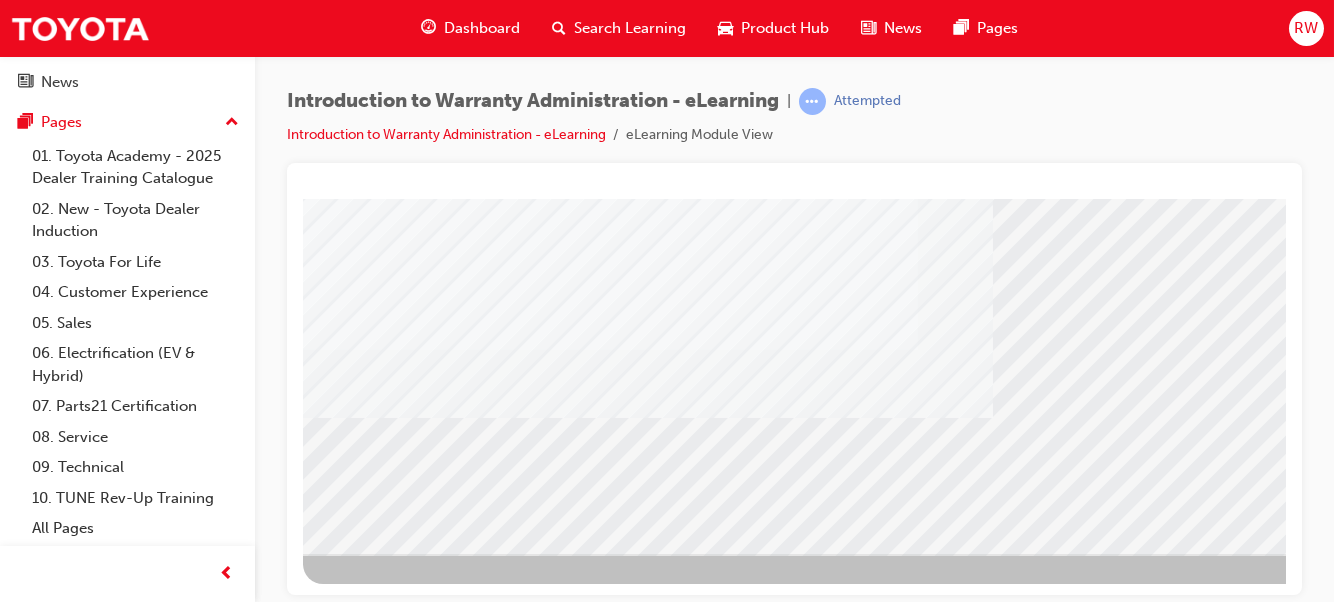 click at bounding box center [366, 3165] 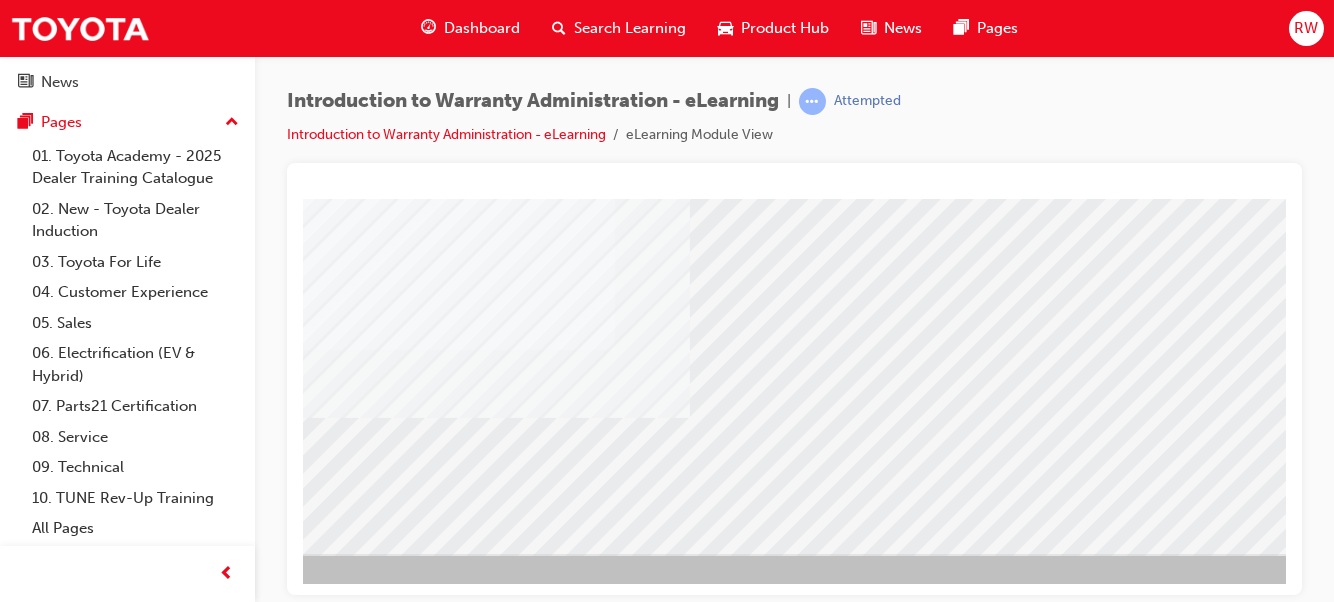 scroll, scrollTop: 365, scrollLeft: 391, axis: both 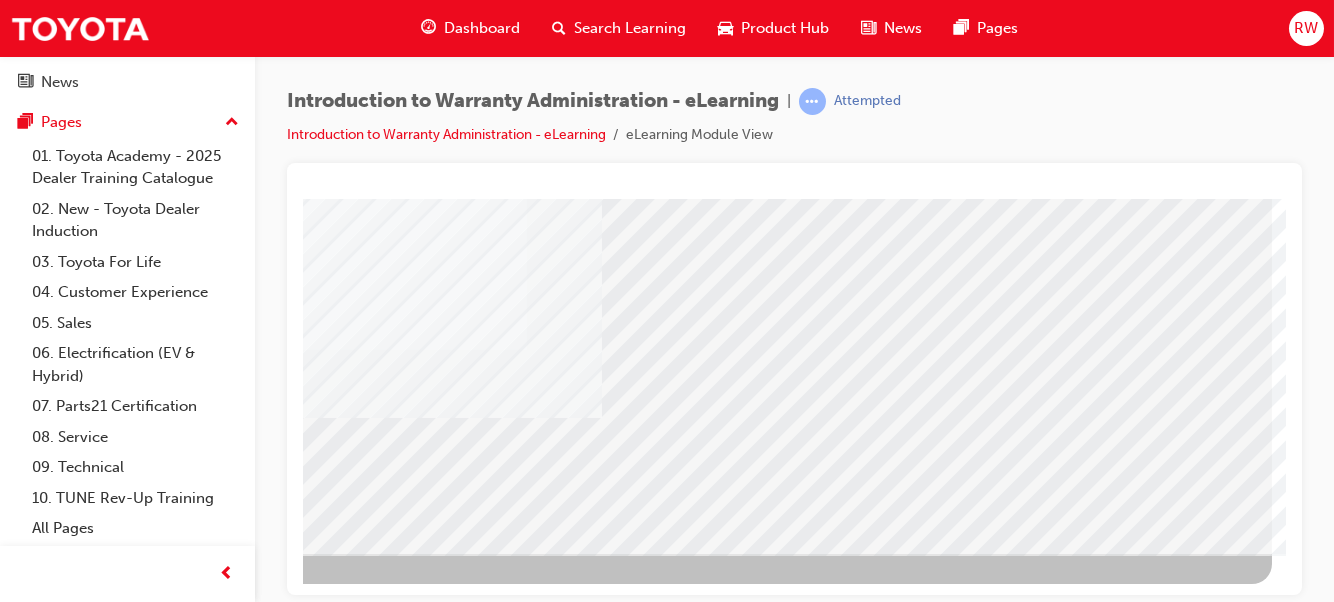 click at bounding box center [-25, 2663] 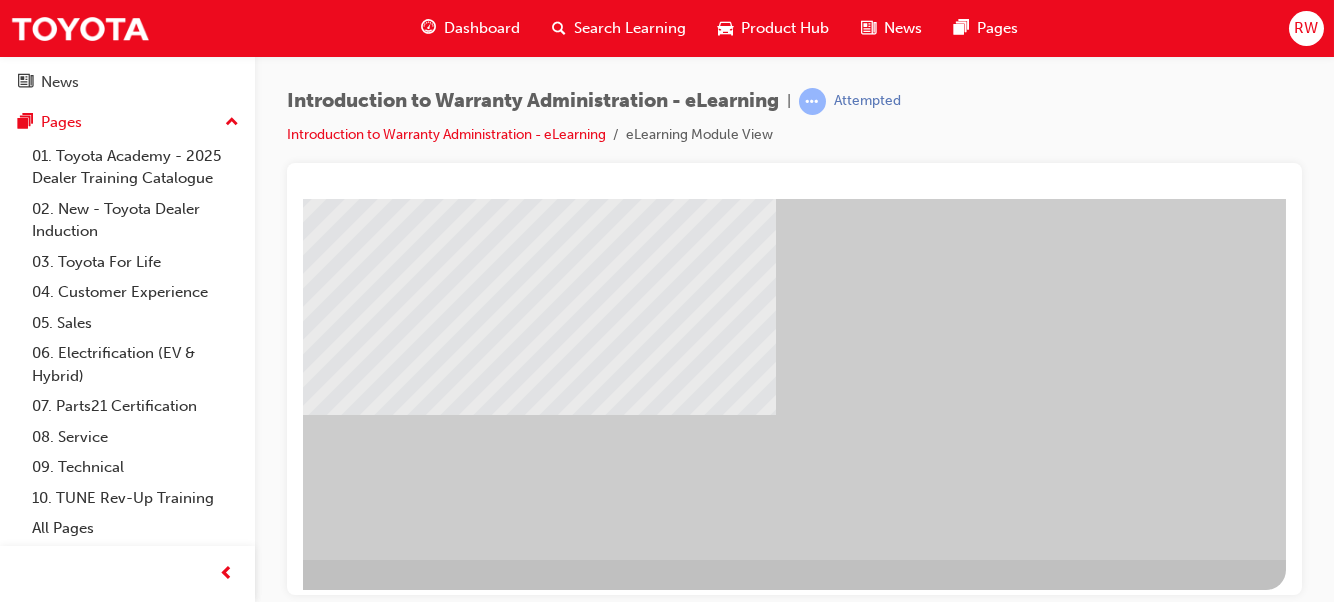 scroll, scrollTop: 365, scrollLeft: 391, axis: both 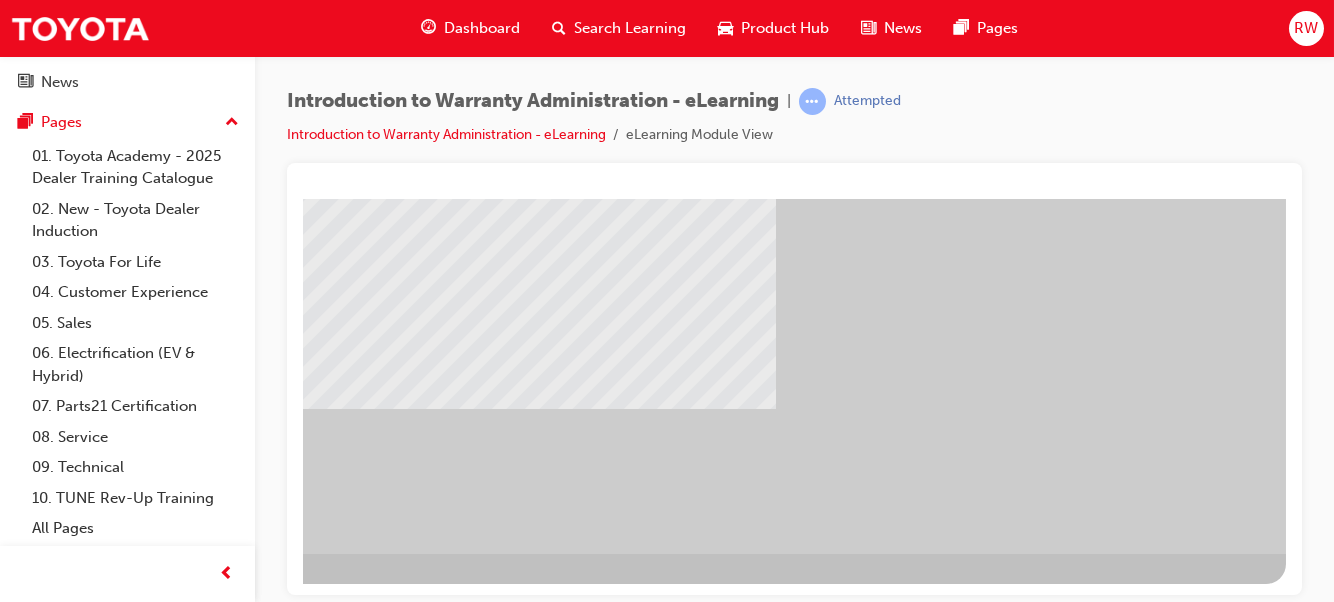 drag, startPoint x: 1277, startPoint y: 346, endPoint x: 1613, endPoint y: 724, distance: 505.74698 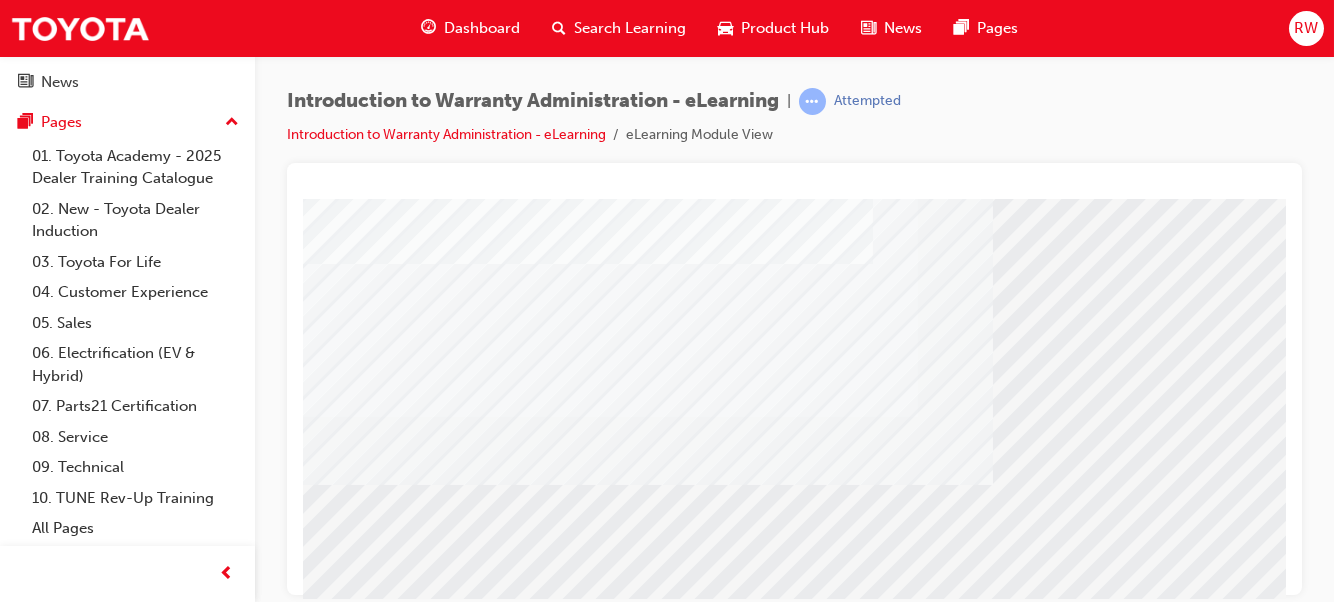 scroll, scrollTop: 365, scrollLeft: 0, axis: vertical 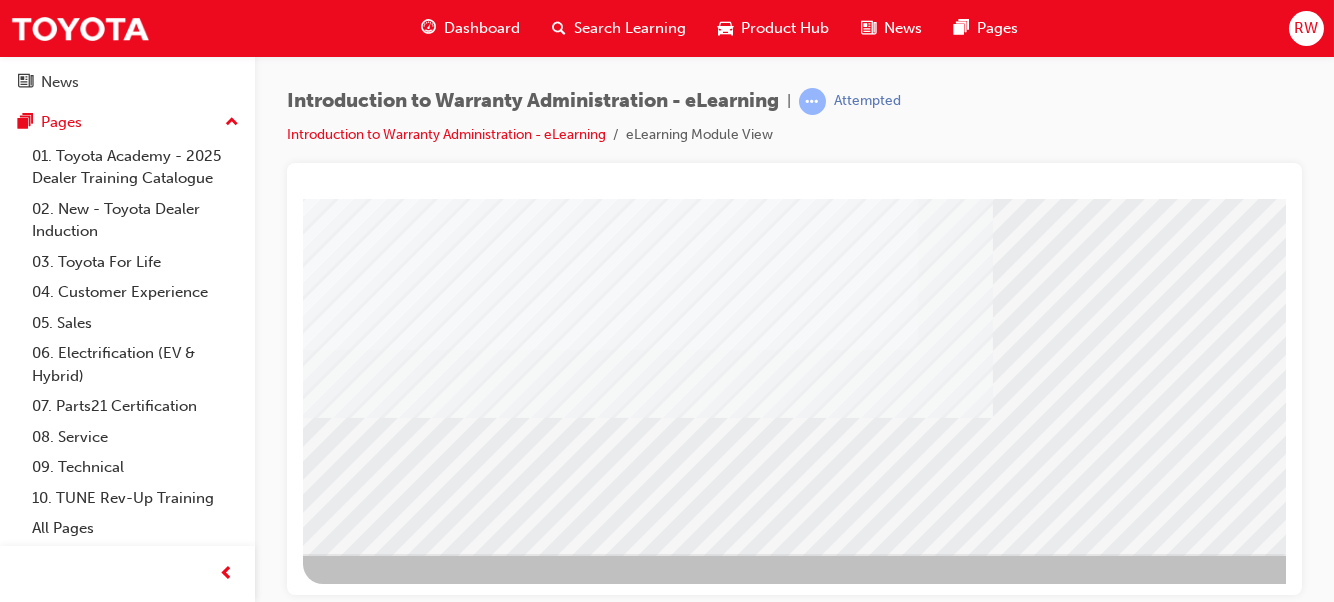 click at bounding box center [366, 3165] 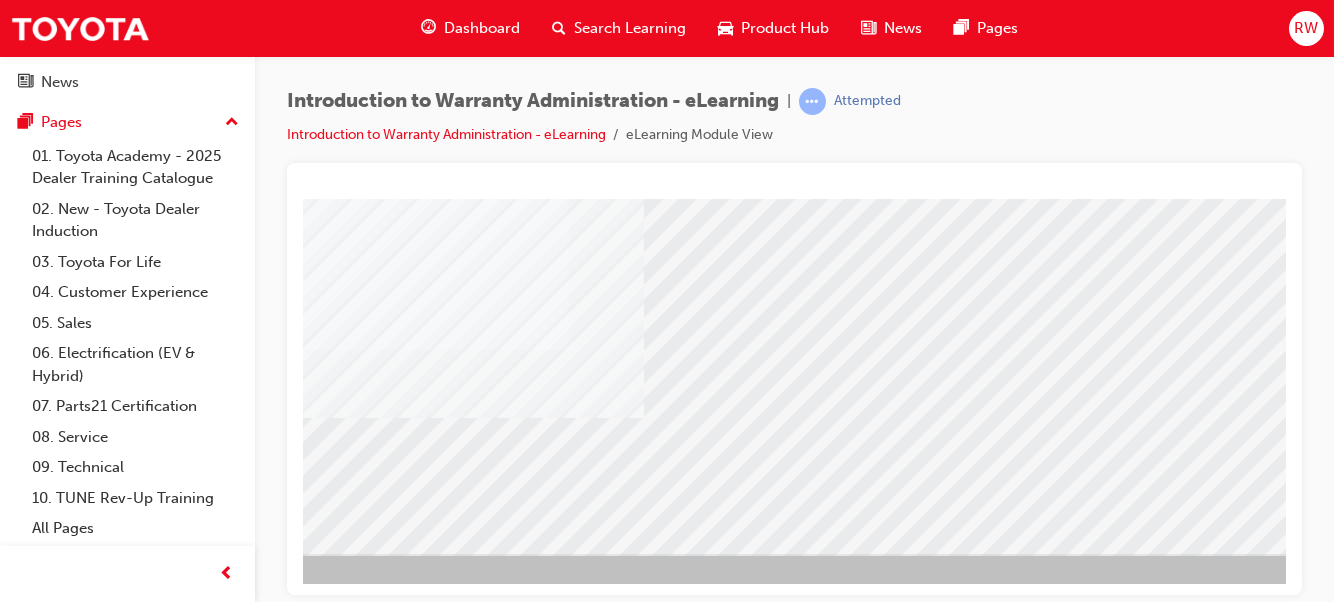 scroll, scrollTop: 365, scrollLeft: 391, axis: both 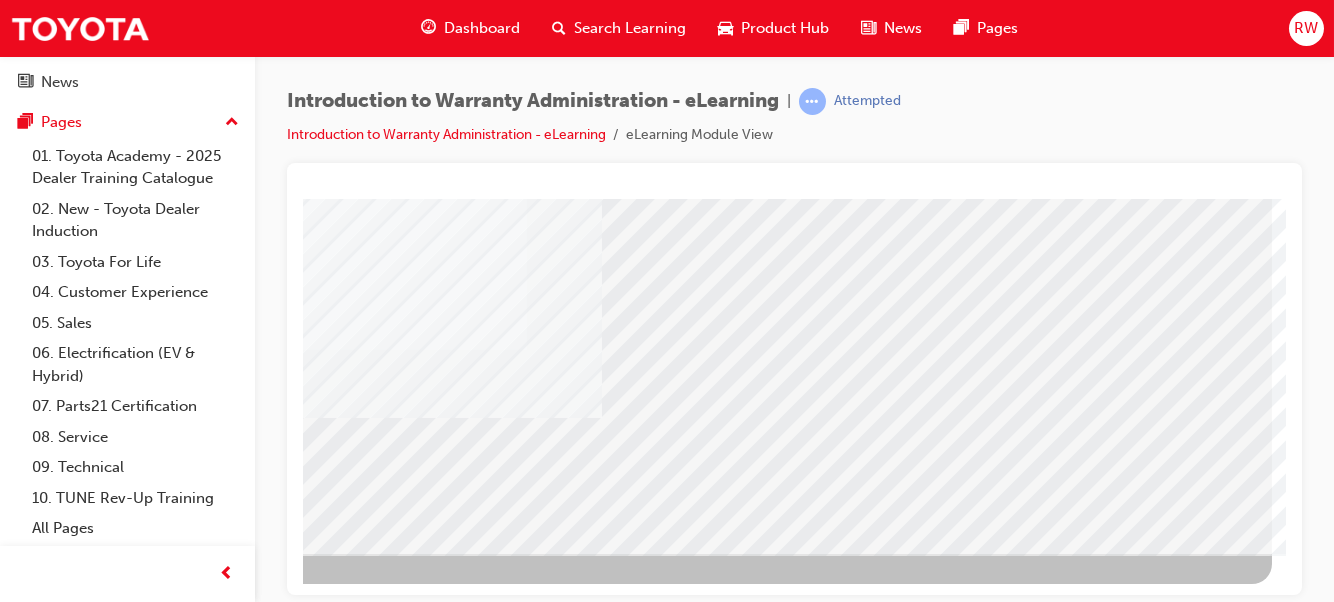 drag, startPoint x: 950, startPoint y: 591, endPoint x: 1590, endPoint y: 724, distance: 653.67346 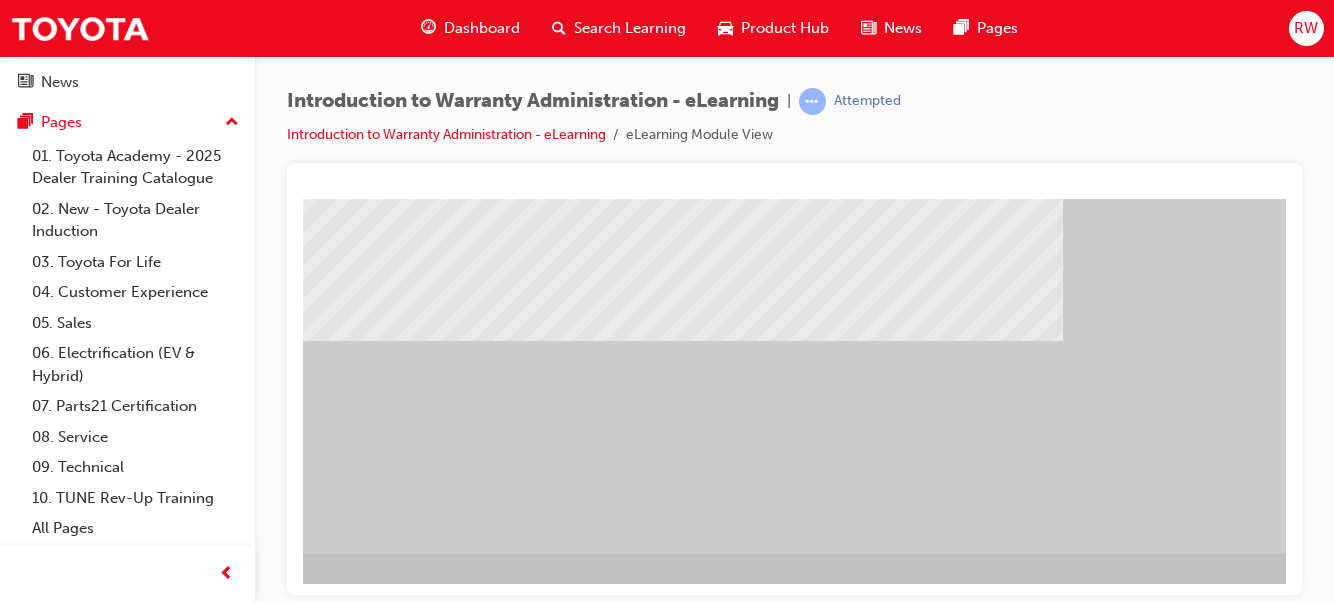 scroll, scrollTop: 365, scrollLeft: 391, axis: both 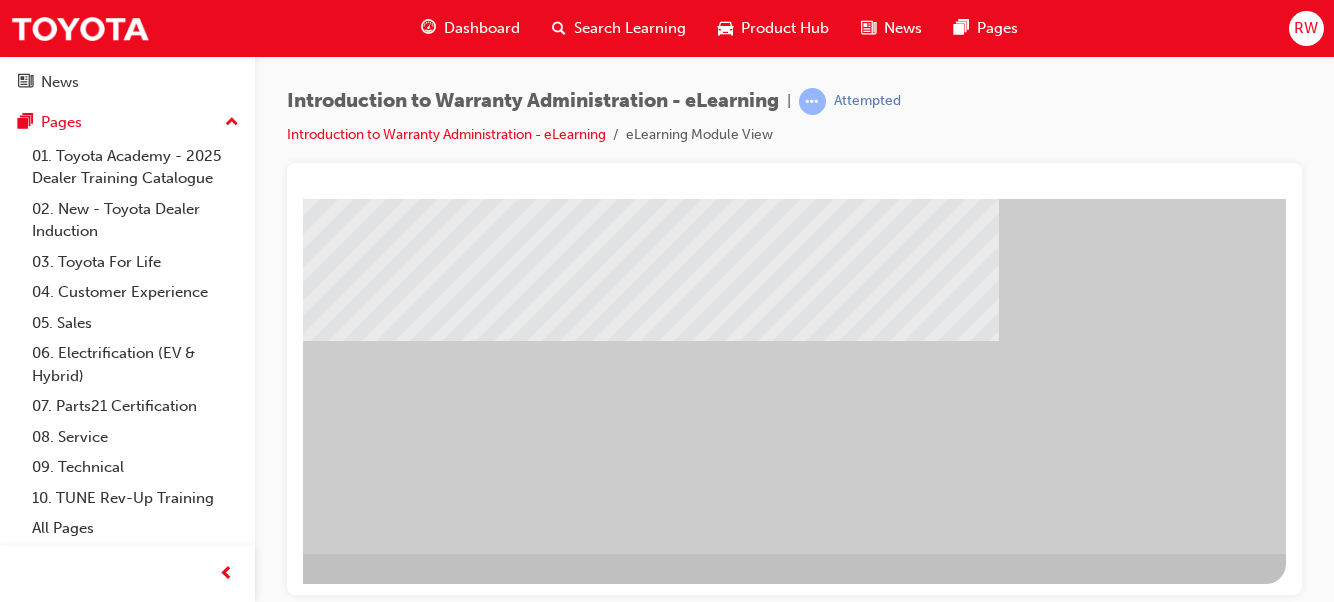 drag, startPoint x: 885, startPoint y: 591, endPoint x: 1589, endPoint y: 735, distance: 718.57635 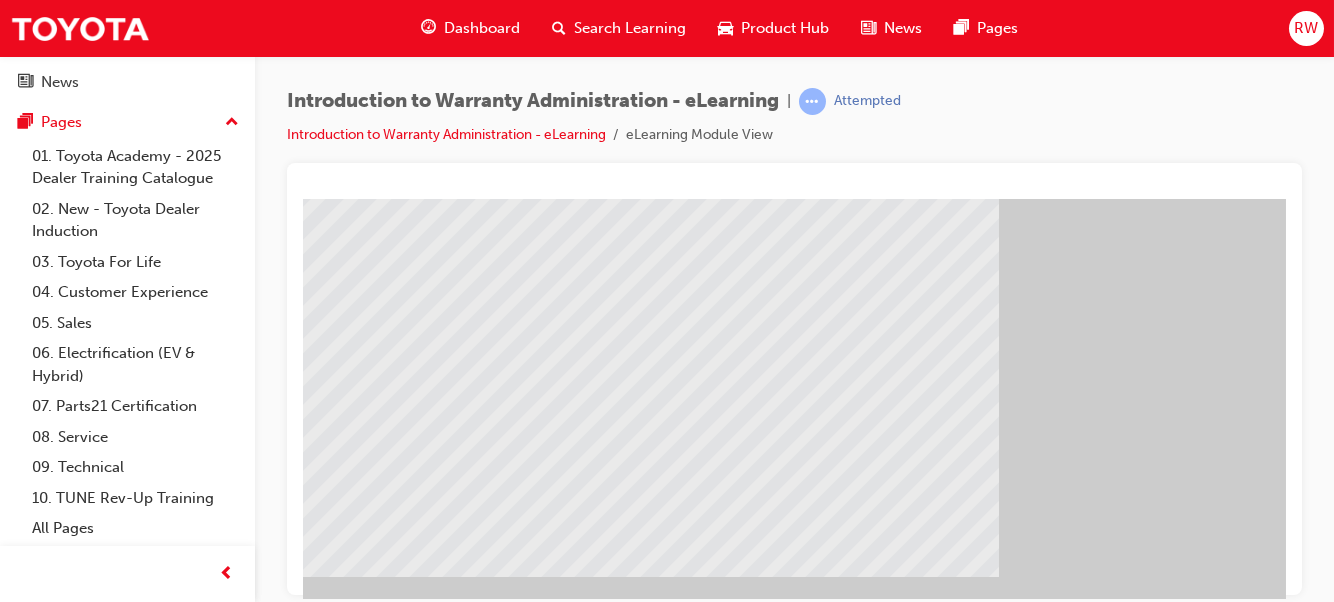 scroll, scrollTop: 152, scrollLeft: 391, axis: both 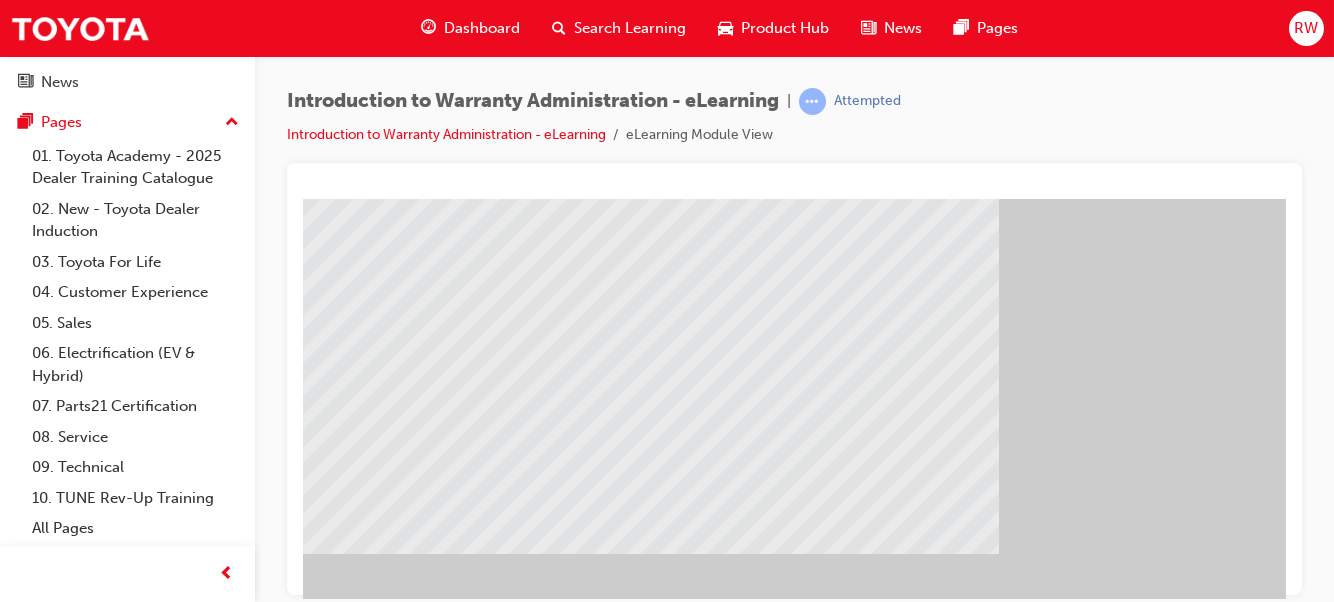 click at bounding box center [-58, 1554] 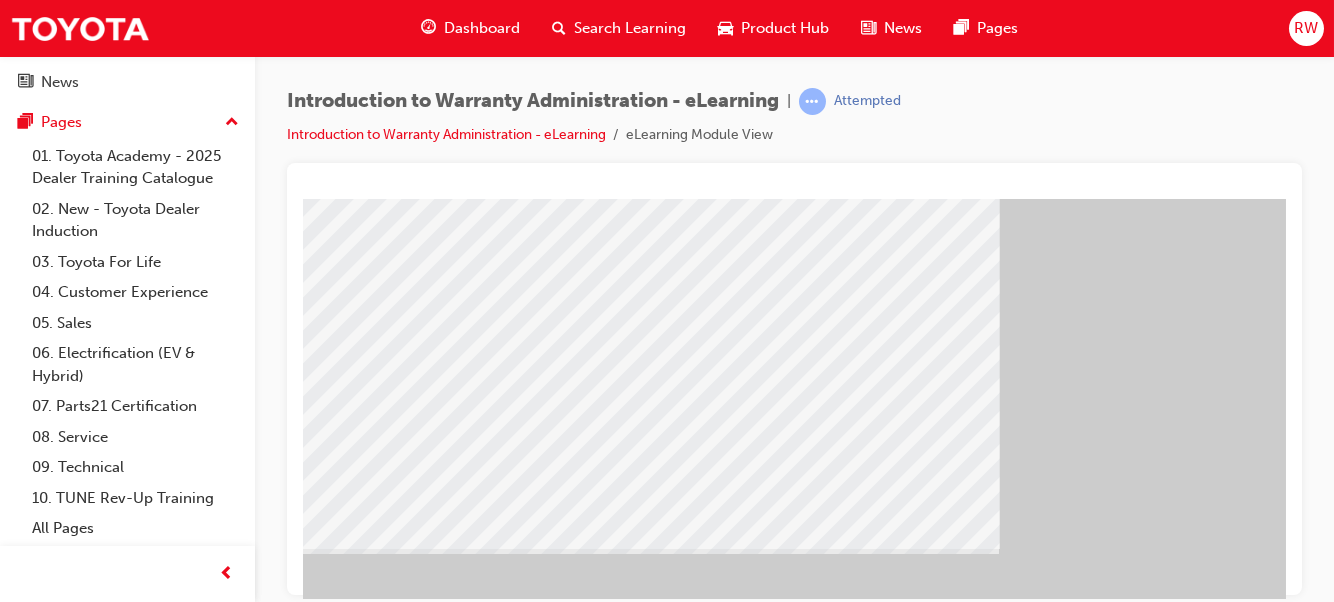 click at bounding box center [-58, 2202] 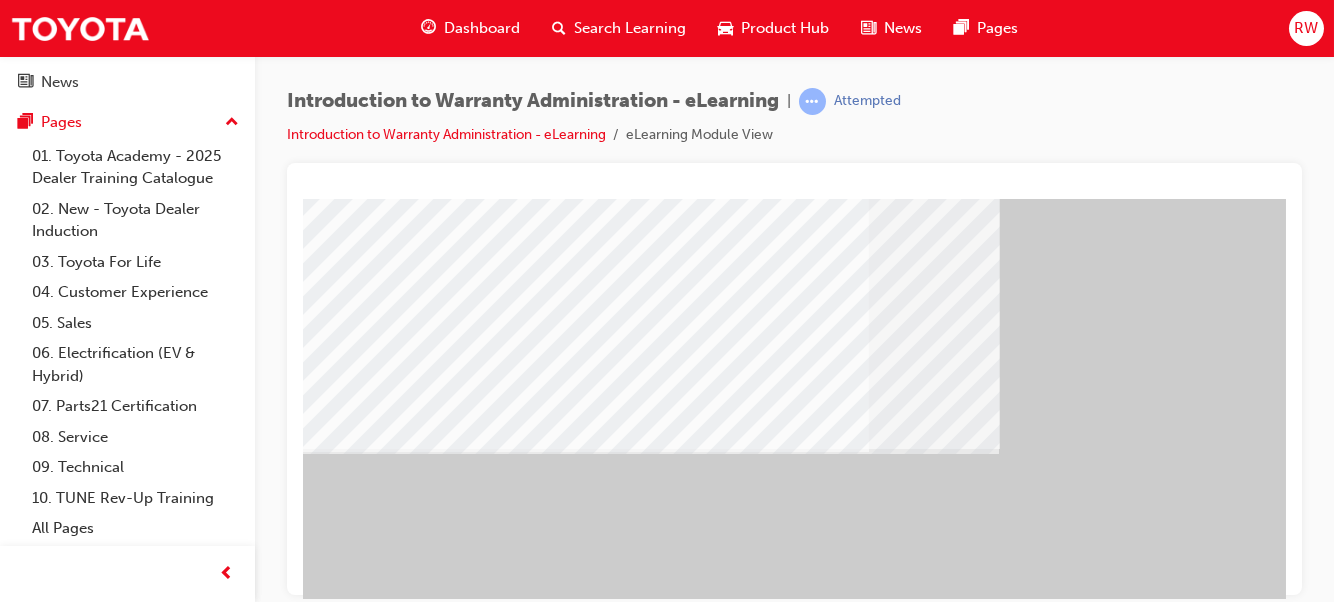 scroll, scrollTop: 365, scrollLeft: 391, axis: both 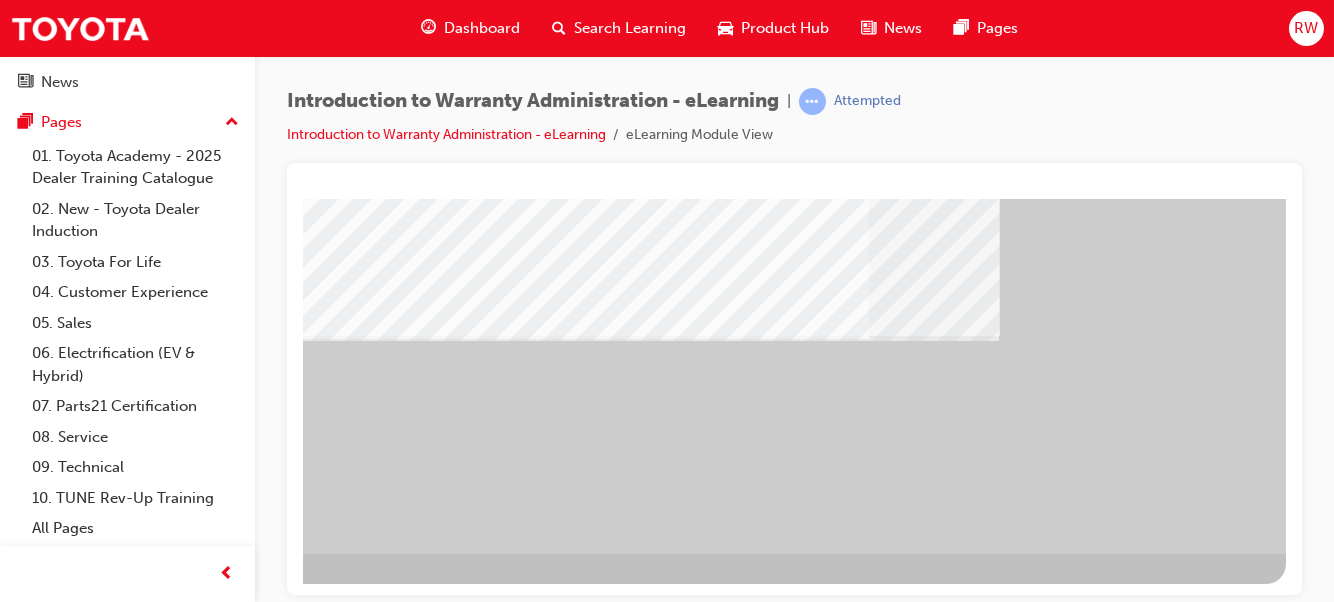 click at bounding box center [-11, 2023] 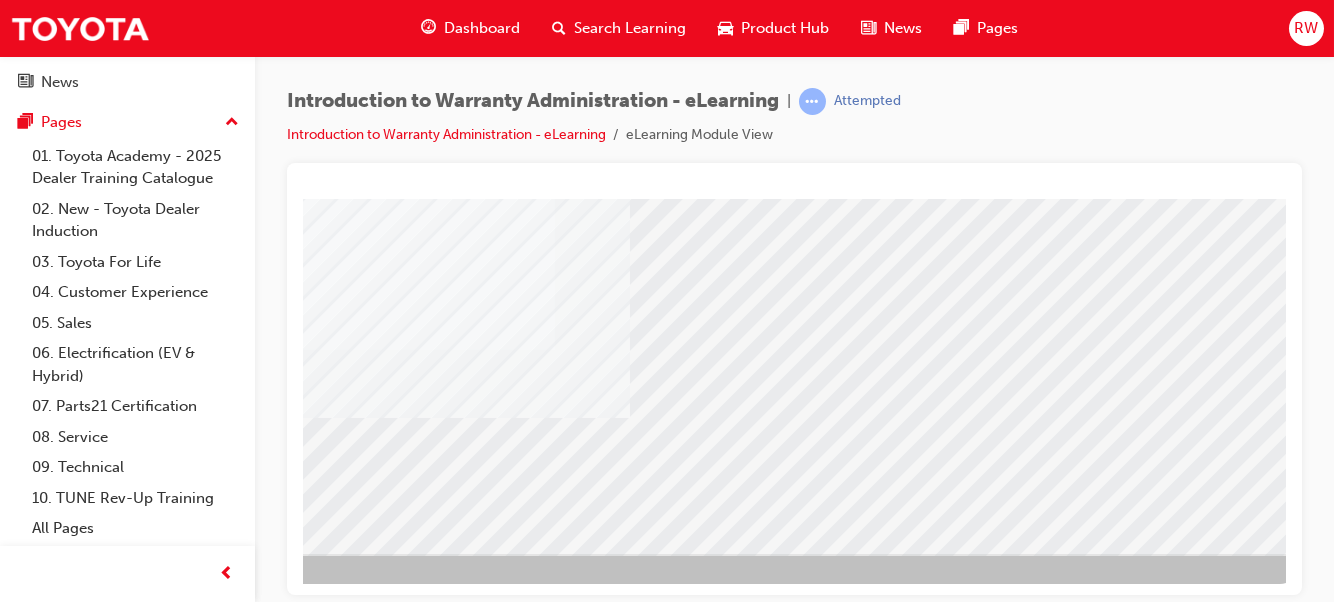 scroll, scrollTop: 365, scrollLeft: 391, axis: both 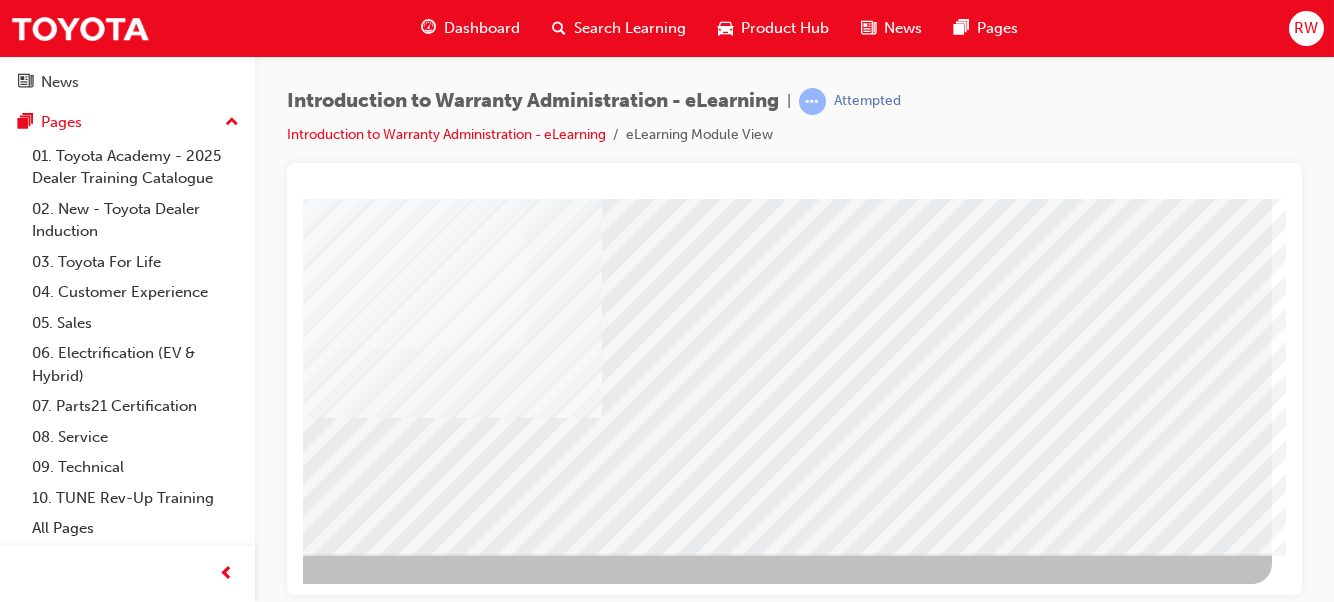 click at bounding box center [-25, 2663] 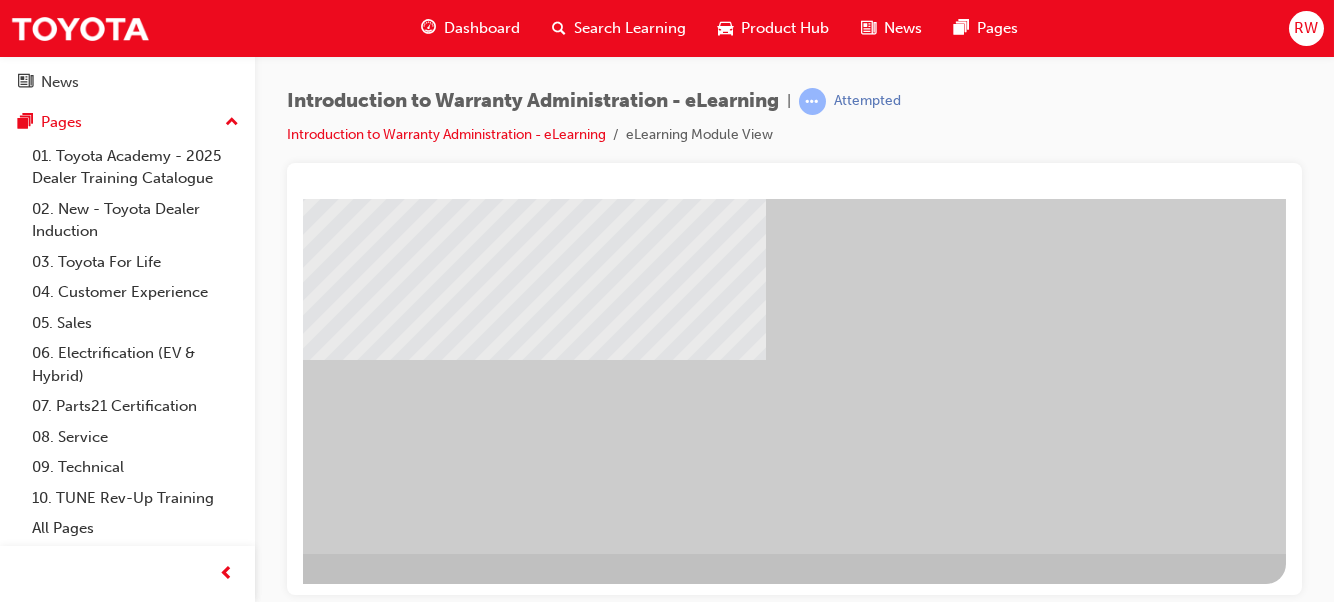 scroll, scrollTop: 0, scrollLeft: 0, axis: both 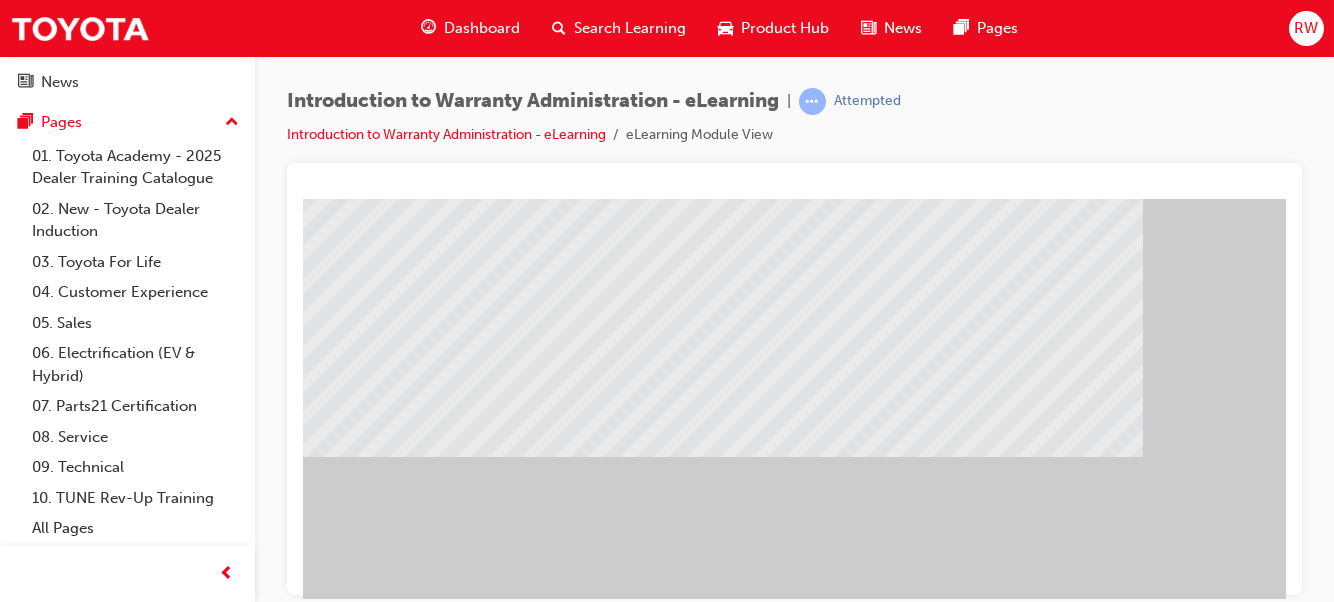 drag, startPoint x: 1279, startPoint y: 298, endPoint x: 1616, endPoint y: 622, distance: 467.48798 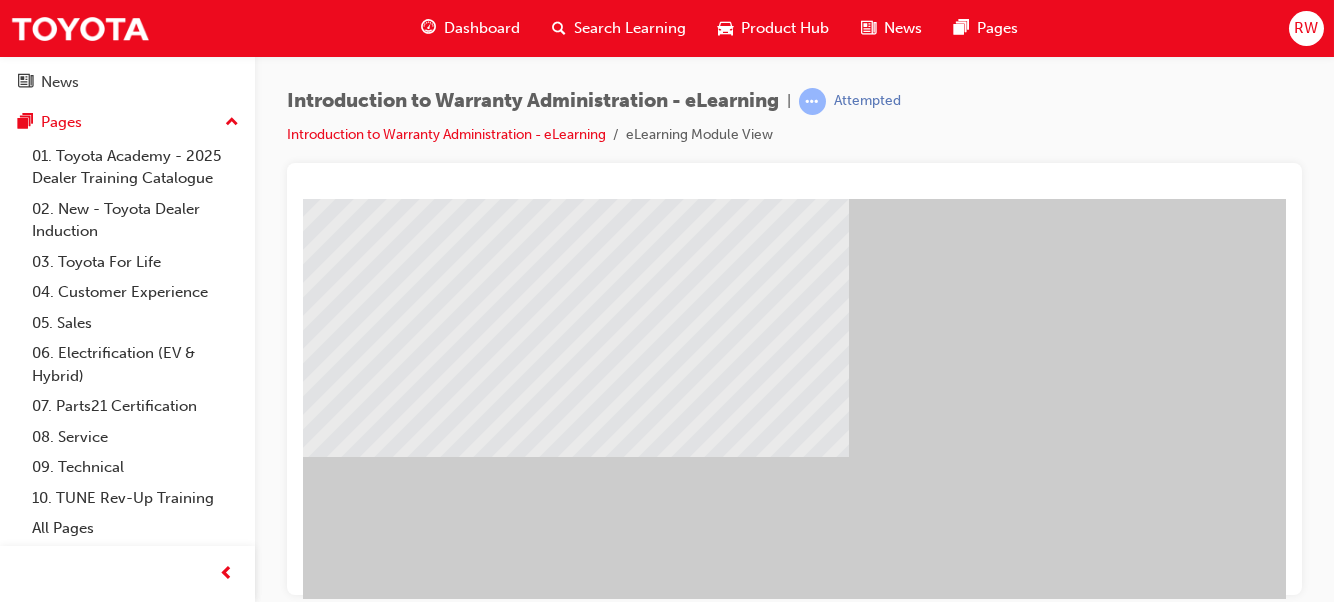 scroll, scrollTop: 268, scrollLeft: 296, axis: both 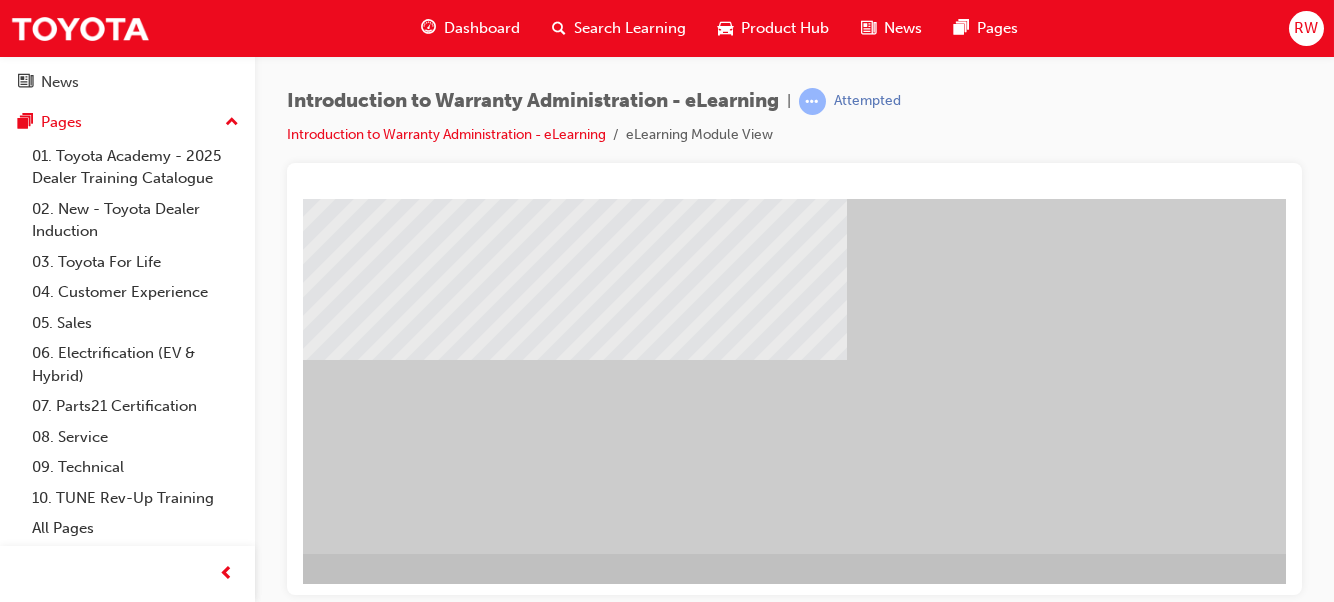click at bounding box center (70, 1231) 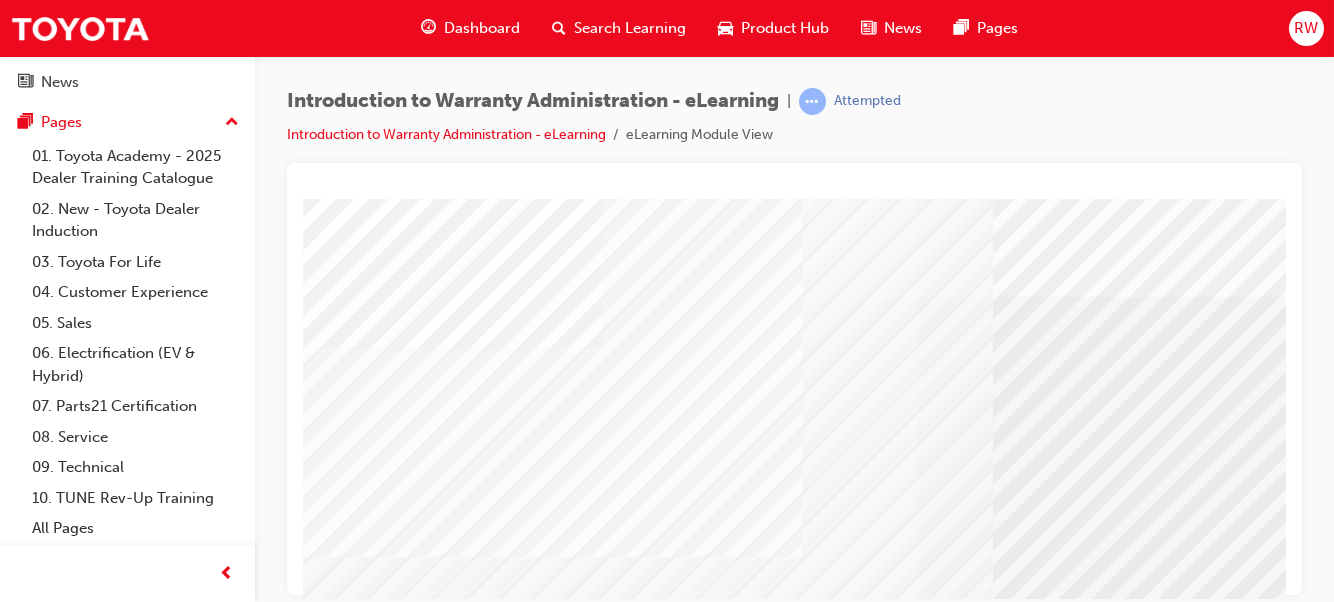 scroll, scrollTop: 365, scrollLeft: 0, axis: vertical 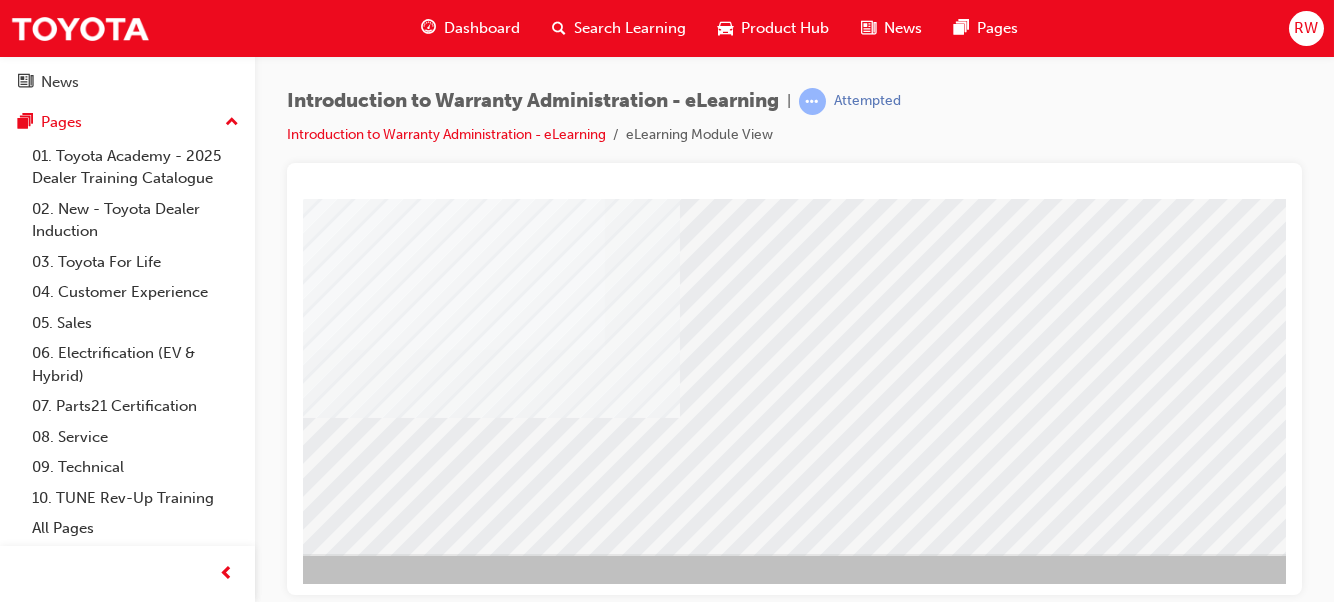 click at bounding box center [53, 2663] 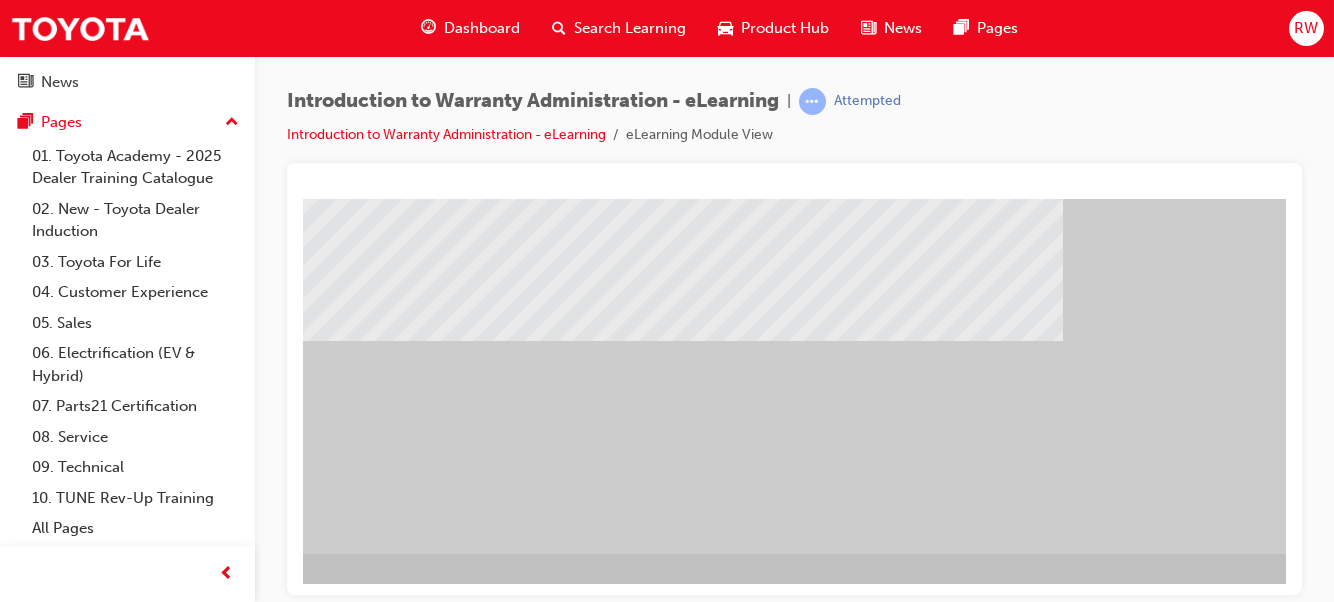 scroll, scrollTop: 0, scrollLeft: 0, axis: both 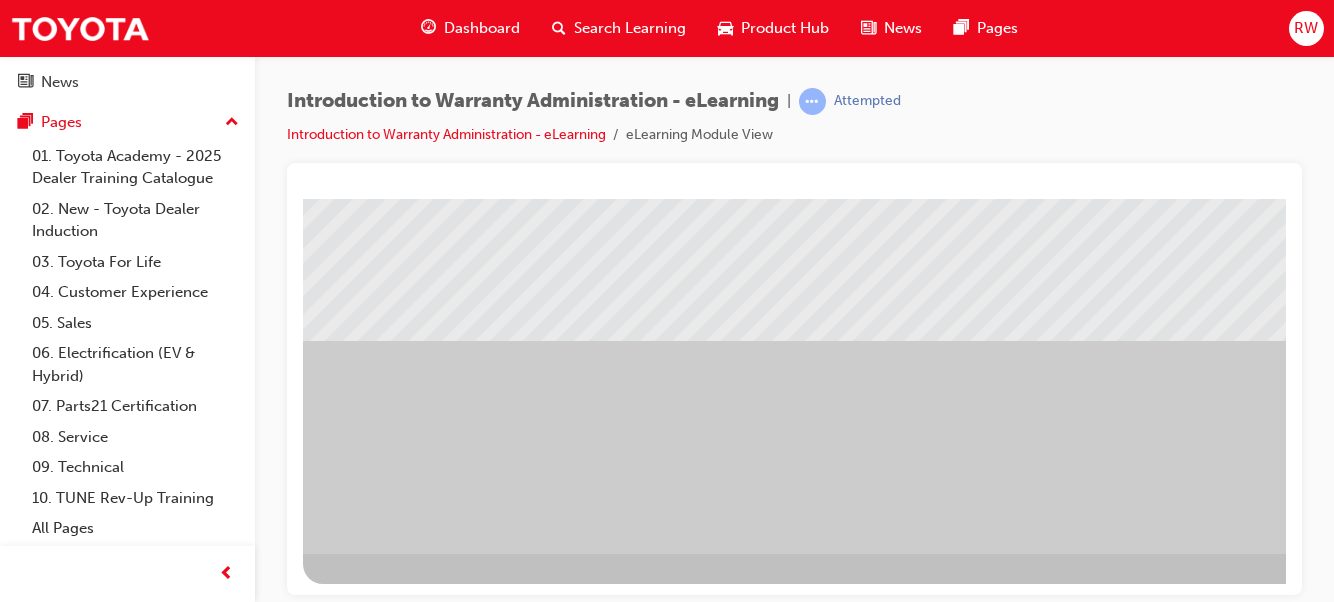 drag, startPoint x: 1275, startPoint y: 359, endPoint x: 1612, endPoint y: 755, distance: 519.9856 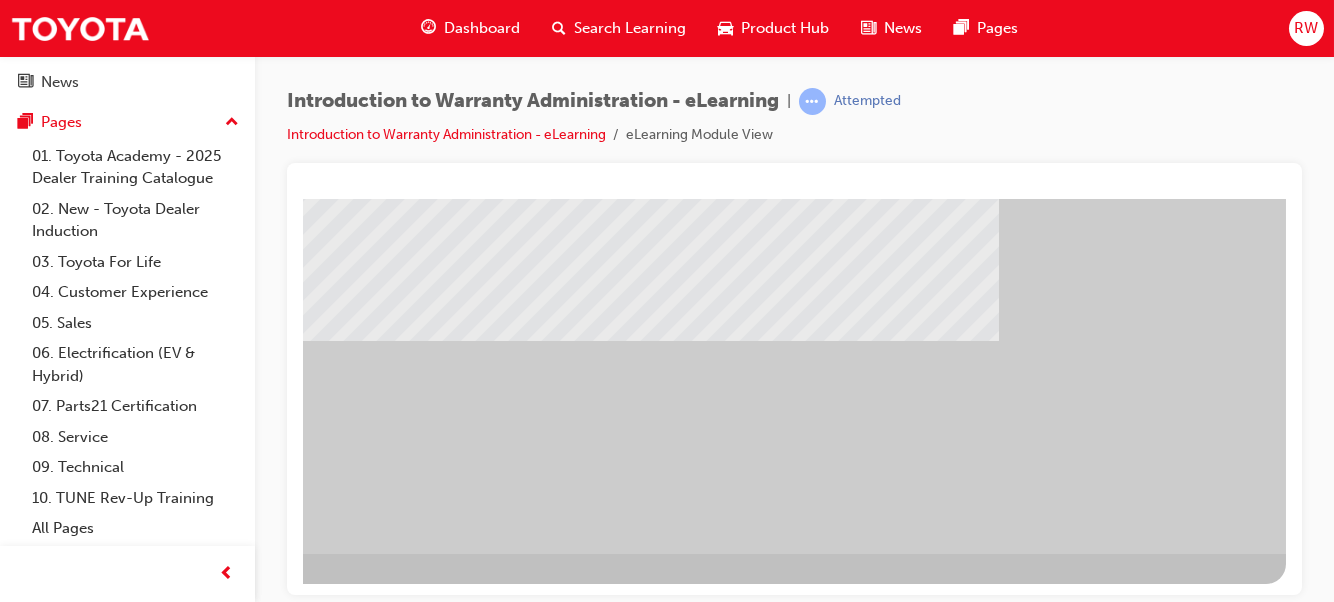scroll, scrollTop: 365, scrollLeft: 391, axis: both 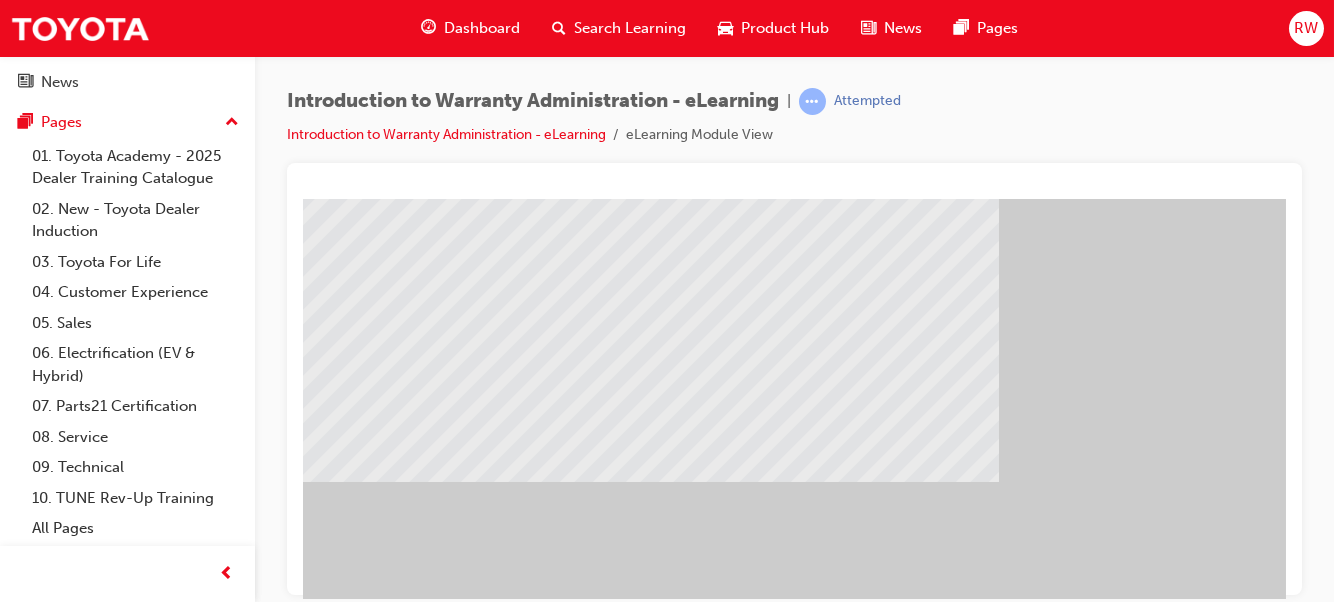 click at bounding box center (-58, 1482) 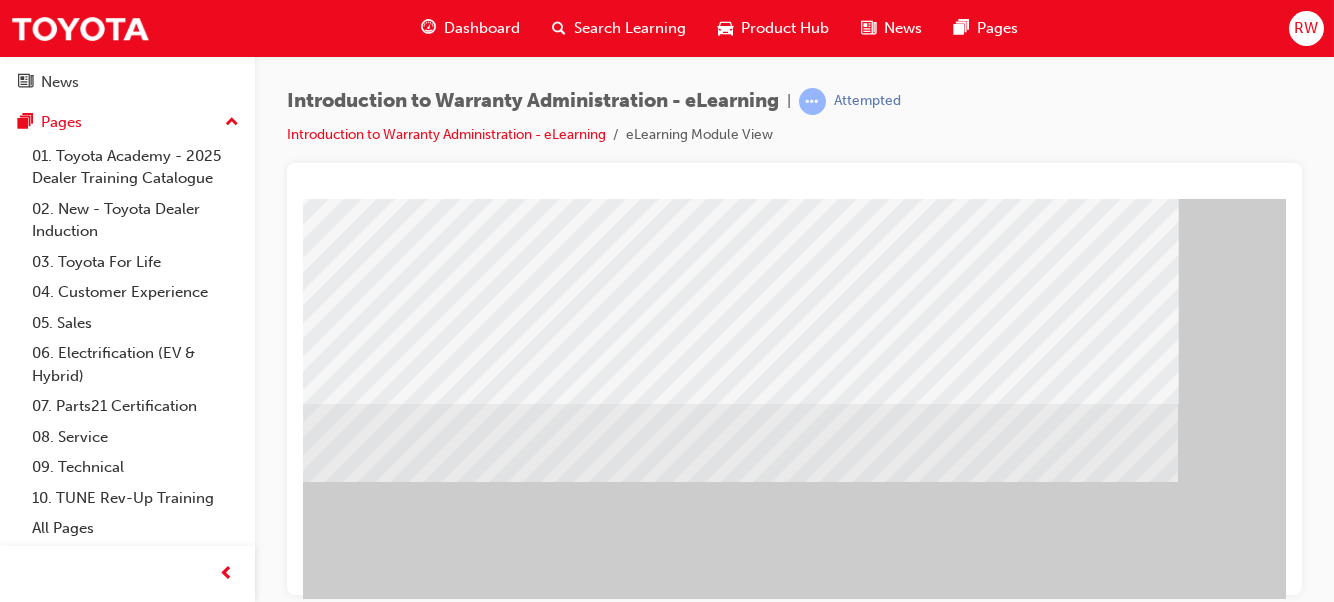 scroll, scrollTop: 224, scrollLeft: 150, axis: both 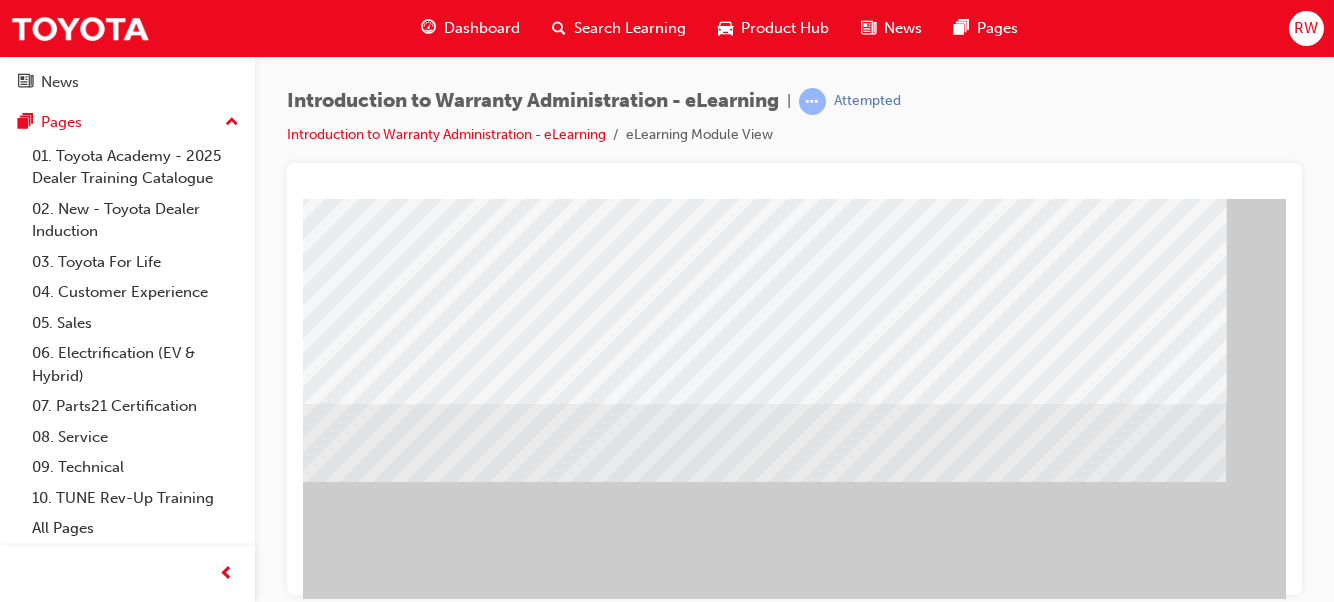 click at bounding box center [169, 2131] 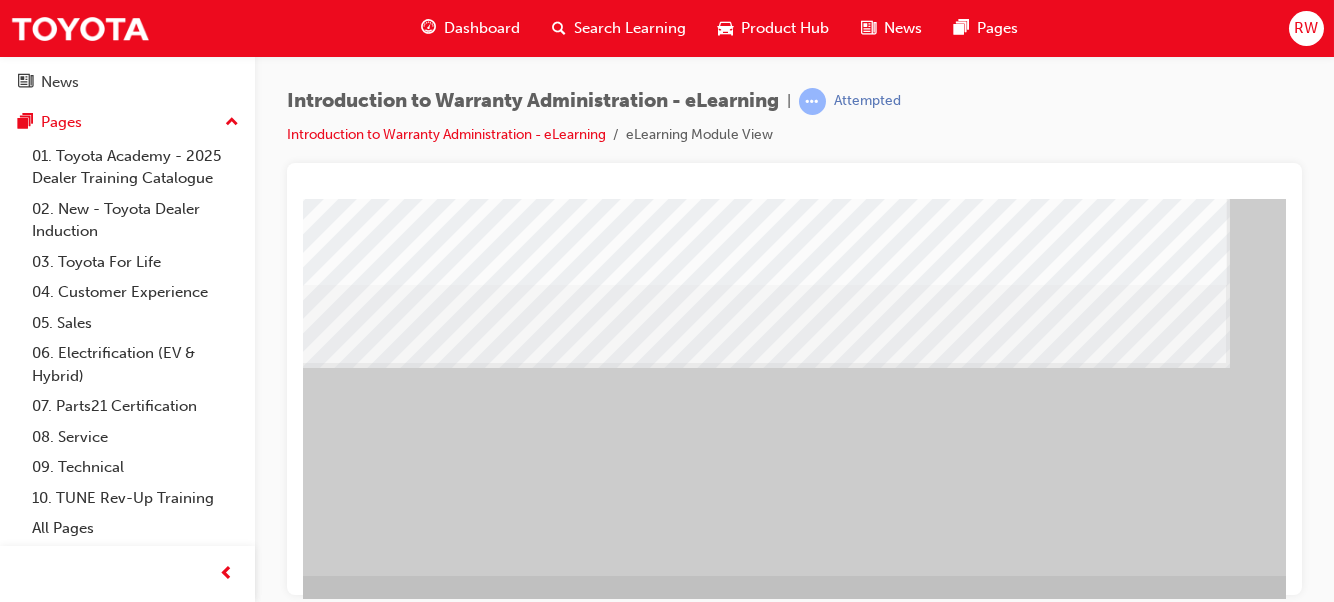 scroll, scrollTop: 365, scrollLeft: 150, axis: both 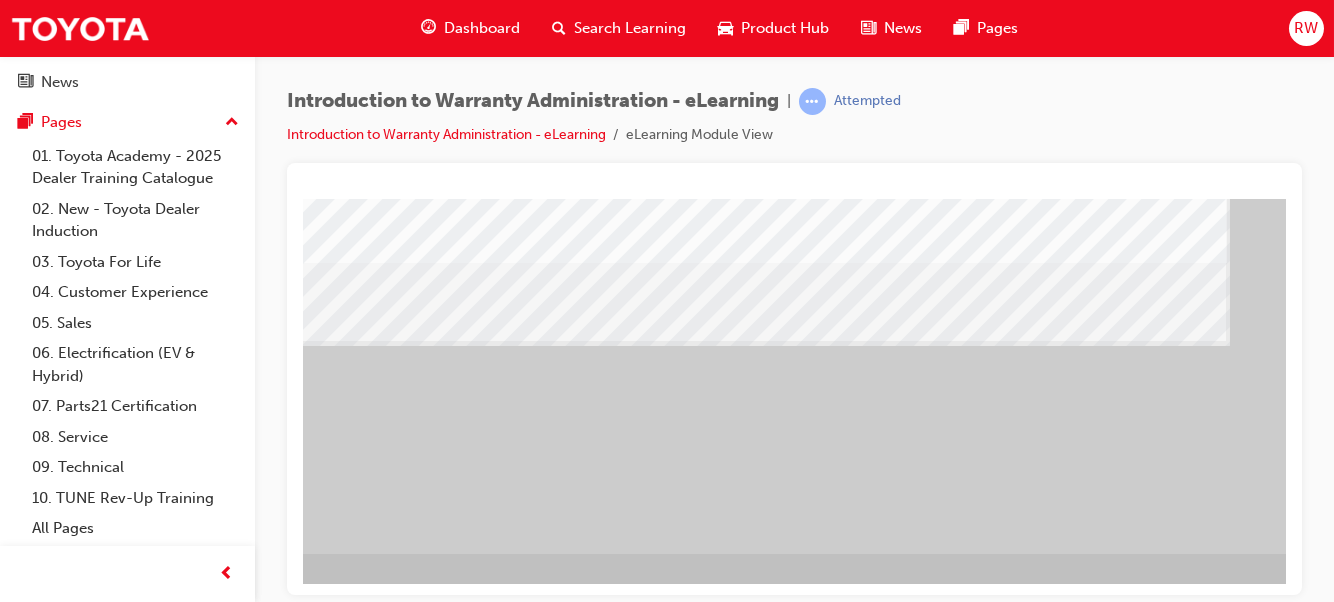 drag, startPoint x: 1279, startPoint y: 366, endPoint x: 1594, endPoint y: 669, distance: 437.07437 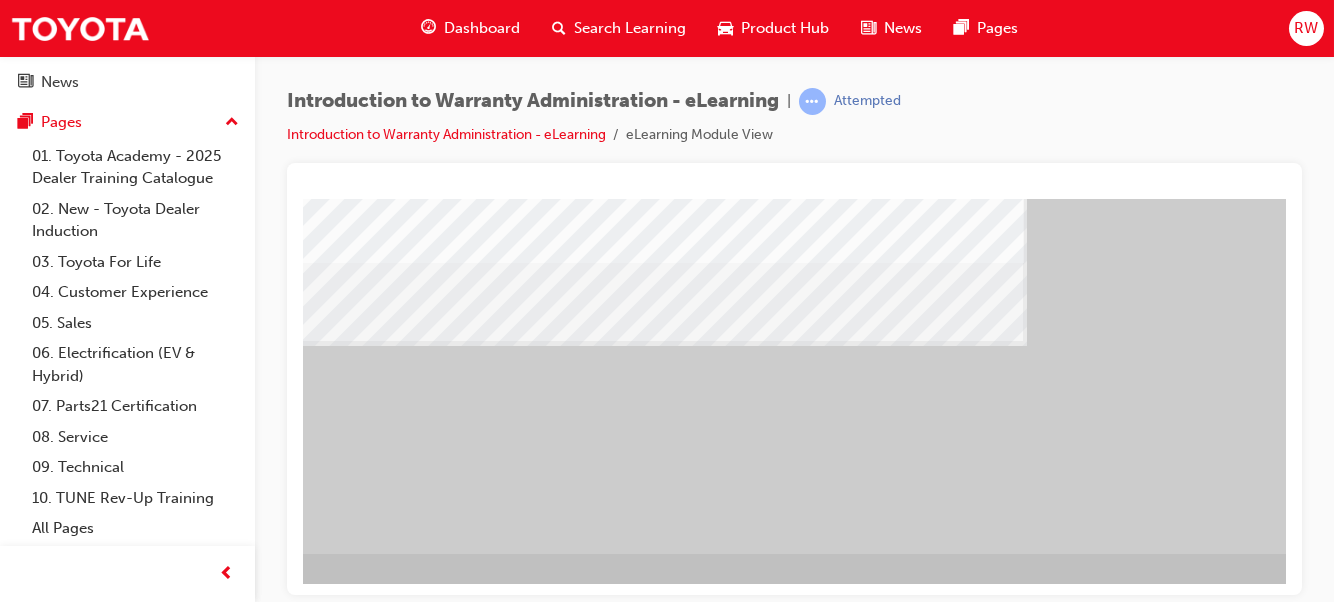 scroll, scrollTop: 365, scrollLeft: 391, axis: both 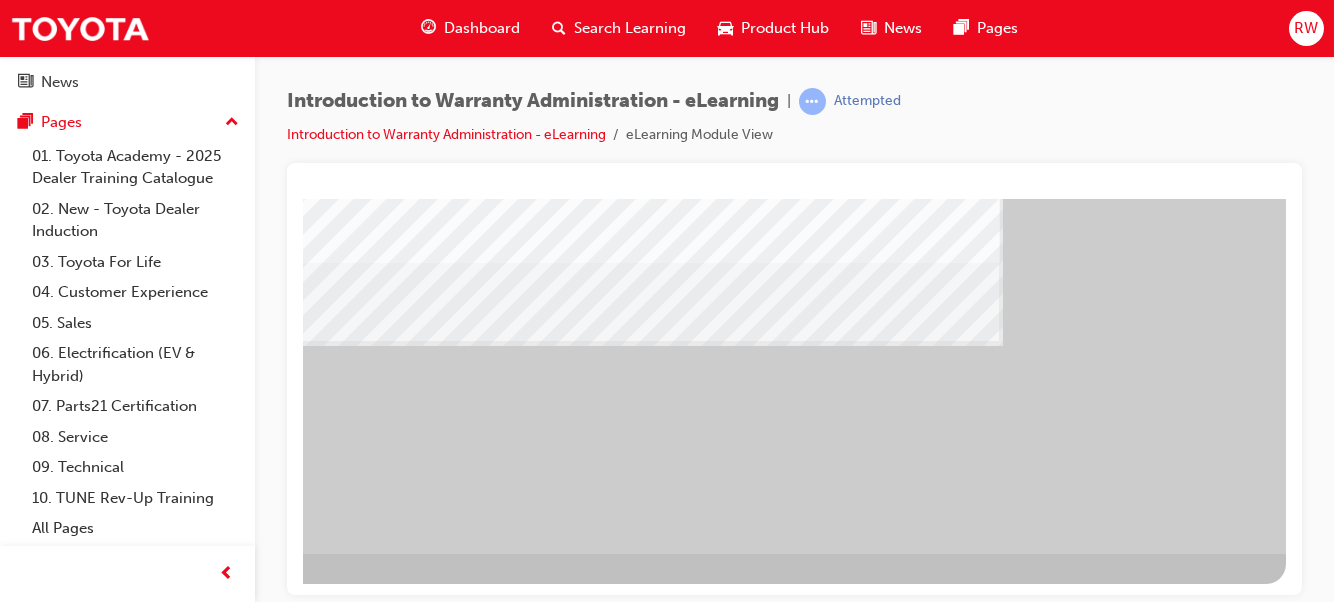 drag, startPoint x: 1064, startPoint y: 588, endPoint x: 1592, endPoint y: 777, distance: 560.80743 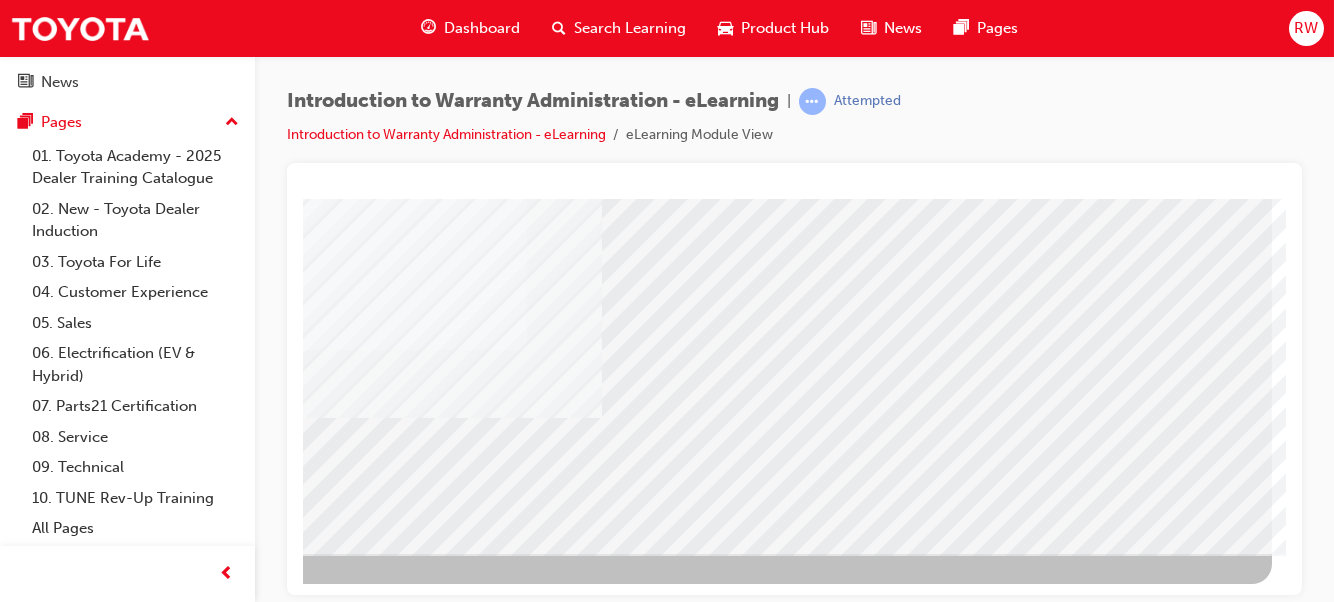 scroll, scrollTop: 0, scrollLeft: 0, axis: both 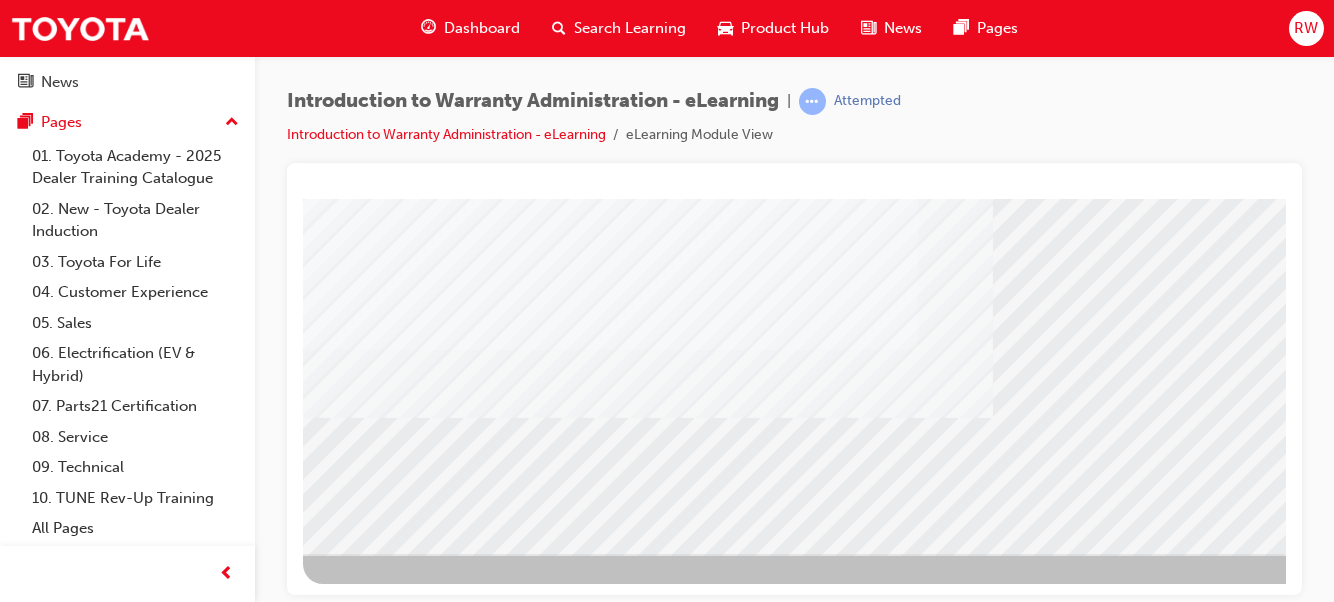 drag, startPoint x: 1280, startPoint y: 346, endPoint x: 1595, endPoint y: 743, distance: 506.78793 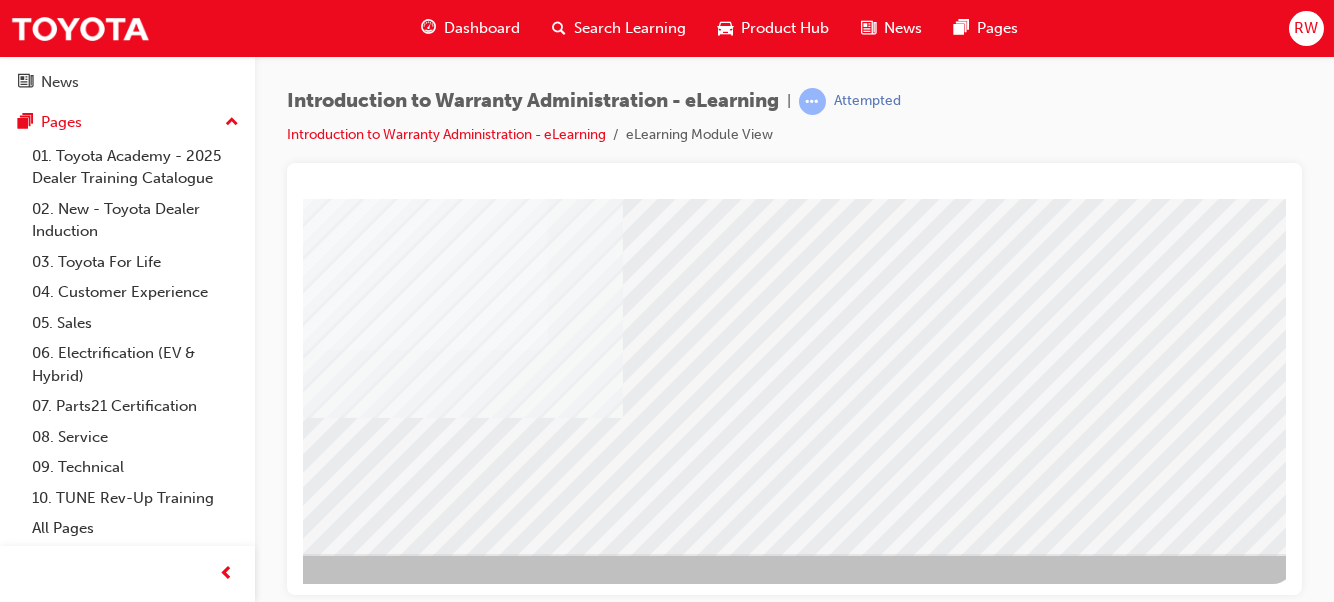 scroll, scrollTop: 365, scrollLeft: 391, axis: both 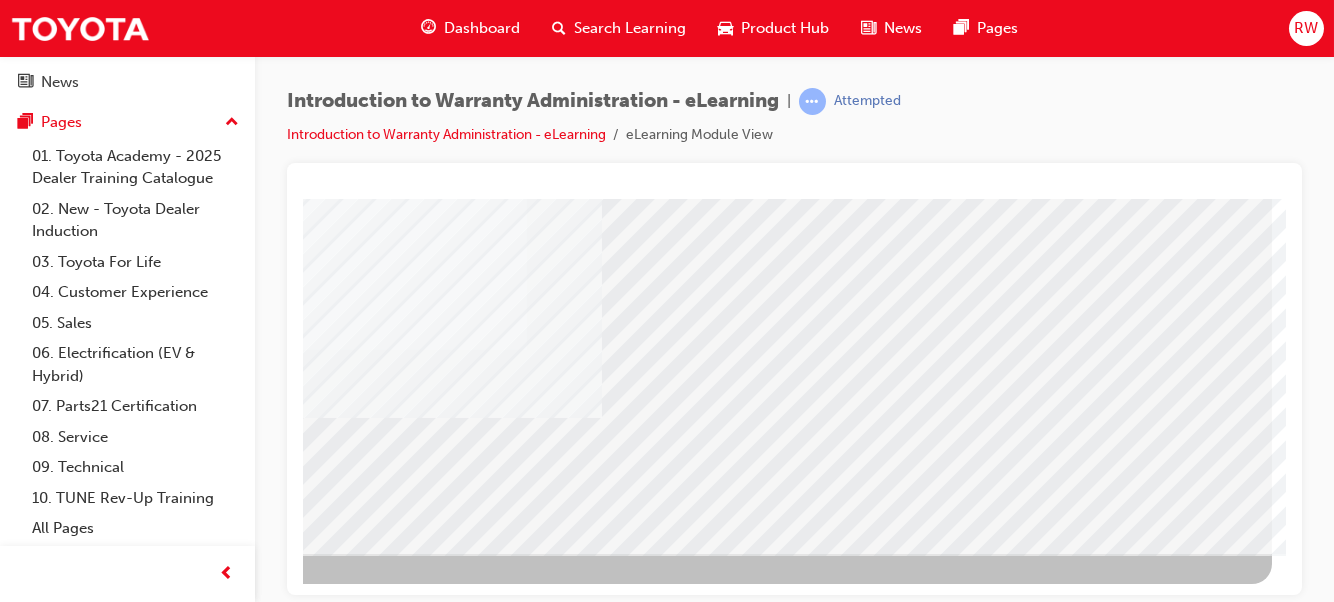 click at bounding box center (-25, 2663) 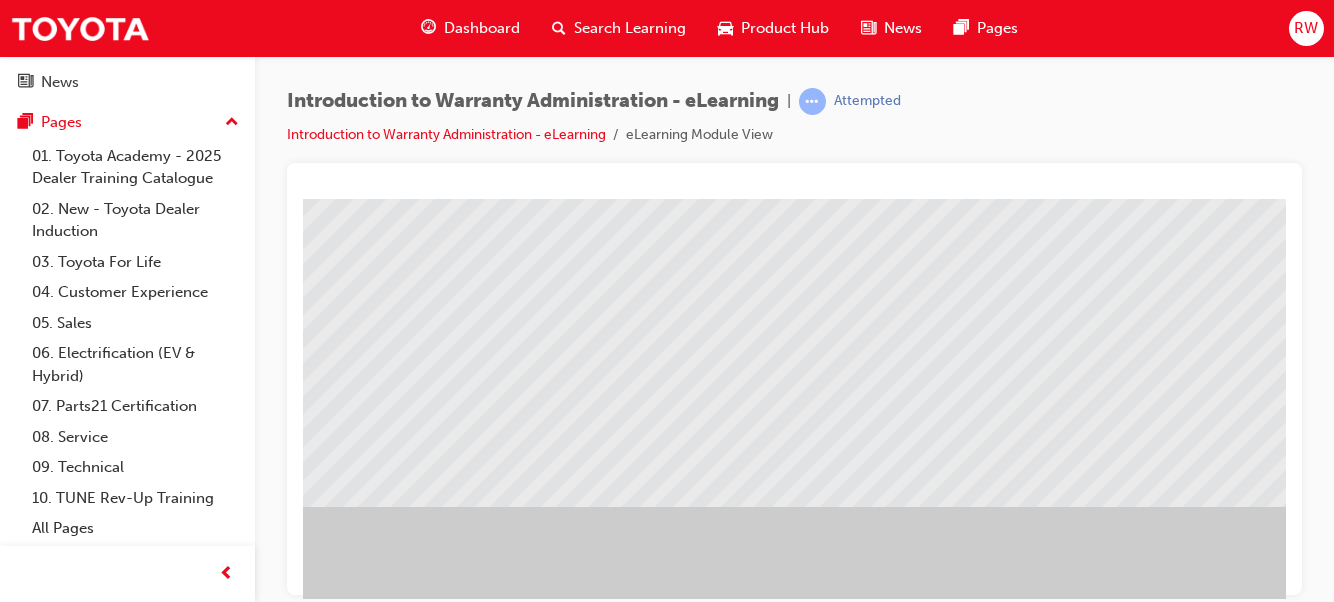 scroll, scrollTop: 365, scrollLeft: 0, axis: vertical 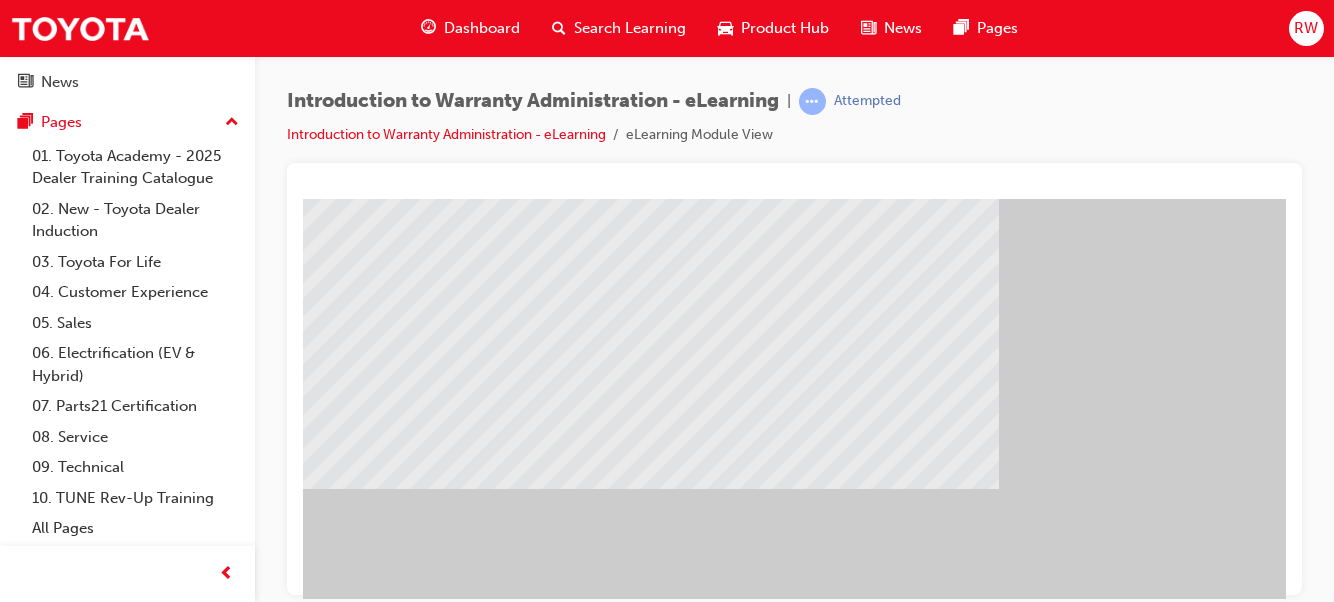 click at bounding box center (-58, 1489) 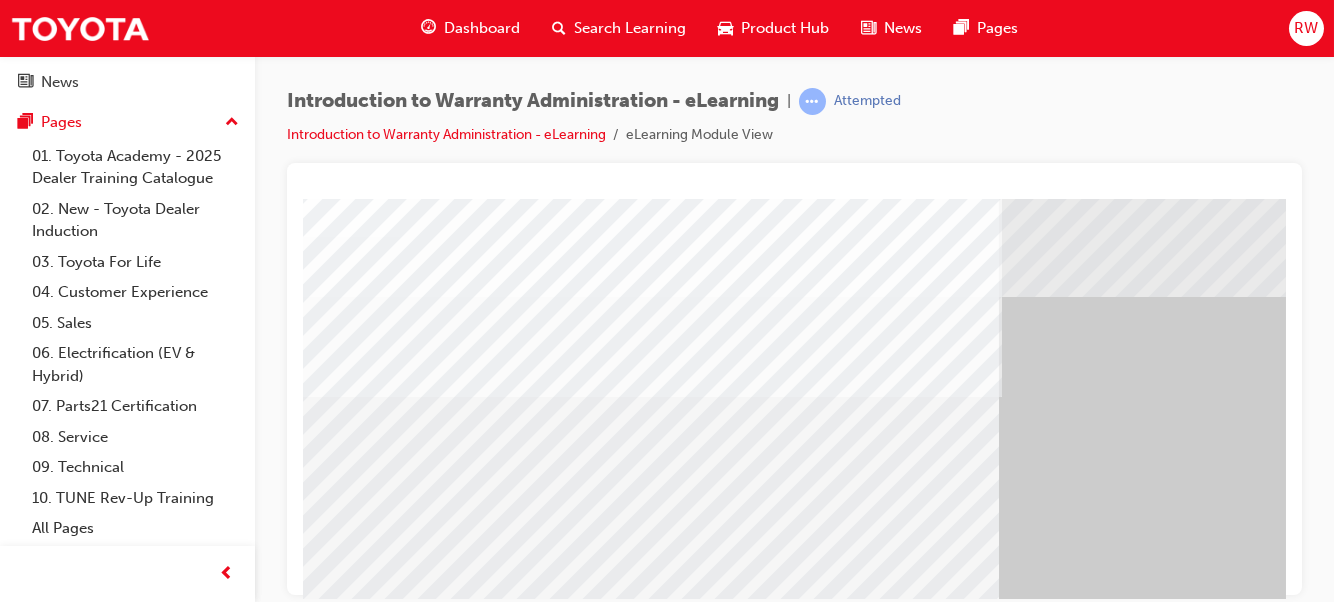 scroll, scrollTop: 365, scrollLeft: 391, axis: both 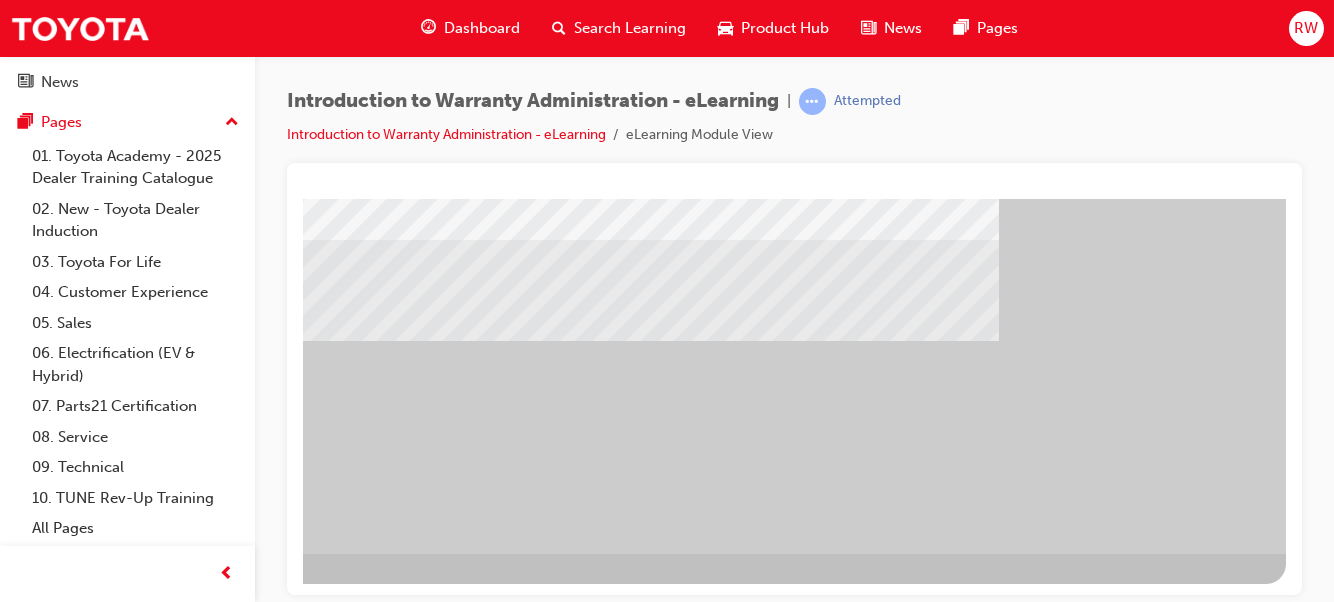 click at bounding box center (-11, 1375) 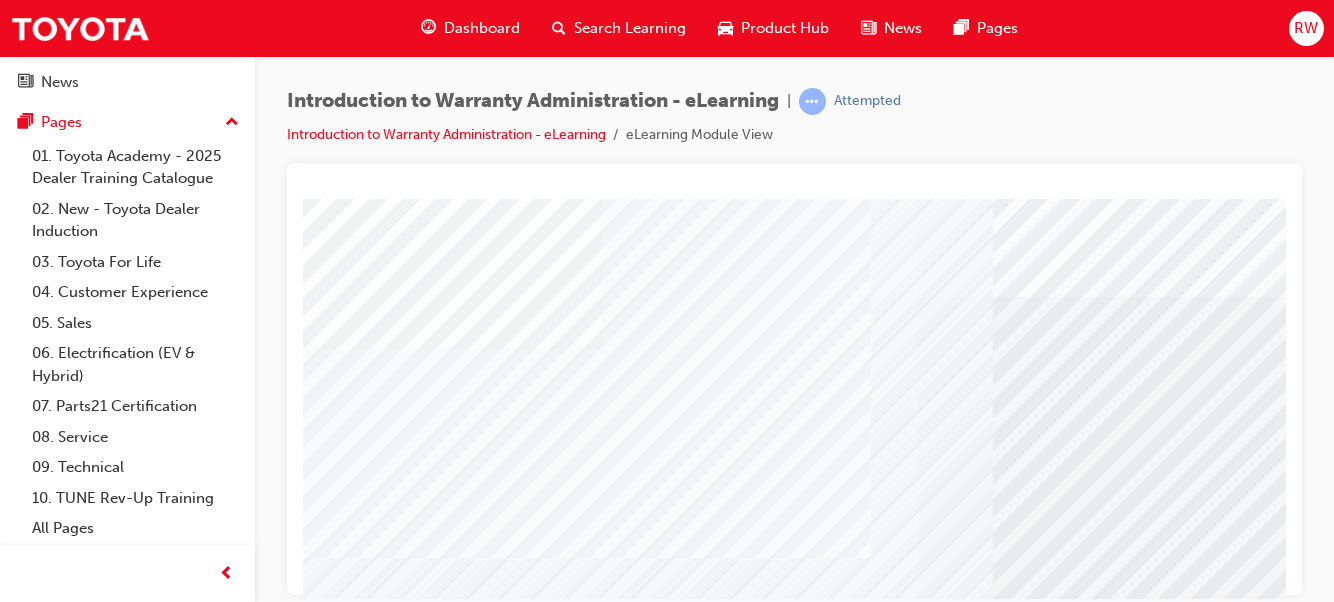 scroll, scrollTop: 365, scrollLeft: 0, axis: vertical 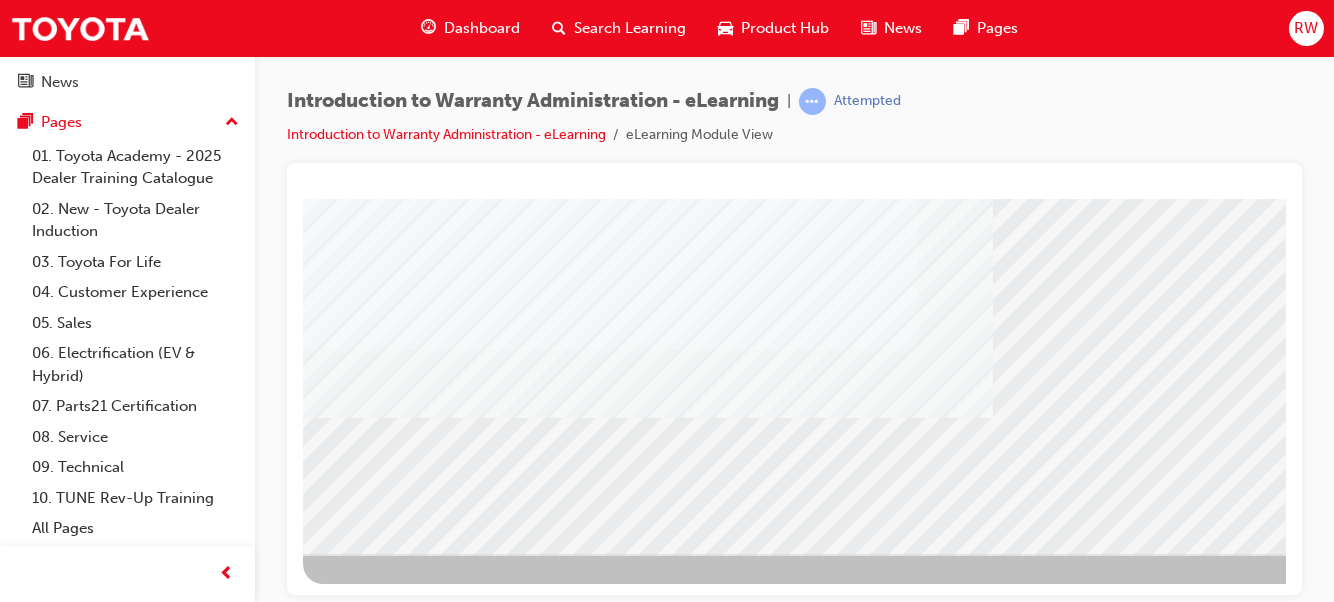click at bounding box center (366, 3129) 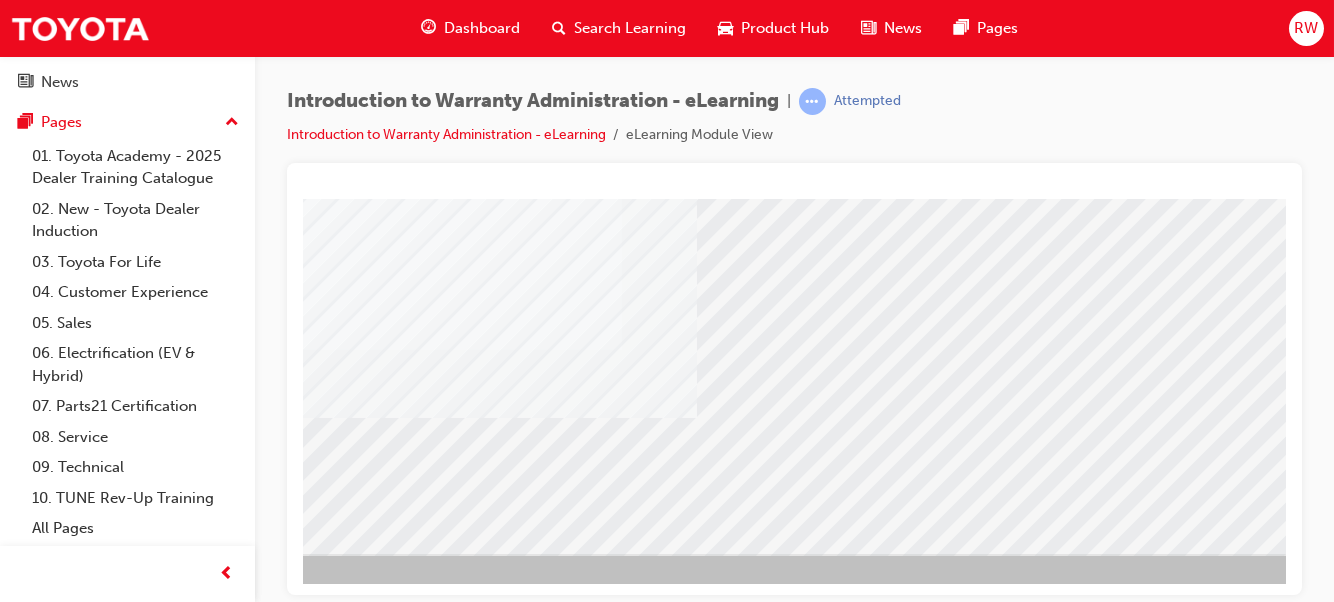 scroll, scrollTop: 365, scrollLeft: 299, axis: both 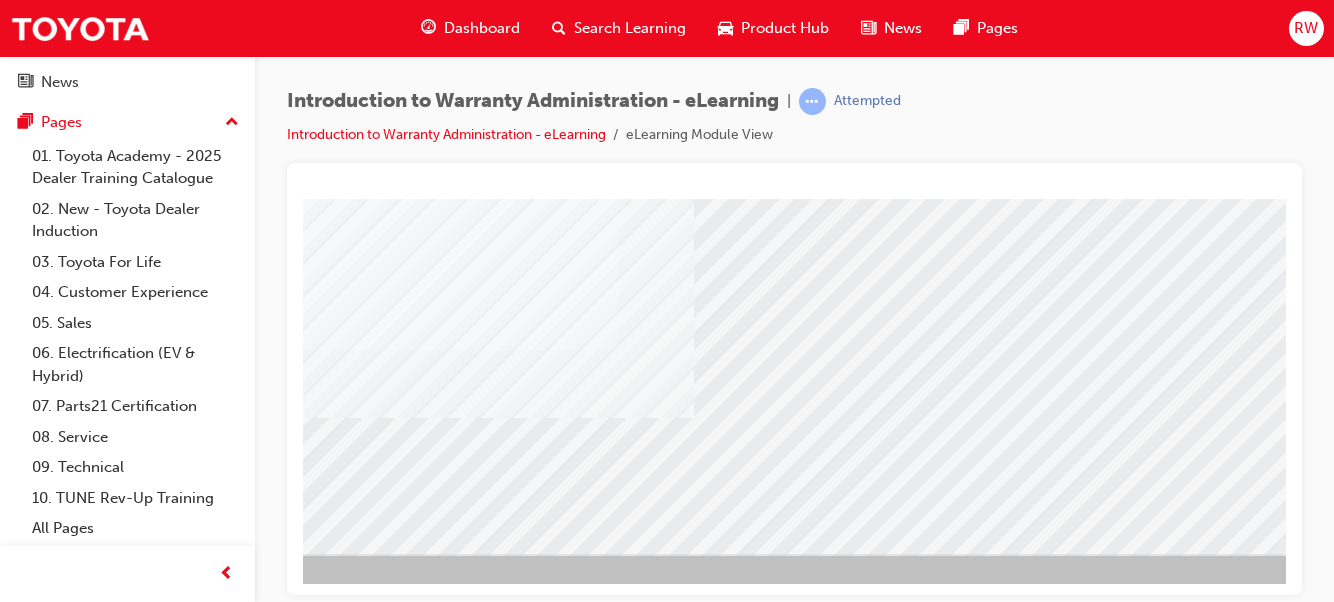 click at bounding box center (67, 2663) 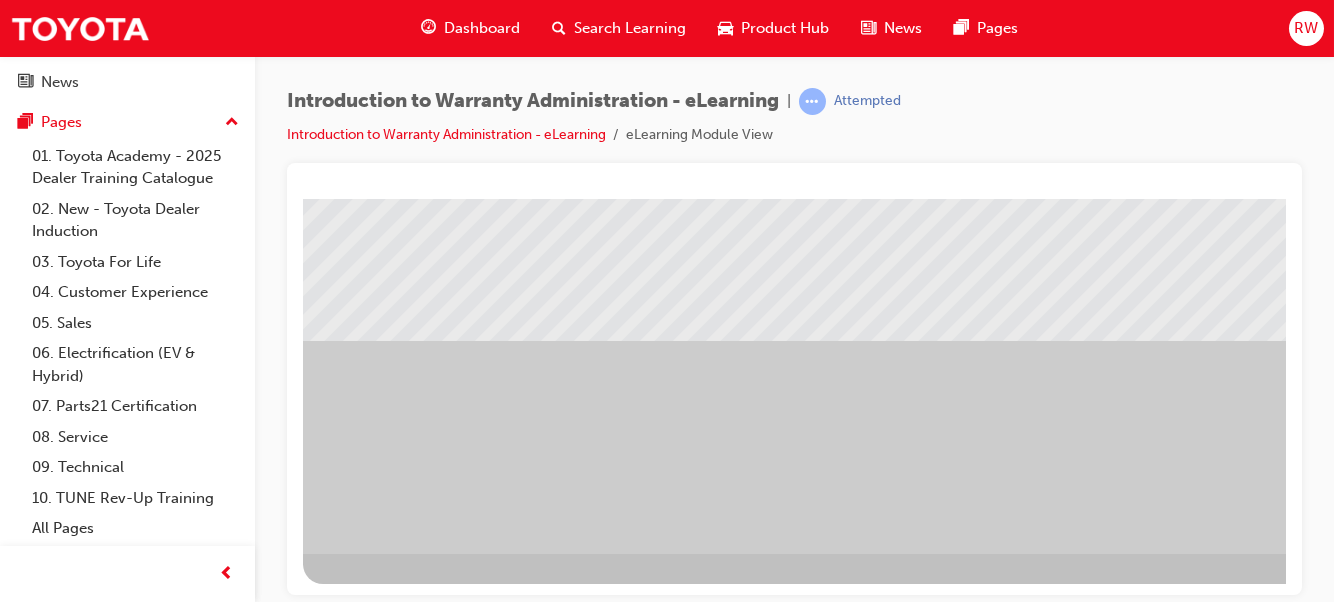 scroll, scrollTop: 0, scrollLeft: 0, axis: both 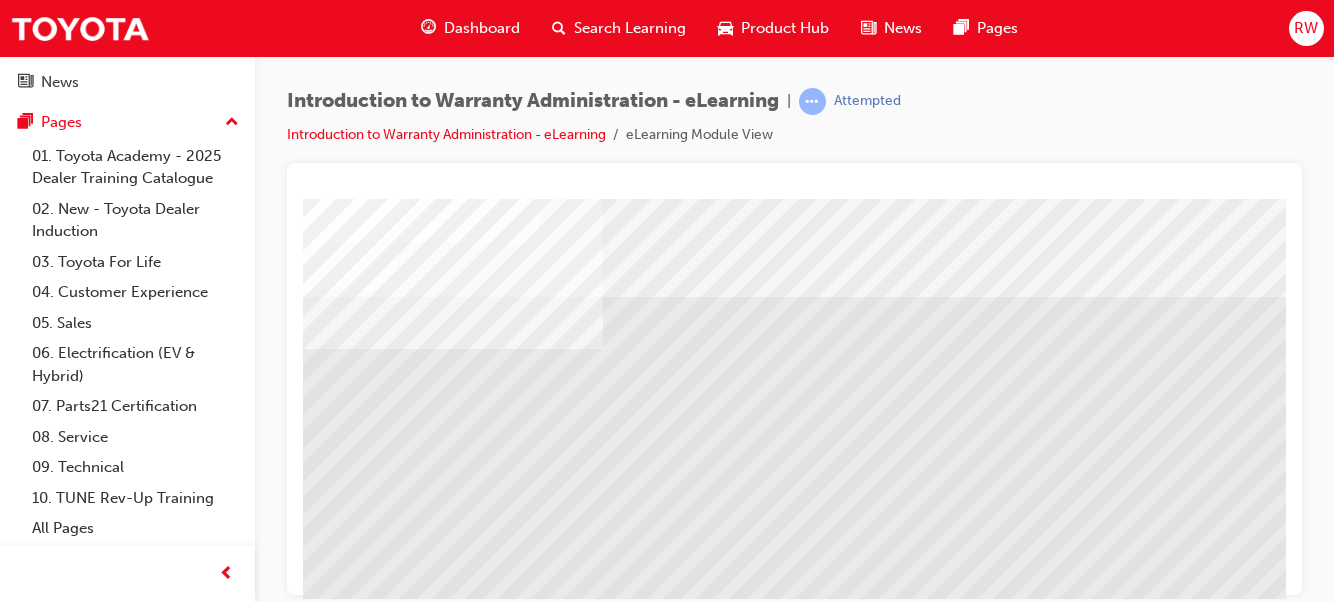 click at bounding box center (319, 1706) 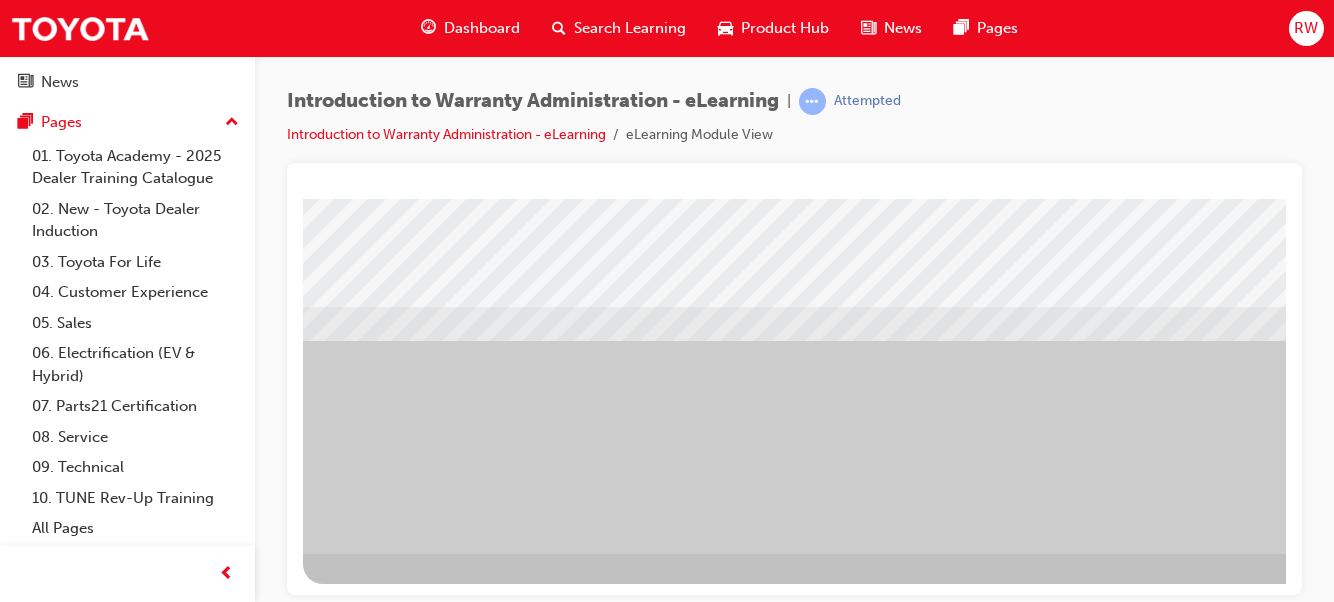 scroll, scrollTop: 0, scrollLeft: 0, axis: both 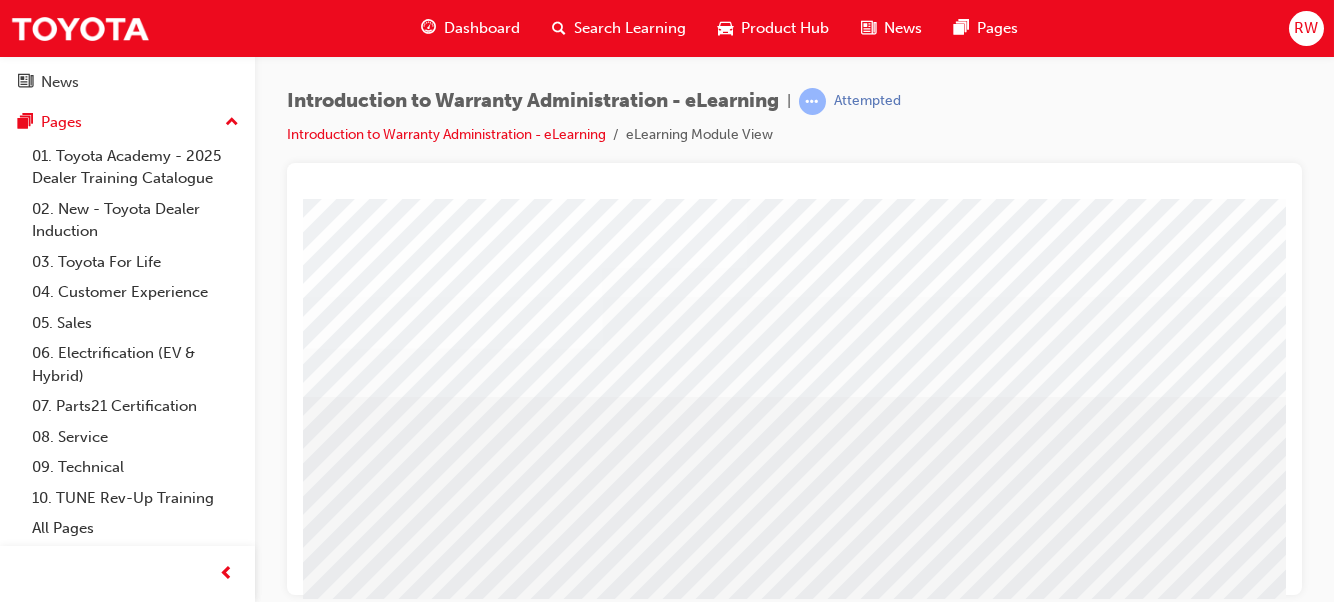 click at bounding box center (525, 2459) 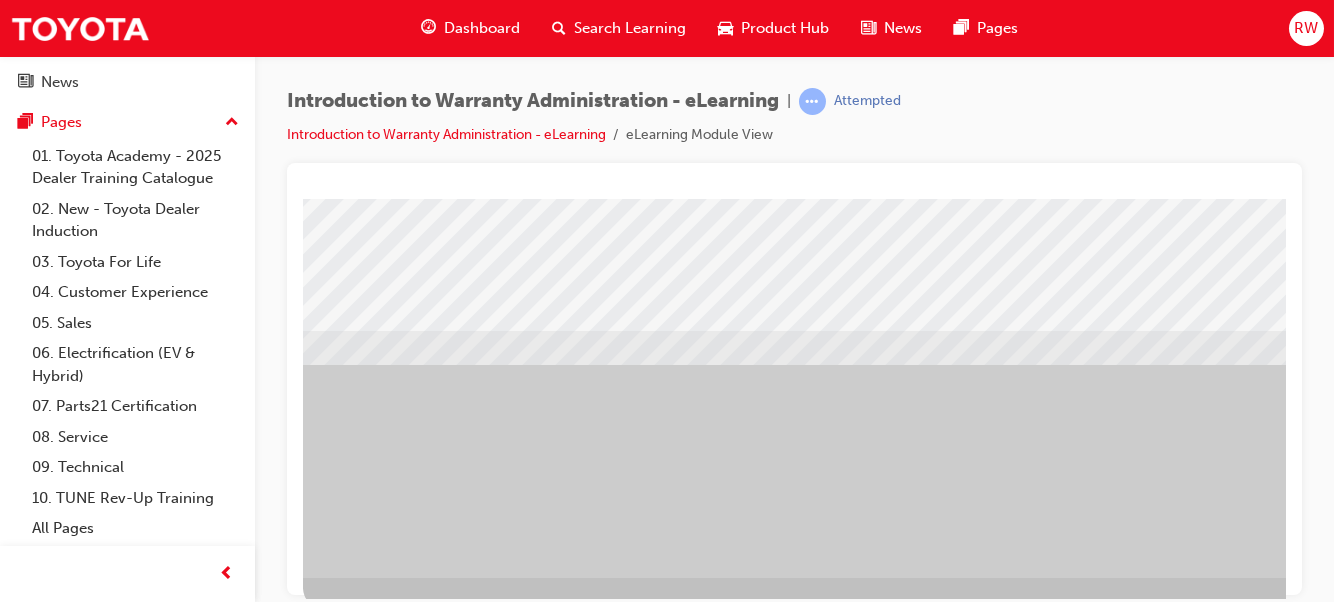 scroll, scrollTop: 365, scrollLeft: 0, axis: vertical 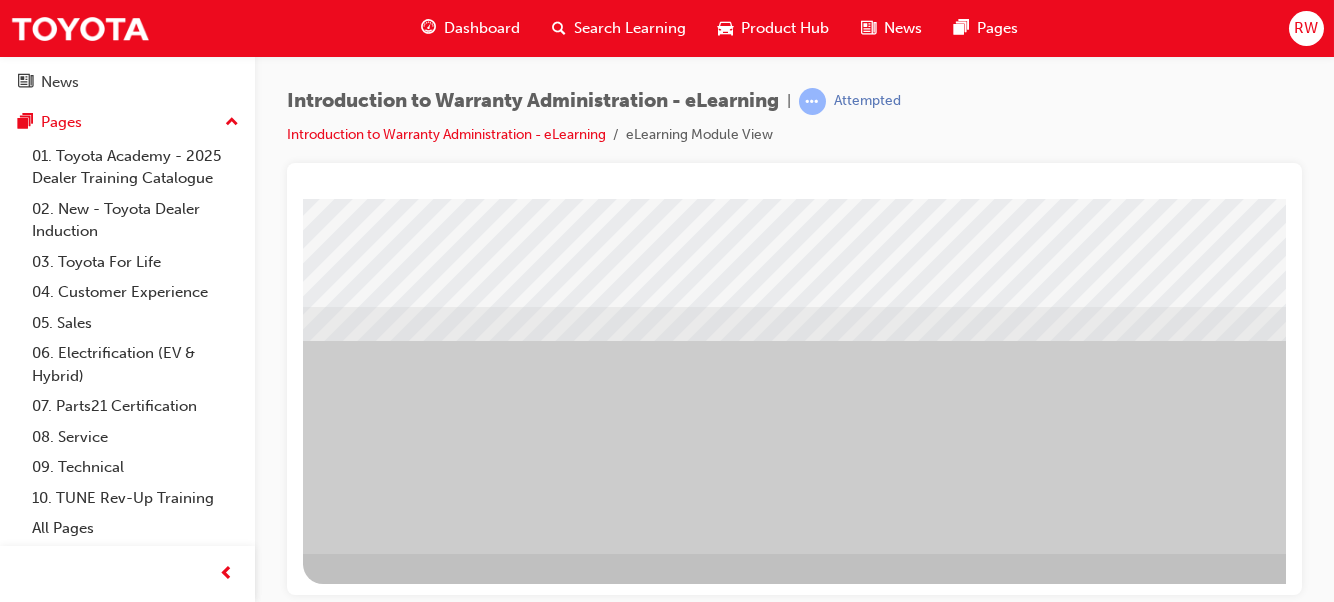 drag, startPoint x: 1280, startPoint y: 333, endPoint x: 1597, endPoint y: 757, distance: 529.40063 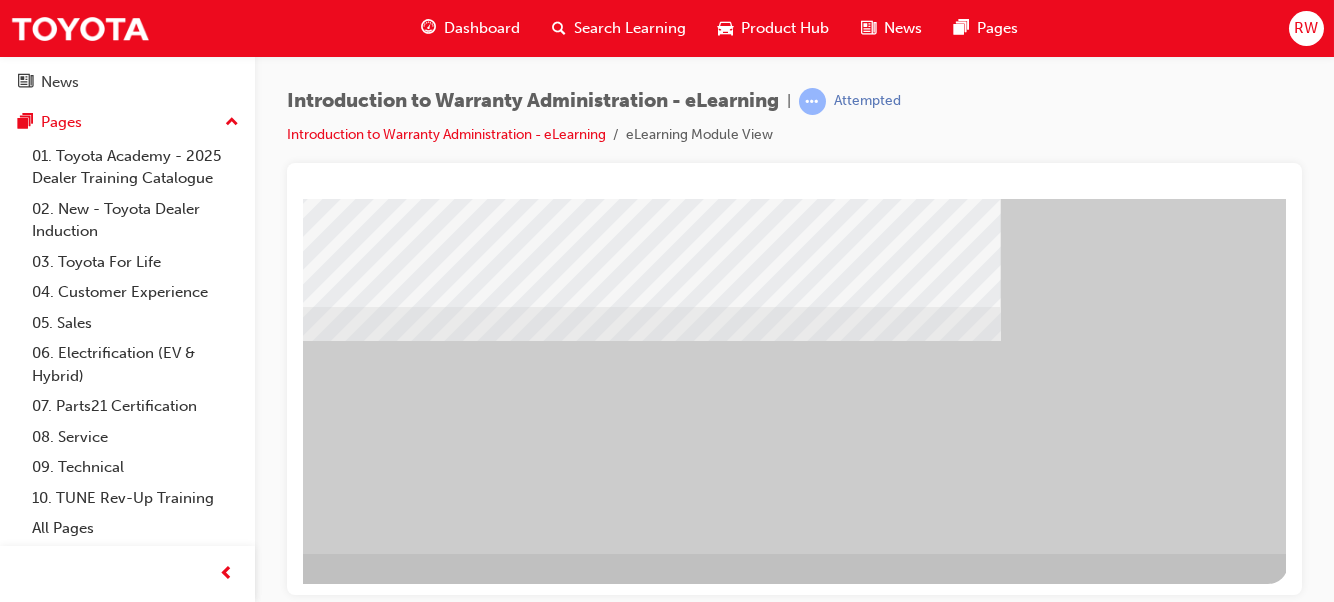 scroll, scrollTop: 365, scrollLeft: 391, axis: both 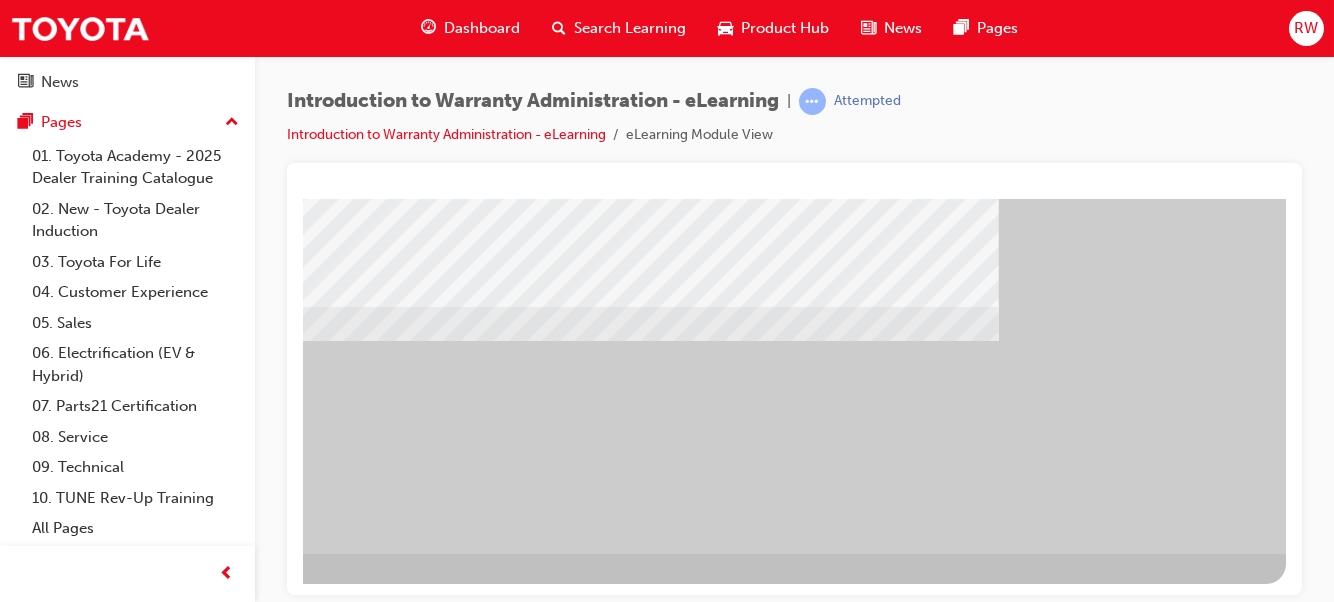 drag, startPoint x: 947, startPoint y: 593, endPoint x: 1593, endPoint y: 767, distance: 669.0232 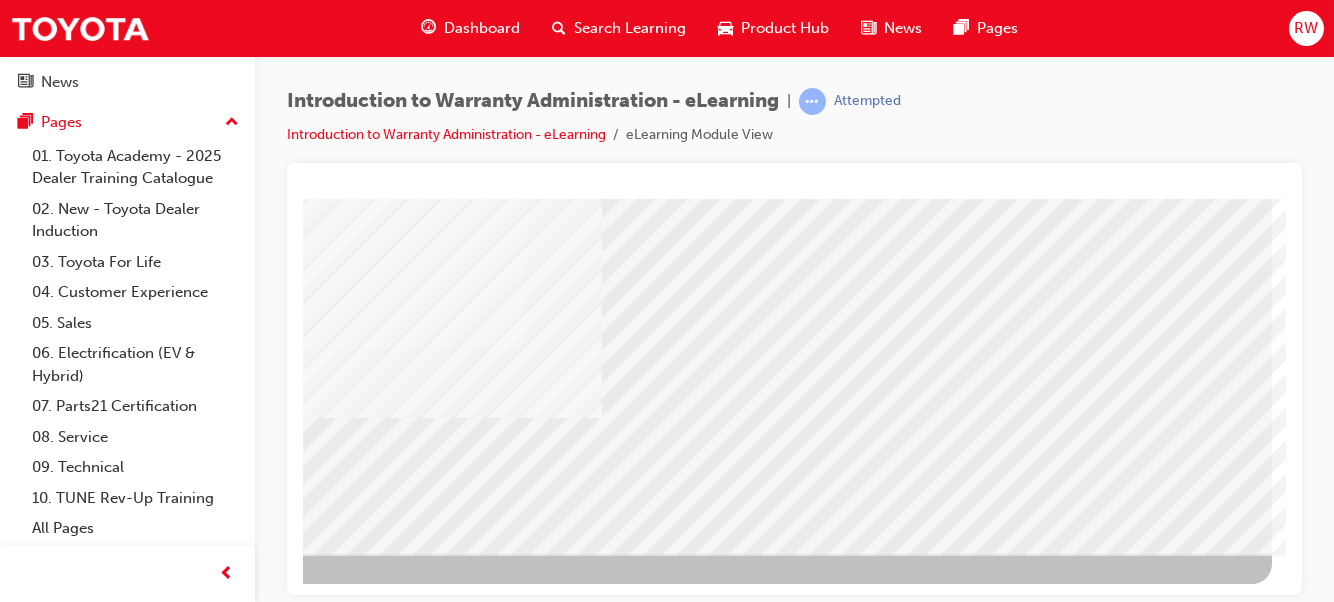 scroll, scrollTop: 0, scrollLeft: 0, axis: both 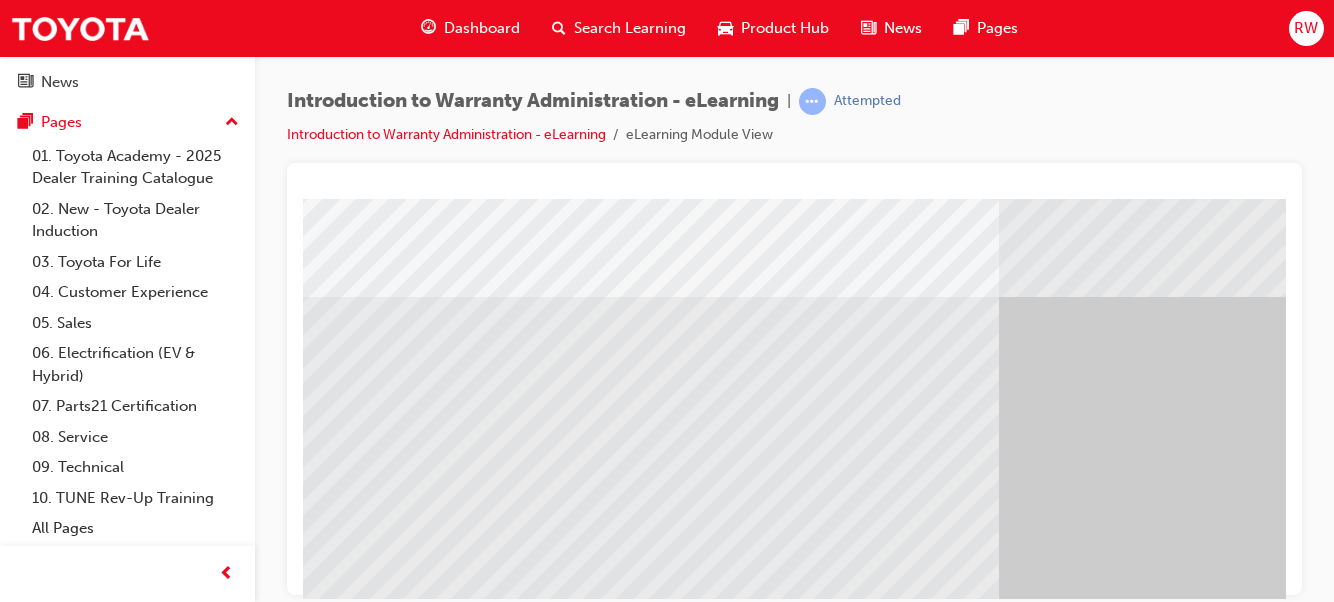 click at bounding box center [43, 1668] 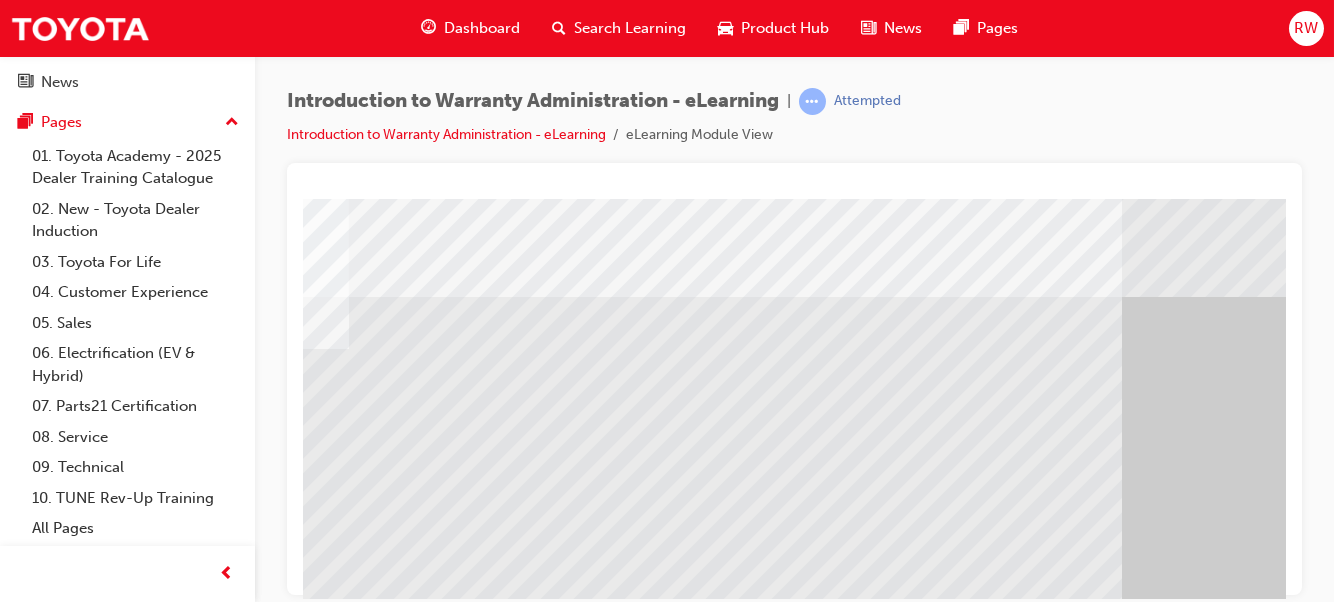 scroll, scrollTop: 0, scrollLeft: 0, axis: both 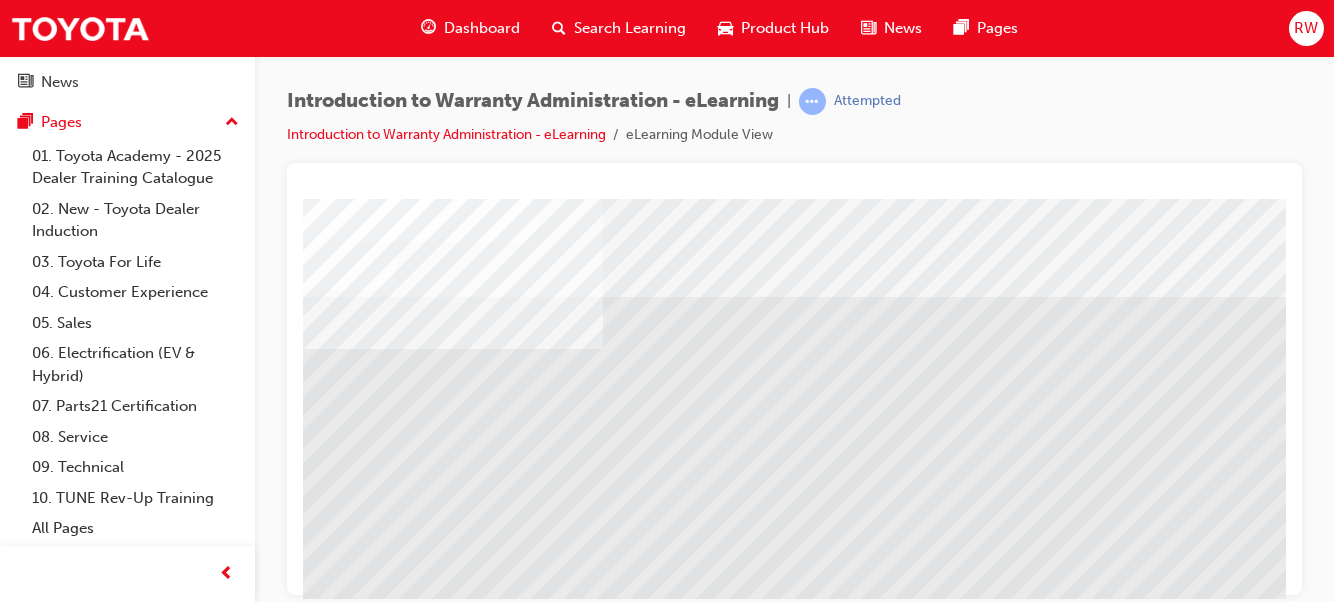 click at bounding box center (319, 1706) 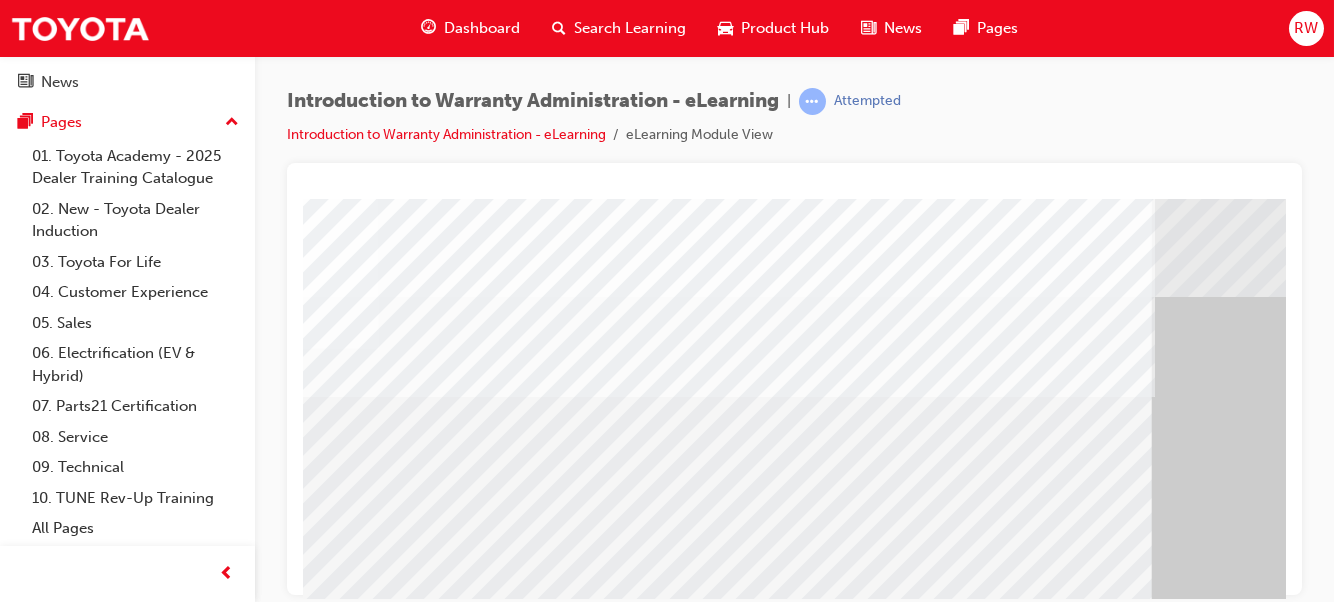 scroll, scrollTop: 0, scrollLeft: 391, axis: horizontal 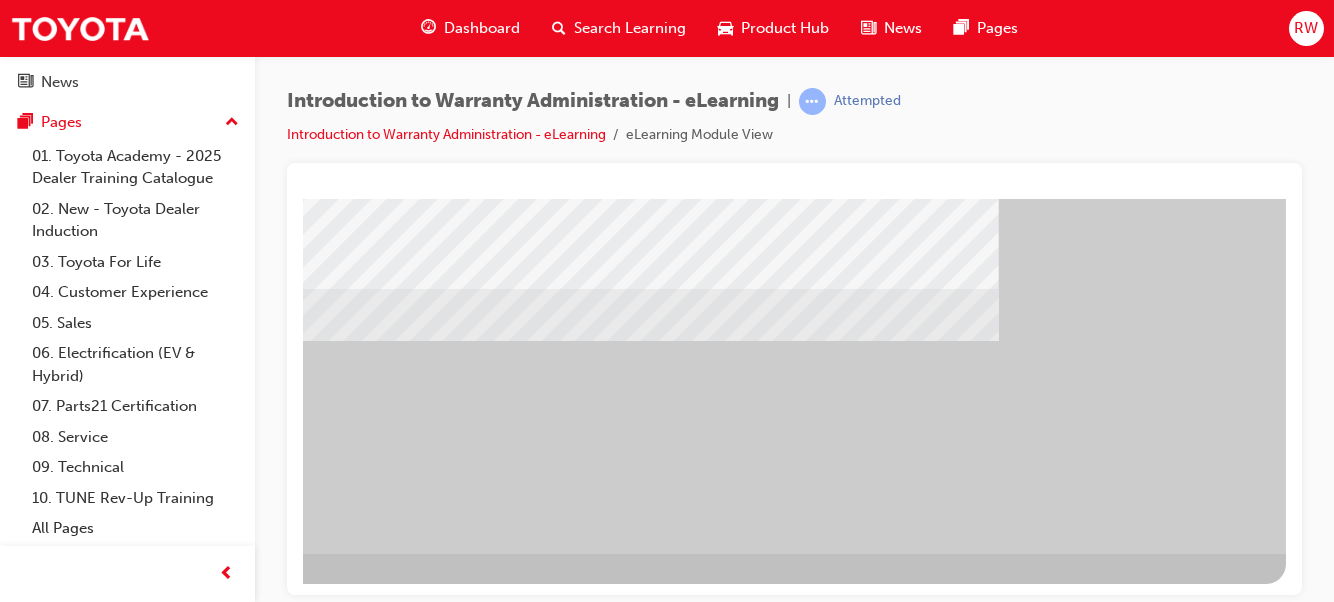 click at bounding box center (-11, 1375) 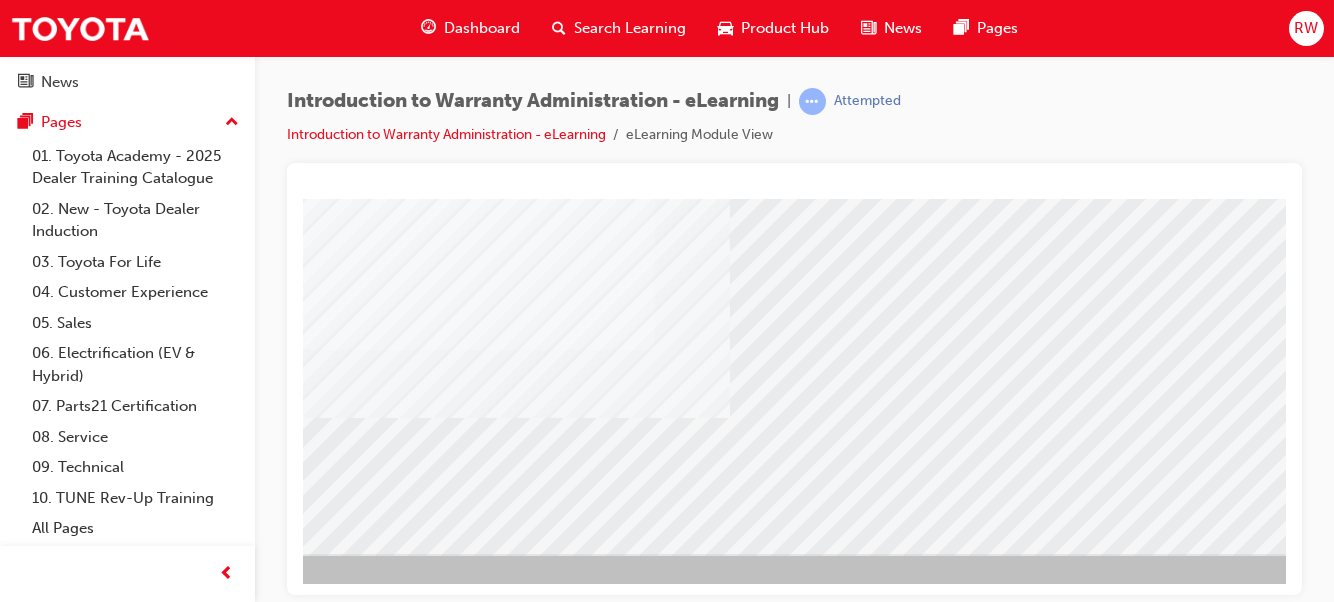 scroll, scrollTop: 365, scrollLeft: 391, axis: both 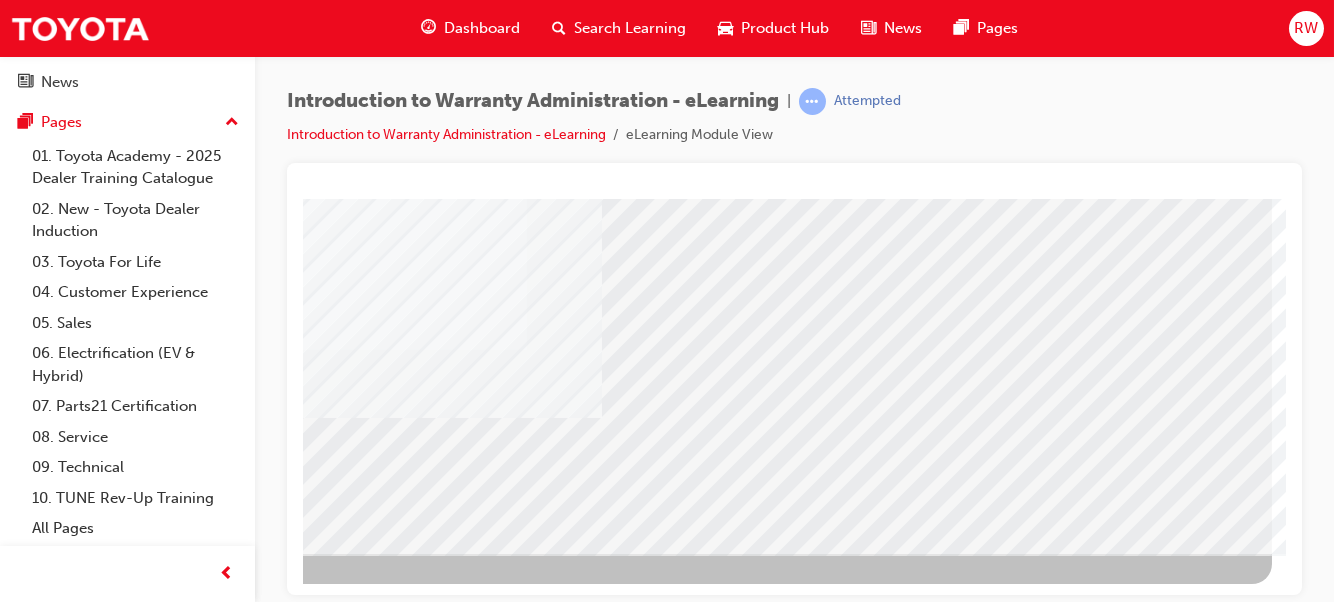 click at bounding box center [-25, 2663] 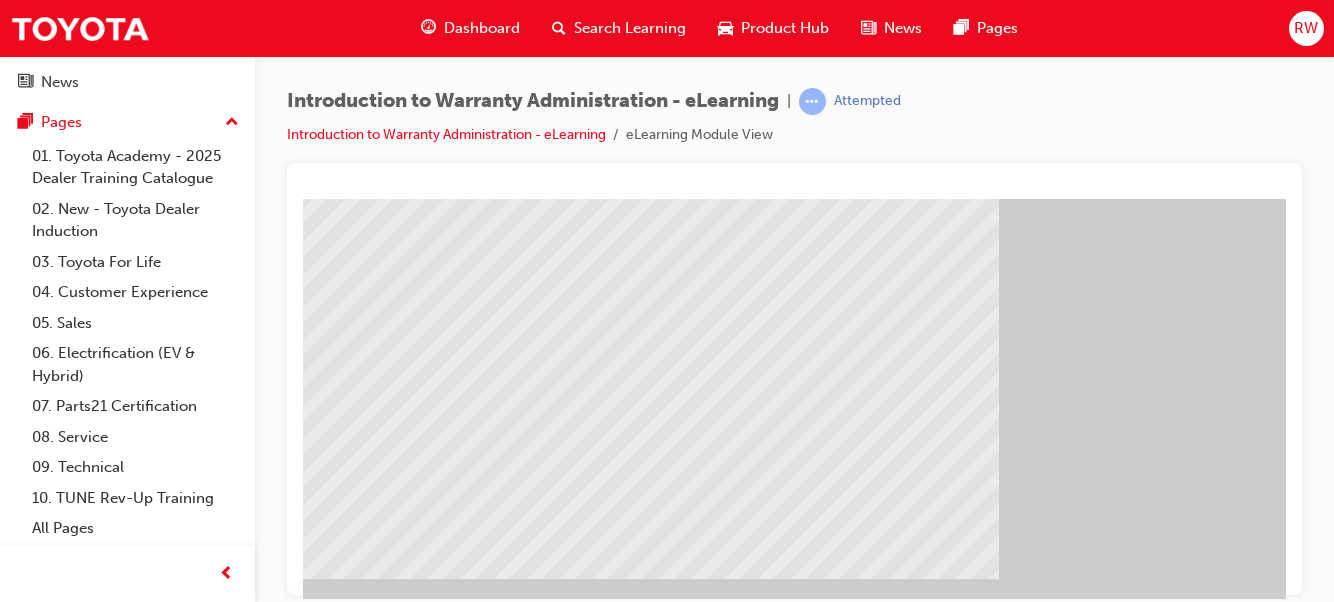 scroll, scrollTop: 118, scrollLeft: 391, axis: both 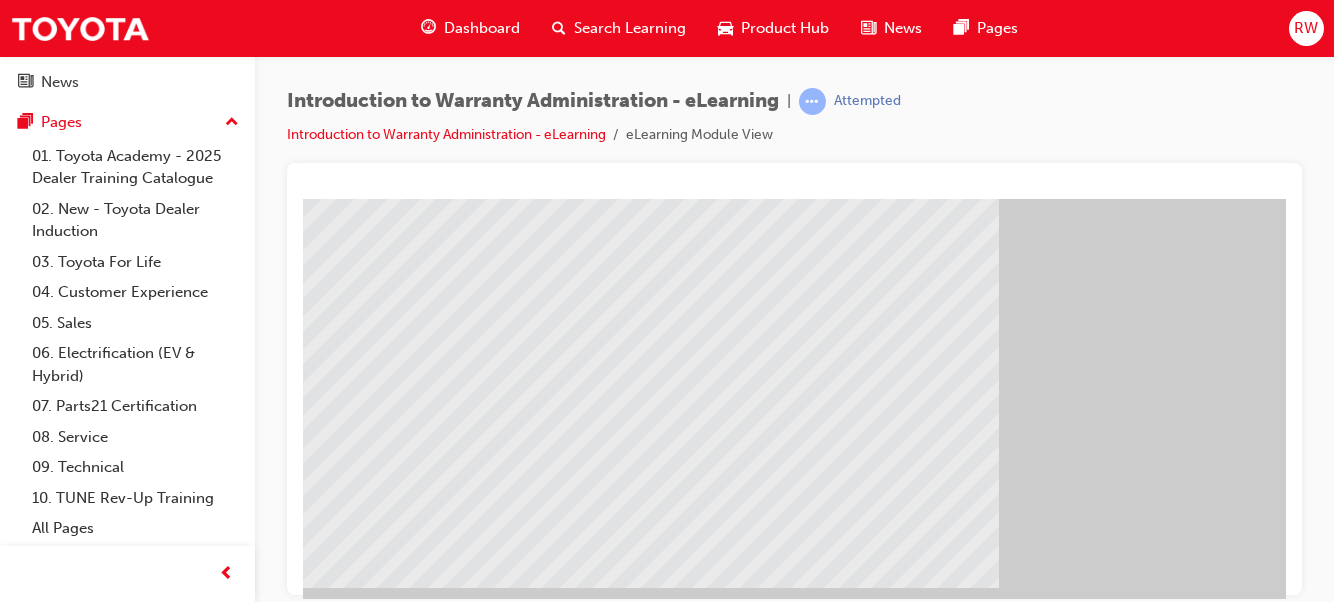 click at bounding box center [-58, 1635] 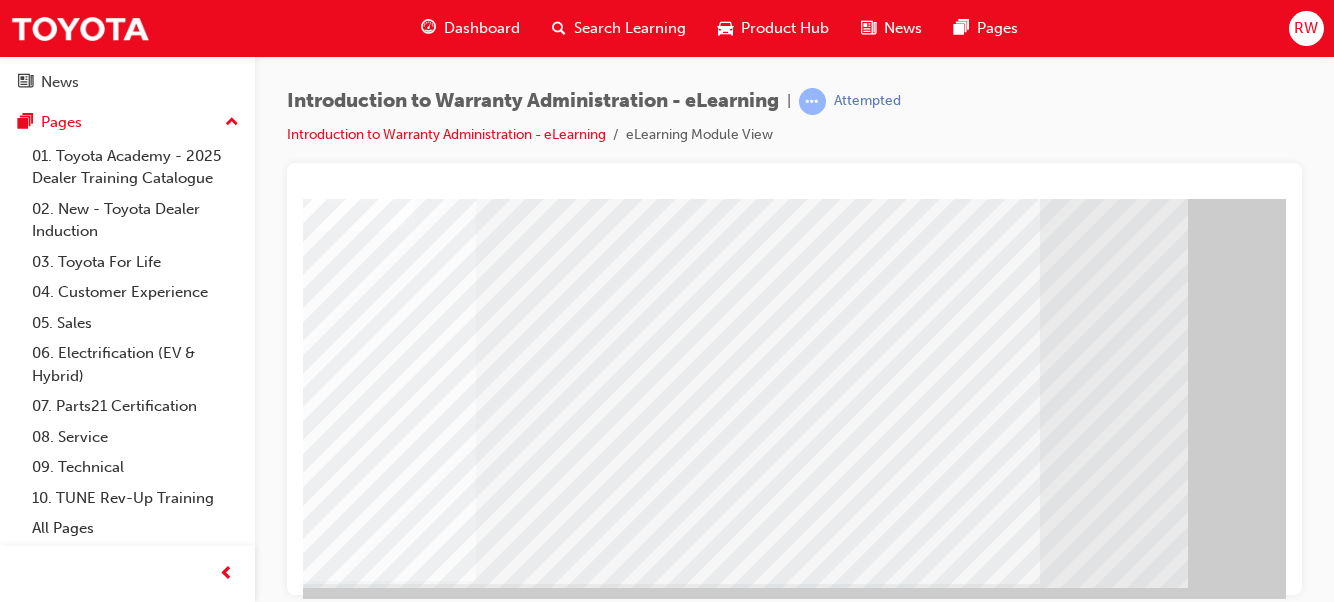 scroll, scrollTop: 118, scrollLeft: 179, axis: both 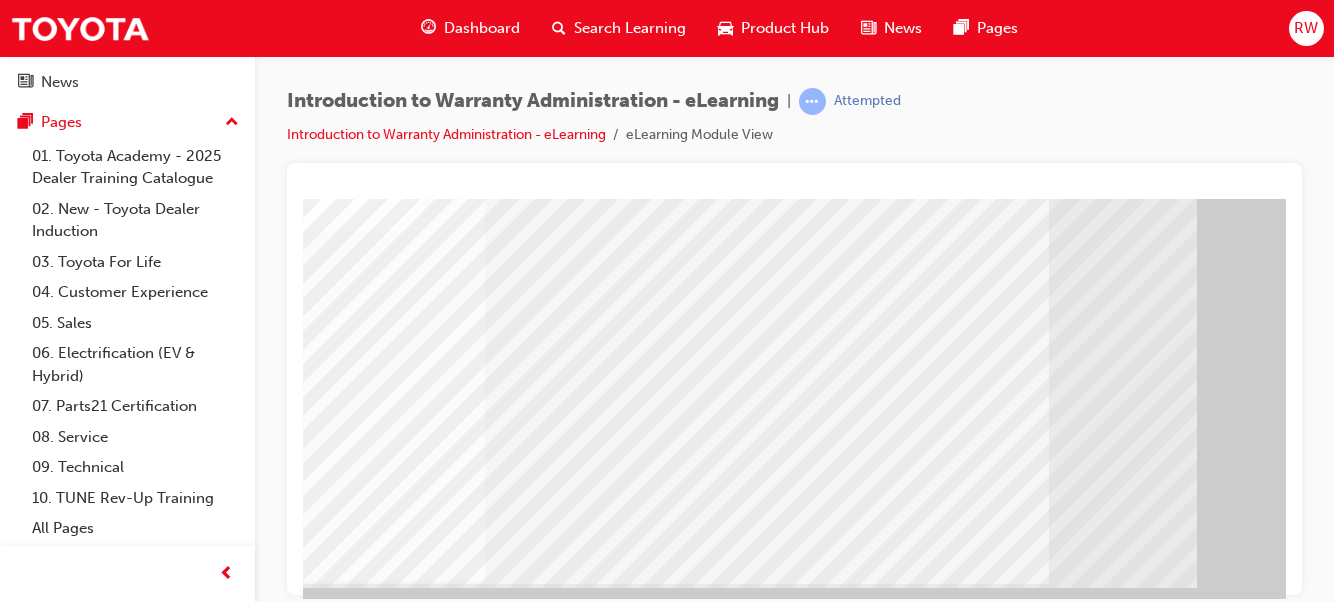 click at bounding box center [140, 2792] 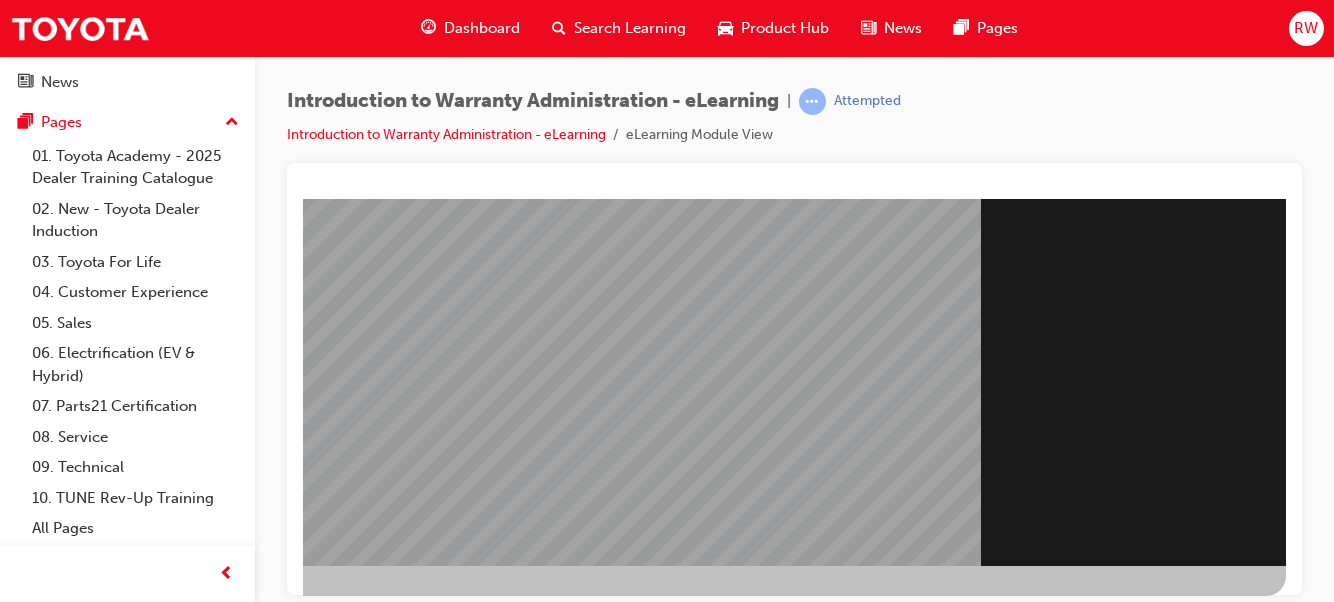 scroll, scrollTop: 365, scrollLeft: 391, axis: both 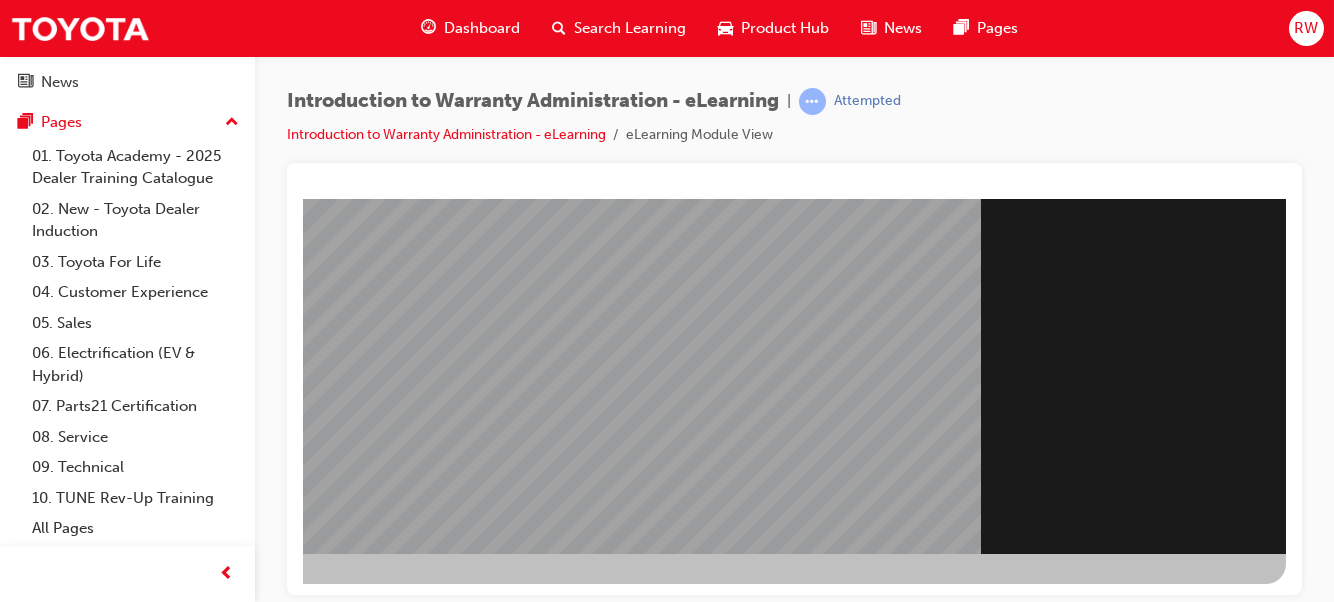 click at bounding box center [-11, 1627] 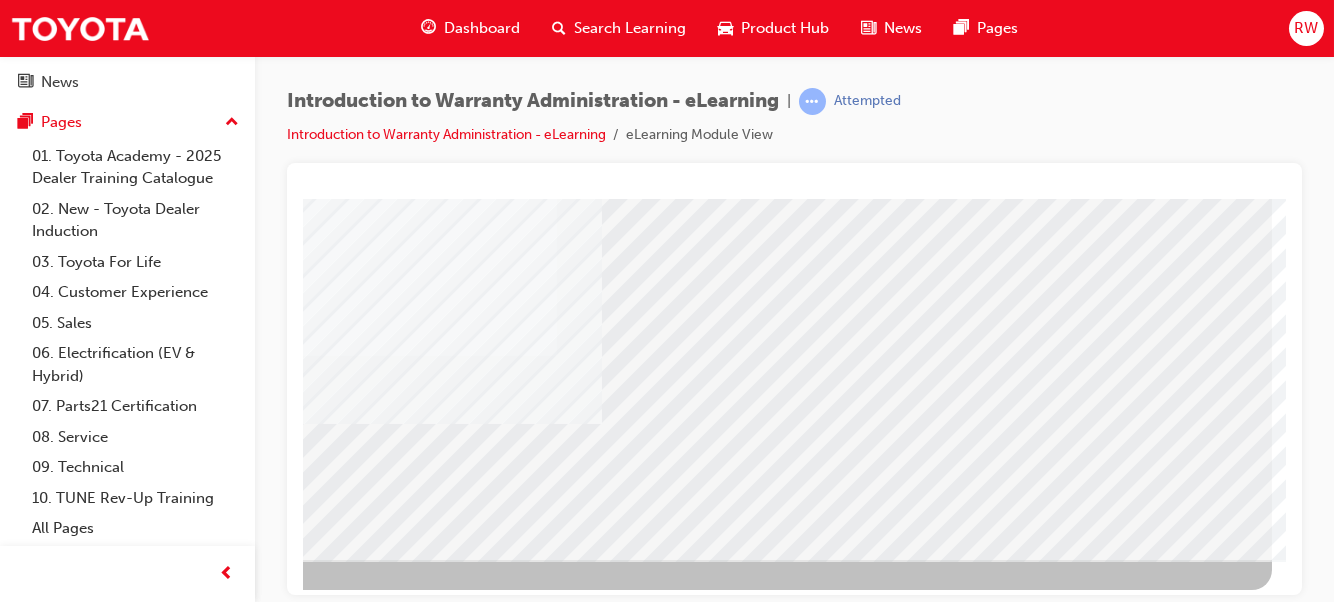scroll, scrollTop: 365, scrollLeft: 391, axis: both 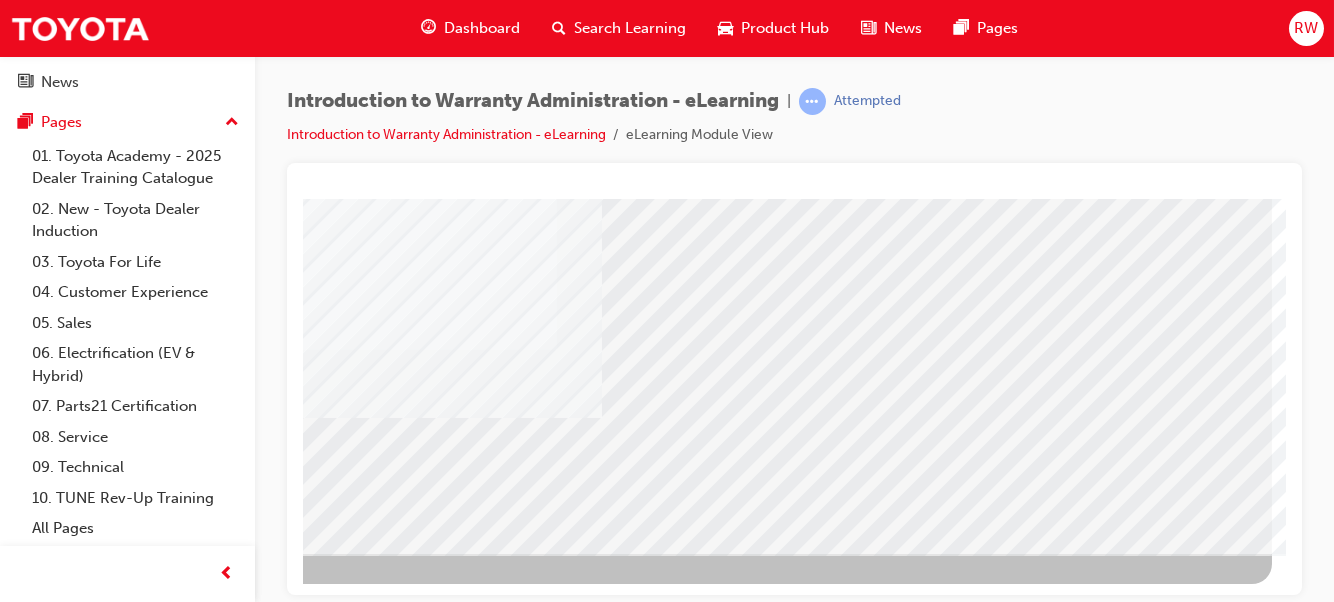 click at bounding box center [-25, 2663] 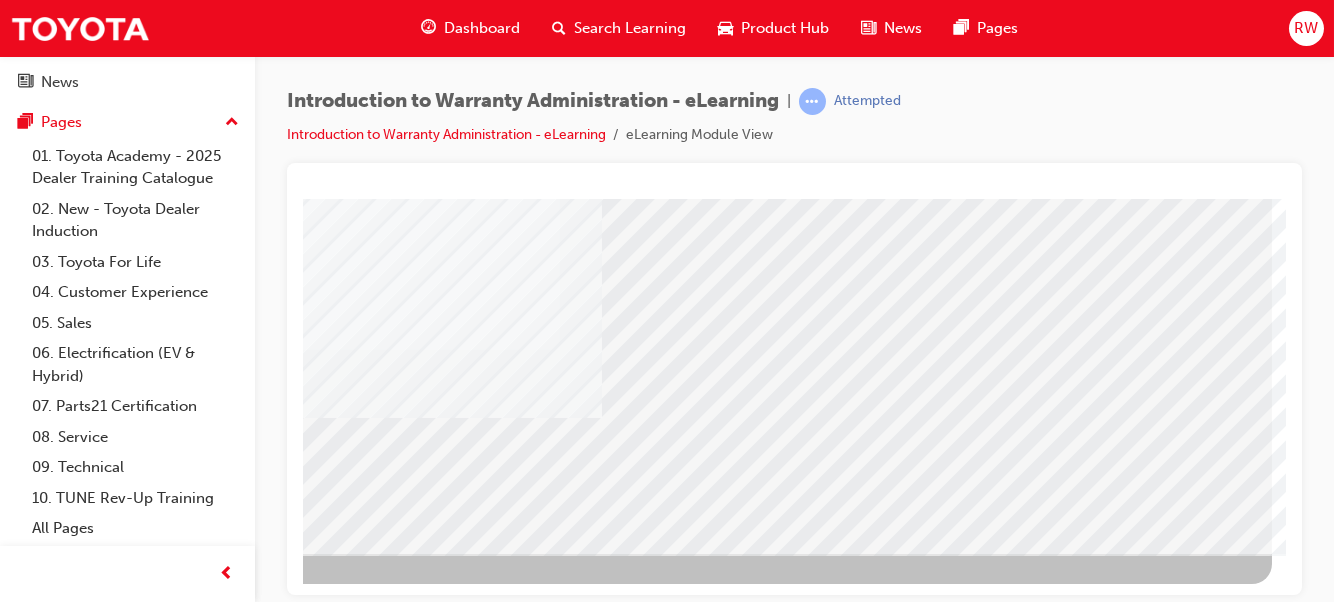 scroll, scrollTop: 0, scrollLeft: 0, axis: both 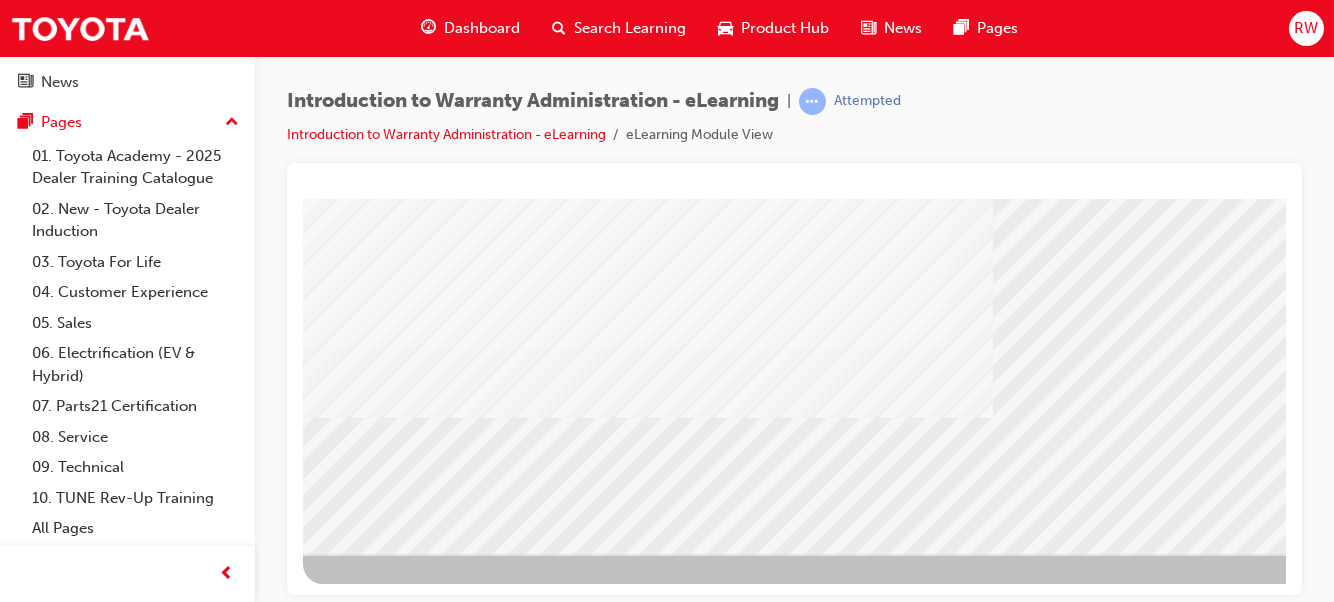 click at bounding box center (983, 208) 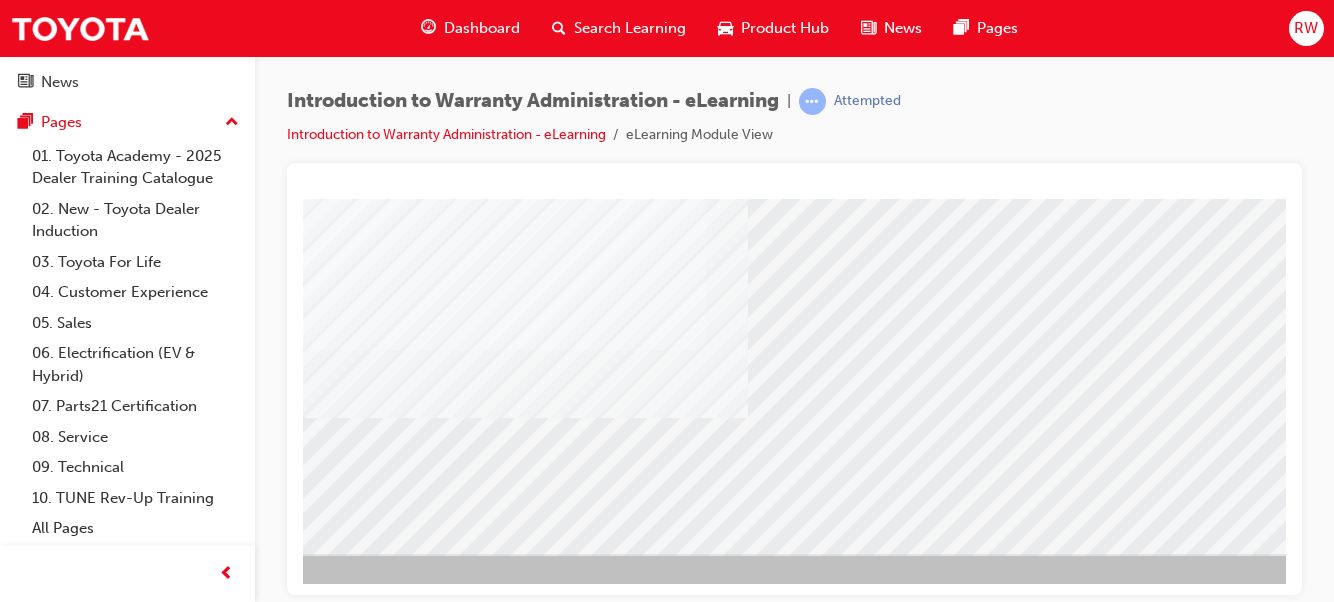 scroll, scrollTop: 365, scrollLeft: 391, axis: both 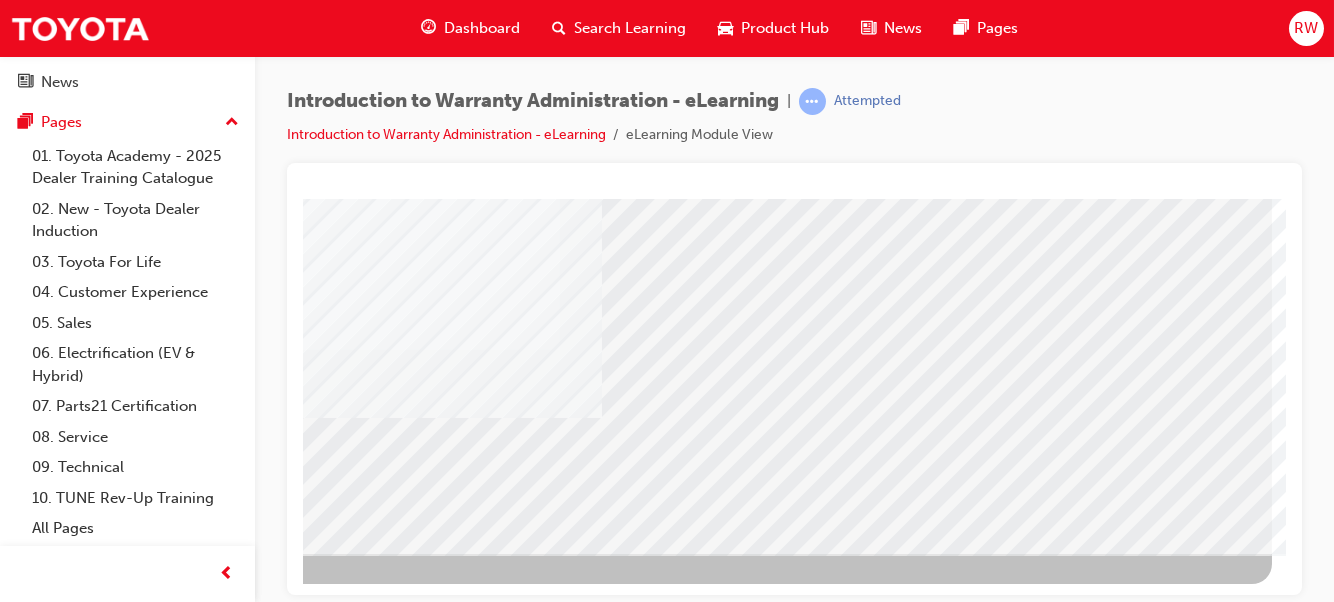 click at bounding box center (-25, 2663) 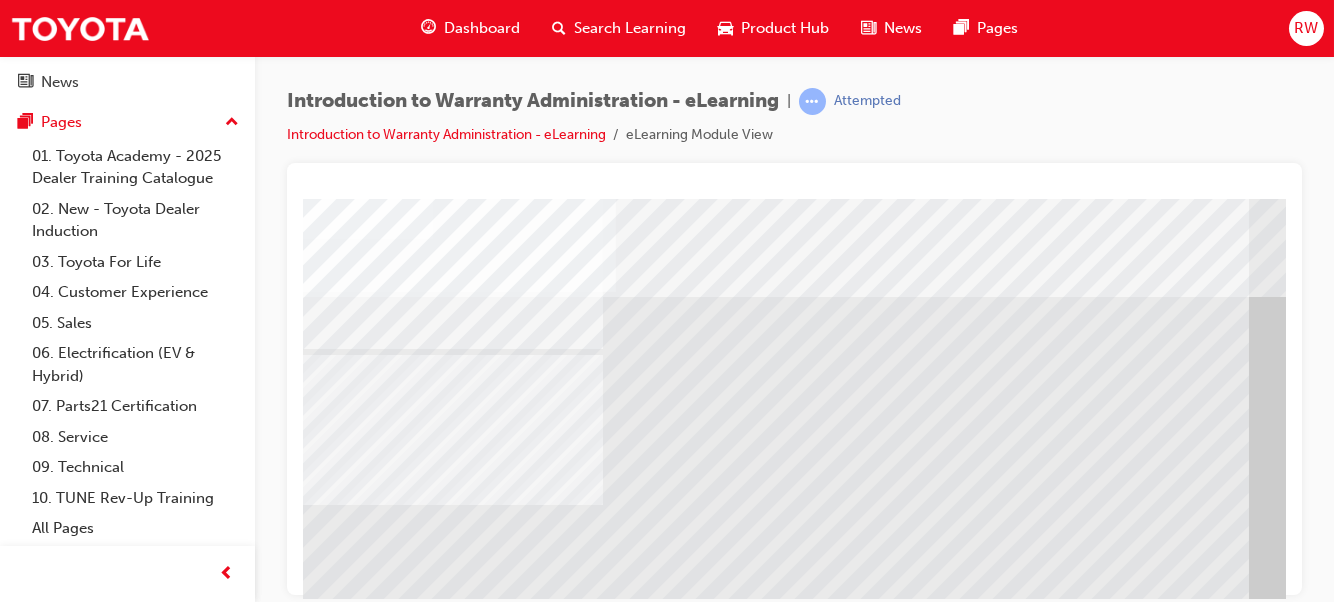 click on "Loading..." at bounding box center [794, 202] 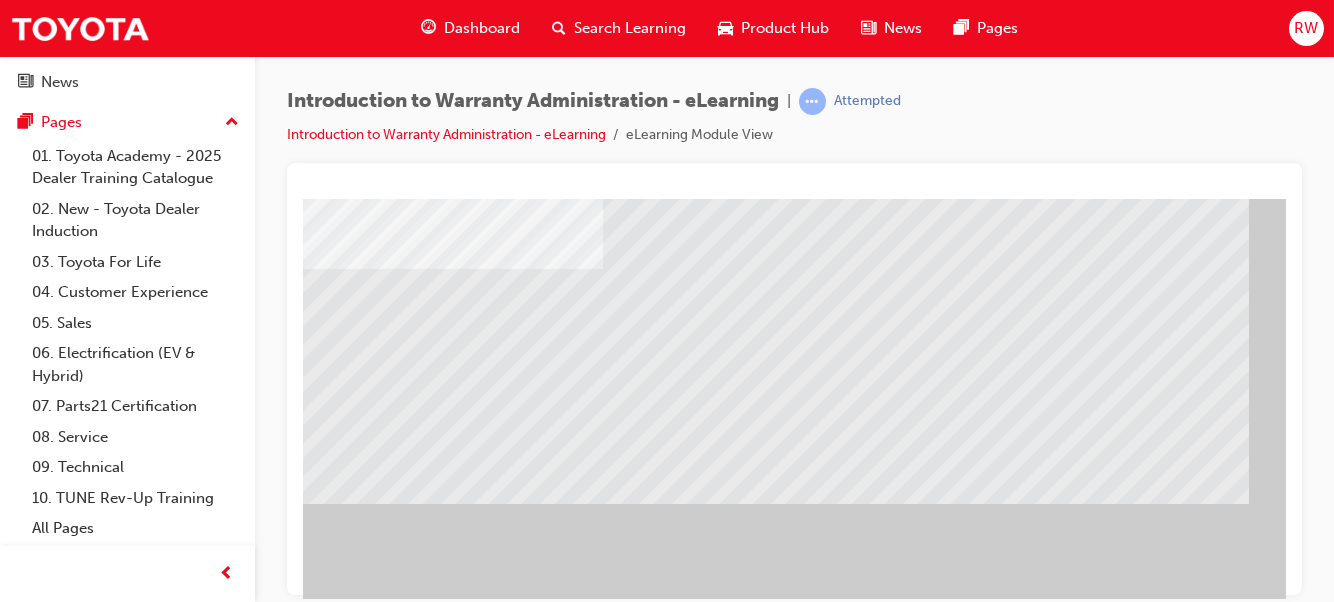 scroll, scrollTop: 248, scrollLeft: 0, axis: vertical 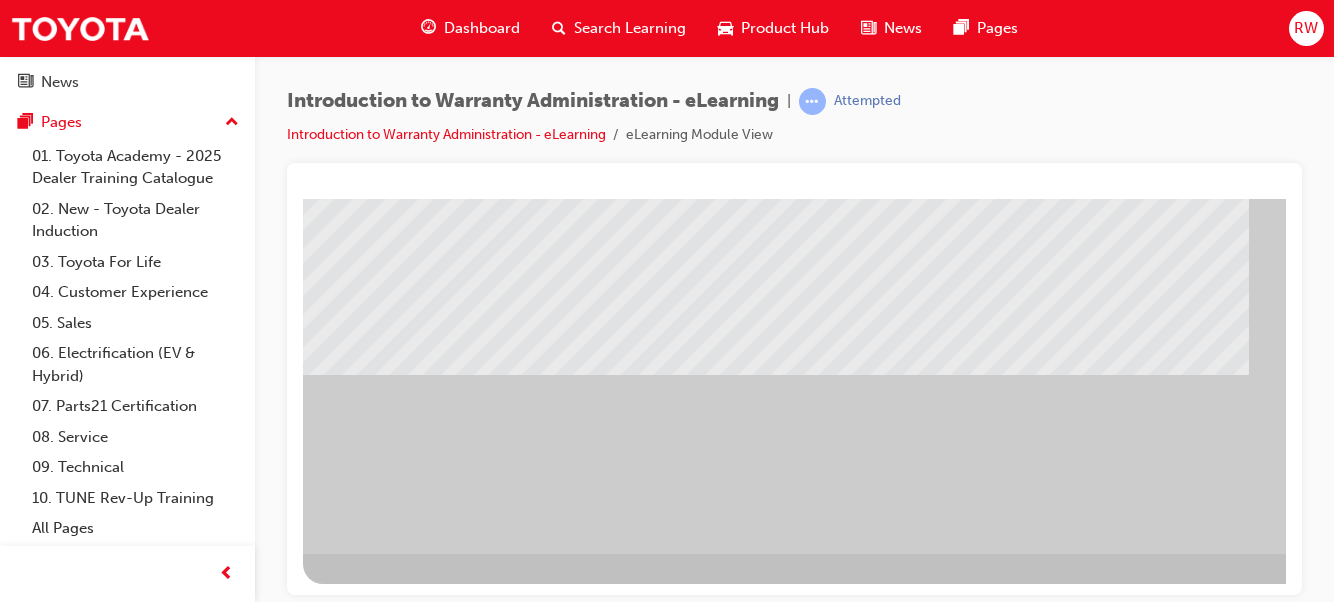 click at bounding box center [455, 1306] 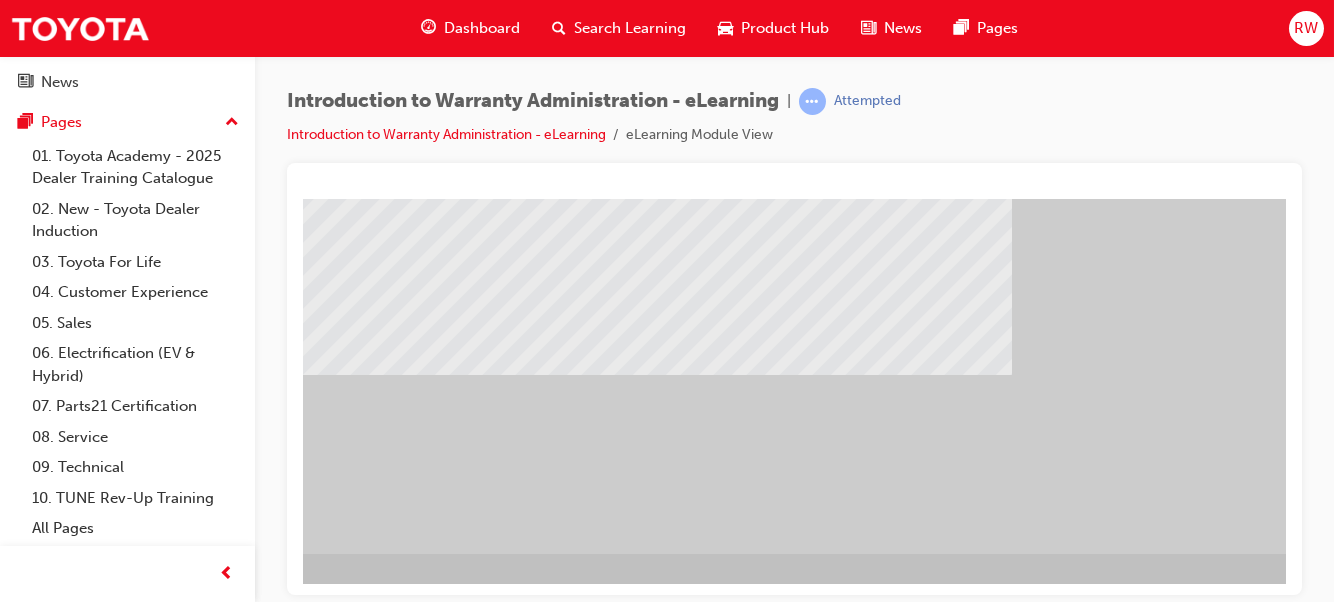 scroll, scrollTop: 365, scrollLeft: 391, axis: both 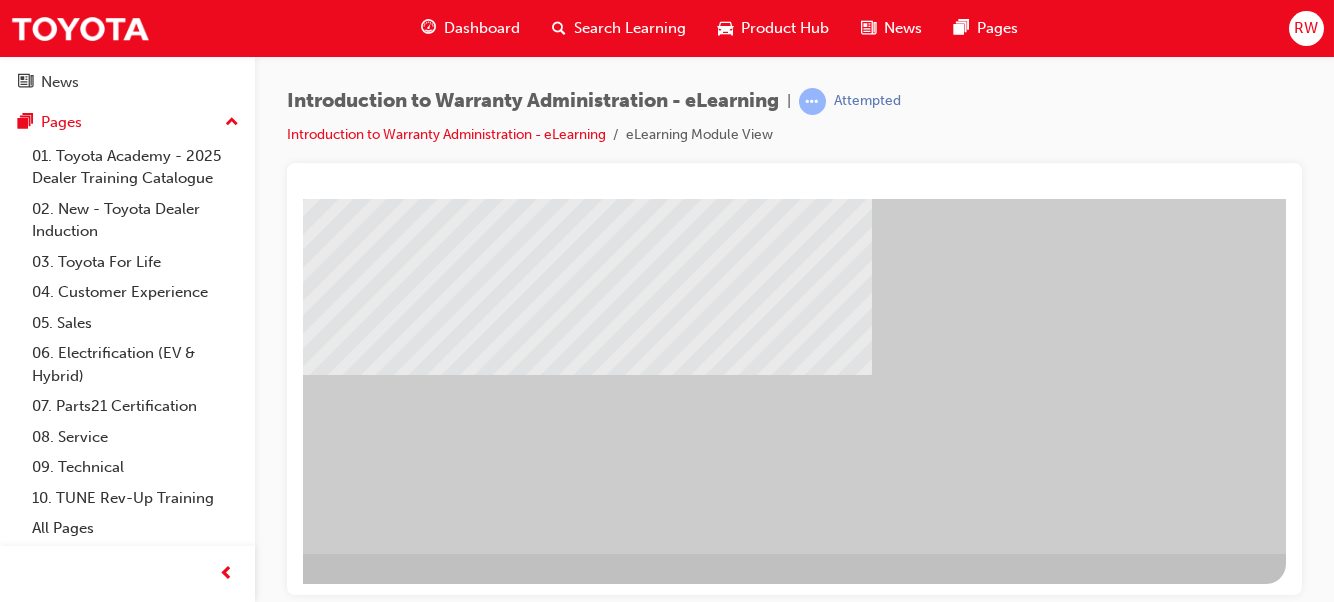 click at bounding box center [606, 193] 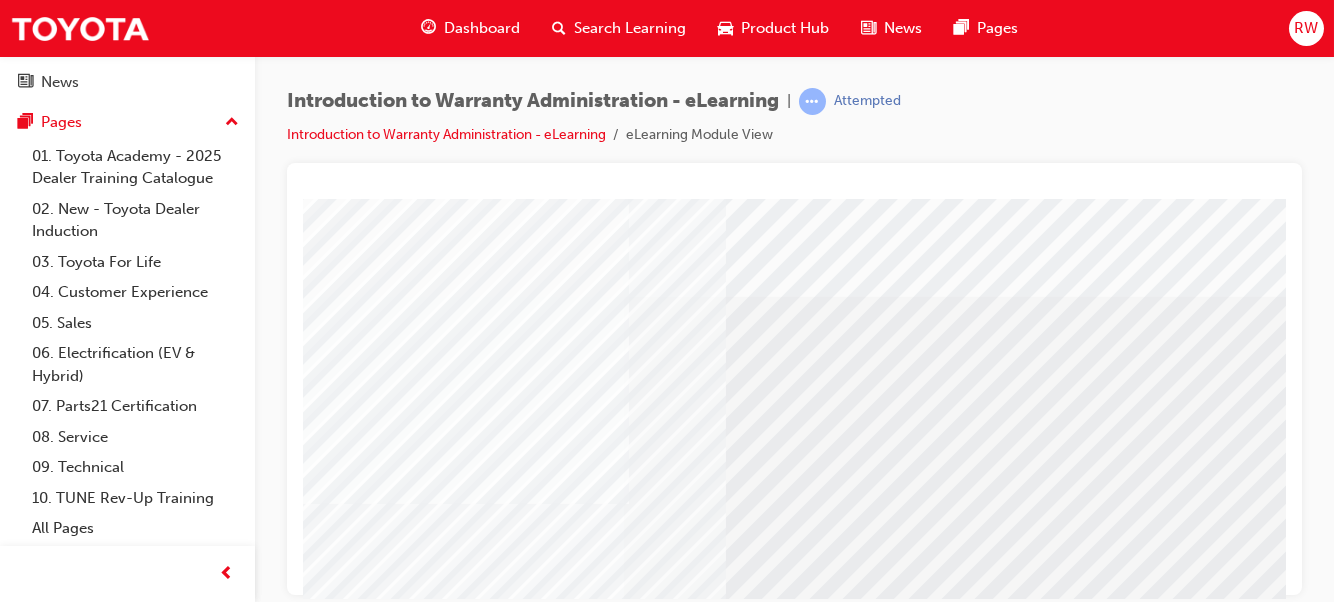scroll, scrollTop: 0, scrollLeft: 391, axis: horizontal 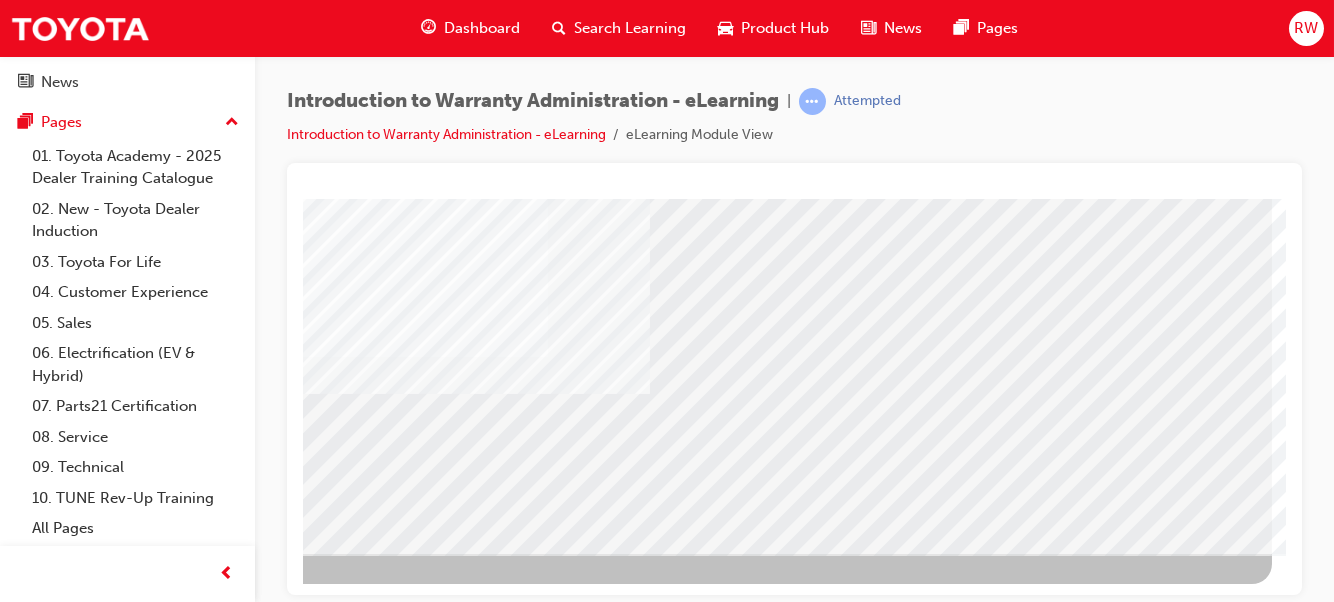 drag, startPoint x: 1283, startPoint y: 366, endPoint x: 1575, endPoint y: 796, distance: 519.773 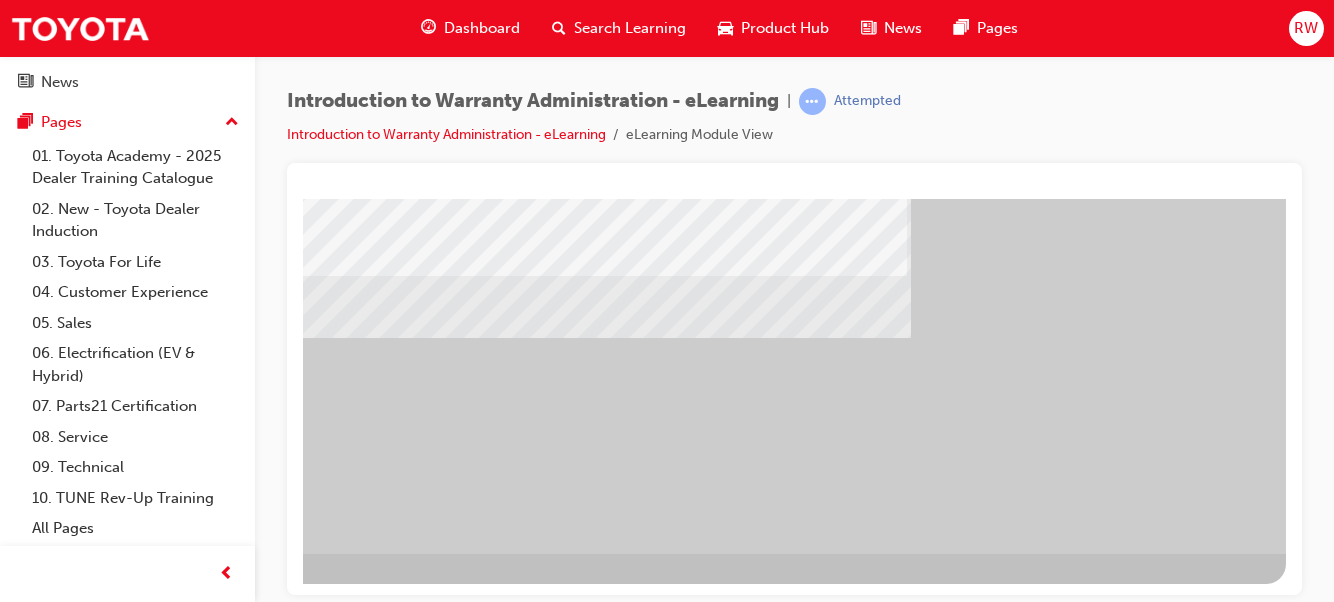 scroll, scrollTop: 0, scrollLeft: 0, axis: both 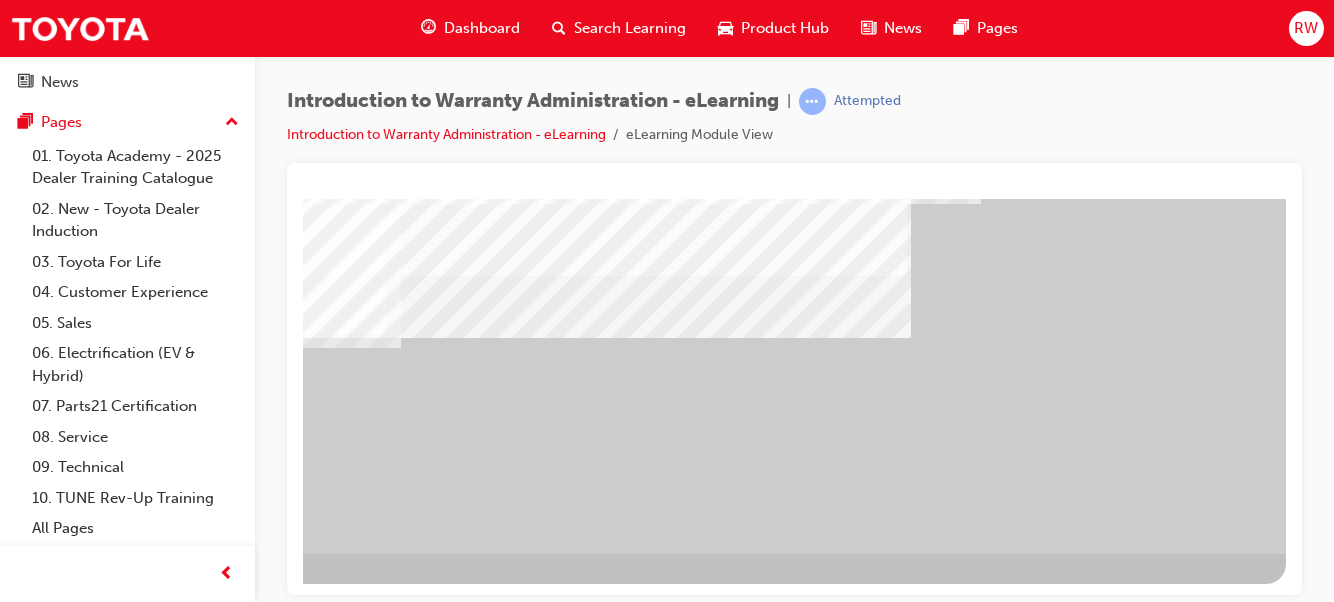 drag, startPoint x: 961, startPoint y: 590, endPoint x: 1600, endPoint y: 758, distance: 660.7155 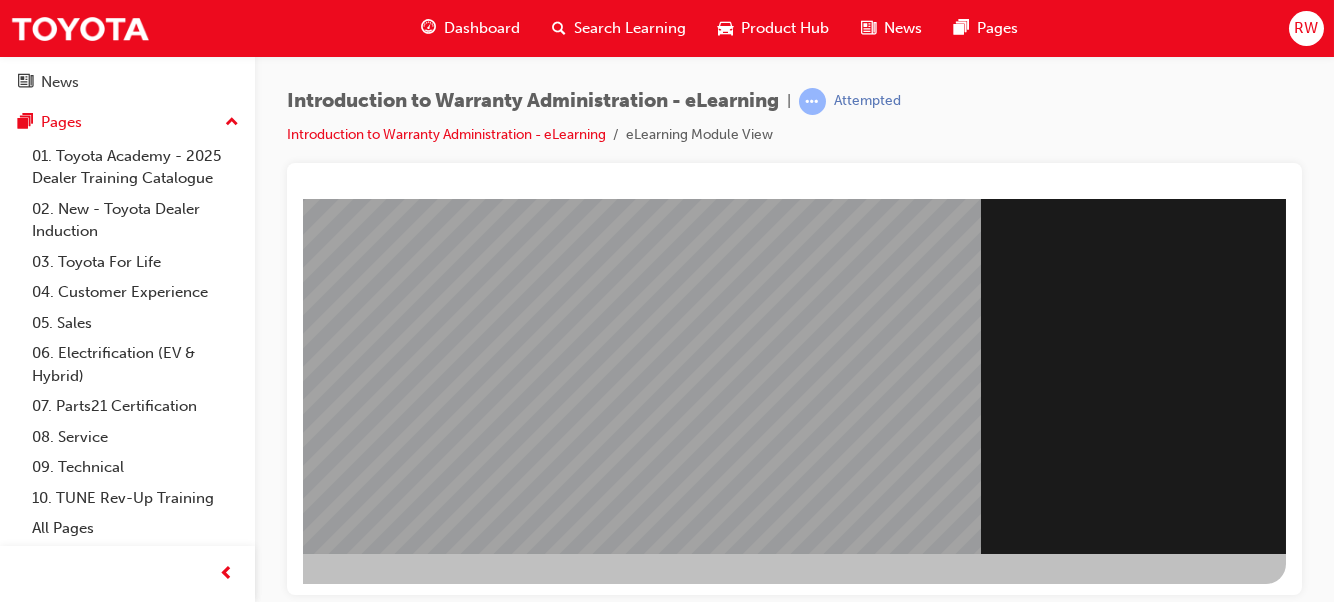 scroll, scrollTop: 0, scrollLeft: 0, axis: both 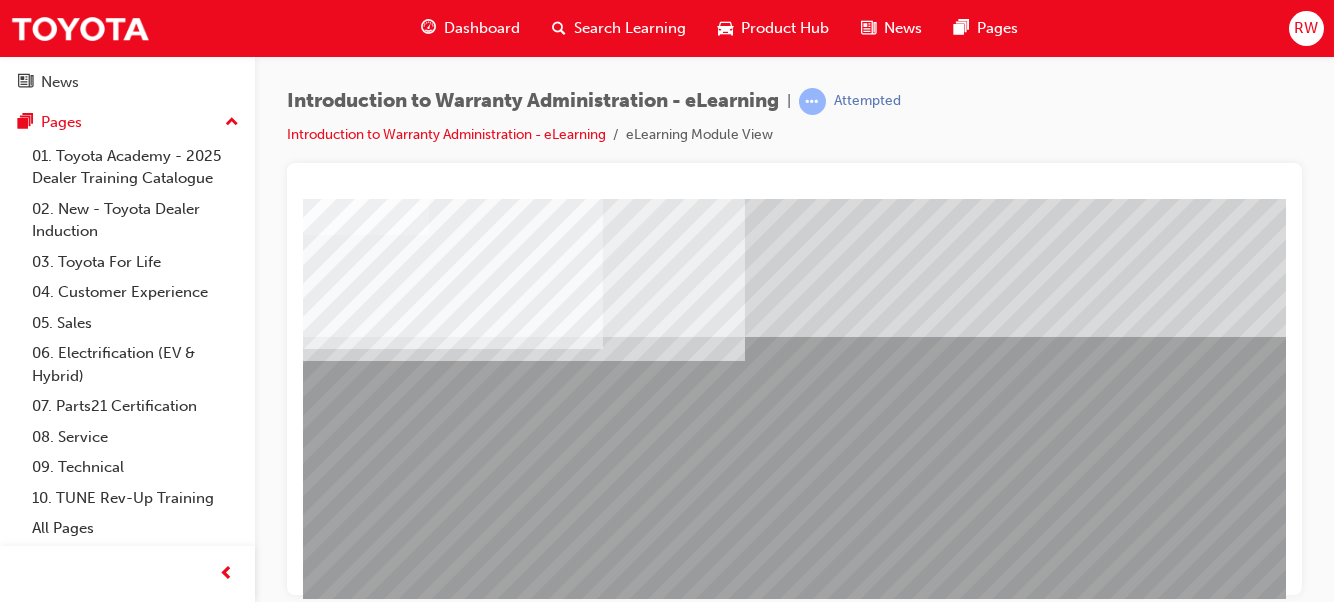 drag, startPoint x: 954, startPoint y: 582, endPoint x: 1013, endPoint y: 594, distance: 60.207973 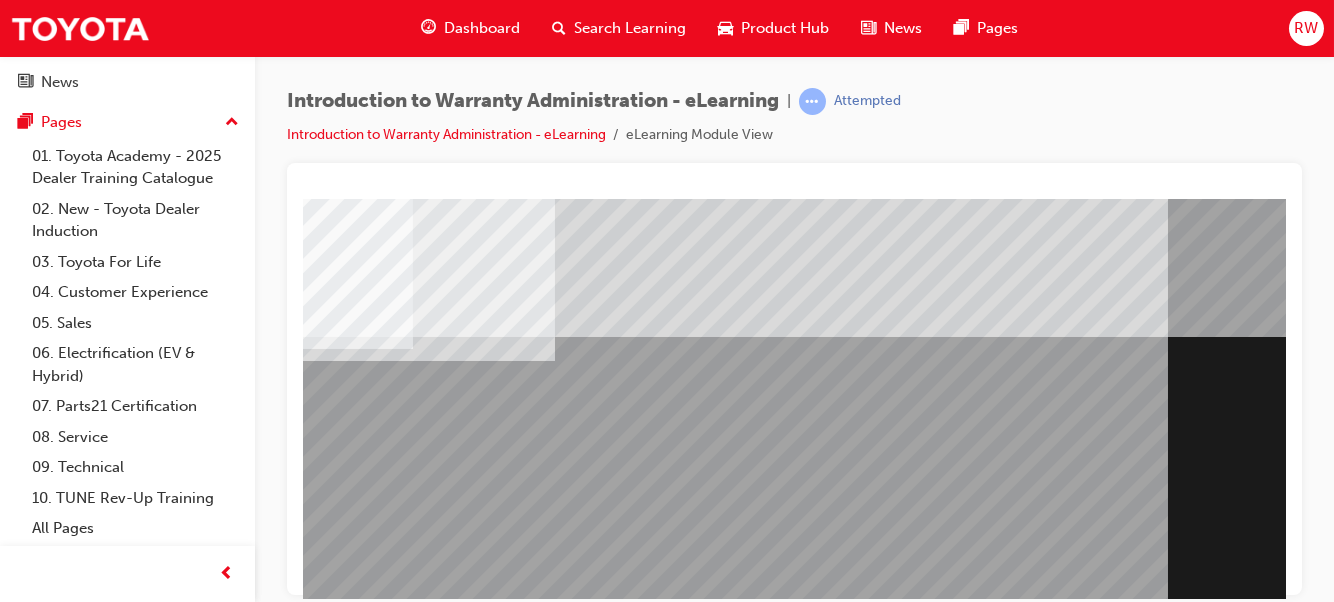 scroll, scrollTop: 0, scrollLeft: 391, axis: horizontal 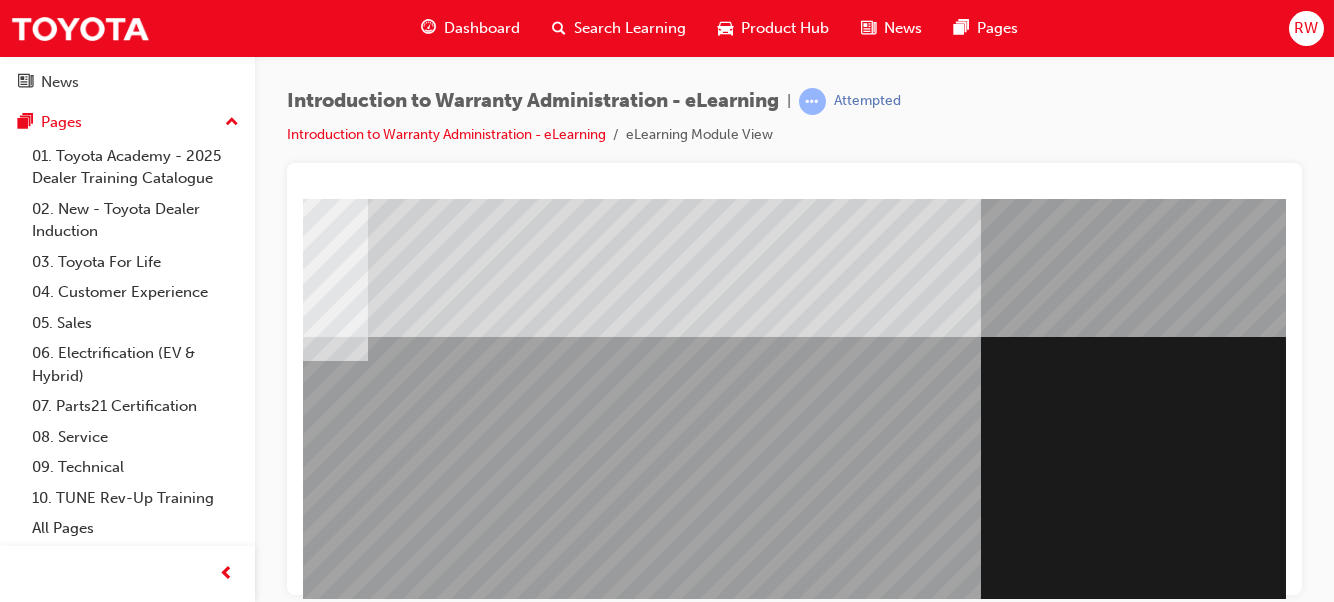 drag, startPoint x: 975, startPoint y: 592, endPoint x: 1589, endPoint y: 563, distance: 614.68445 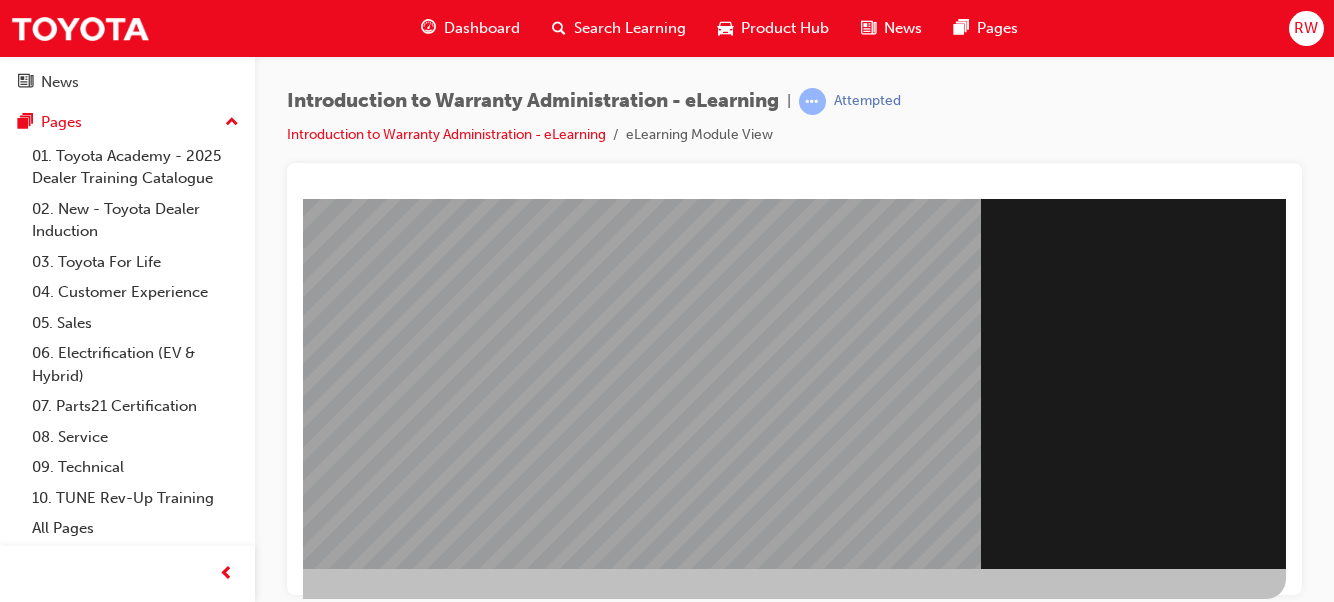 scroll, scrollTop: 365, scrollLeft: 391, axis: both 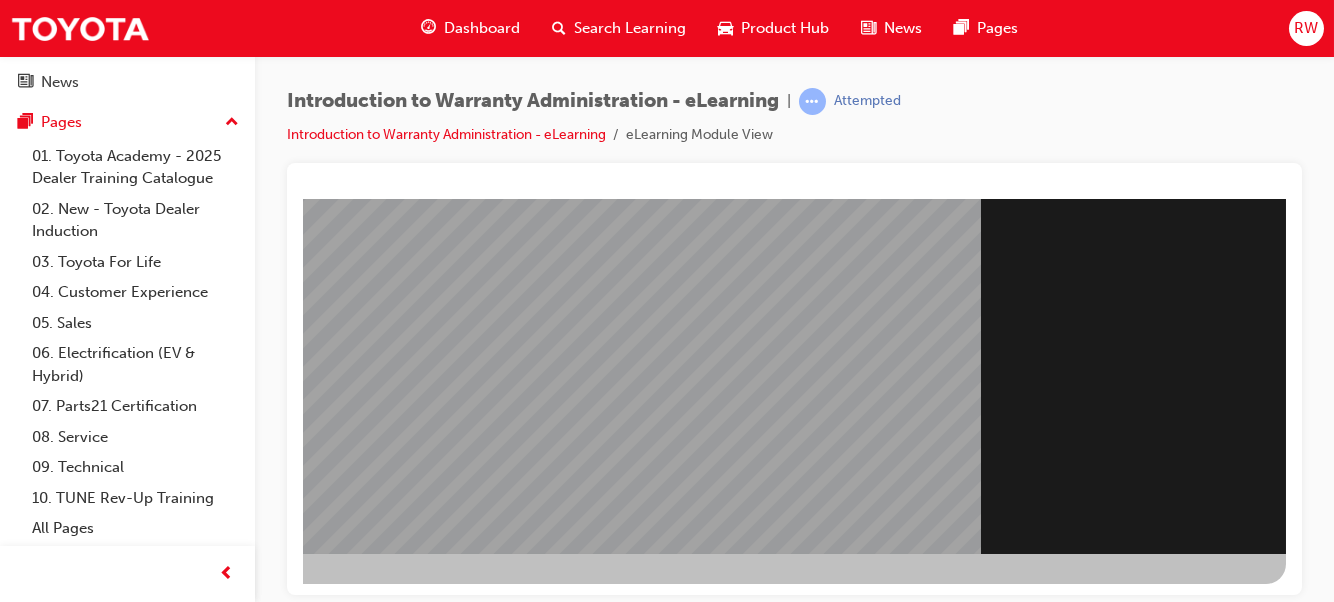 click at bounding box center (-11, 1465) 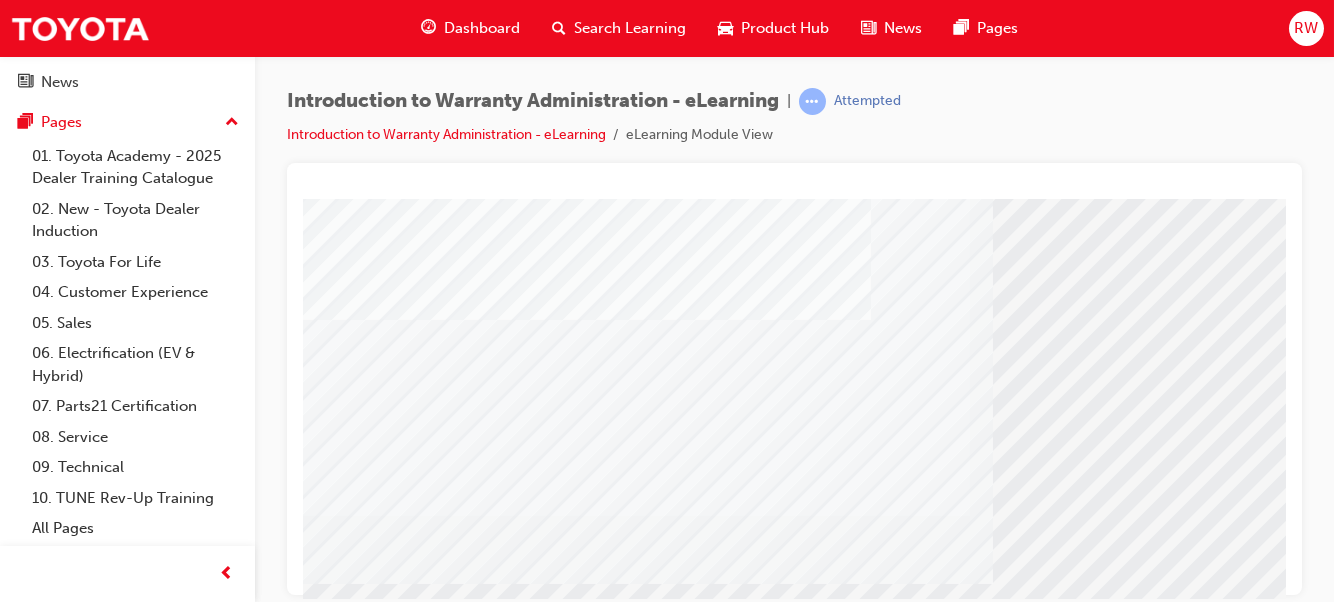 scroll, scrollTop: 365, scrollLeft: 0, axis: vertical 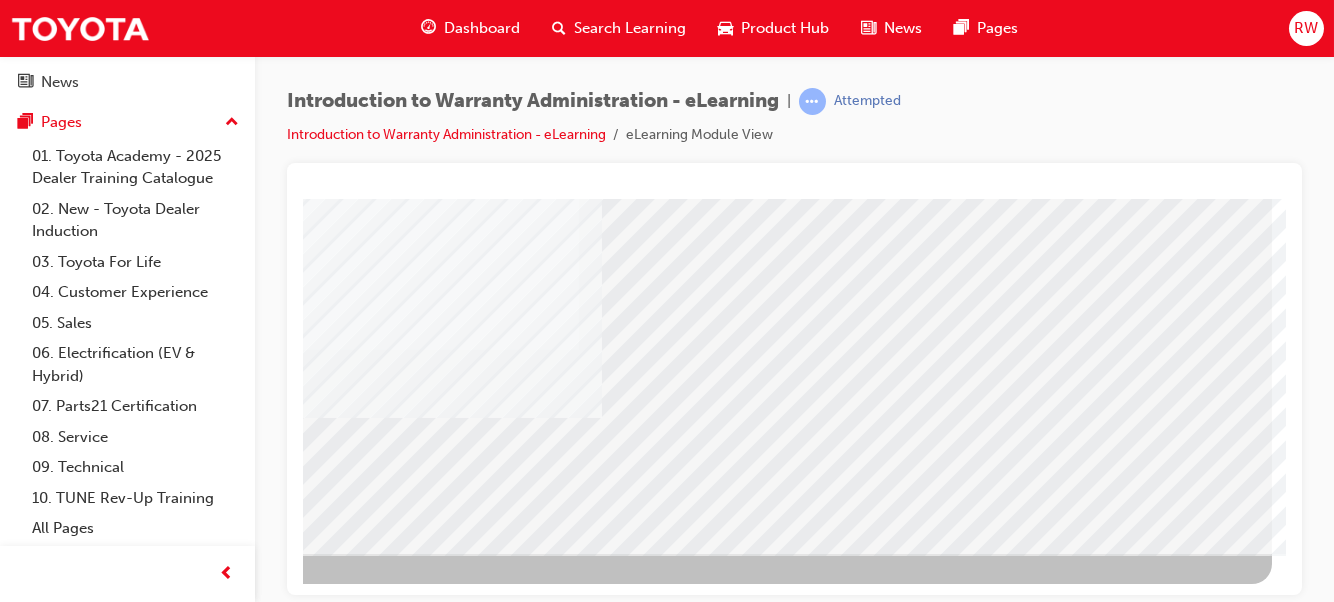 click at bounding box center [-25, 2663] 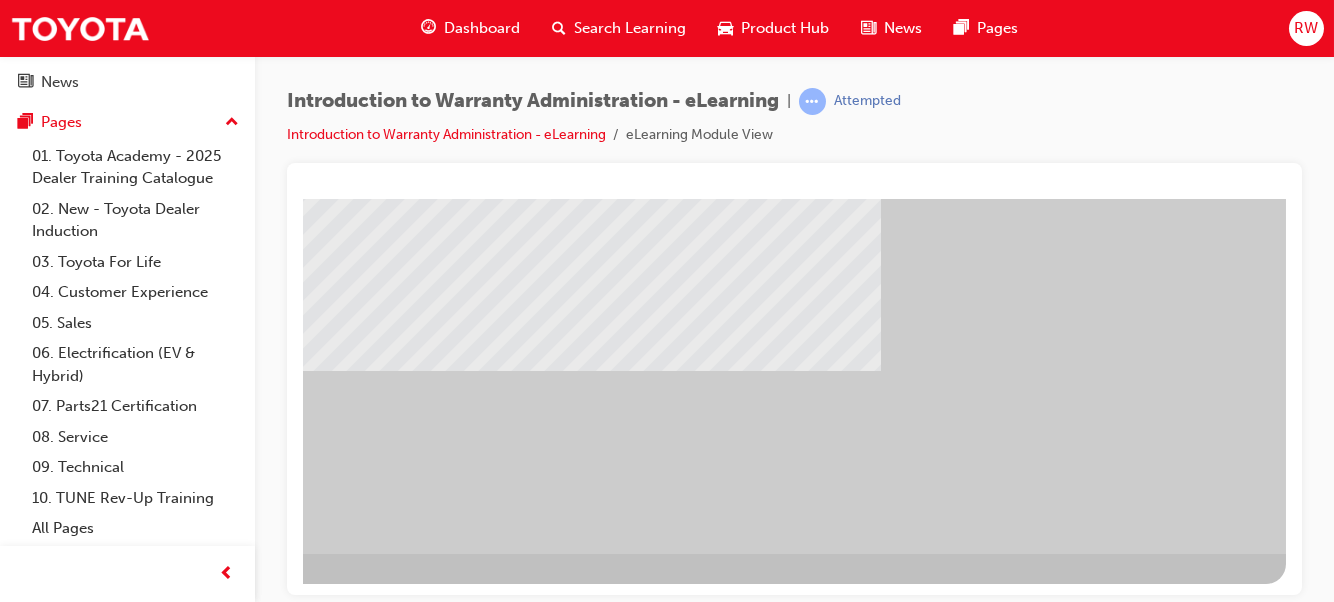 scroll, scrollTop: 0, scrollLeft: 0, axis: both 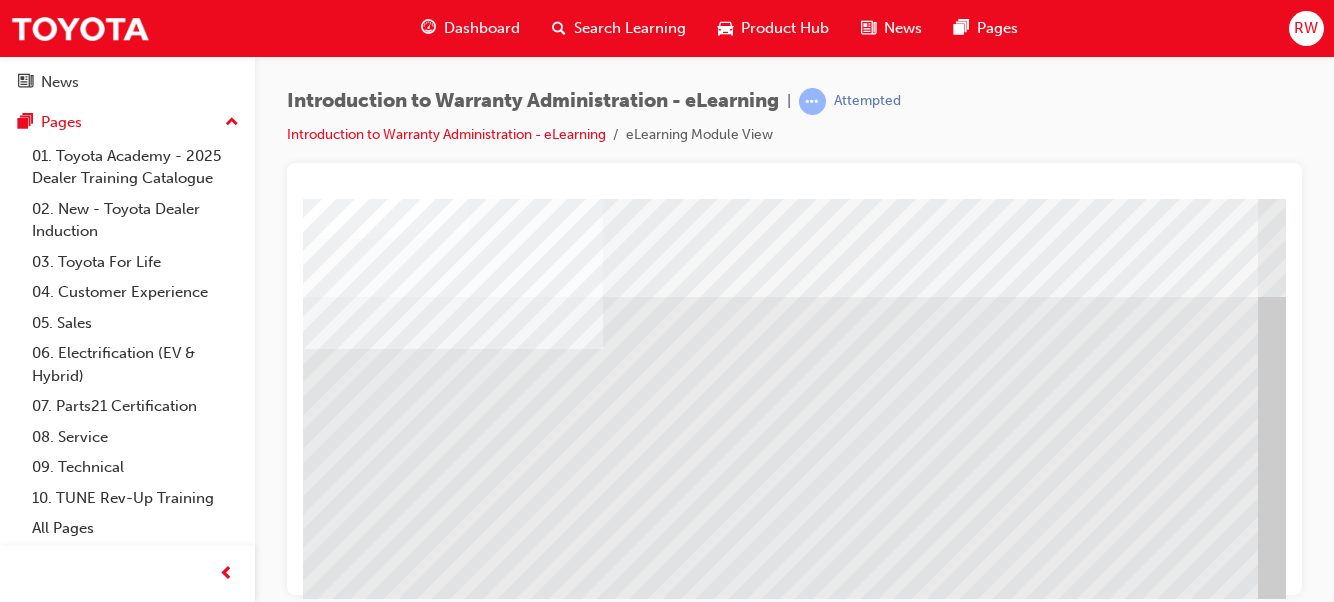 click at bounding box center (319, 1698) 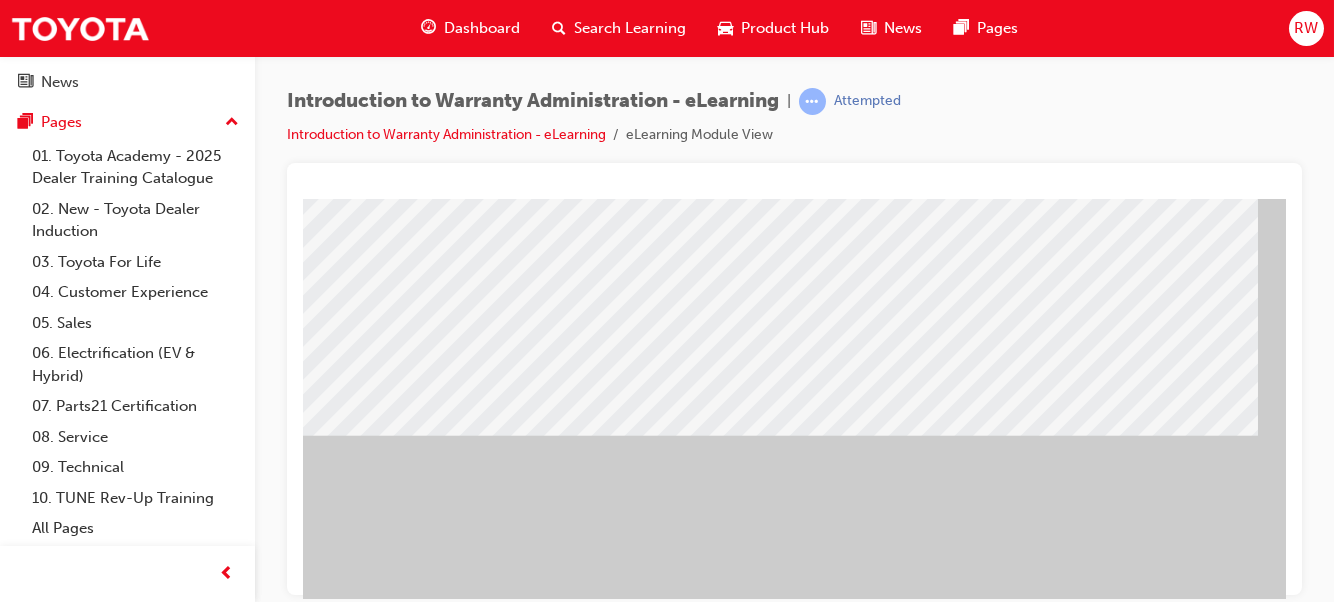 scroll, scrollTop: 199, scrollLeft: 0, axis: vertical 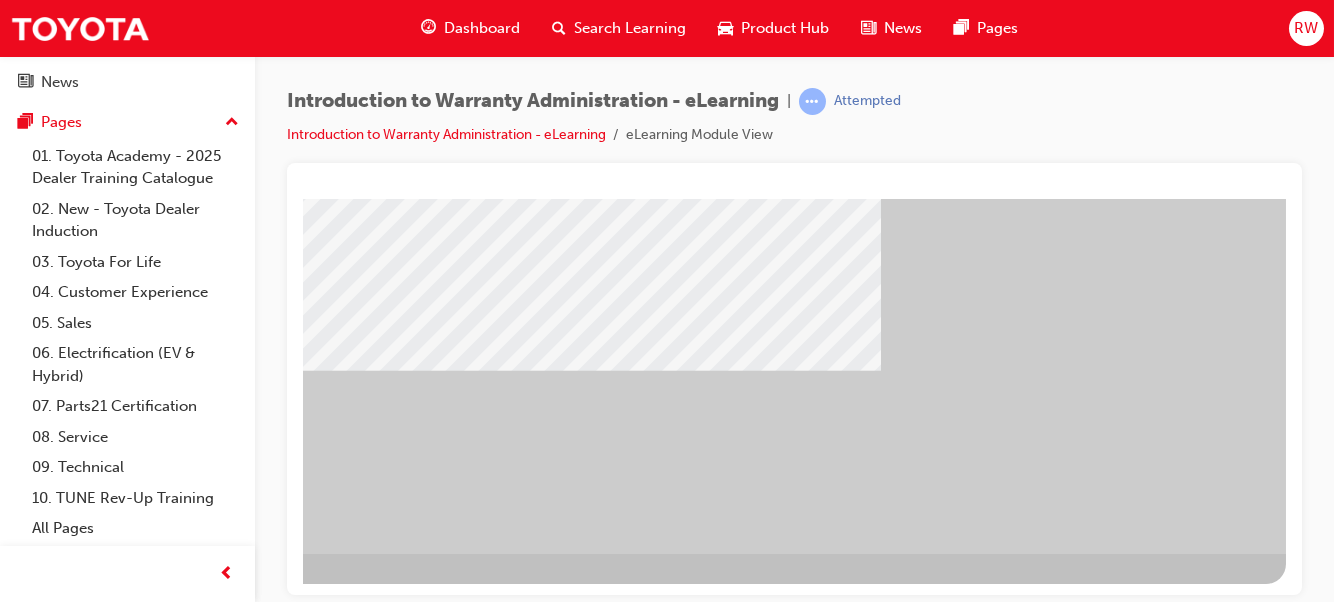 click at bounding box center (-11, 1367) 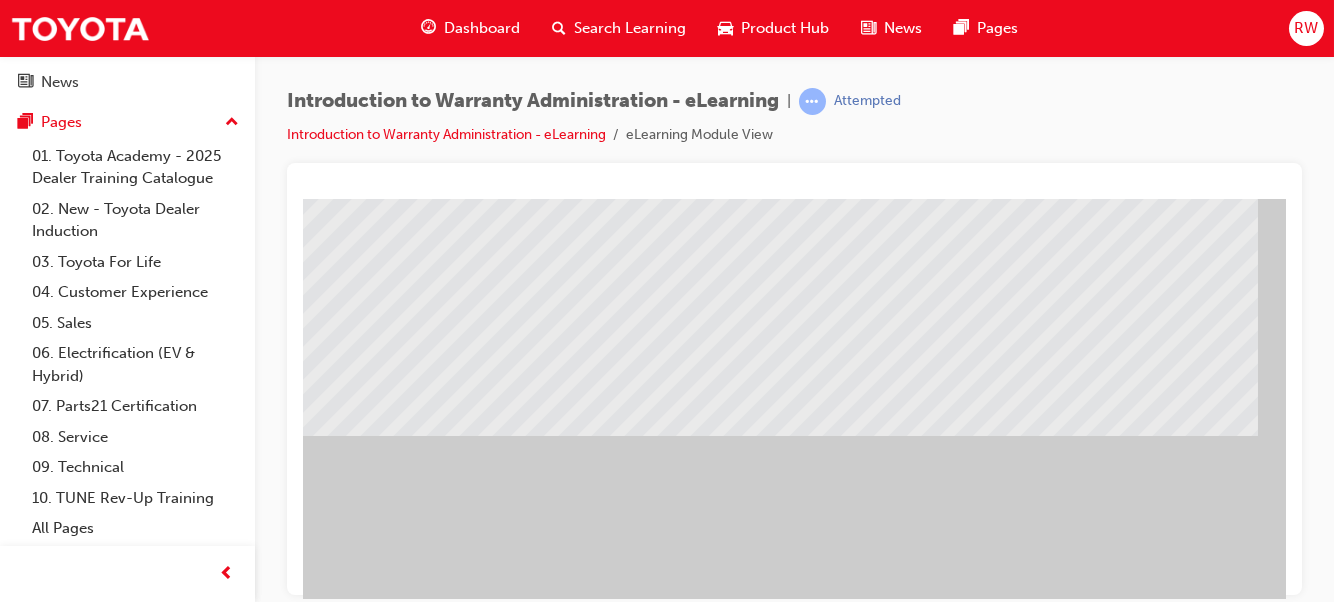 scroll, scrollTop: 99, scrollLeft: 0, axis: vertical 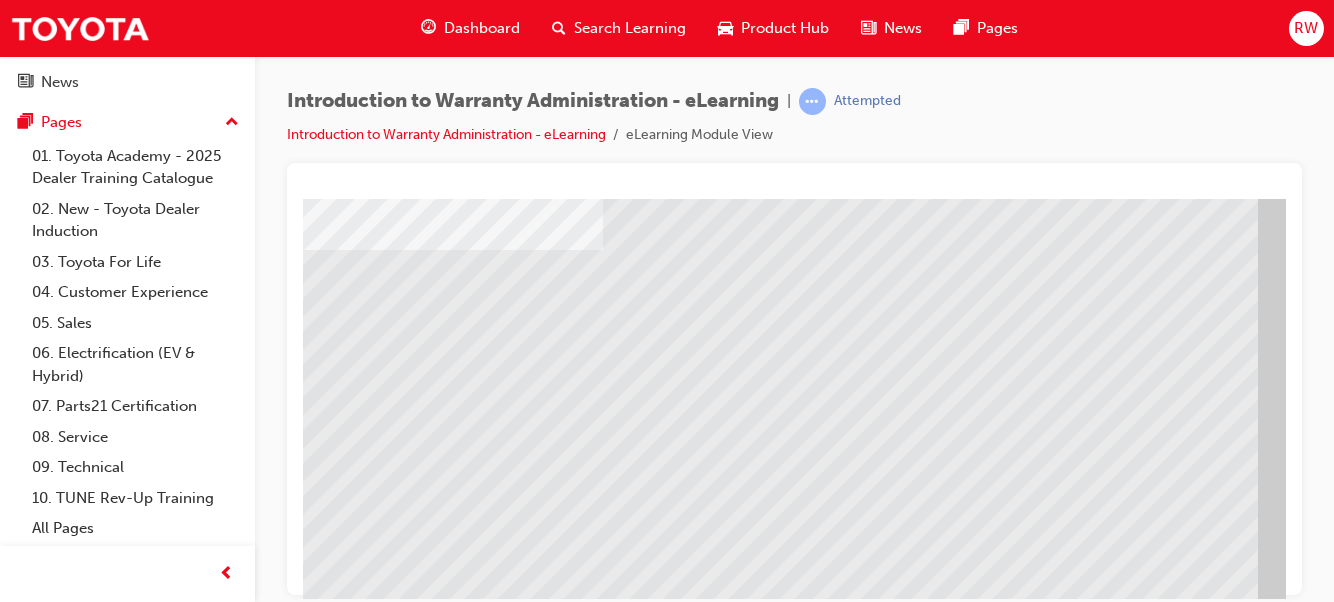 click at bounding box center [319, 1599] 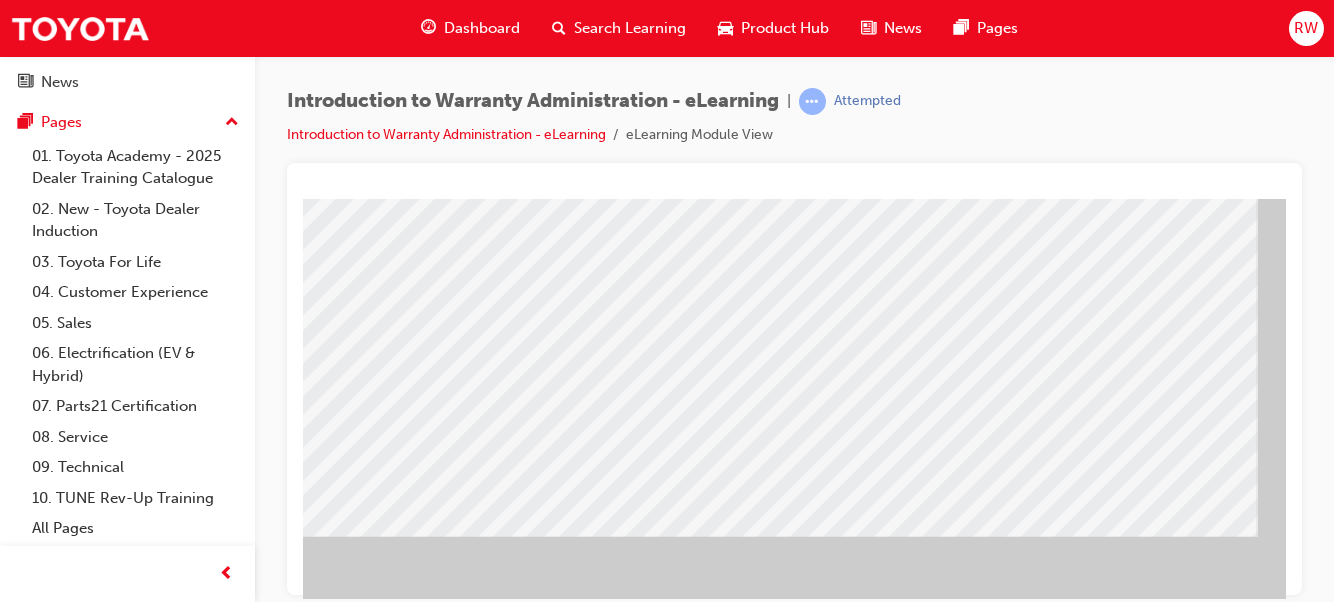 scroll, scrollTop: 300, scrollLeft: 0, axis: vertical 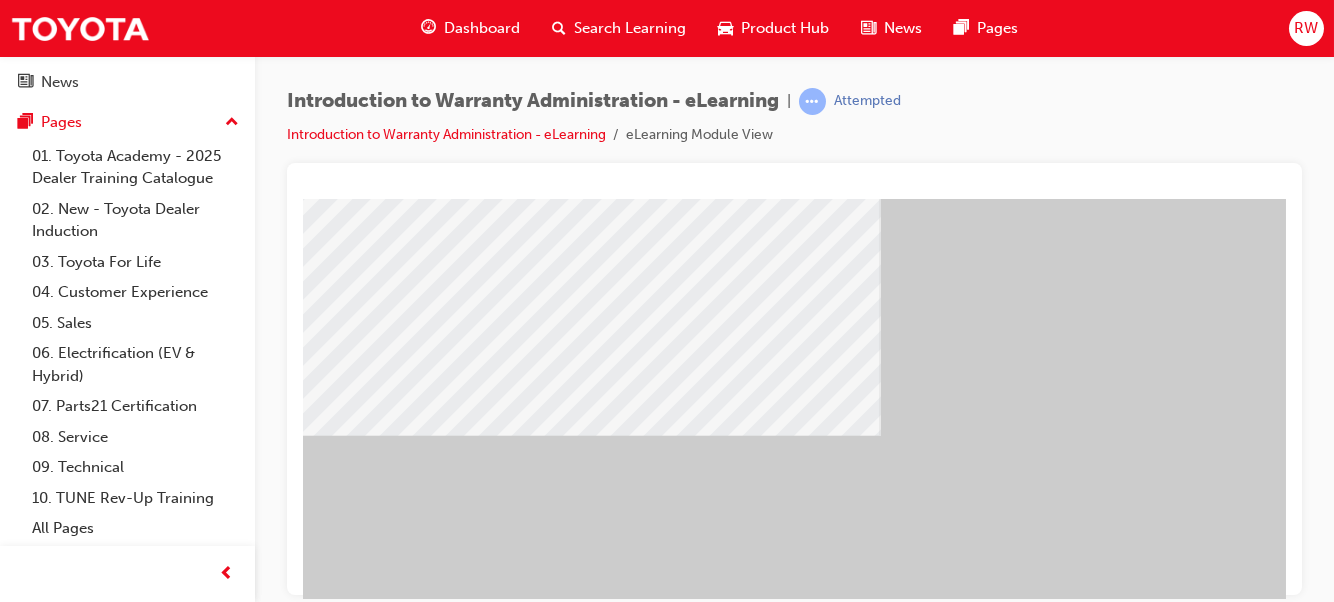 click at bounding box center [-11, 1432] 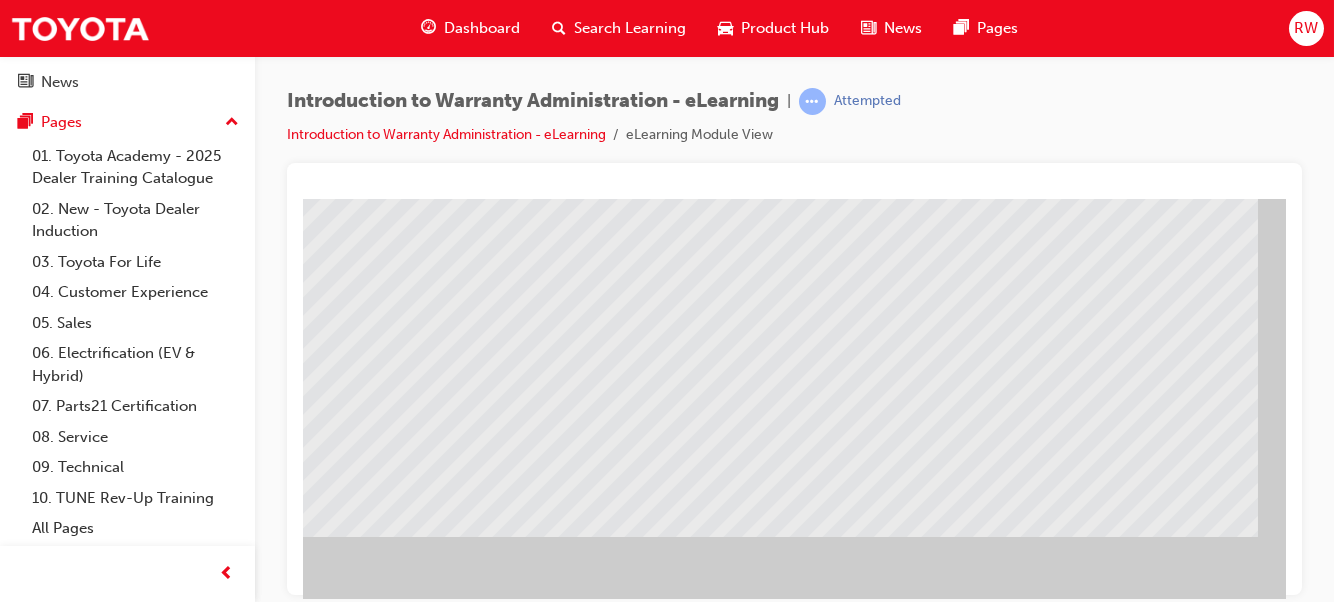 scroll, scrollTop: 300, scrollLeft: 0, axis: vertical 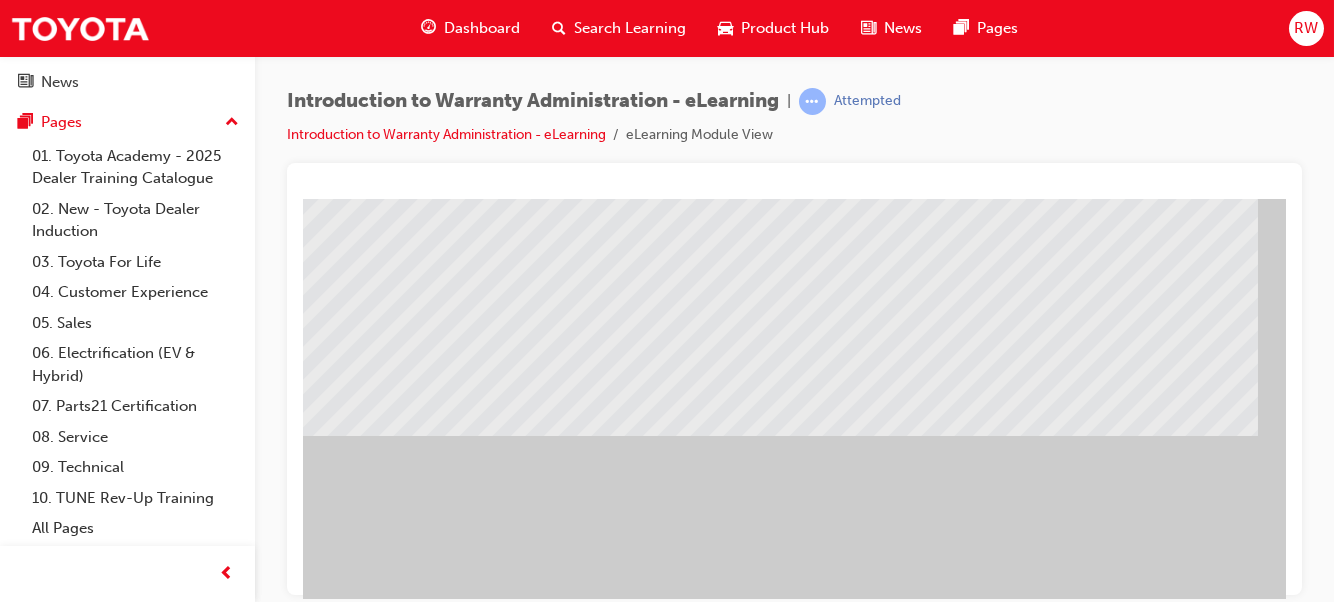 click at bounding box center [319, 1398] 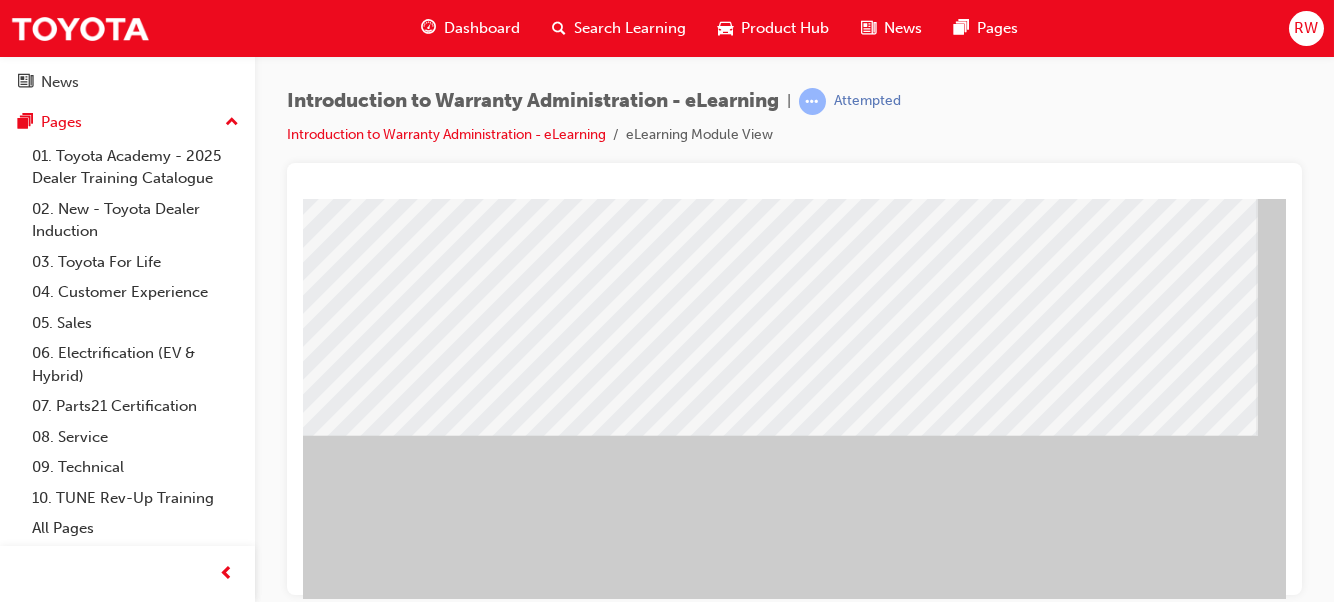 scroll, scrollTop: 365, scrollLeft: 0, axis: vertical 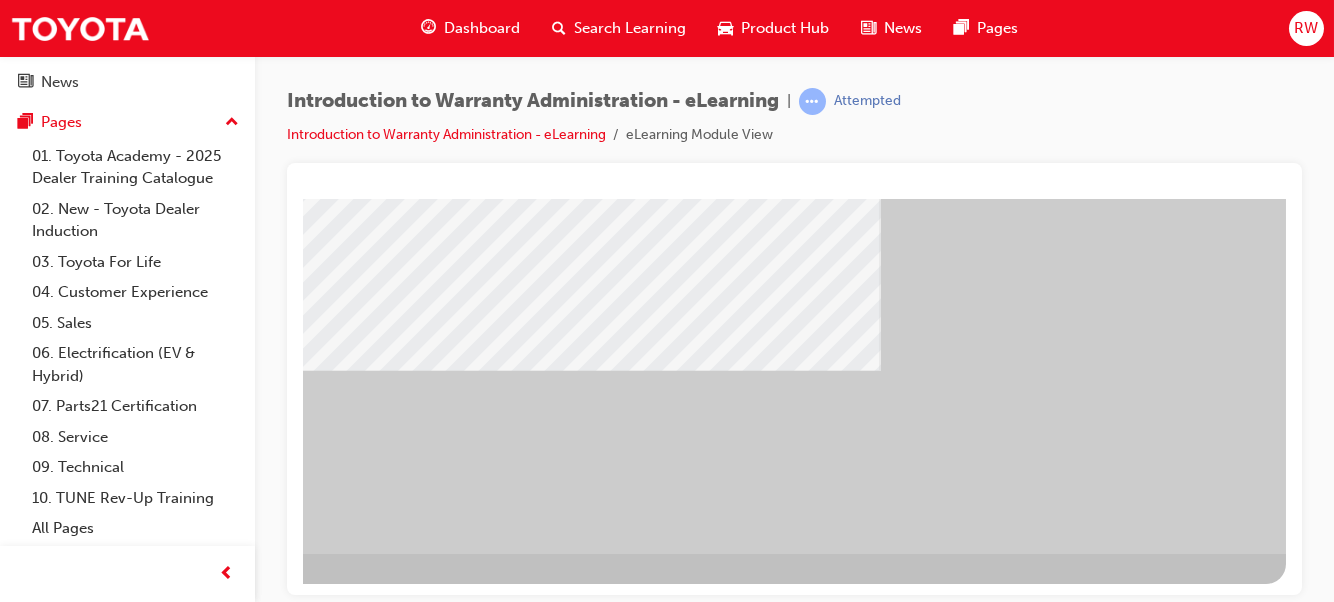 click at bounding box center (-11, 1367) 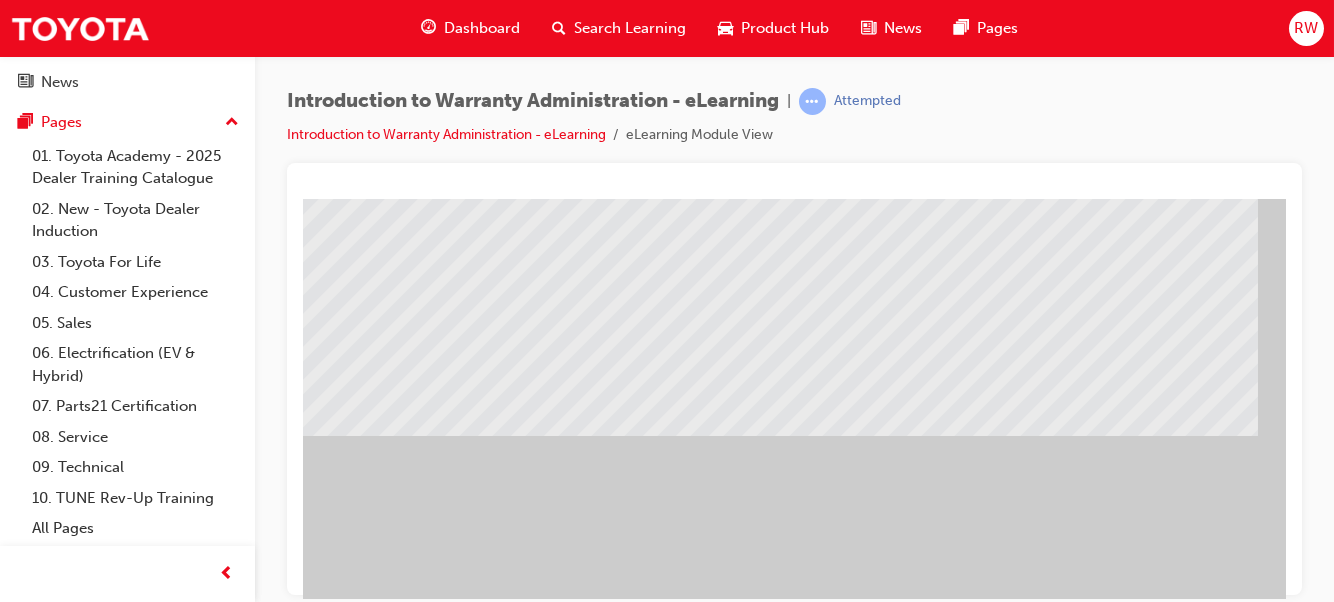 scroll, scrollTop: 365, scrollLeft: 0, axis: vertical 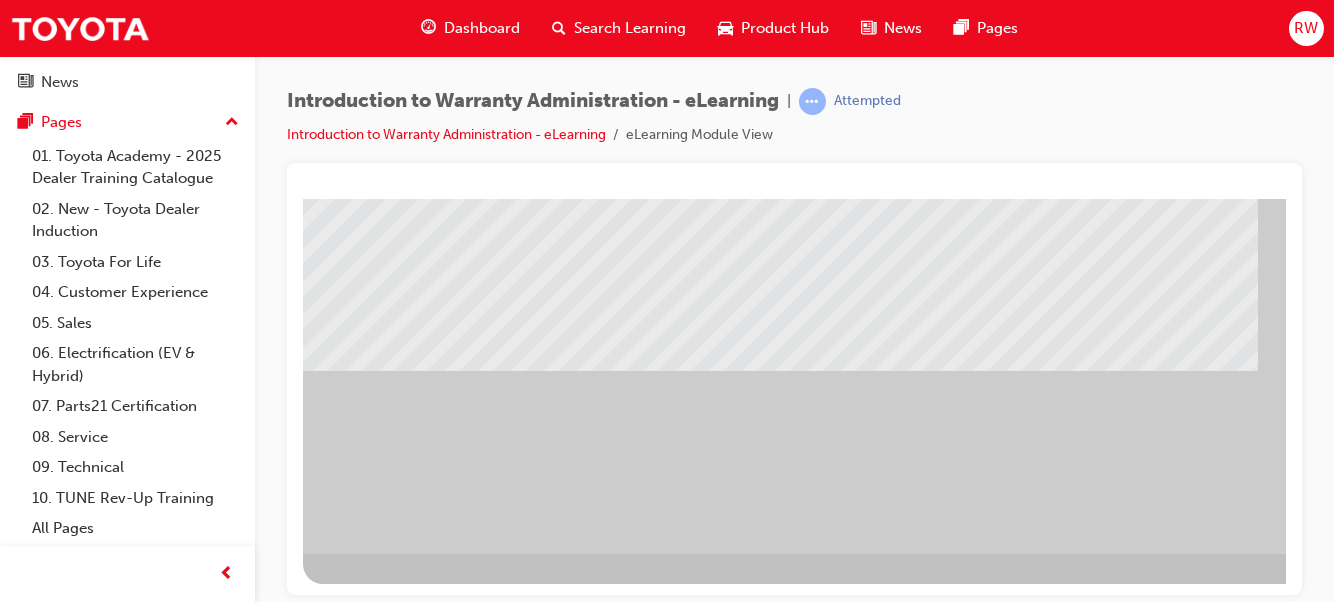 click at bounding box center (382, 1236) 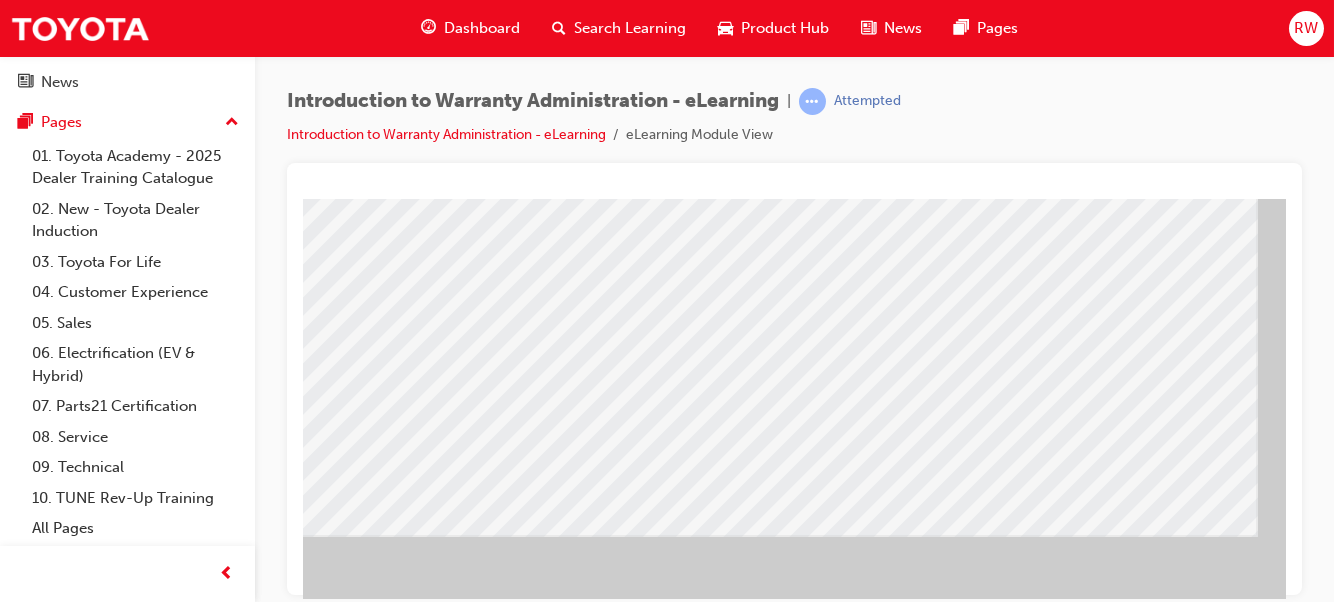 scroll, scrollTop: 365, scrollLeft: 0, axis: vertical 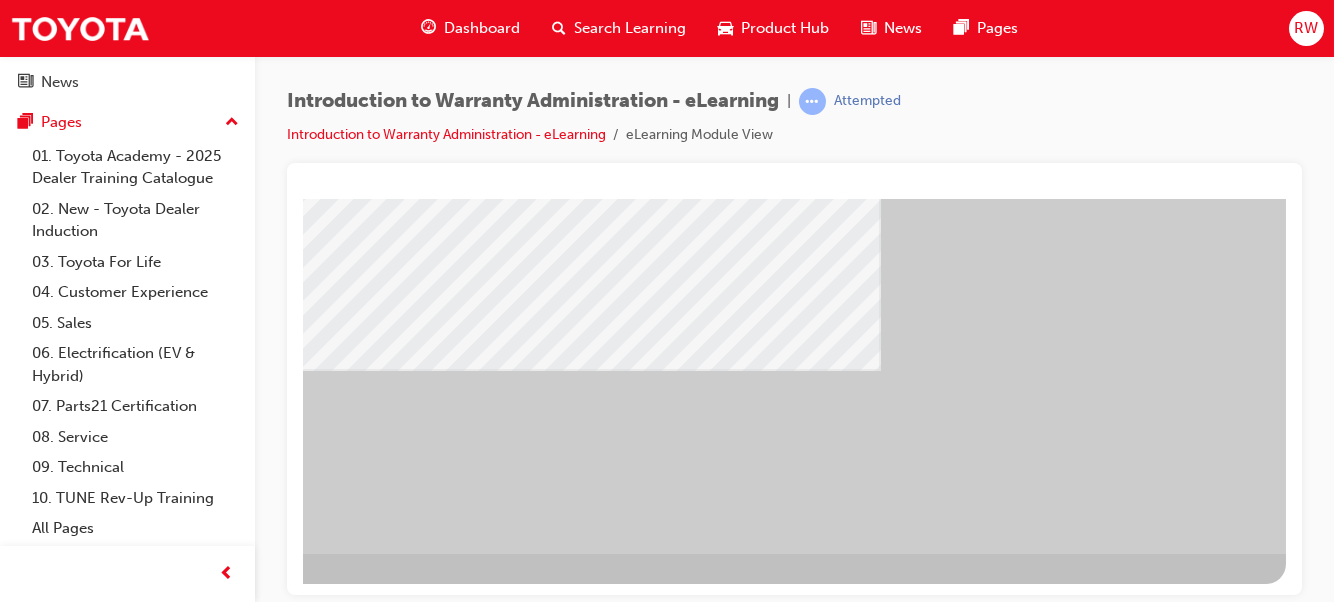 click at bounding box center (-11, 1367) 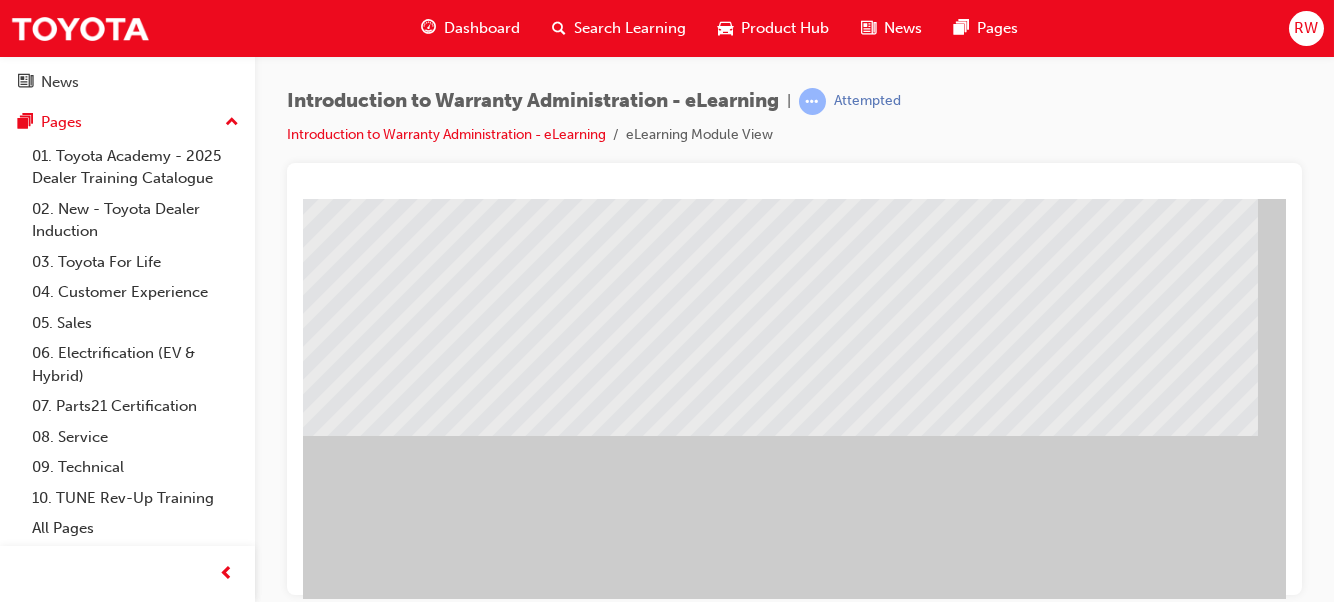 scroll, scrollTop: 365, scrollLeft: 0, axis: vertical 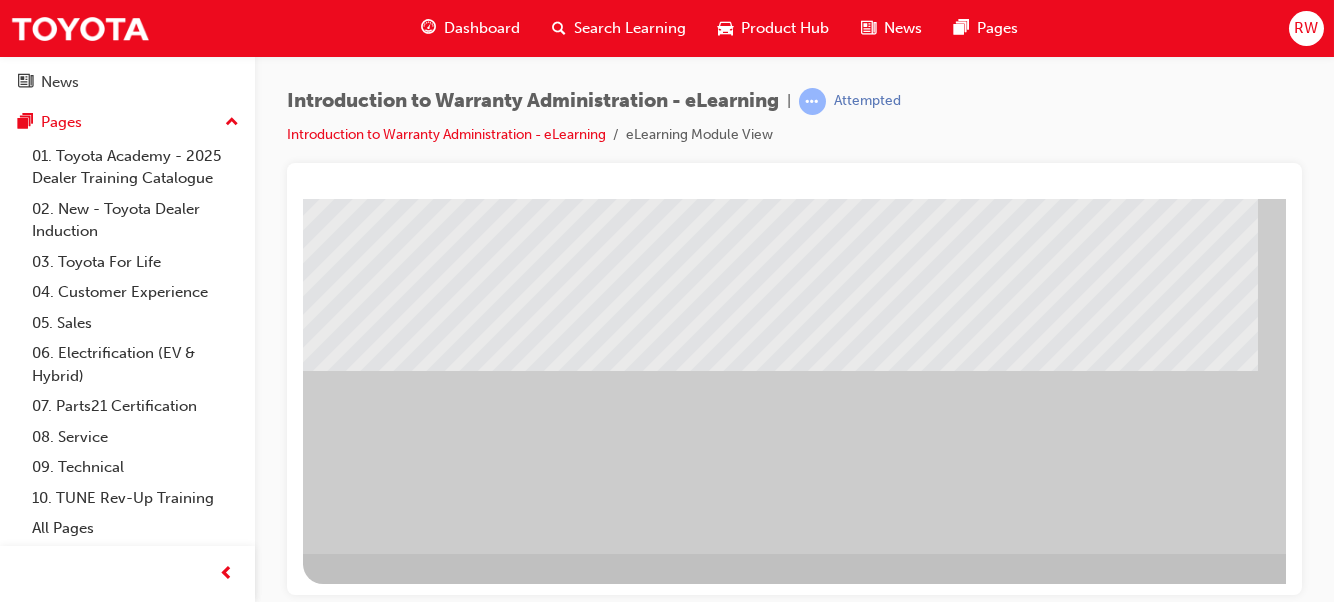 click at bounding box center [319, 1333] 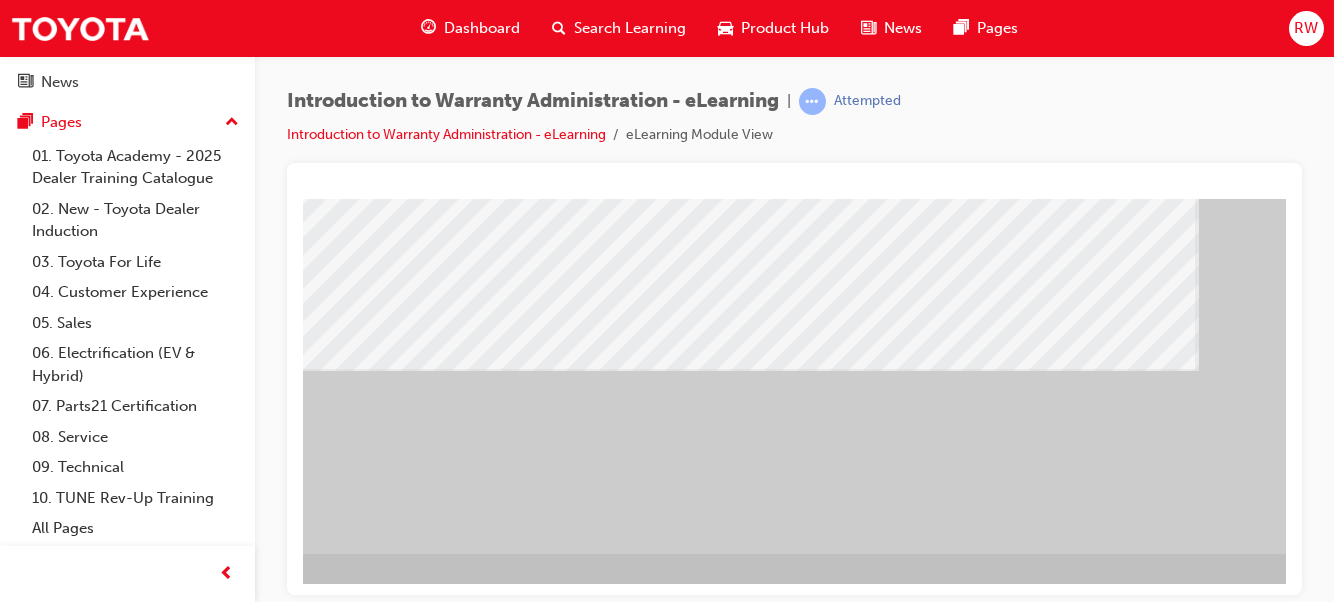 scroll, scrollTop: 365, scrollLeft: 62, axis: both 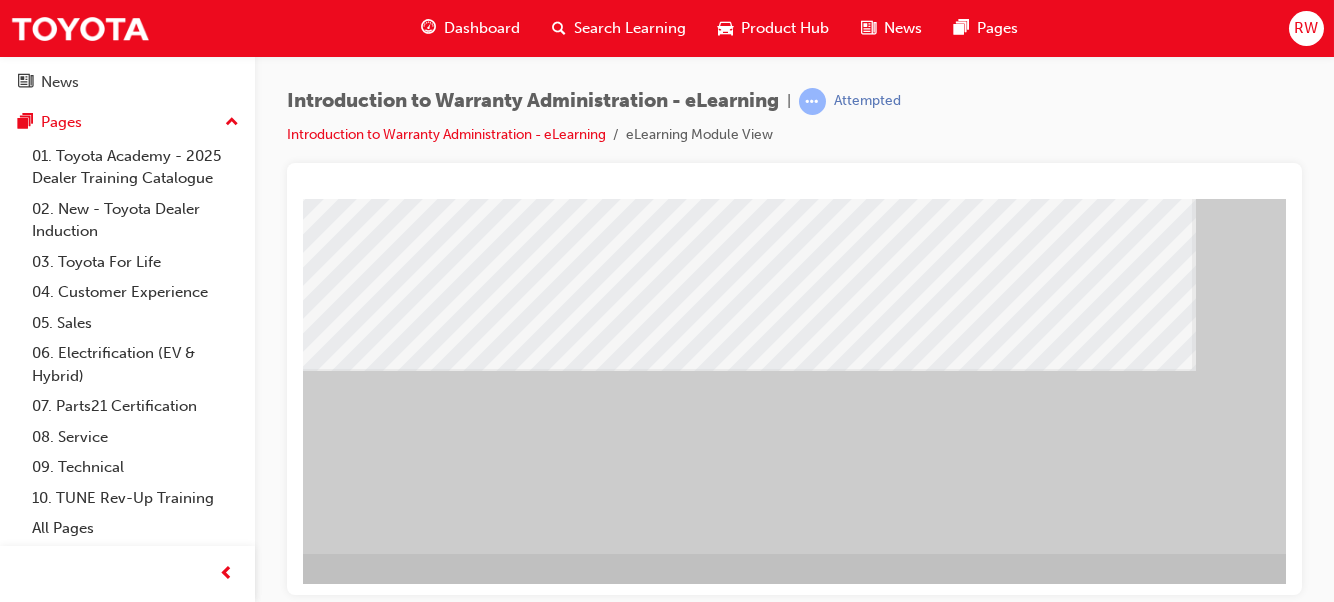 drag, startPoint x: 759, startPoint y: 435, endPoint x: 772, endPoint y: 344, distance: 91.92388 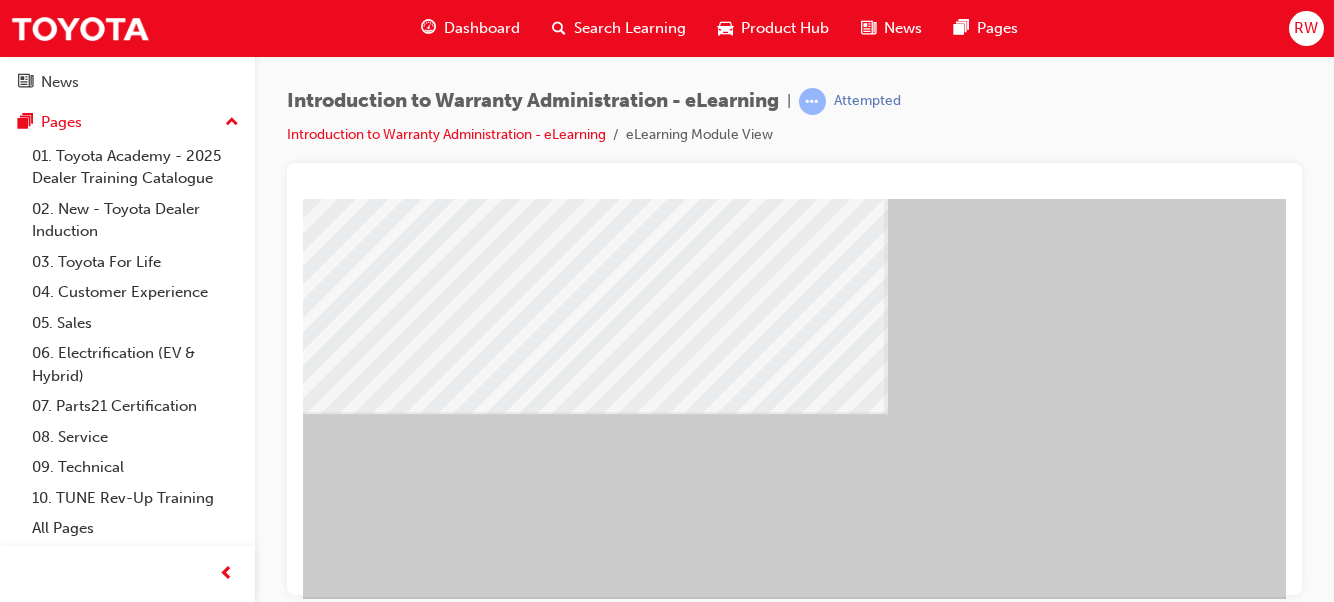 scroll, scrollTop: 365, scrollLeft: 370, axis: both 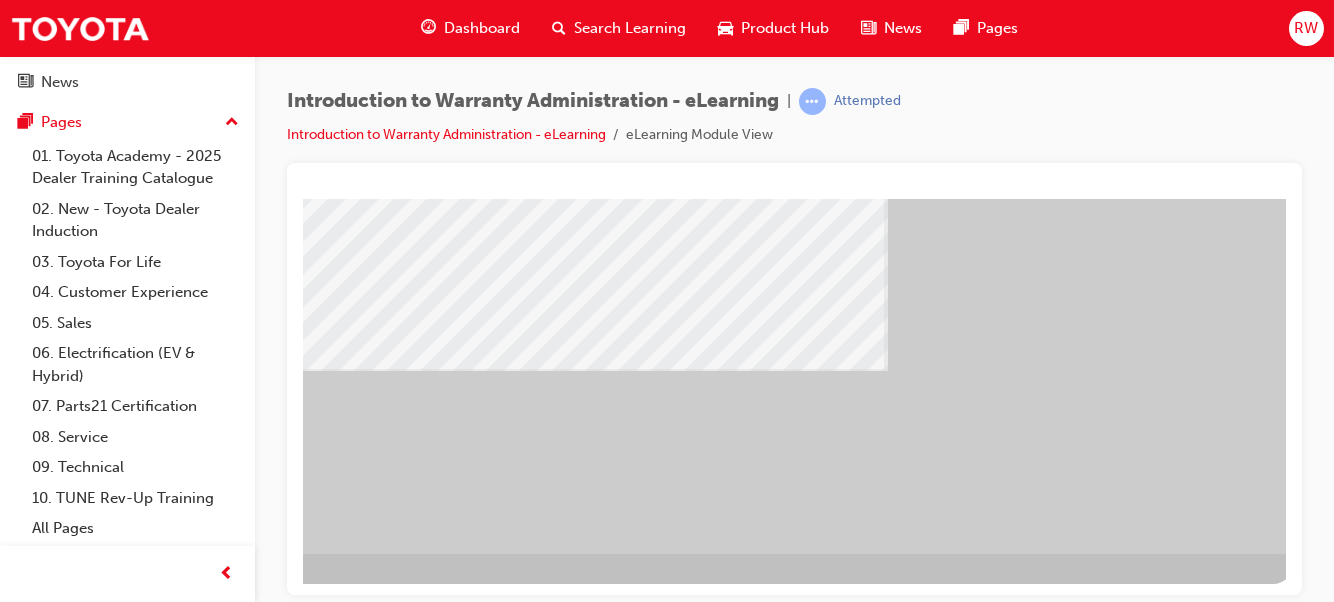 click at bounding box center (-4, 1367) 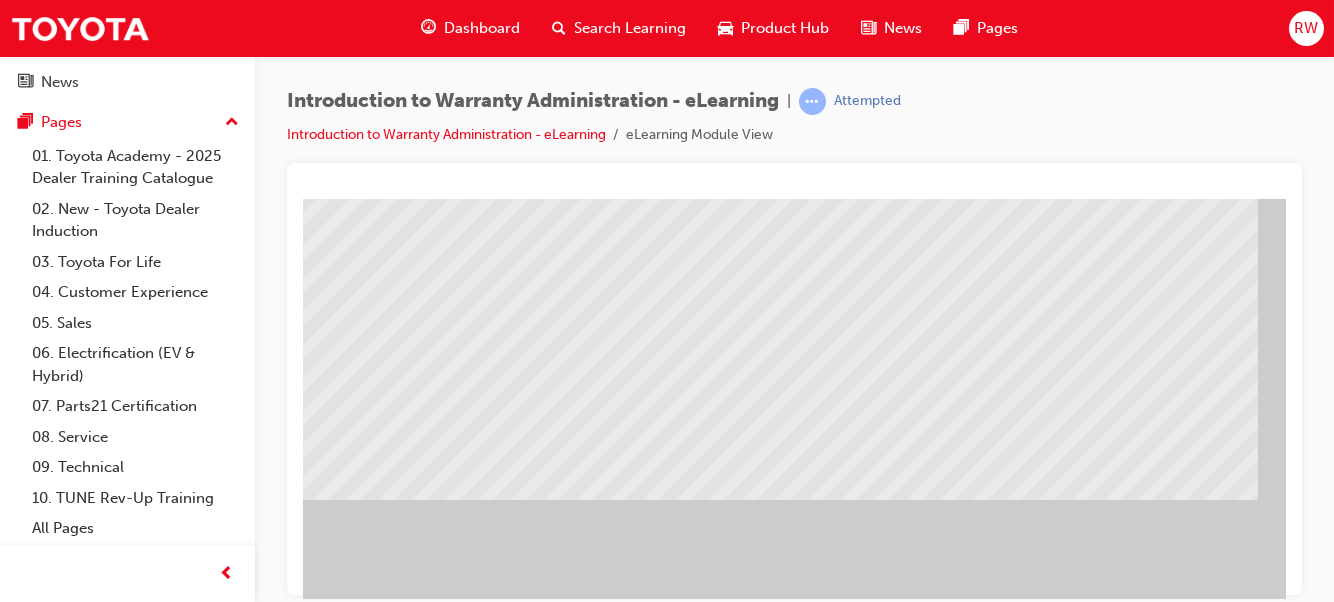 scroll, scrollTop: 365, scrollLeft: 0, axis: vertical 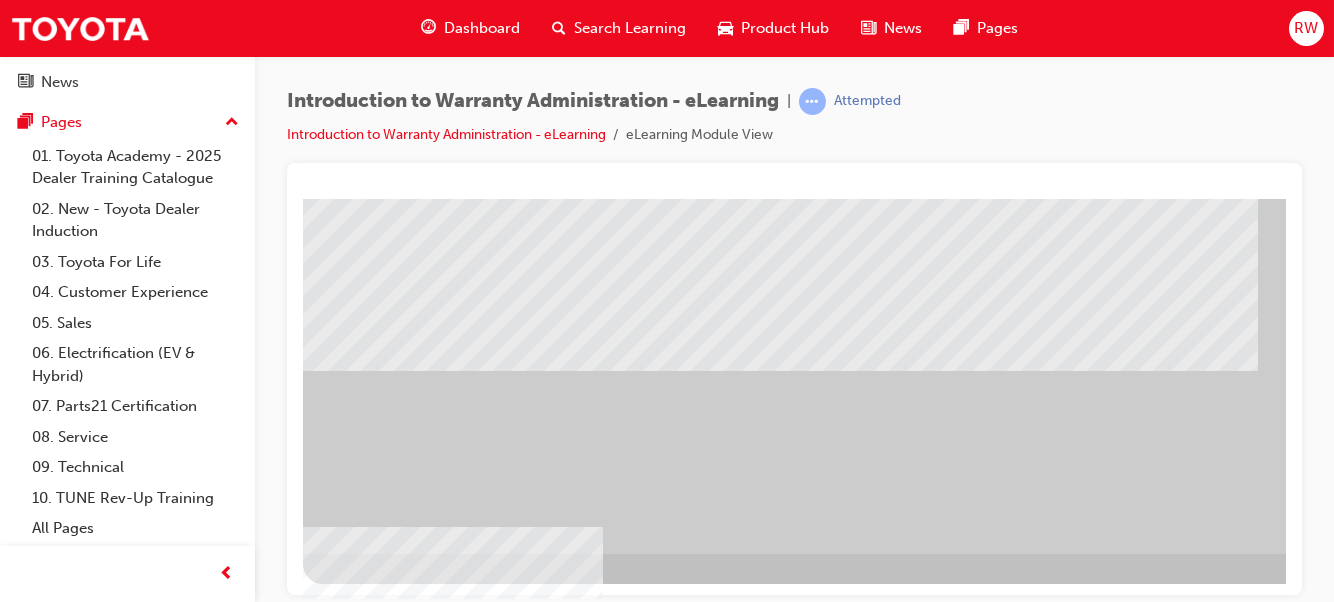 drag, startPoint x: 1281, startPoint y: 227, endPoint x: 1591, endPoint y: 627, distance: 506.06323 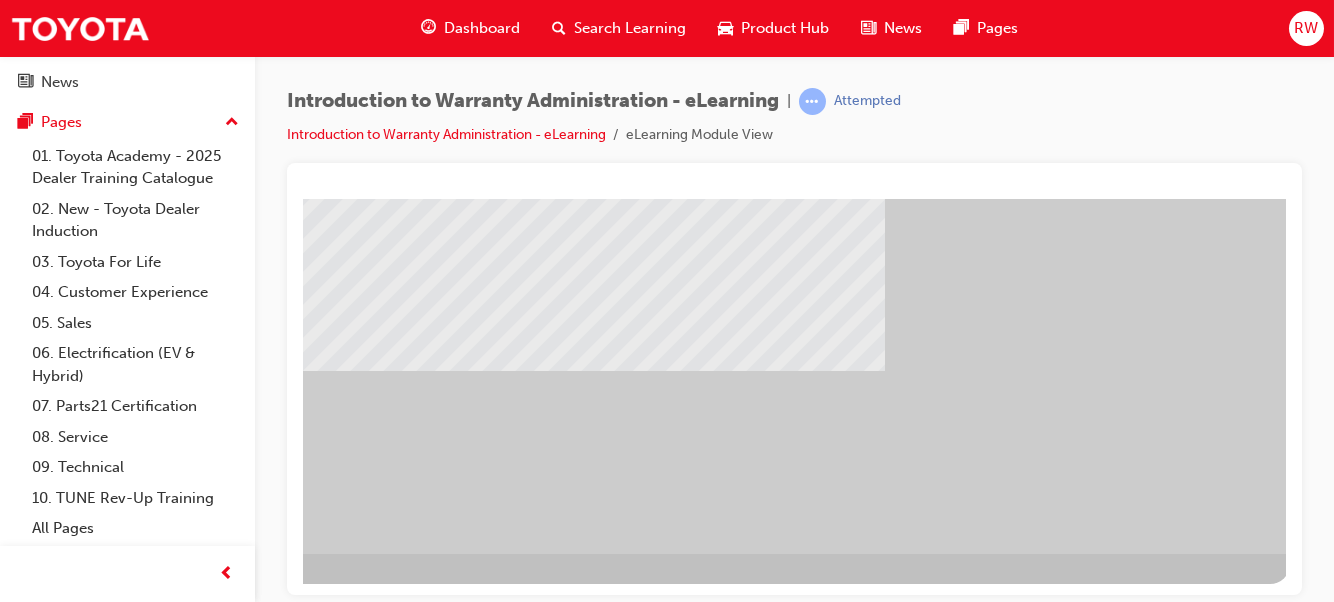 scroll, scrollTop: 365, scrollLeft: 391, axis: both 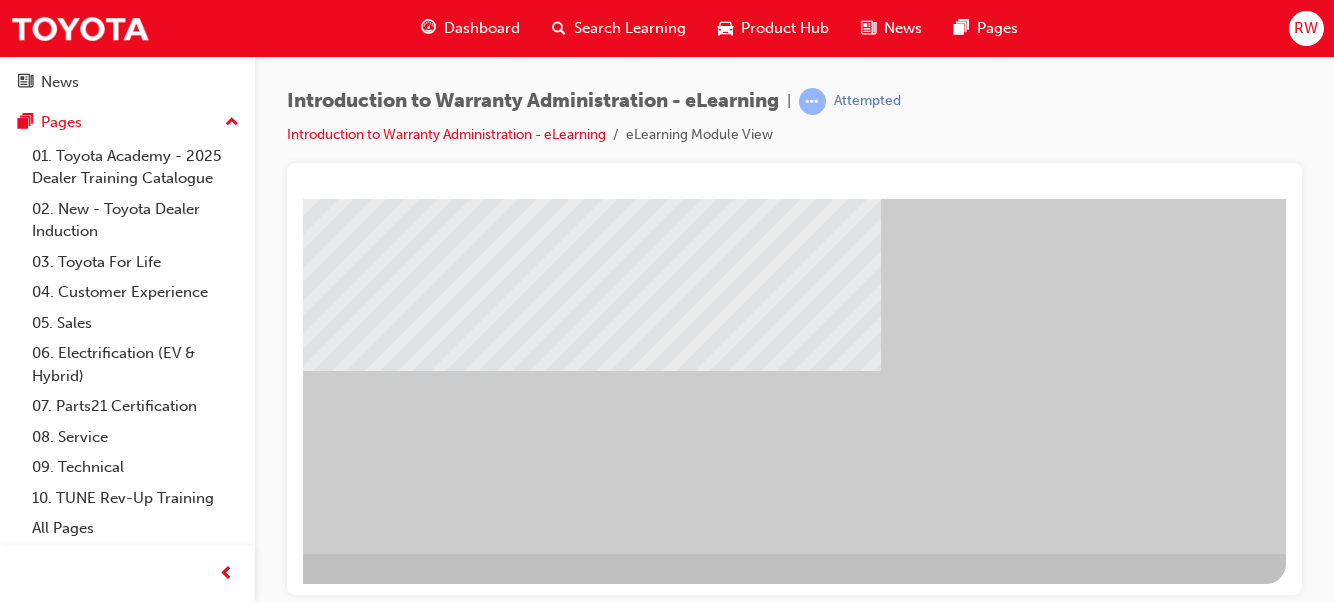 click at bounding box center (-11, 1242) 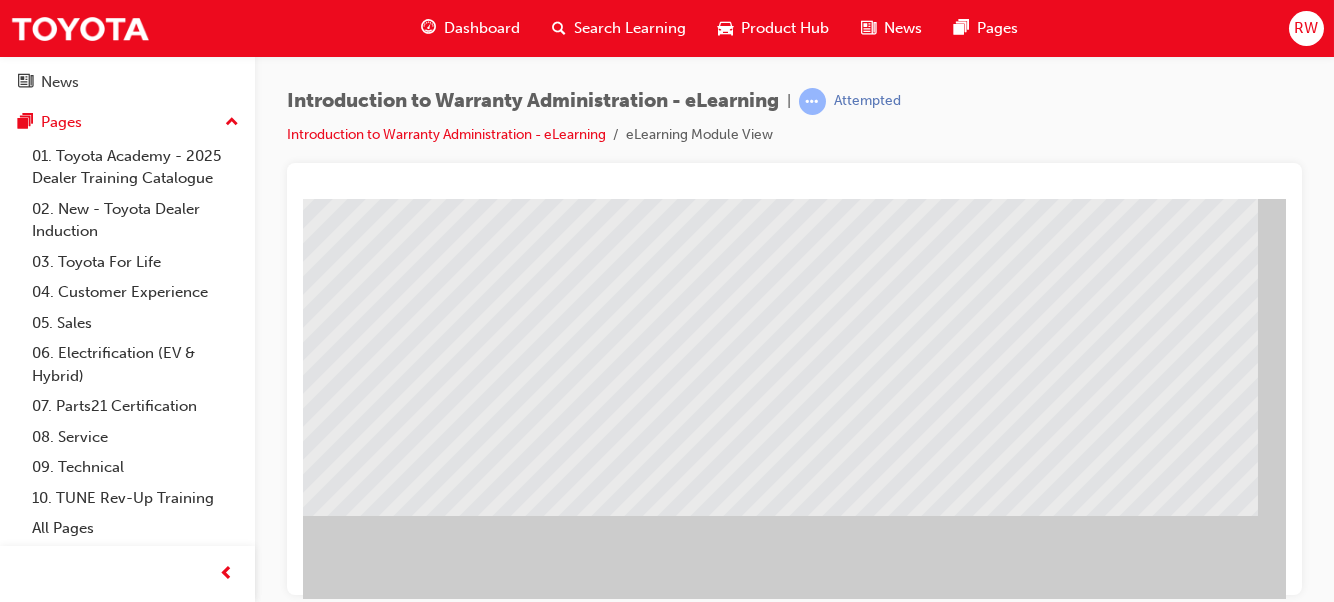 scroll, scrollTop: 241, scrollLeft: 0, axis: vertical 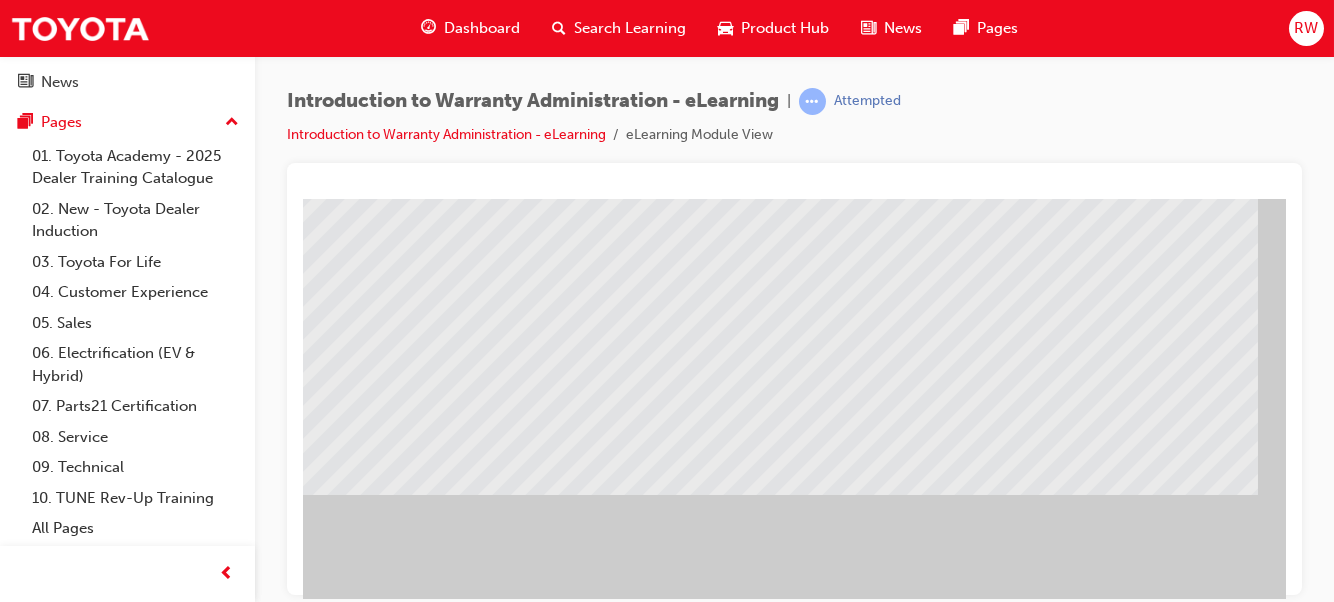 click at bounding box center (319, 1457) 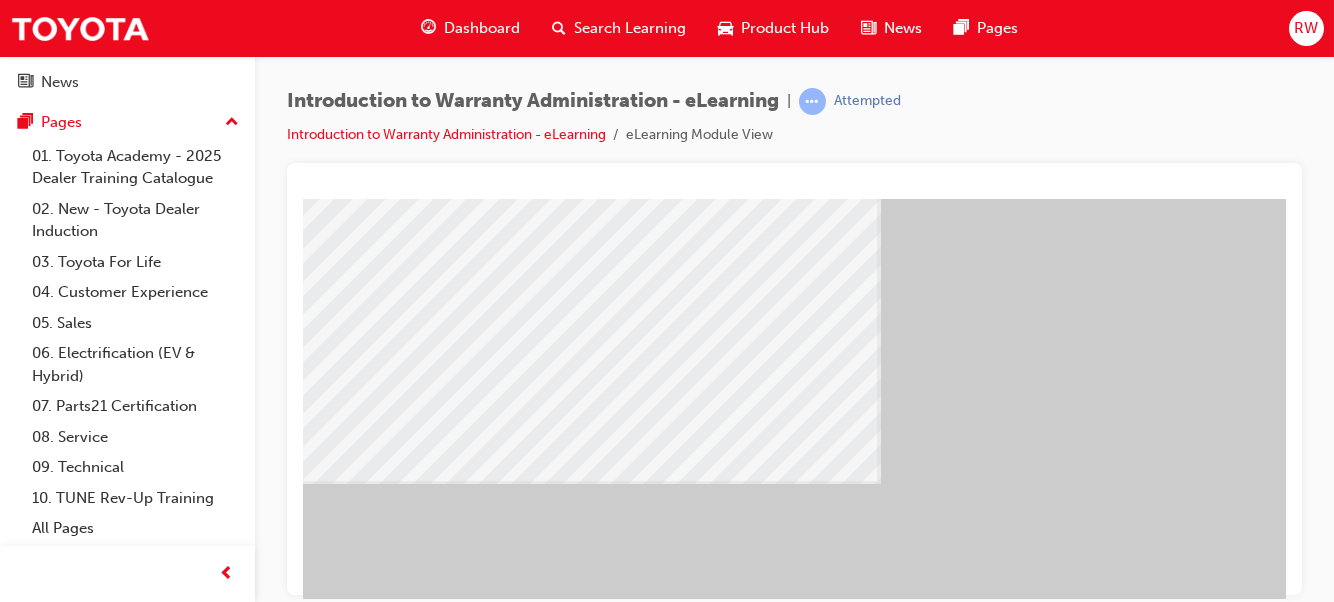 scroll, scrollTop: 365, scrollLeft: 391, axis: both 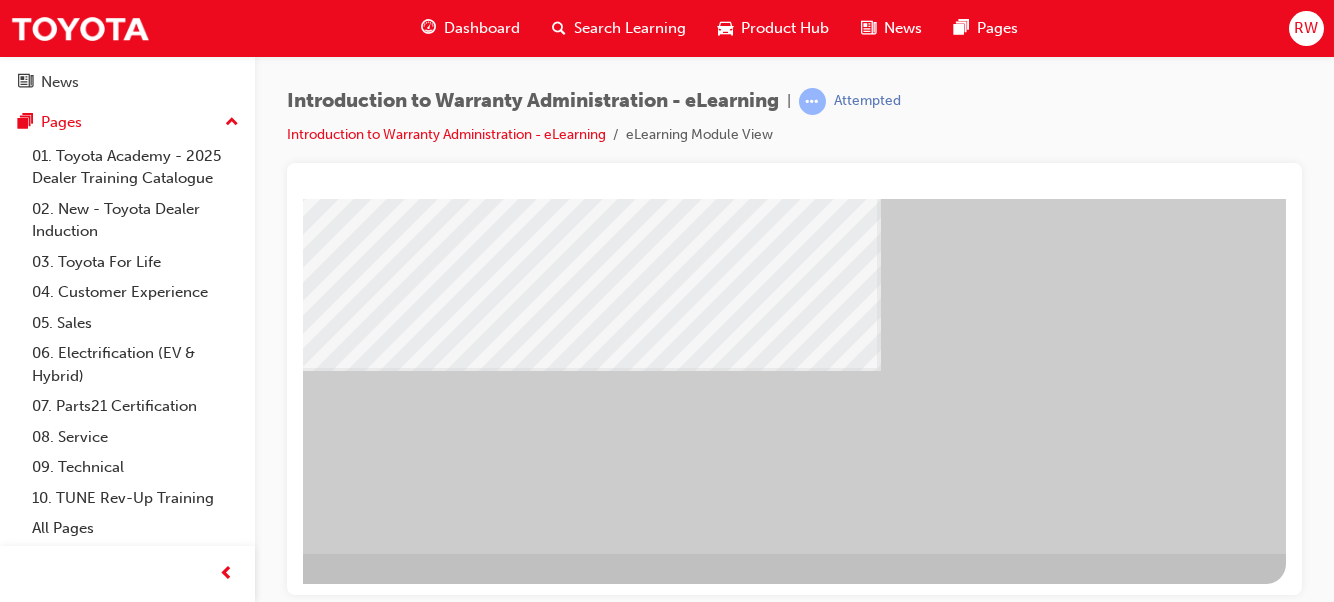 click at bounding box center [-11, 1367] 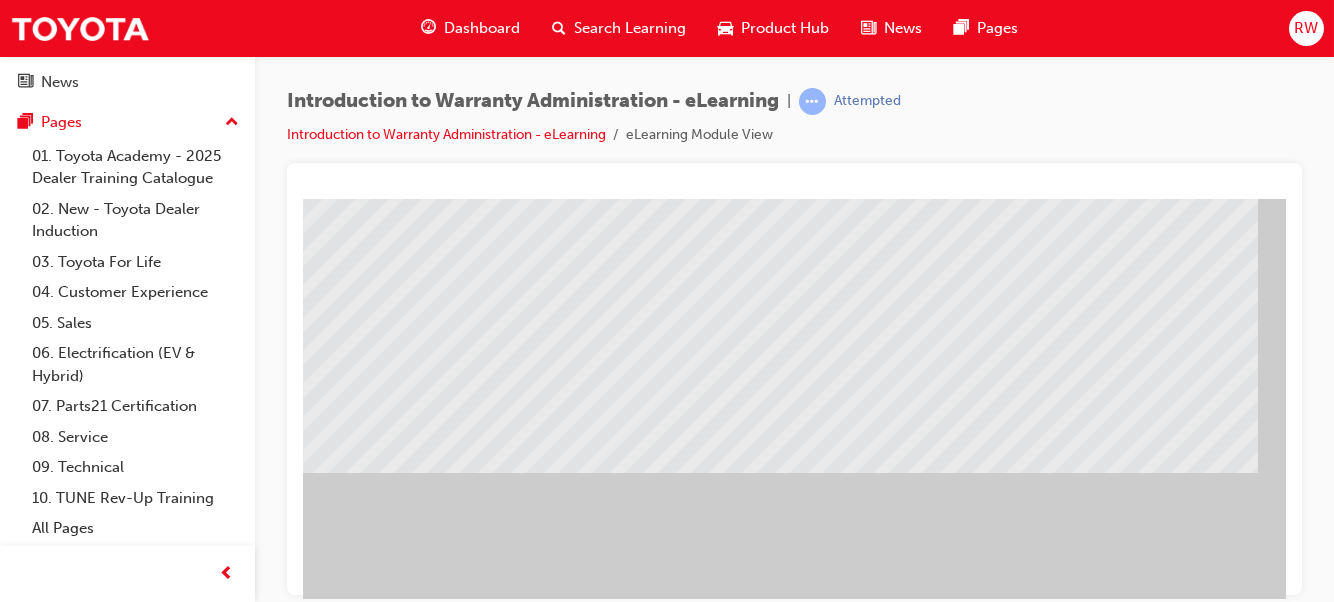 scroll, scrollTop: 274, scrollLeft: 0, axis: vertical 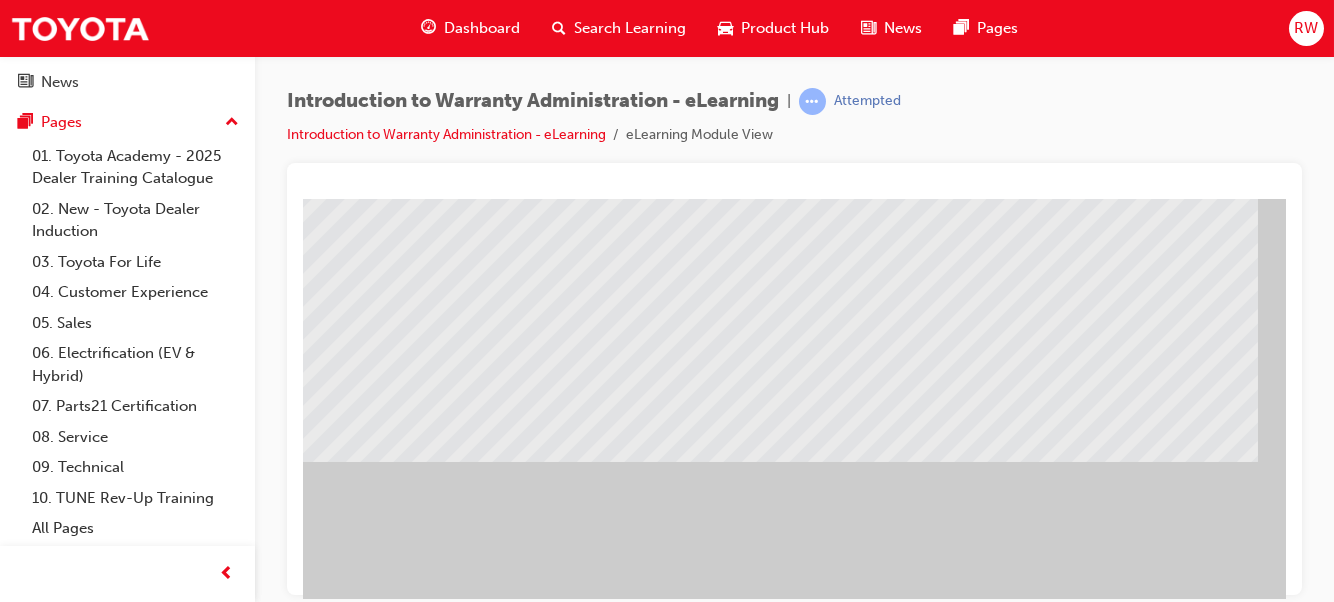 click at bounding box center [319, 1424] 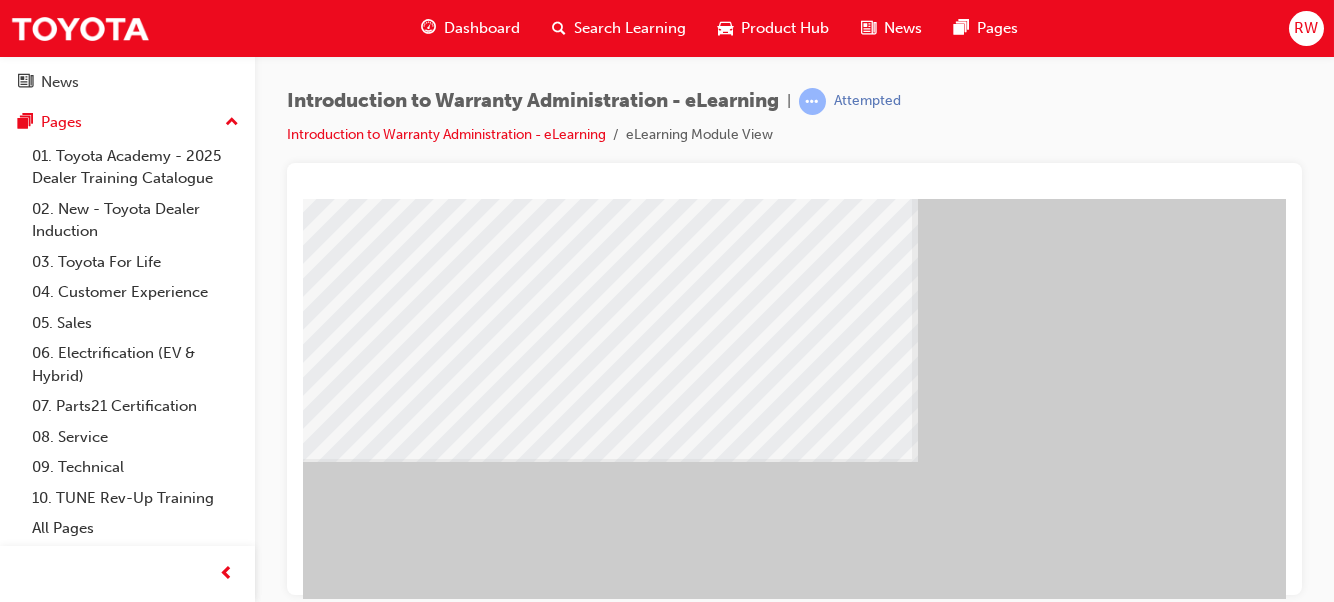 scroll, scrollTop: 274, scrollLeft: 391, axis: both 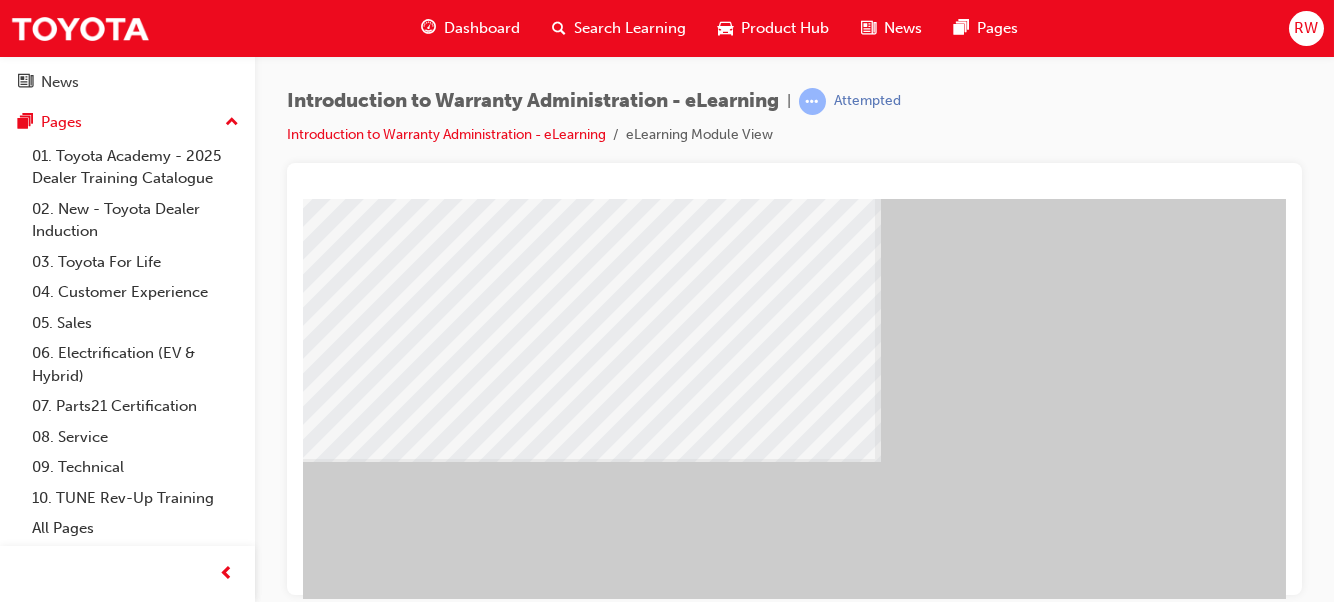 drag, startPoint x: 981, startPoint y: 585, endPoint x: 1634, endPoint y: 731, distance: 669.12256 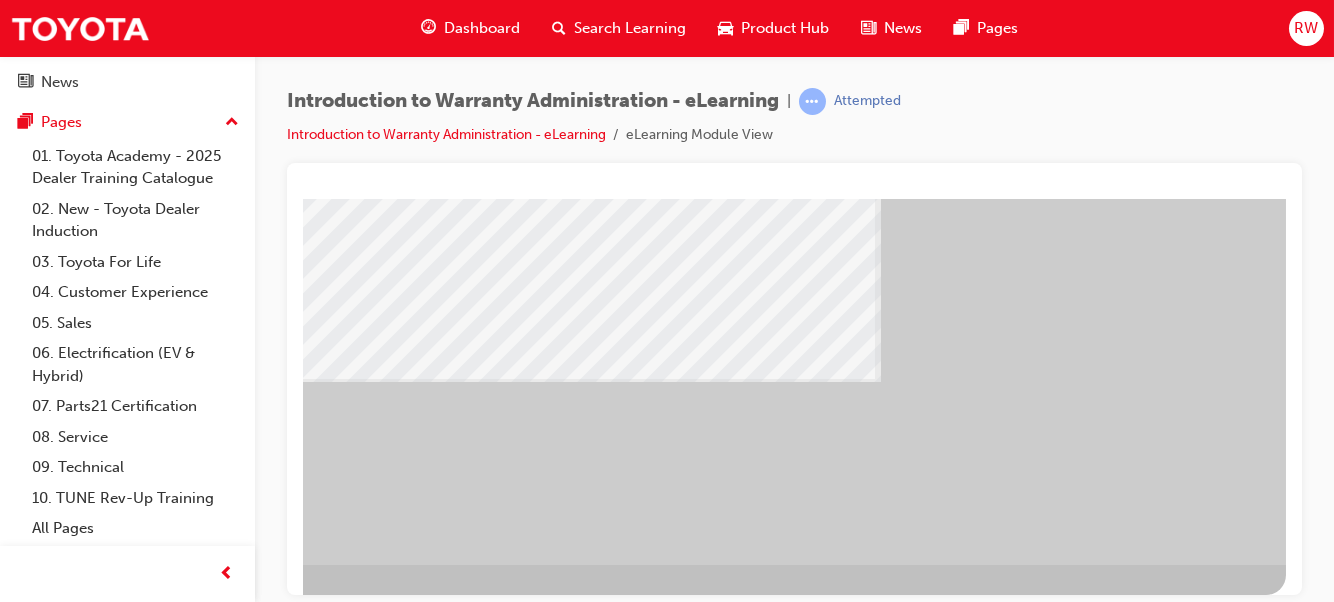scroll, scrollTop: 365, scrollLeft: 391, axis: both 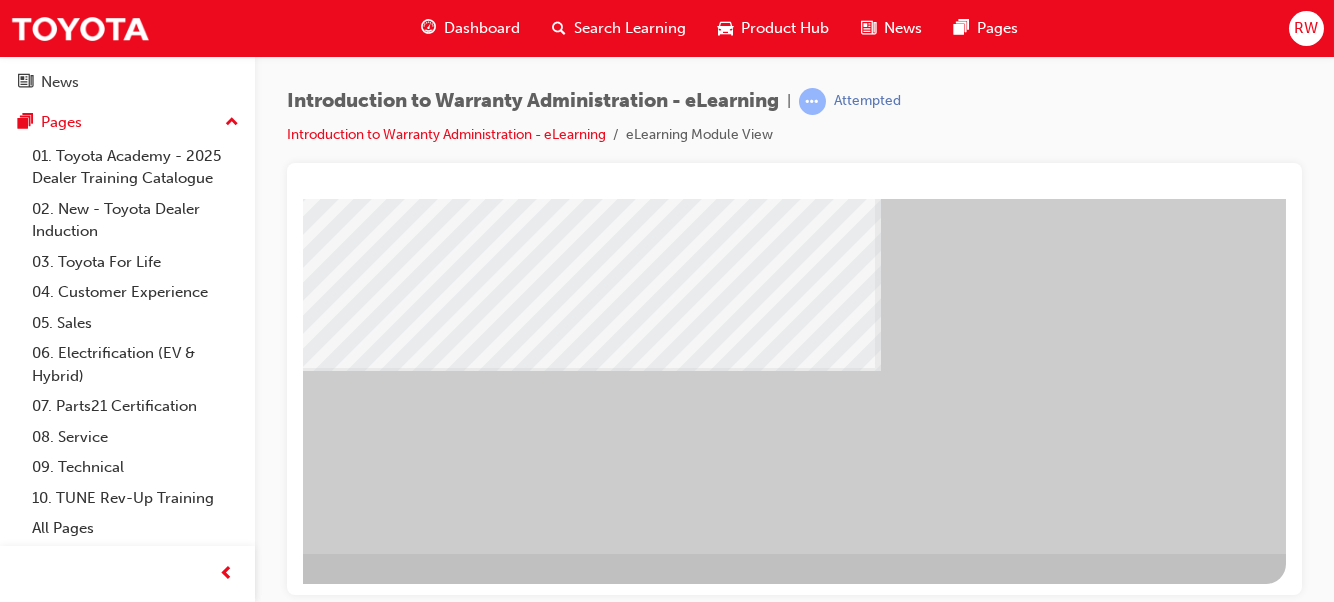 drag, startPoint x: 1282, startPoint y: 479, endPoint x: 1589, endPoint y: 757, distance: 414.16544 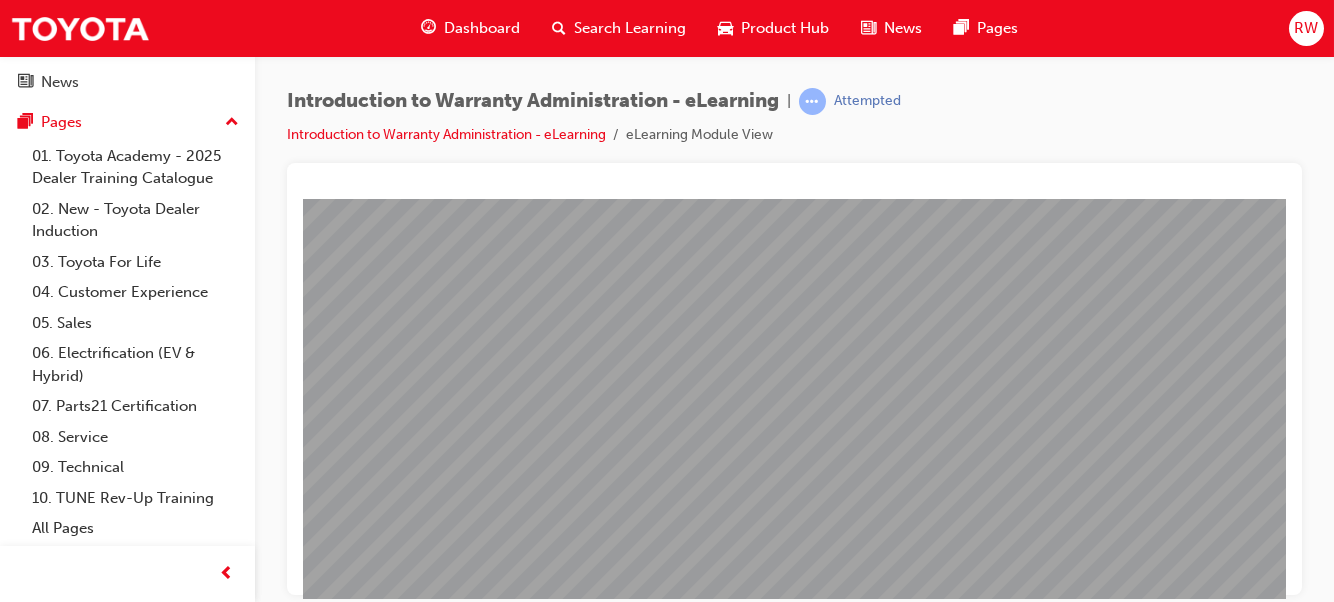 scroll, scrollTop: 300, scrollLeft: 0, axis: vertical 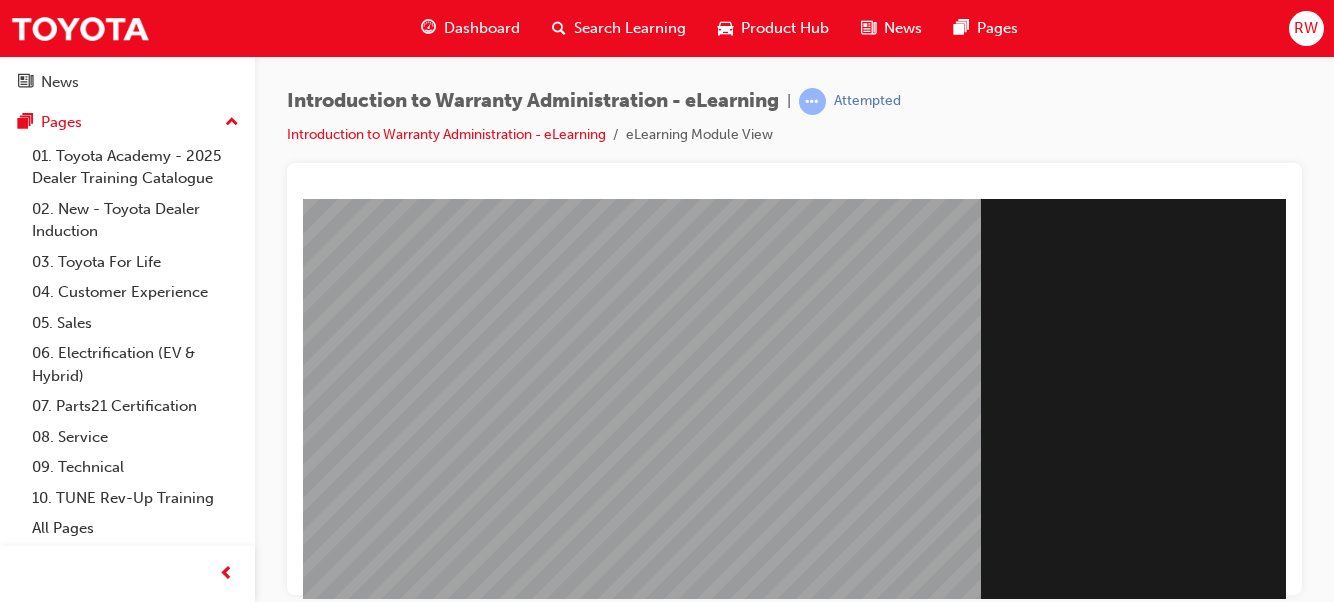 click at bounding box center [-11, 1530] 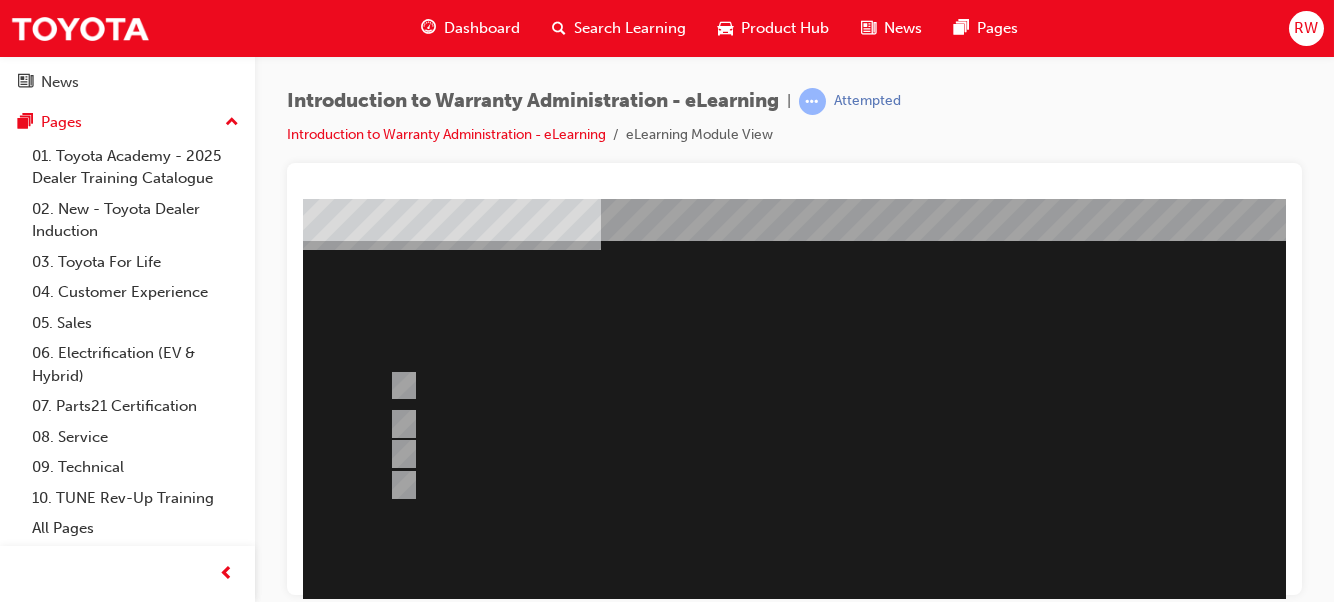 scroll, scrollTop: 99, scrollLeft: 0, axis: vertical 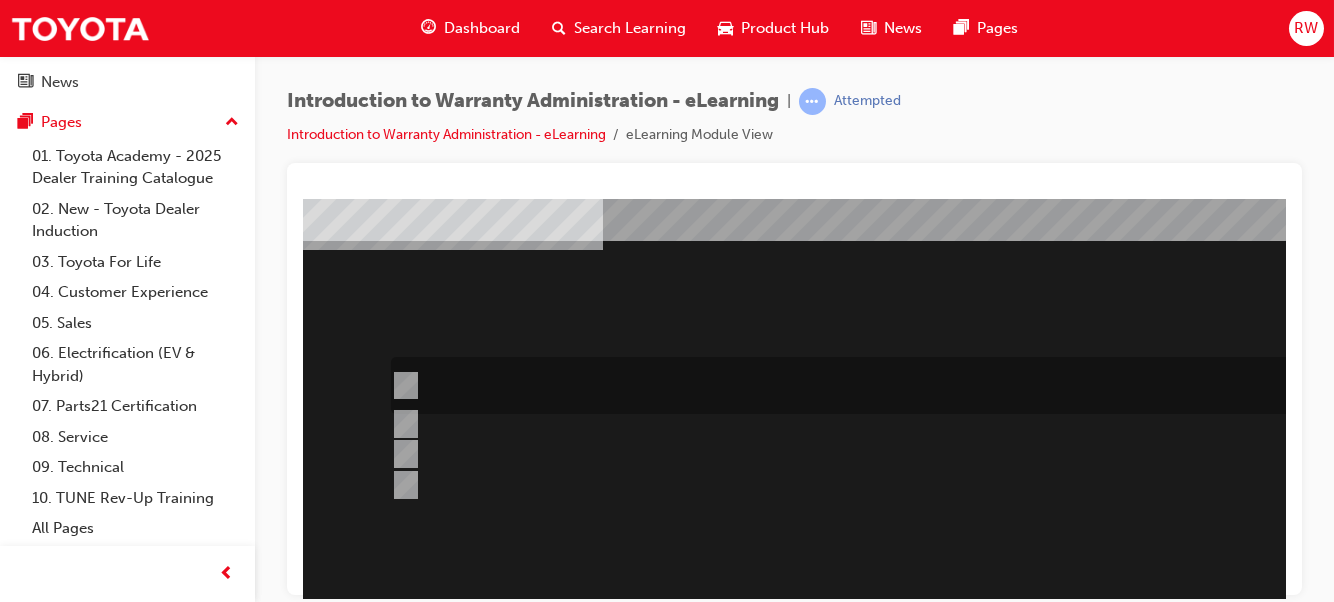 click at bounding box center (402, 386) 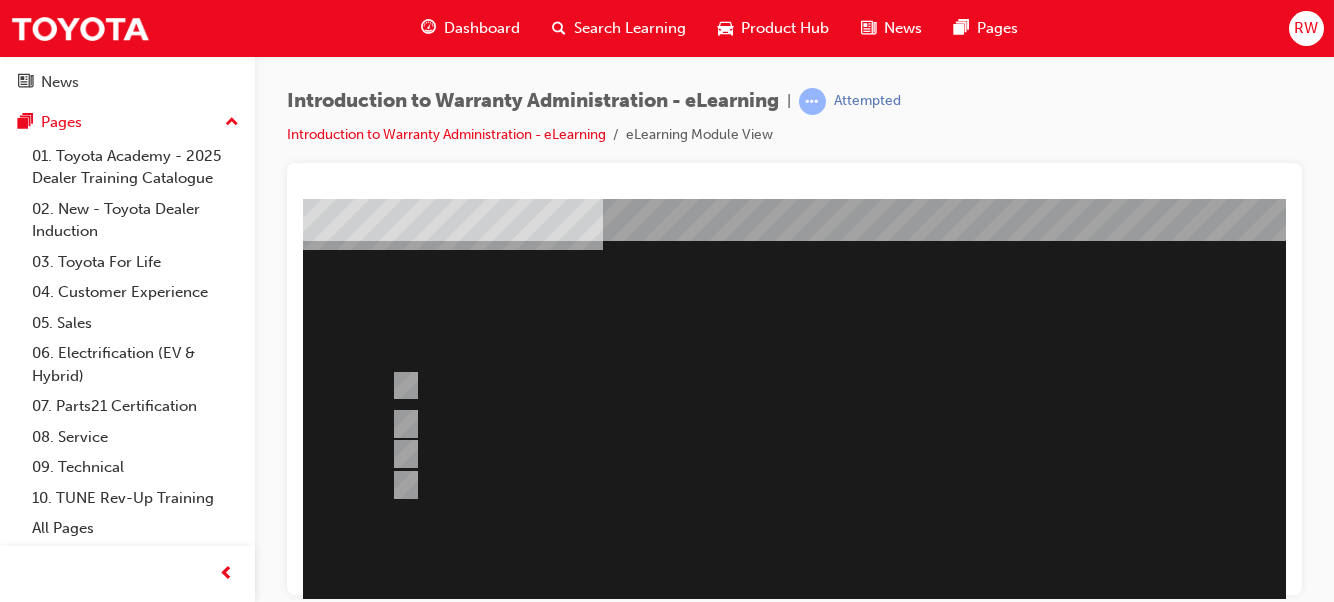scroll, scrollTop: 365, scrollLeft: 0, axis: vertical 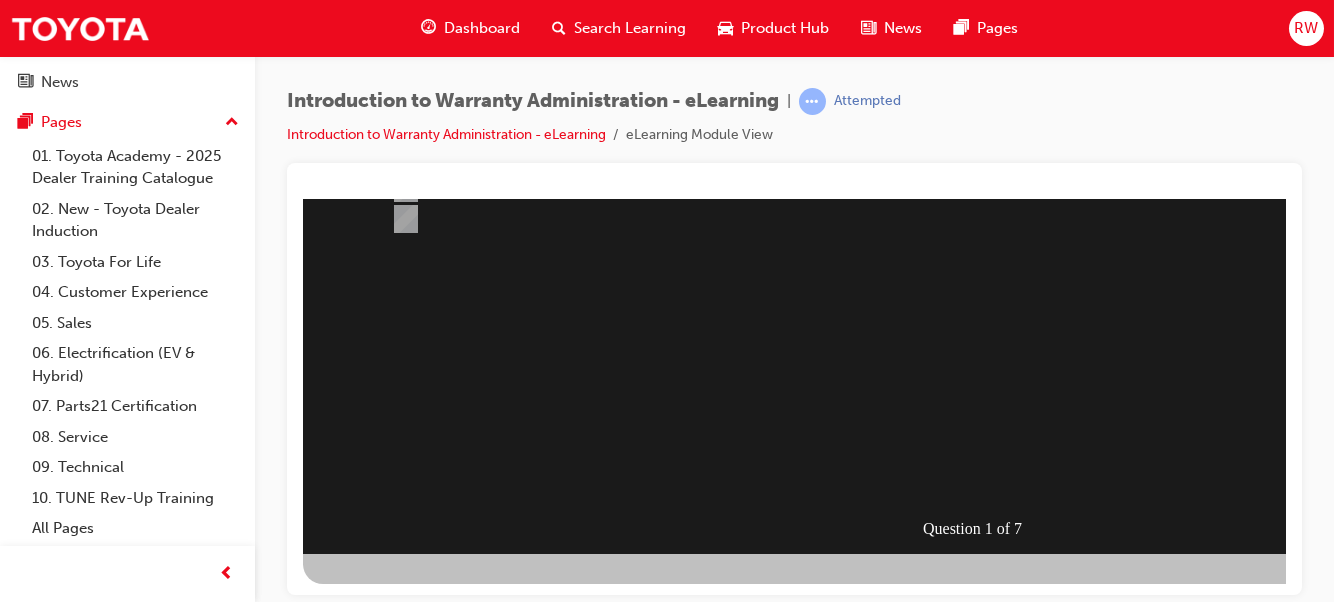 click at bounding box center (375, 854) 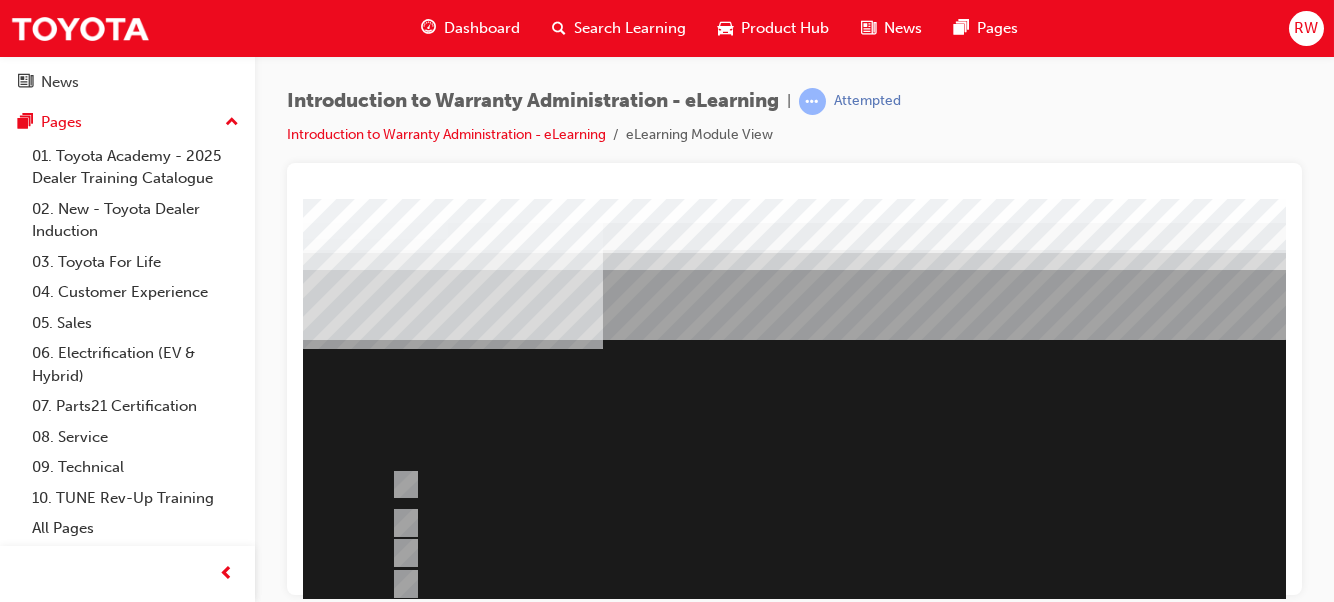 scroll, scrollTop: 99, scrollLeft: 0, axis: vertical 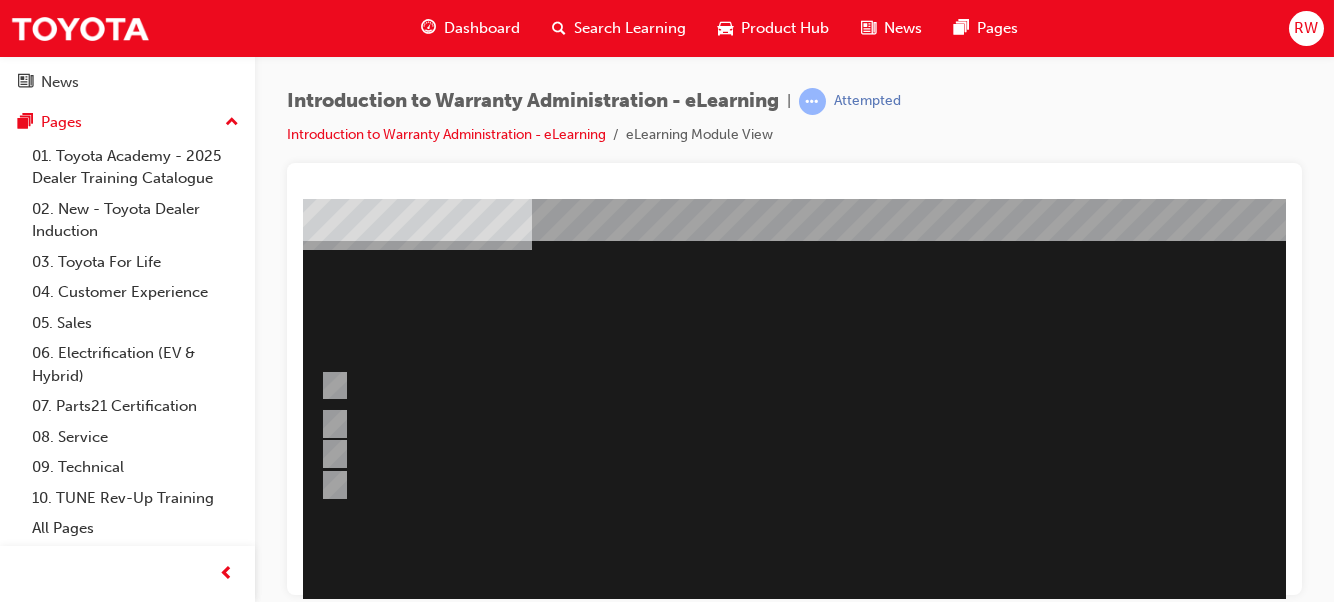 click at bounding box center (912, 459) 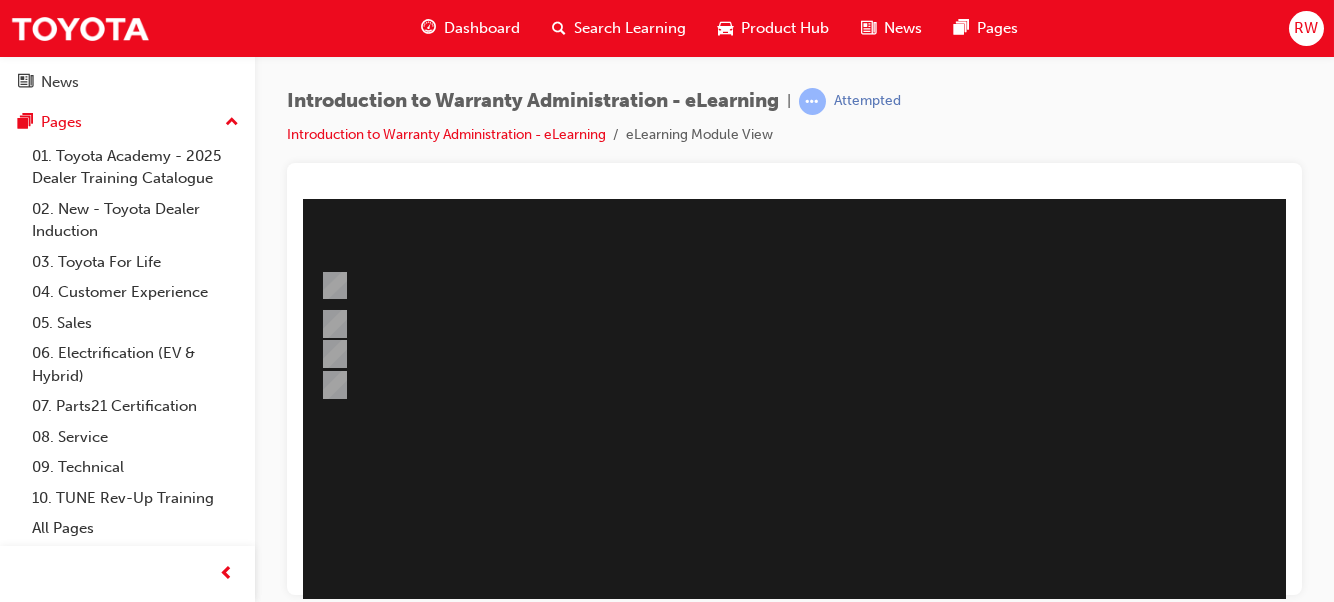 scroll, scrollTop: 365, scrollLeft: 71, axis: both 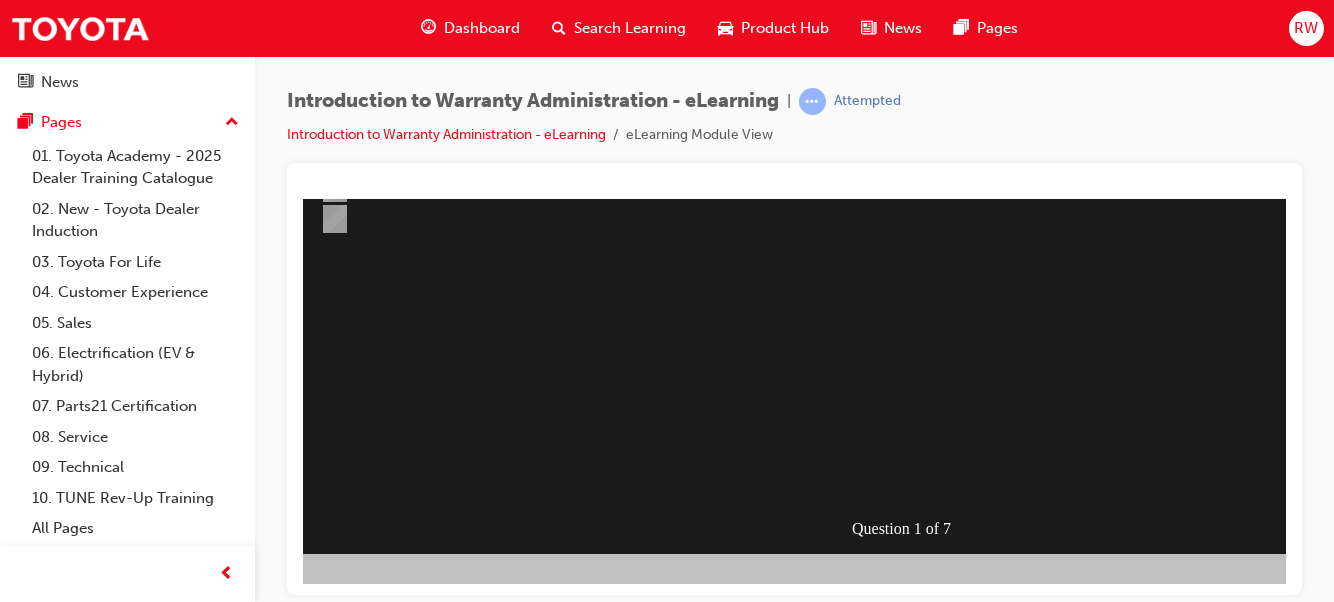 click at bounding box center [304, 854] 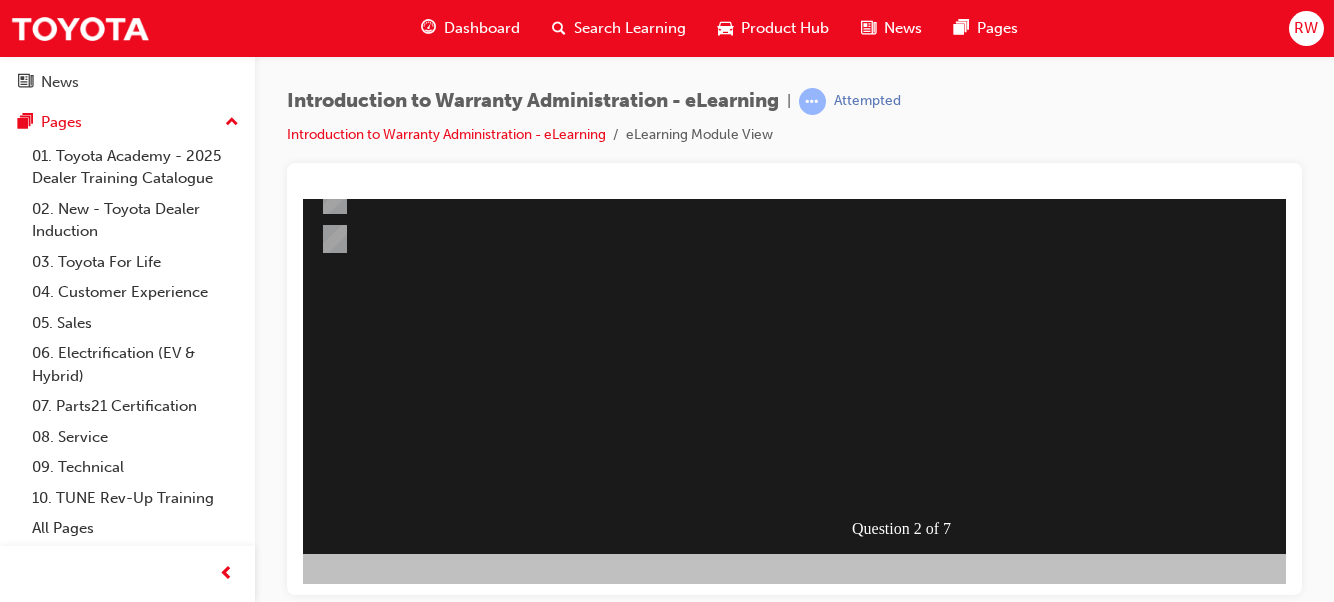 scroll, scrollTop: 0, scrollLeft: 0, axis: both 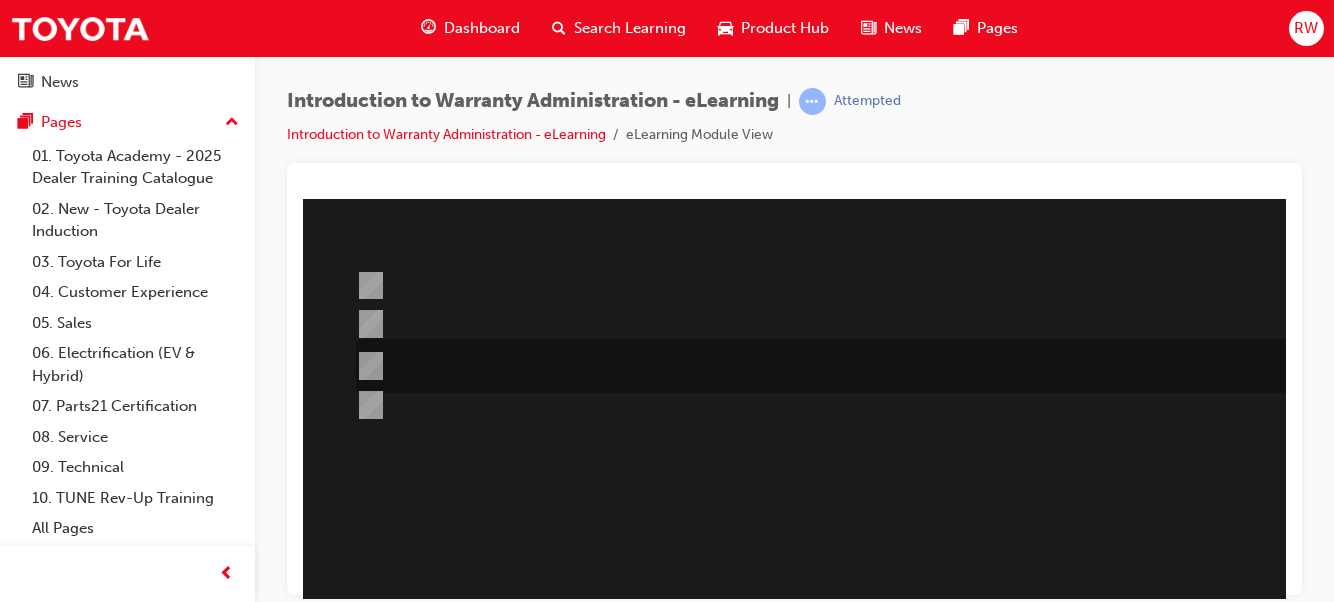 click at bounding box center [871, 366] 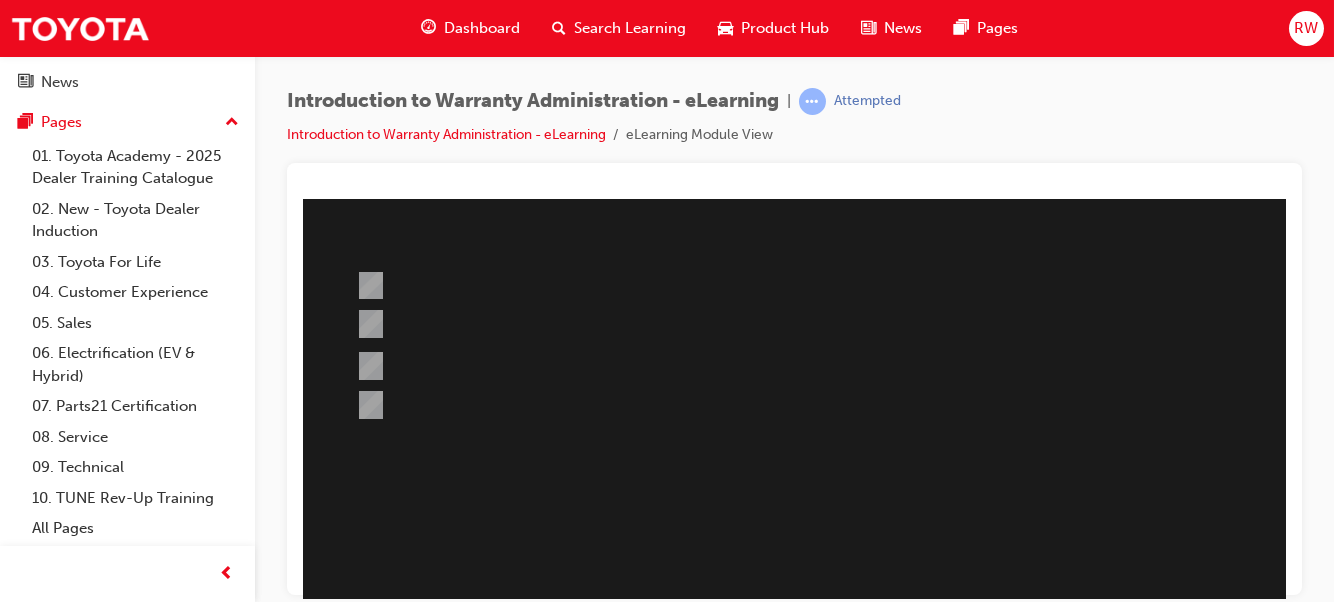 scroll, scrollTop: 365, scrollLeft: 35, axis: both 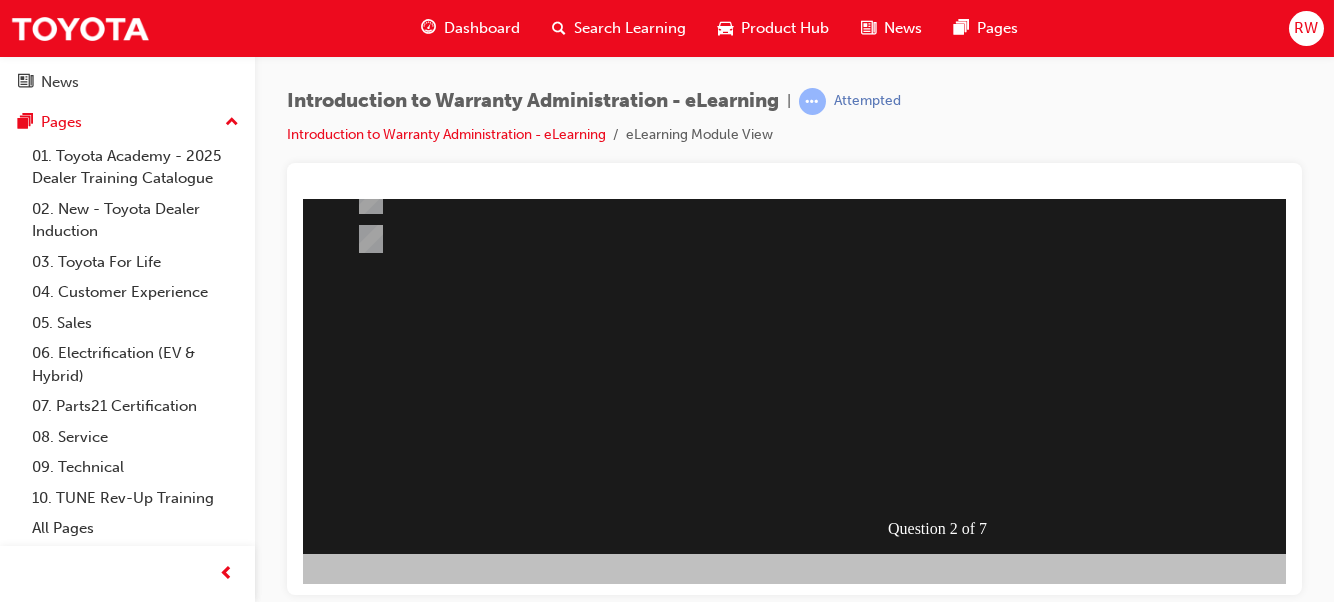 click at bounding box center (340, 854) 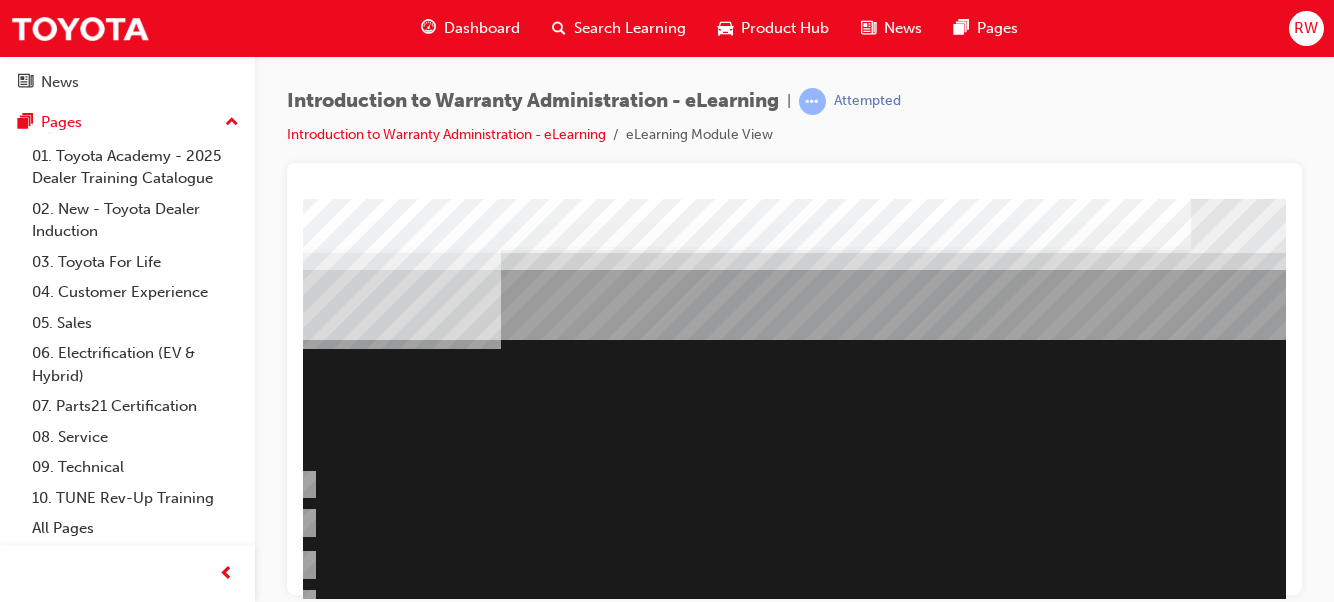 scroll, scrollTop: 365, scrollLeft: 102, axis: both 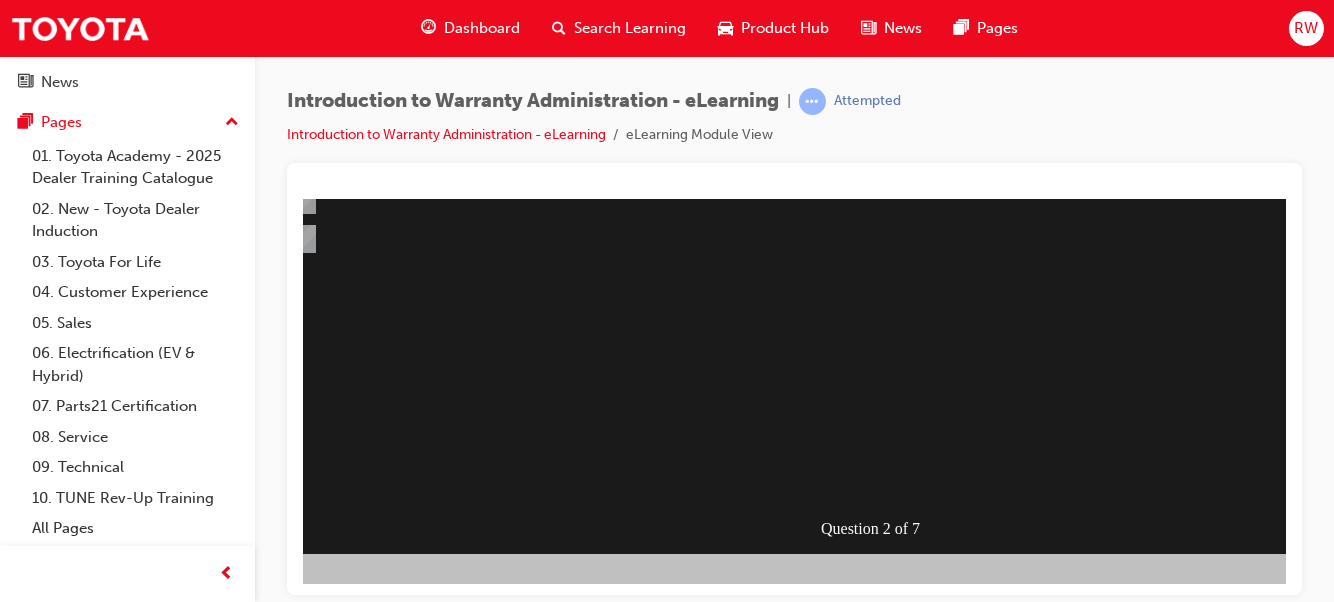 click at bounding box center [881, 193] 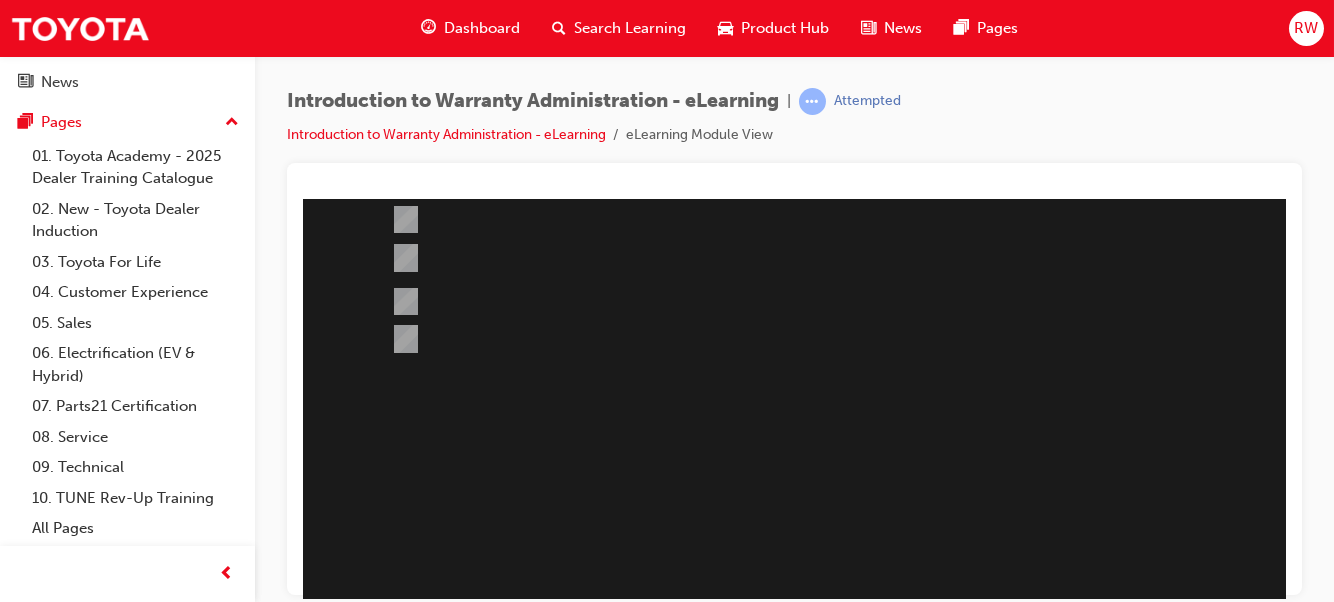 scroll, scrollTop: 0, scrollLeft: 0, axis: both 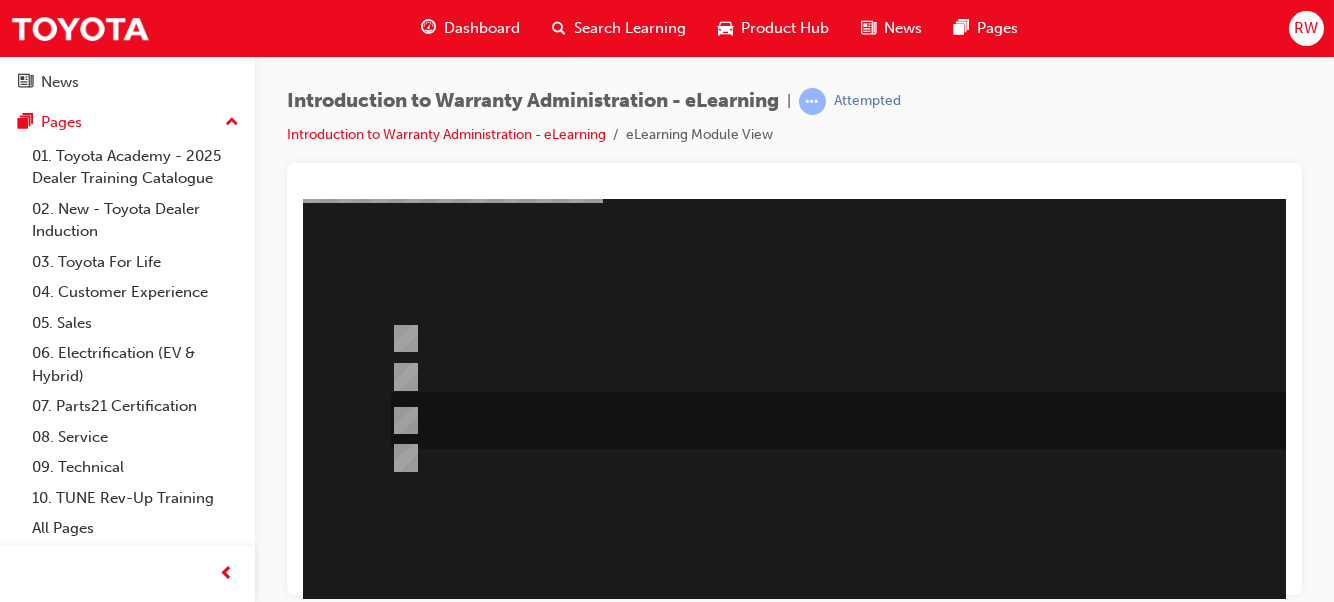 click at bounding box center (402, 421) 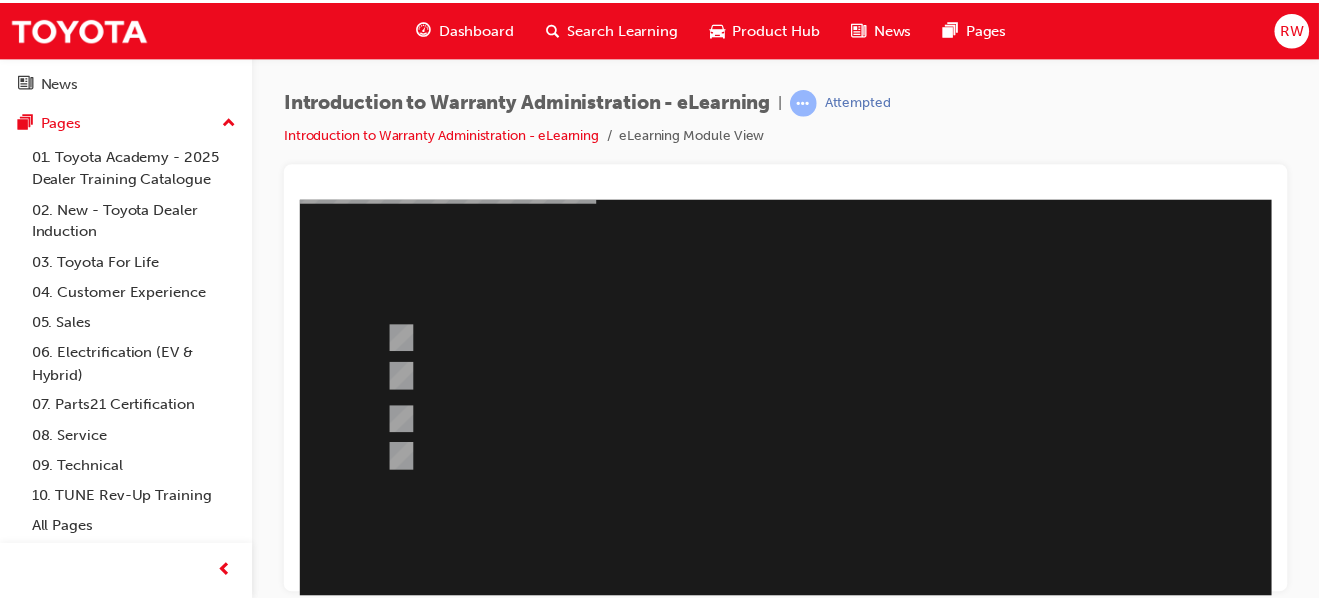 scroll, scrollTop: 365, scrollLeft: 0, axis: vertical 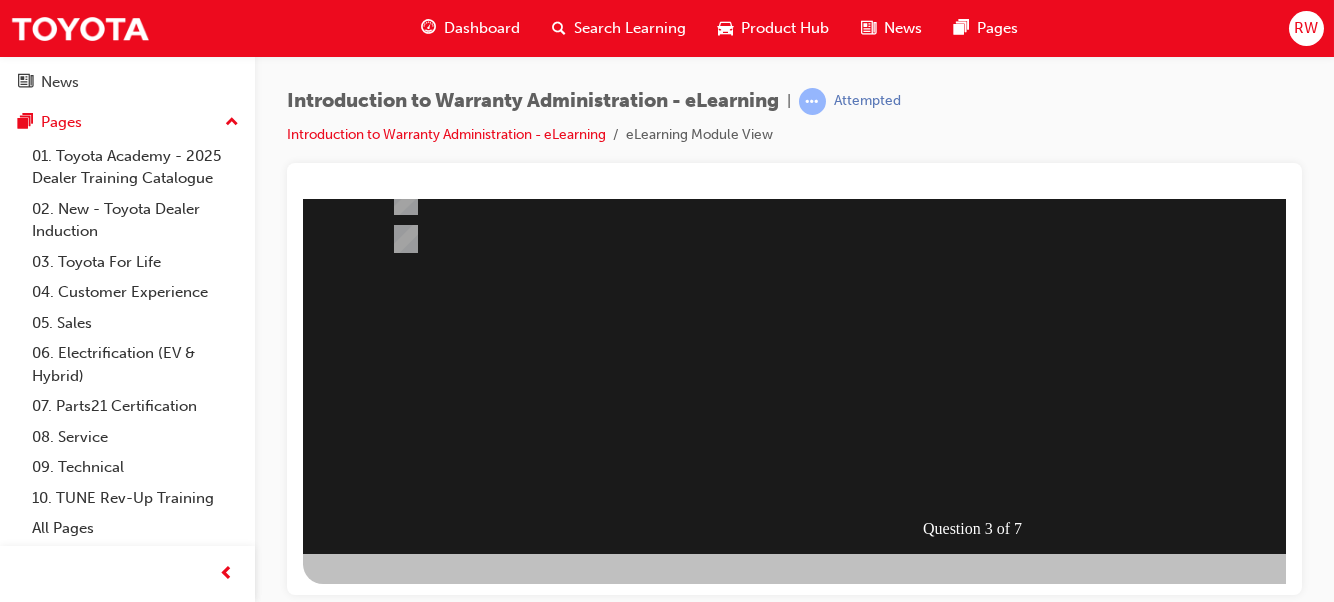 click at bounding box center [375, 854] 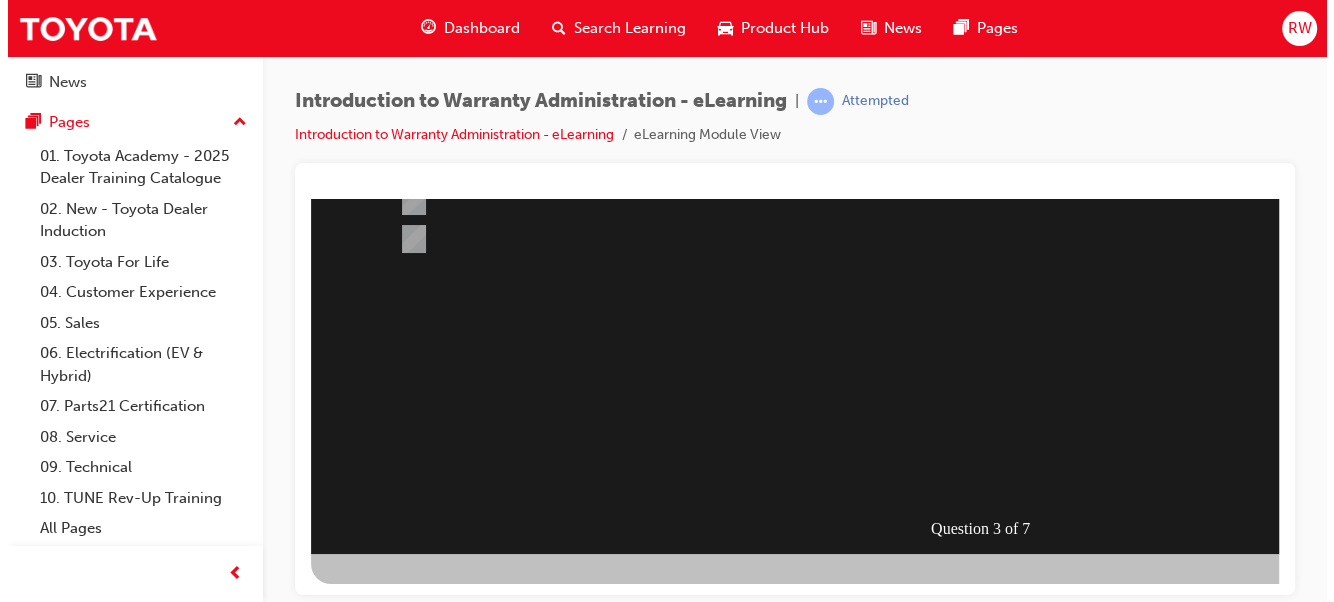 scroll, scrollTop: 0, scrollLeft: 0, axis: both 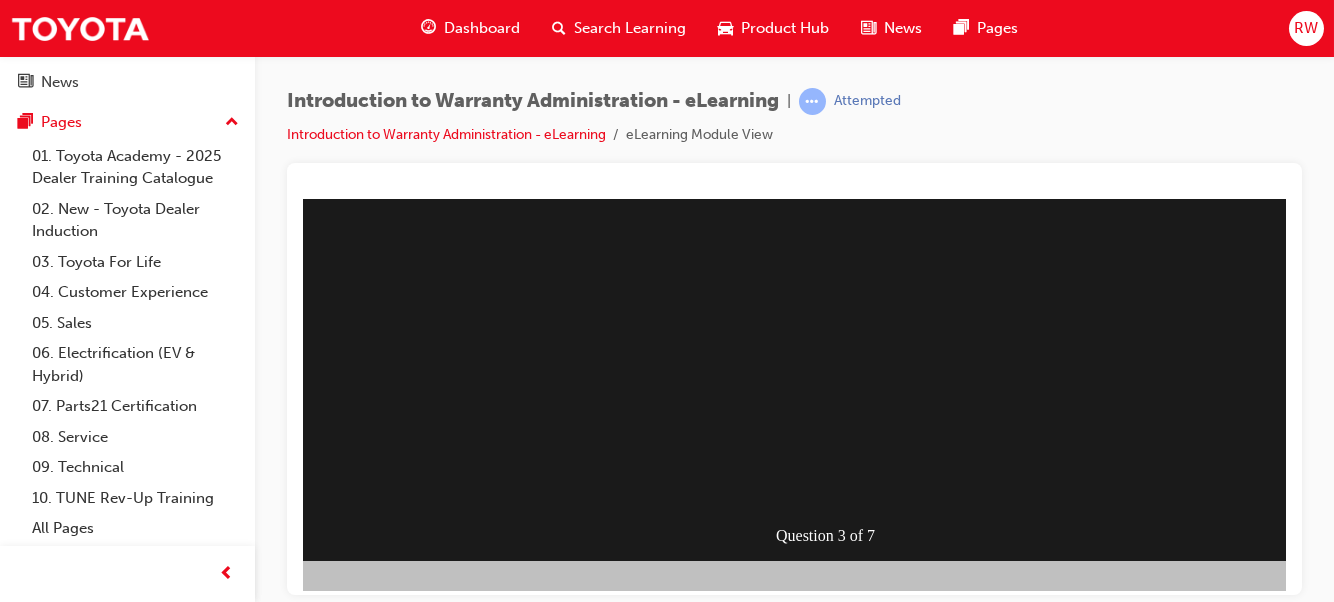click at bounding box center (228, 861) 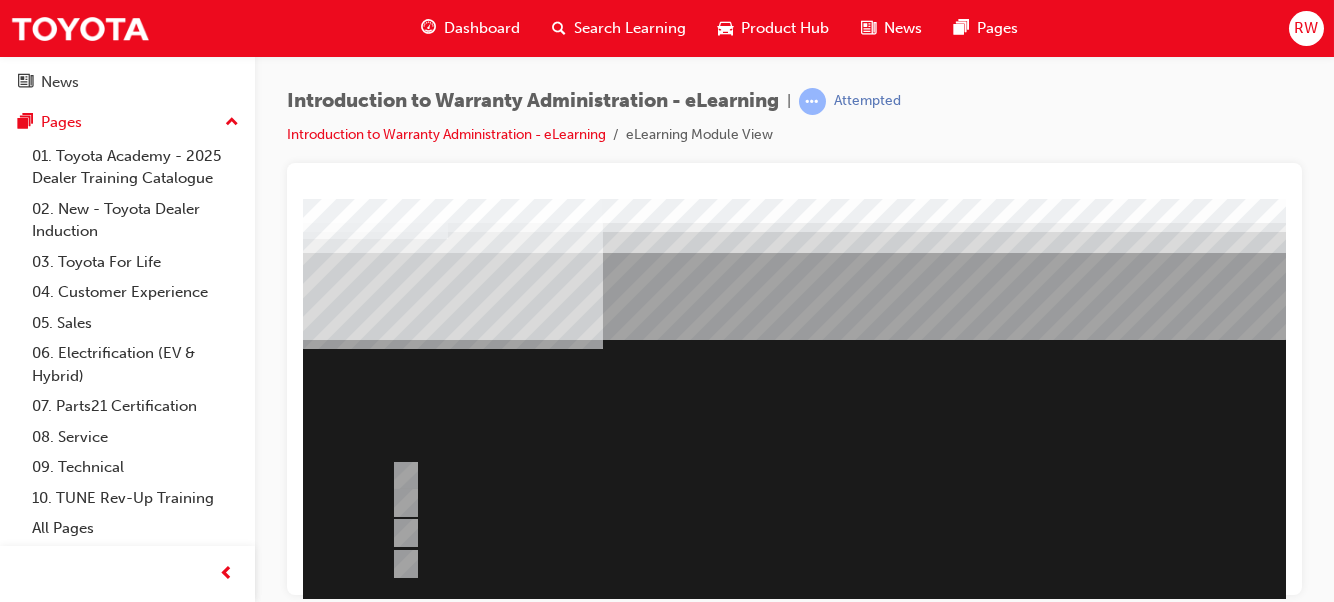scroll, scrollTop: 99, scrollLeft: 0, axis: vertical 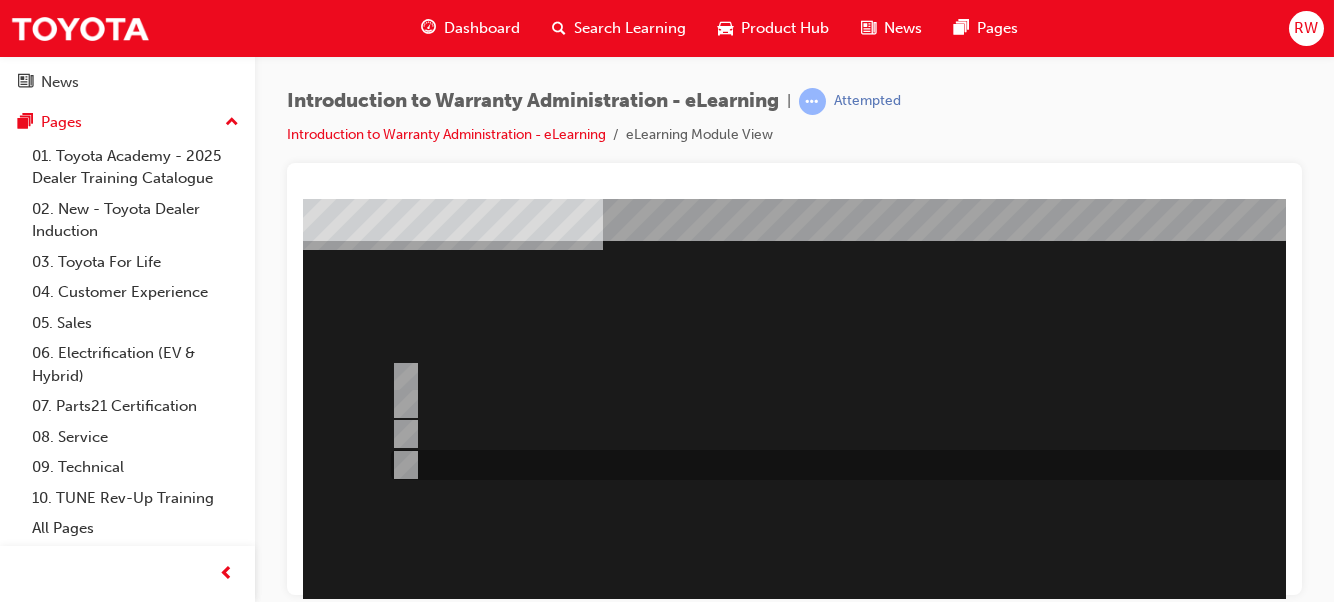 click at bounding box center (906, 465) 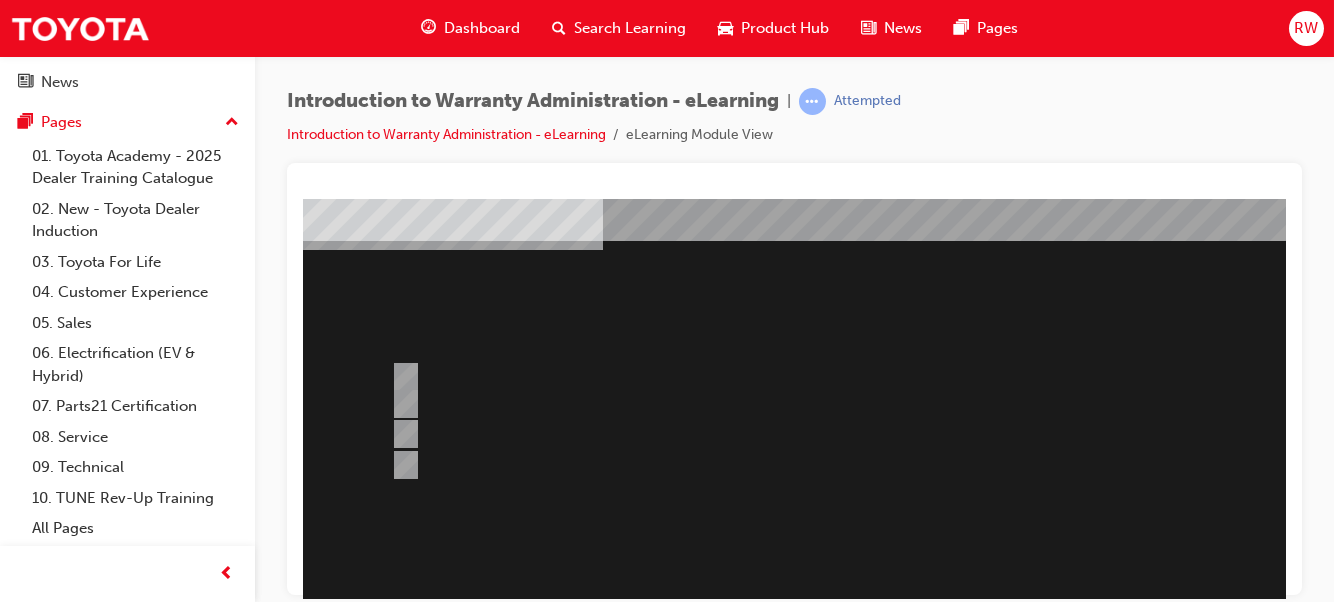 scroll, scrollTop: 300, scrollLeft: 0, axis: vertical 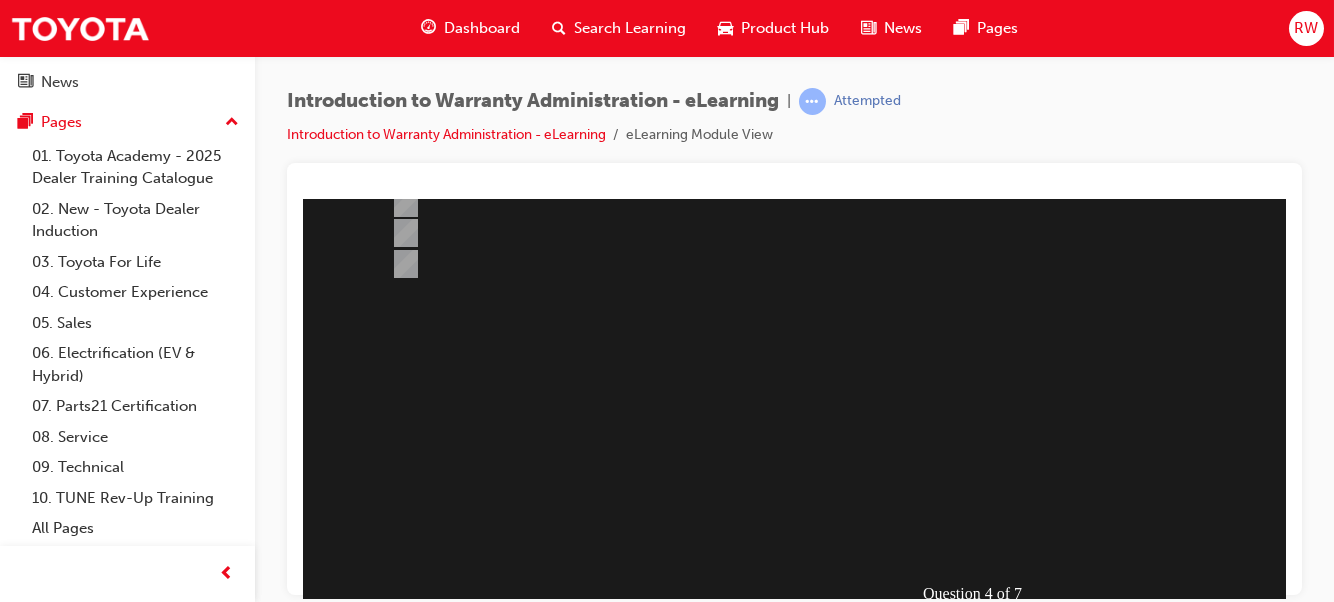 click at bounding box center [375, 919] 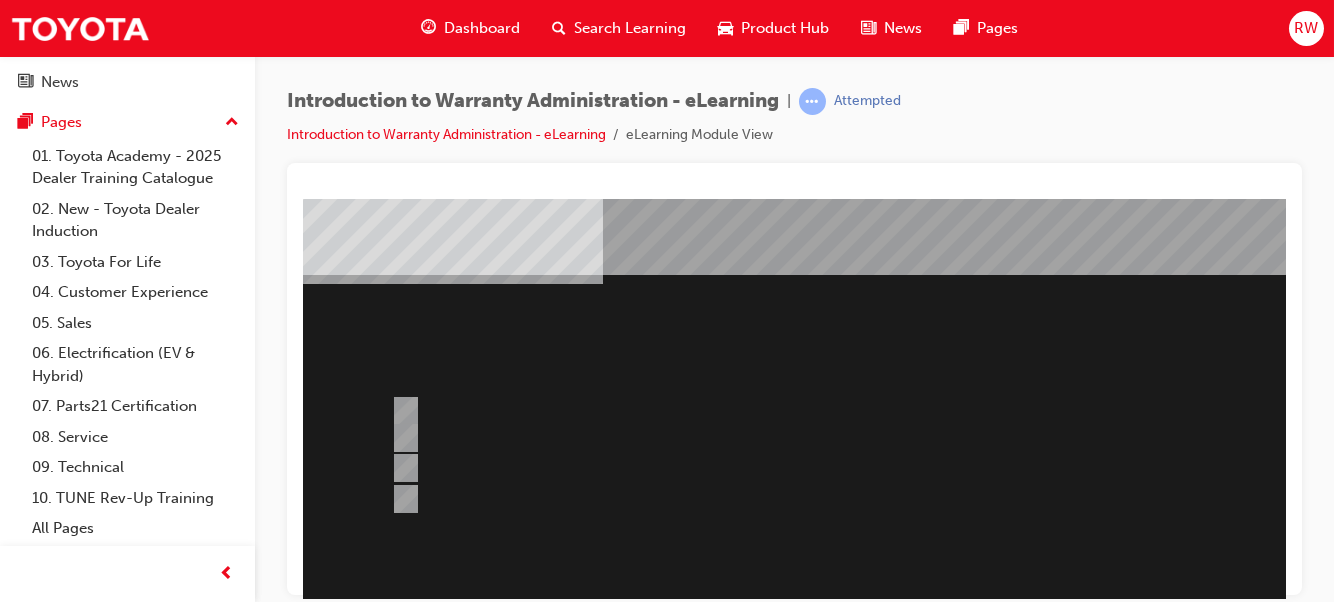 scroll, scrollTop: 0, scrollLeft: 0, axis: both 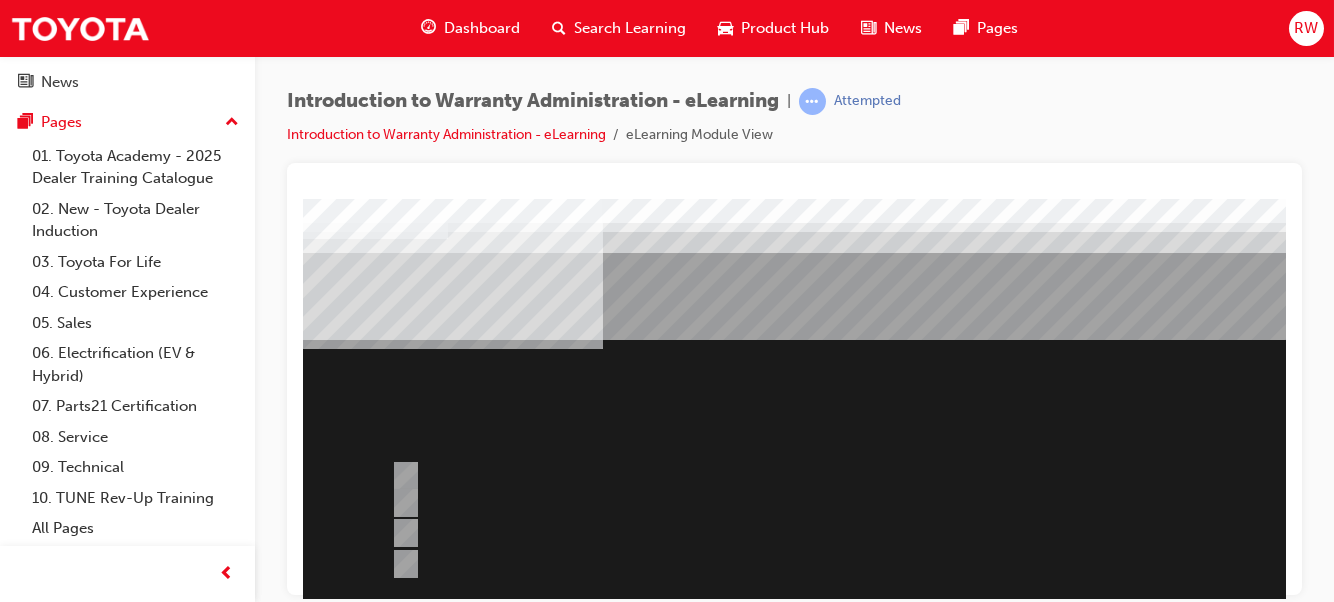 drag, startPoint x: 947, startPoint y: 588, endPoint x: 1150, endPoint y: 797, distance: 291.3589 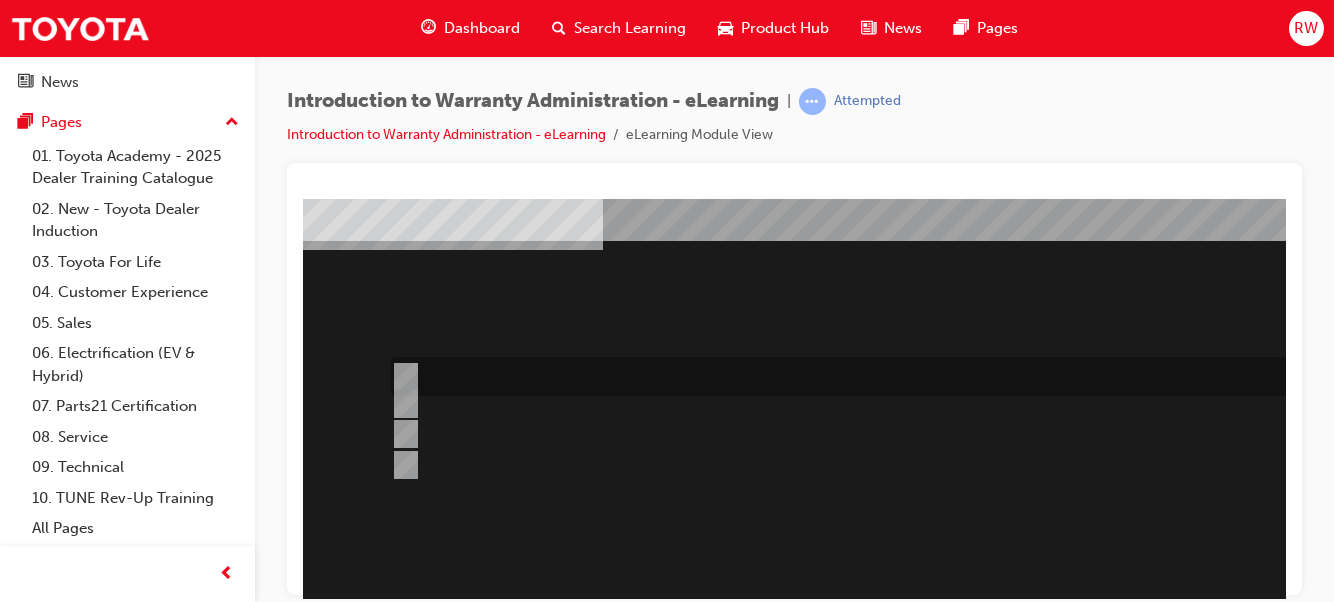 click at bounding box center [402, 377] 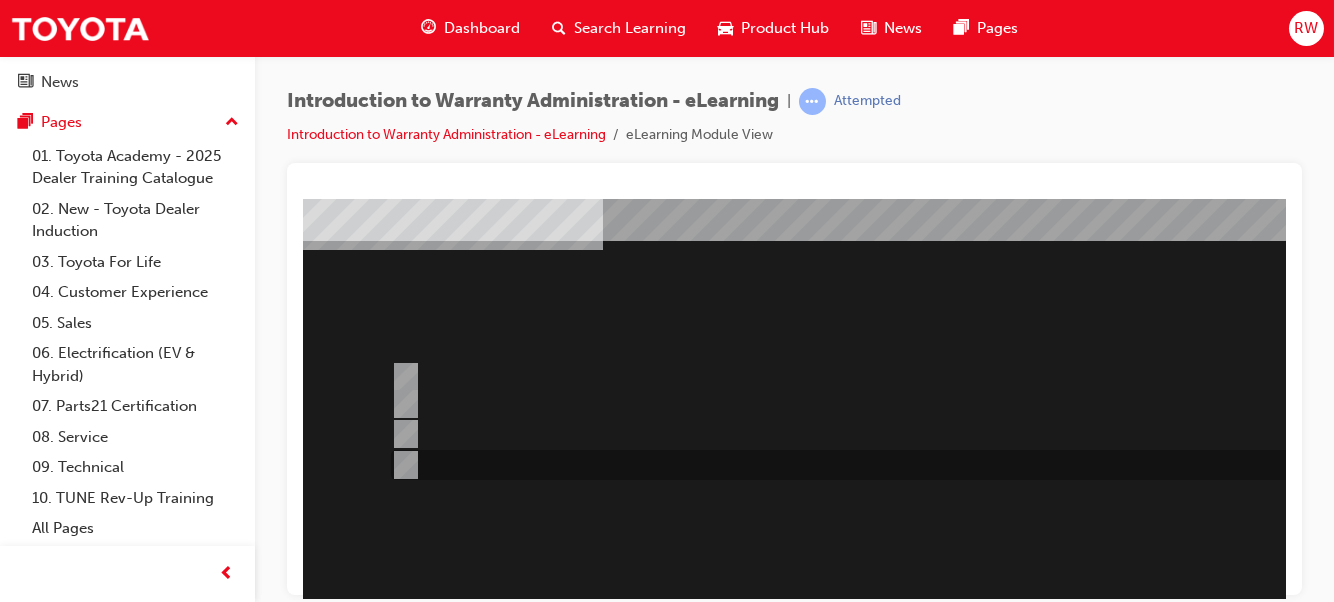 scroll, scrollTop: 365, scrollLeft: 0, axis: vertical 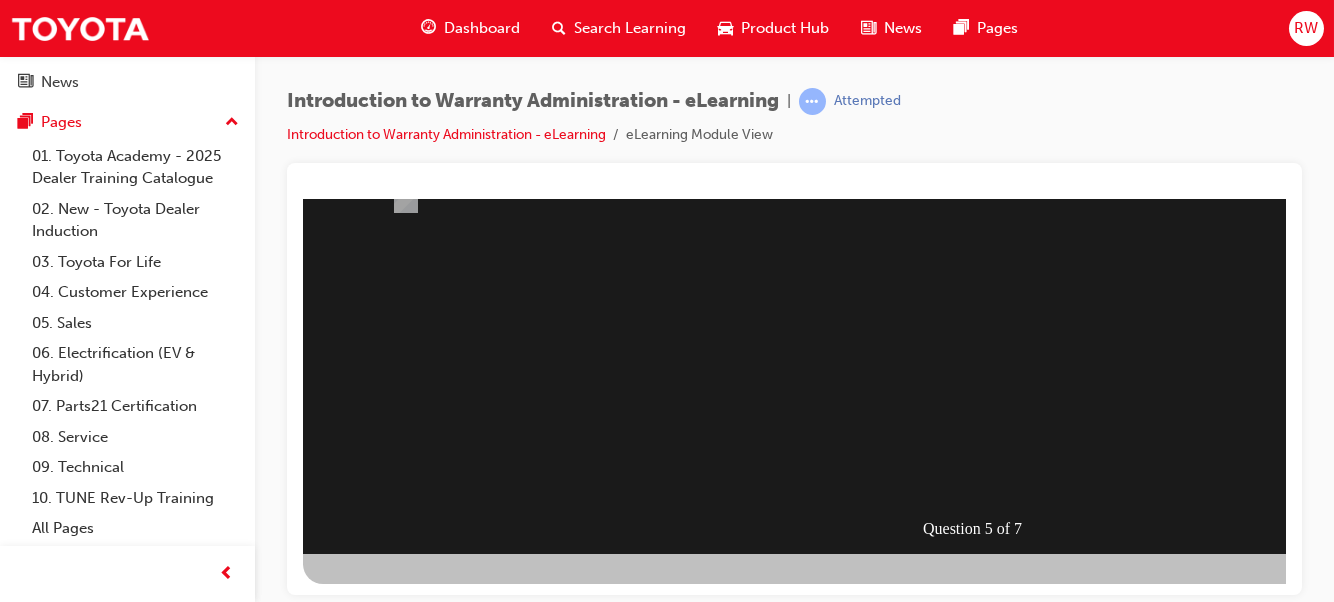 click at bounding box center (375, 854) 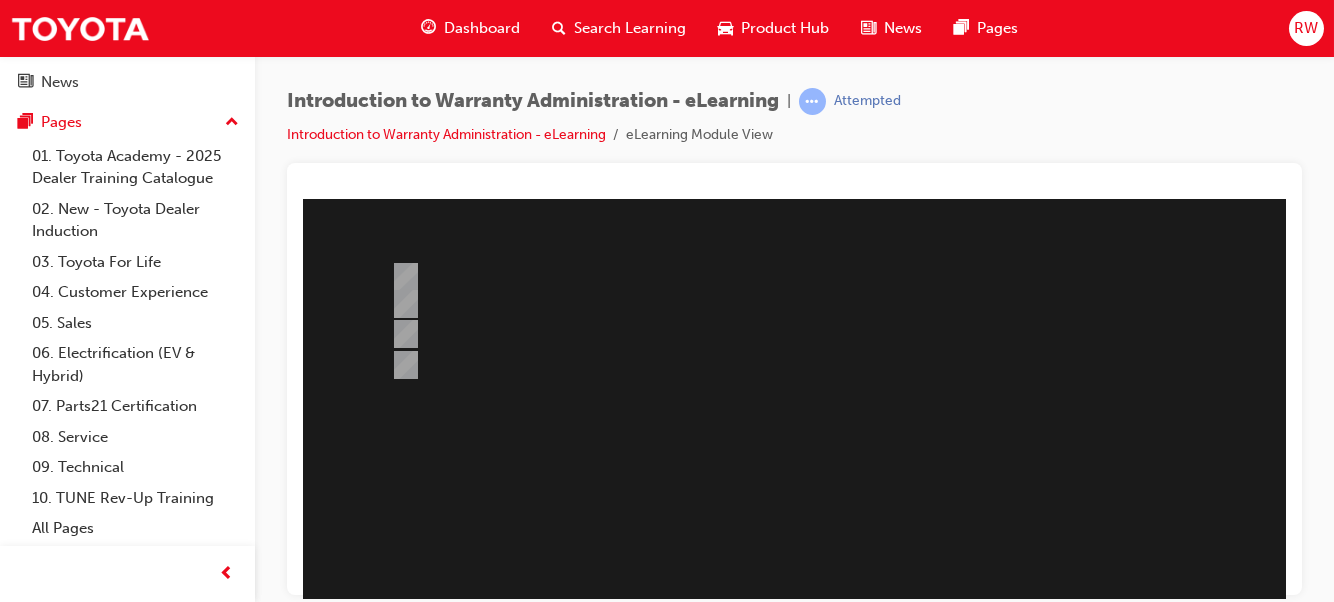 scroll, scrollTop: 0, scrollLeft: 0, axis: both 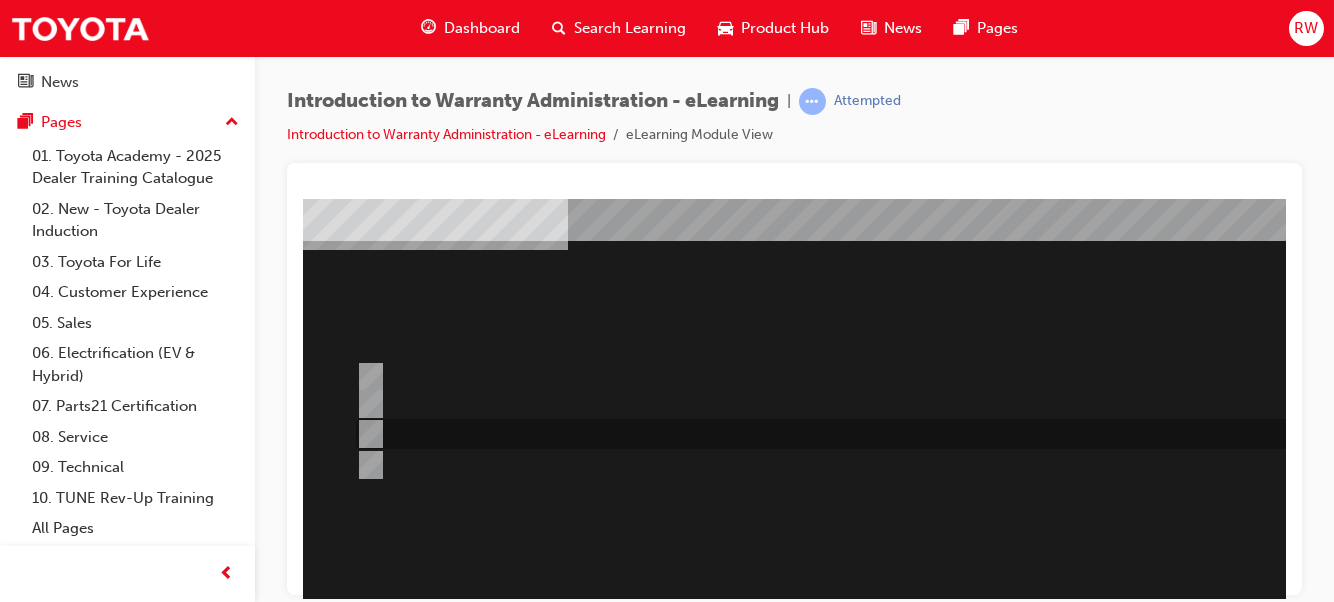 click at bounding box center [367, 434] 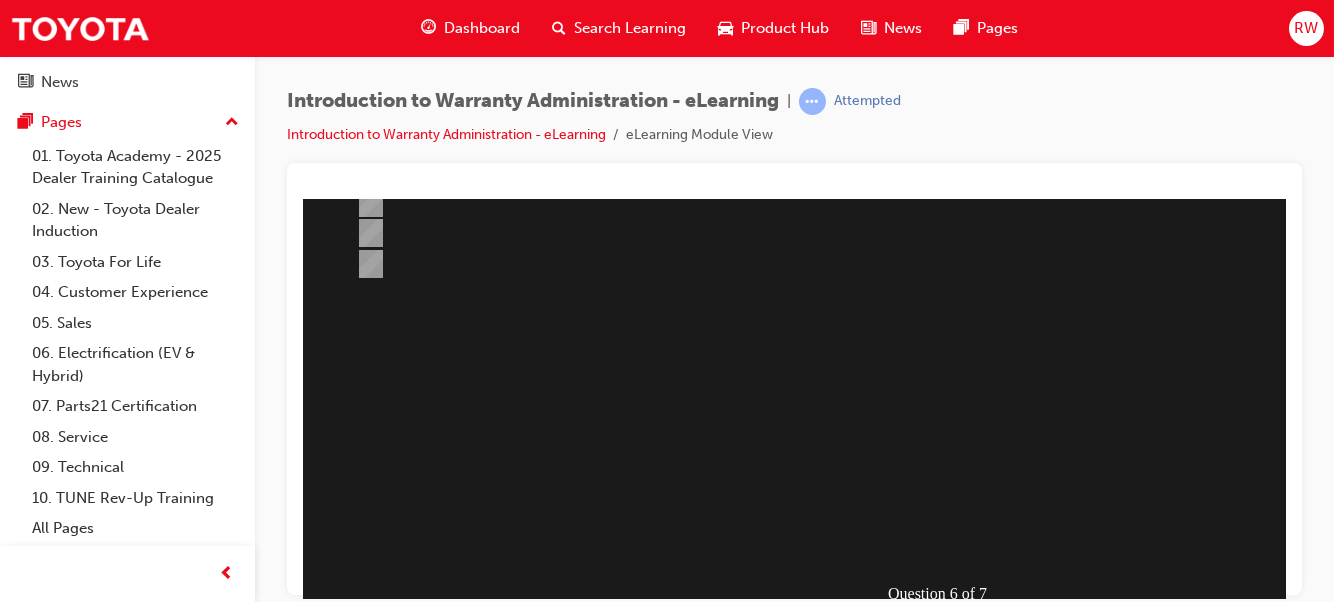scroll, scrollTop: 365, scrollLeft: 35, axis: both 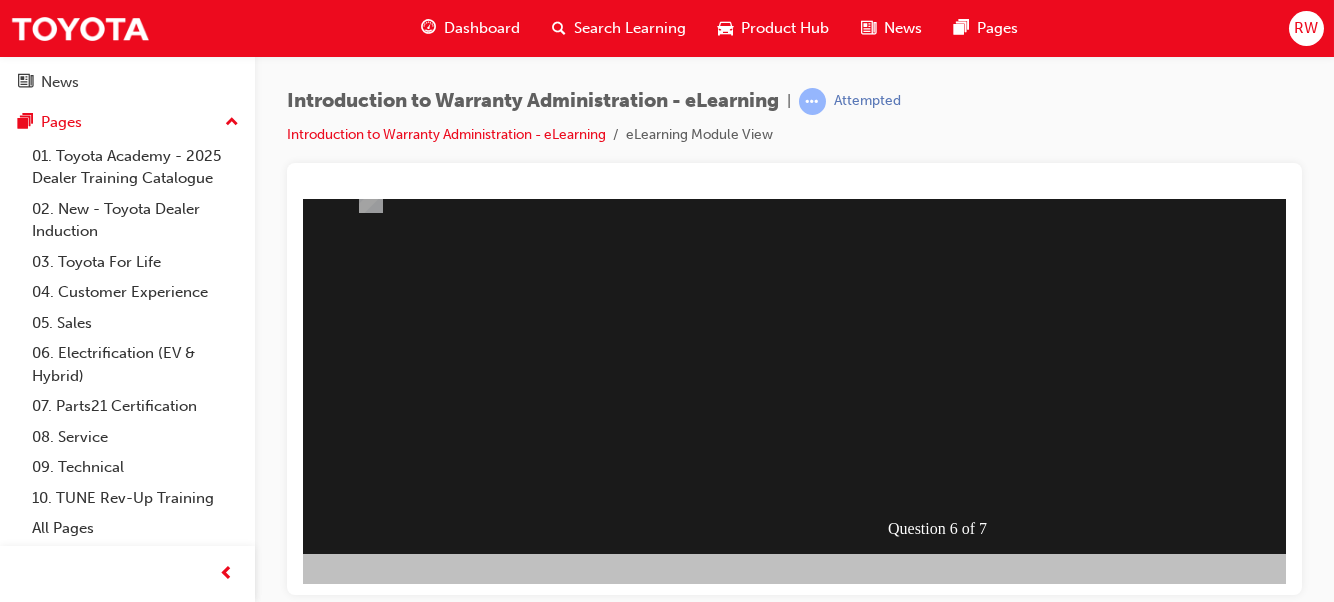 click at bounding box center (340, 854) 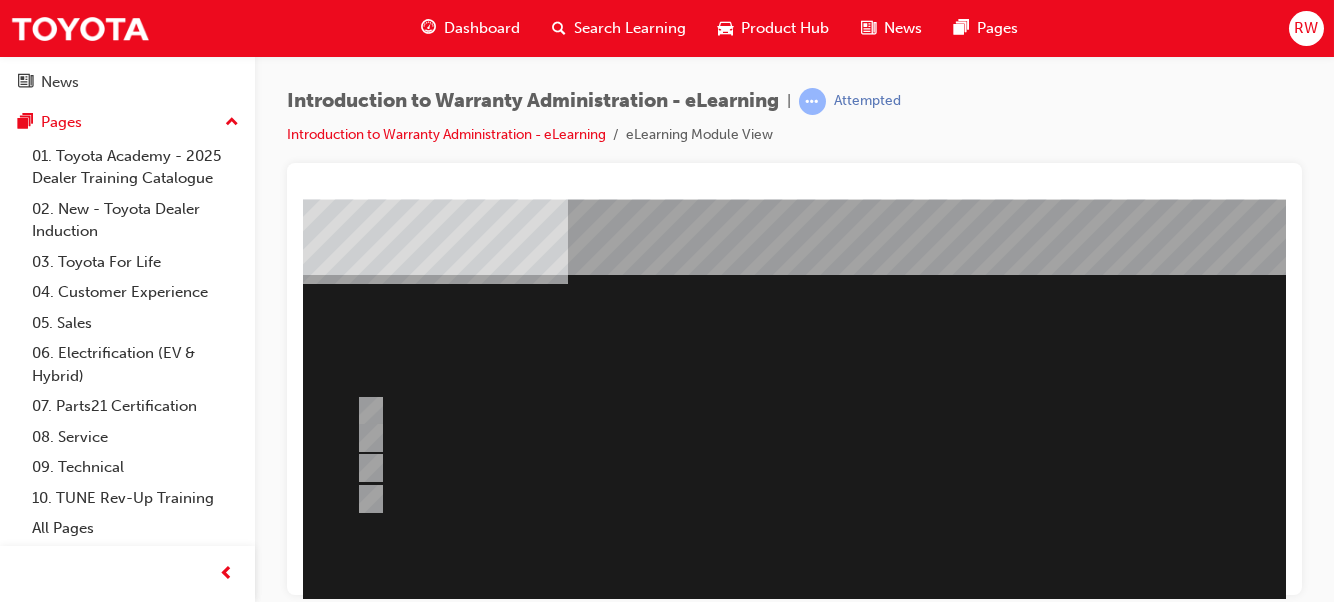 scroll, scrollTop: 0, scrollLeft: 35, axis: horizontal 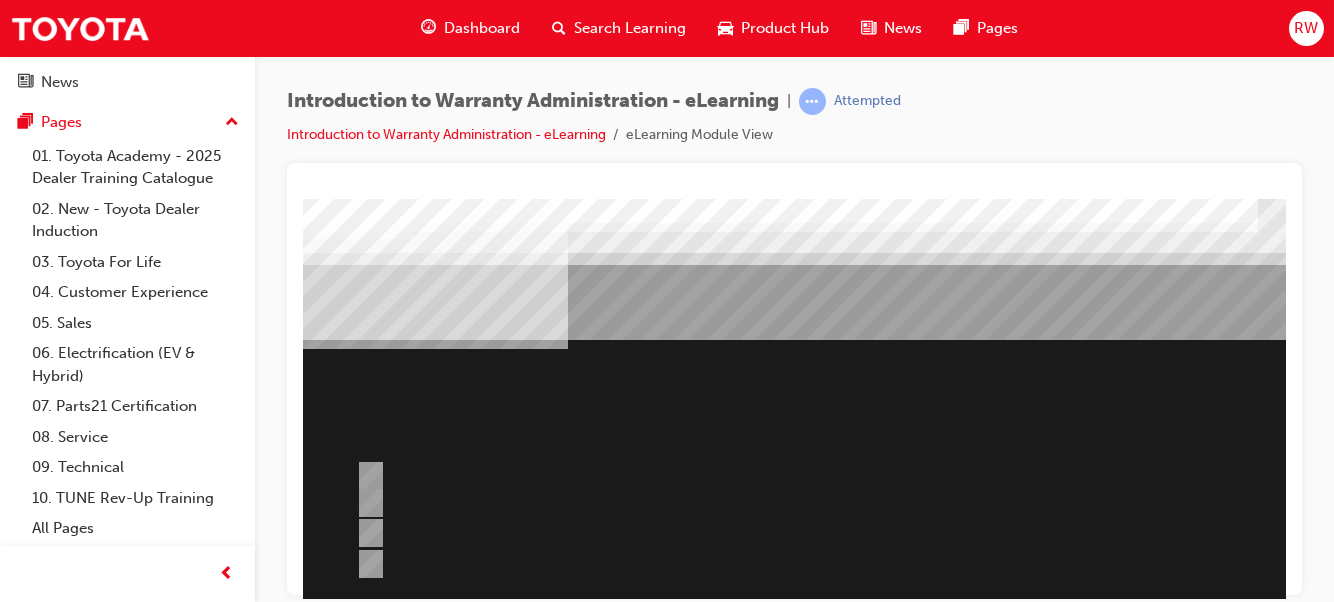 click at bounding box center [948, 558] 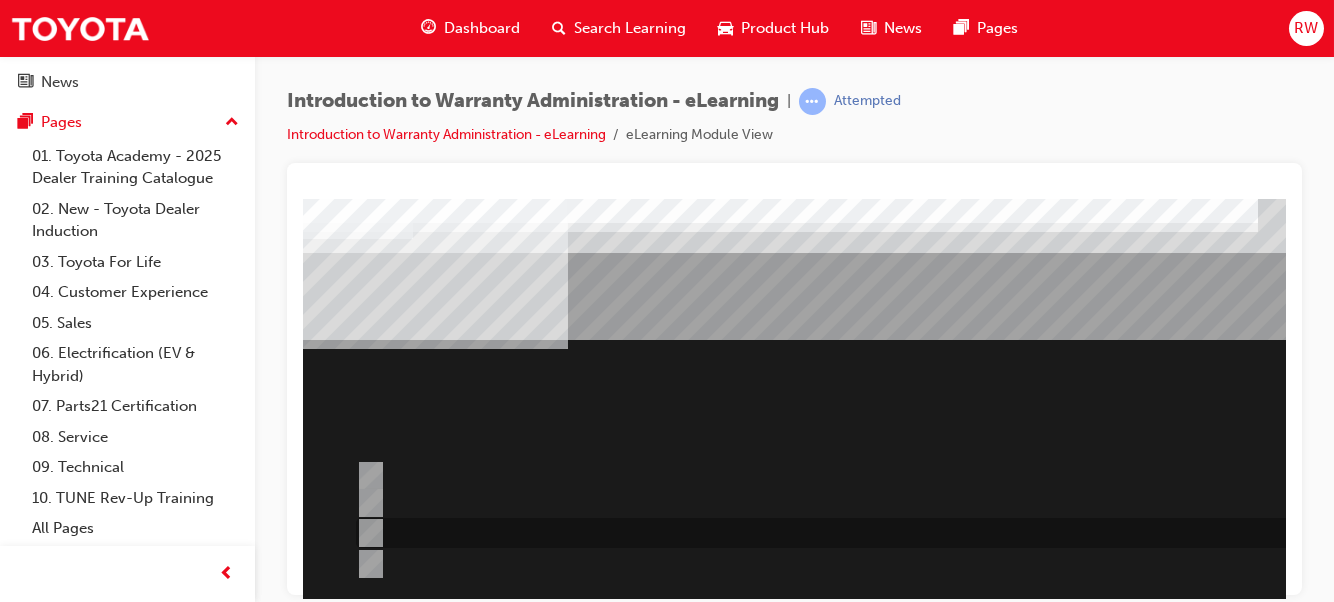 click at bounding box center [367, 533] 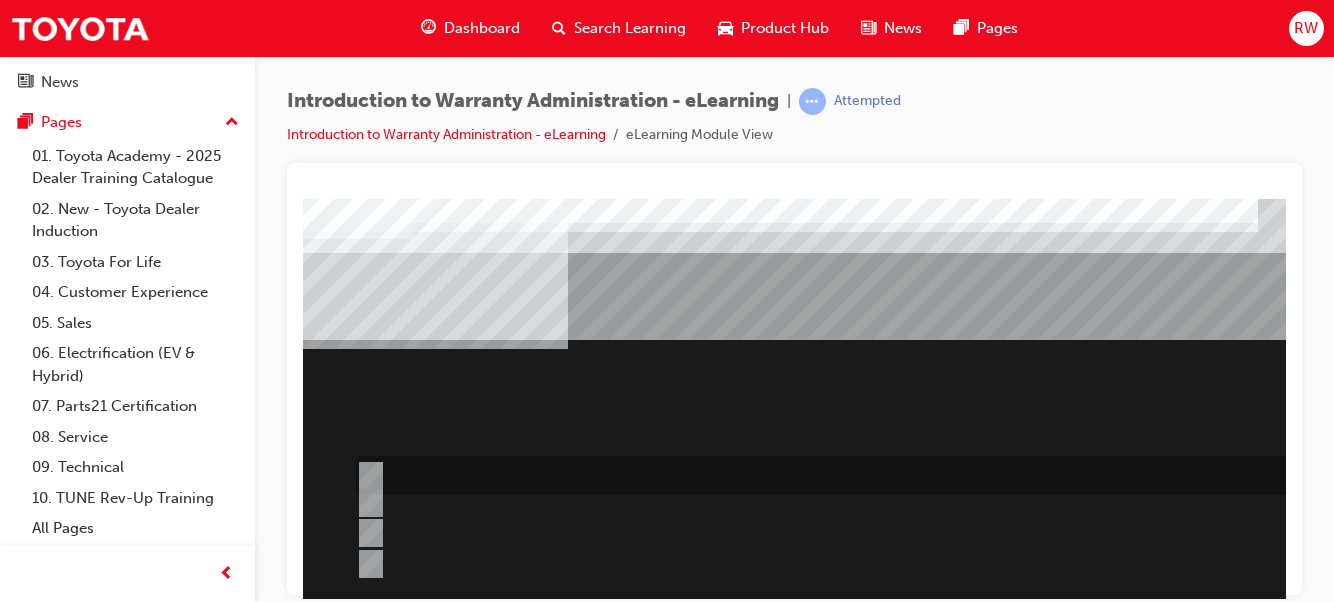 click at bounding box center (367, 476) 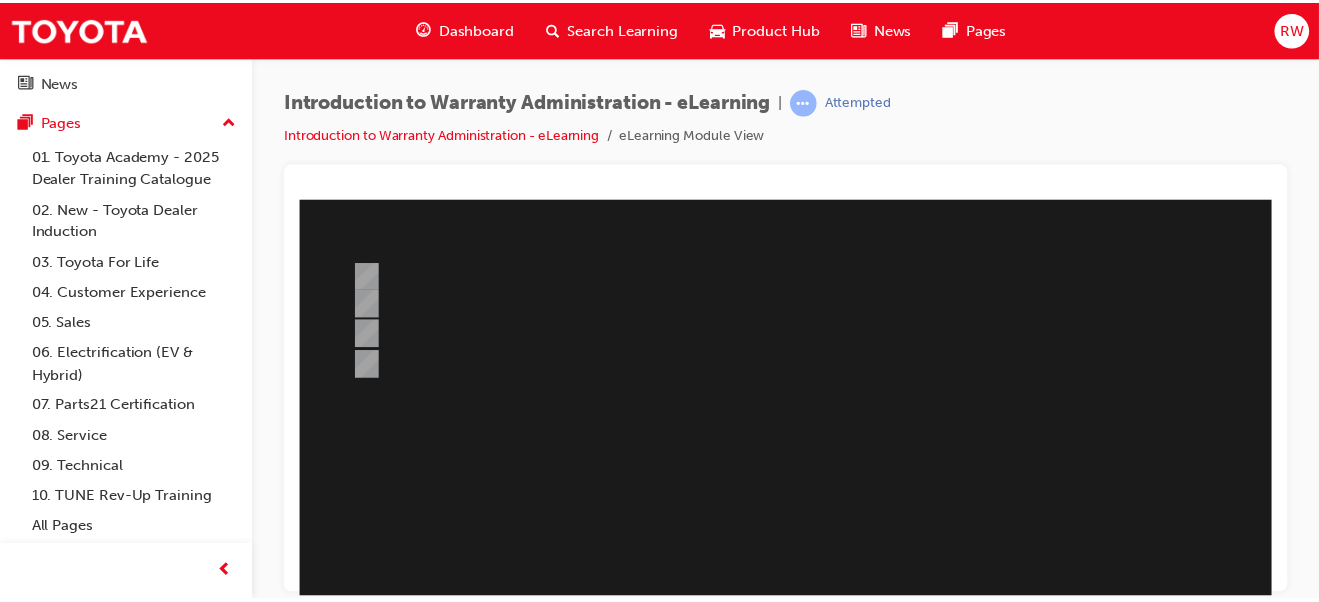 scroll, scrollTop: 300, scrollLeft: 35, axis: both 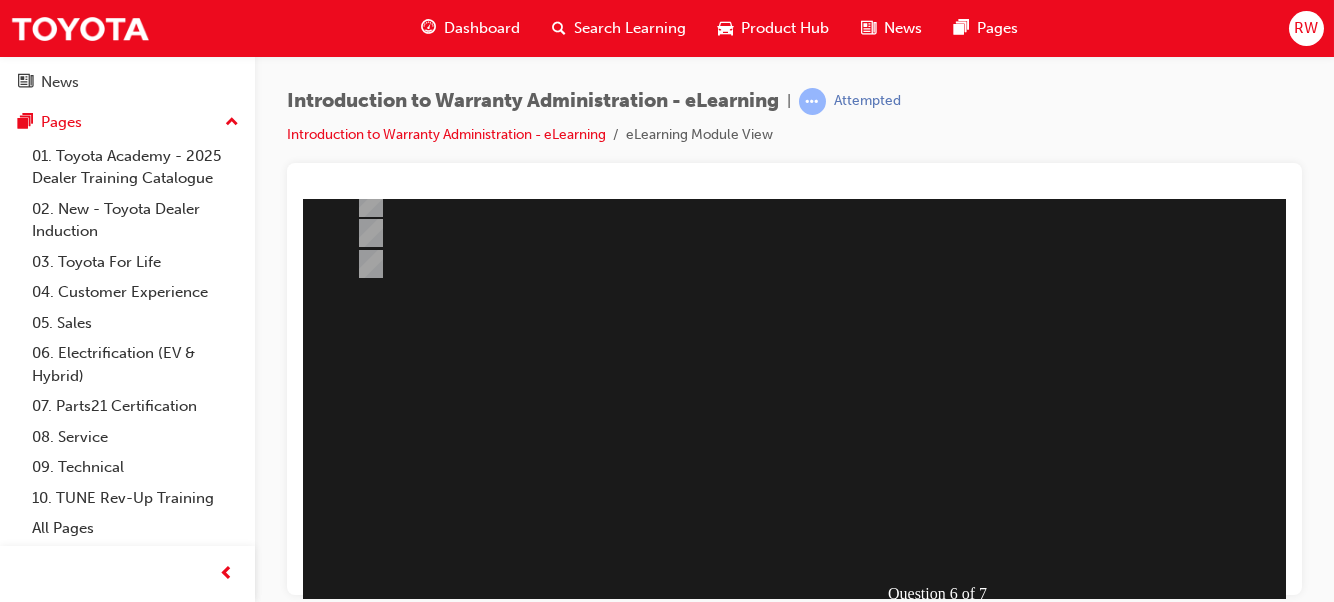 click at bounding box center (340, 919) 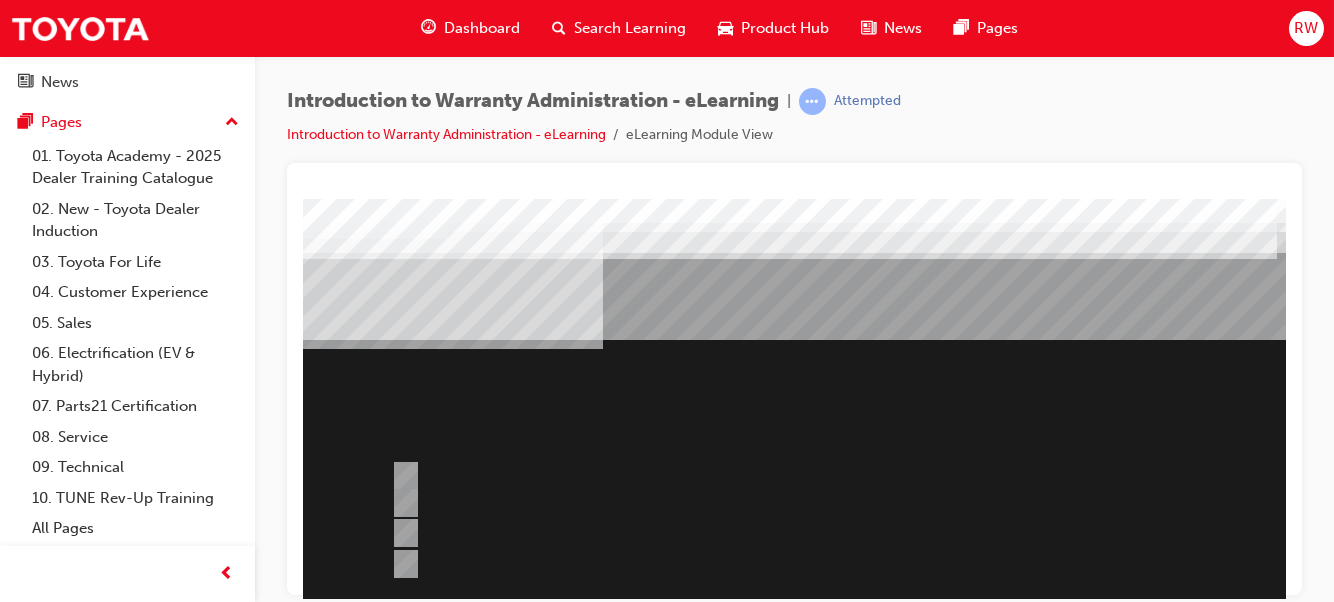 click at bounding box center (983, 558) 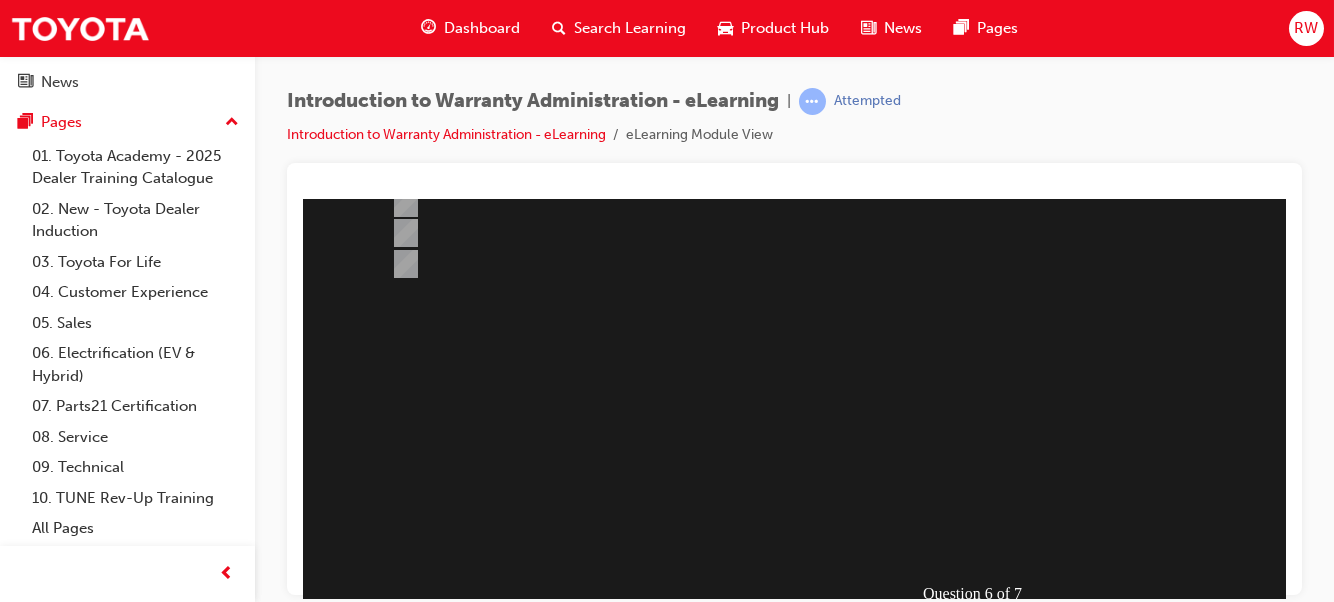 scroll, scrollTop: 0, scrollLeft: 0, axis: both 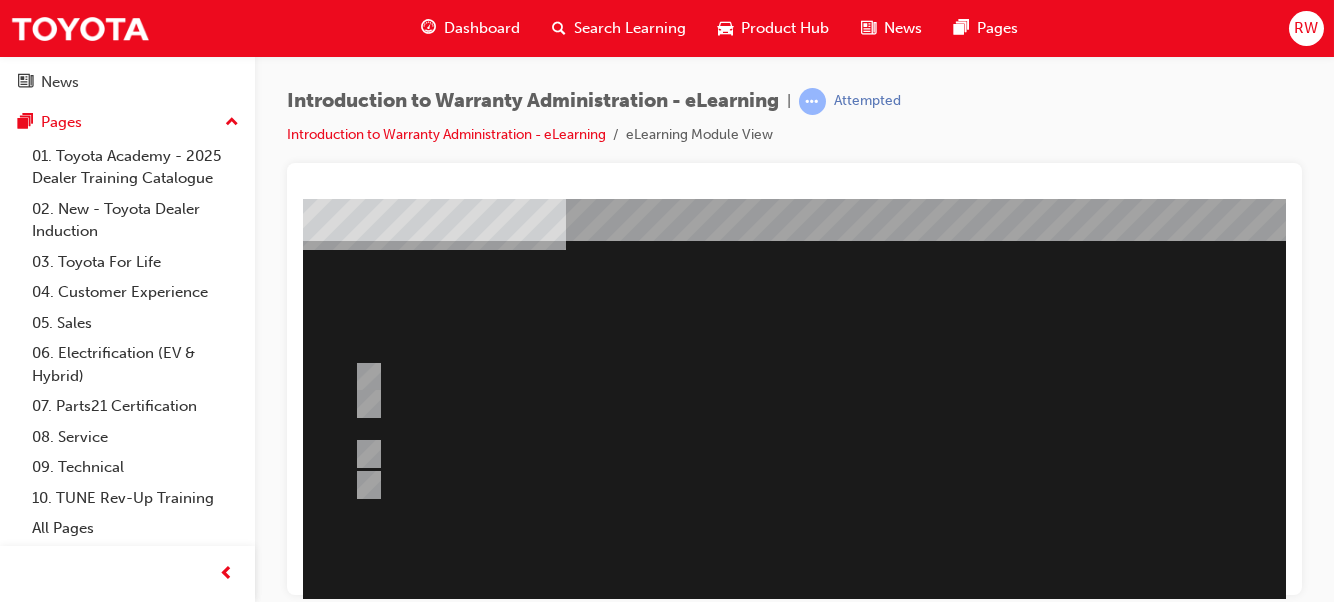drag, startPoint x: 511, startPoint y: 589, endPoint x: 832, endPoint y: 797, distance: 382.49835 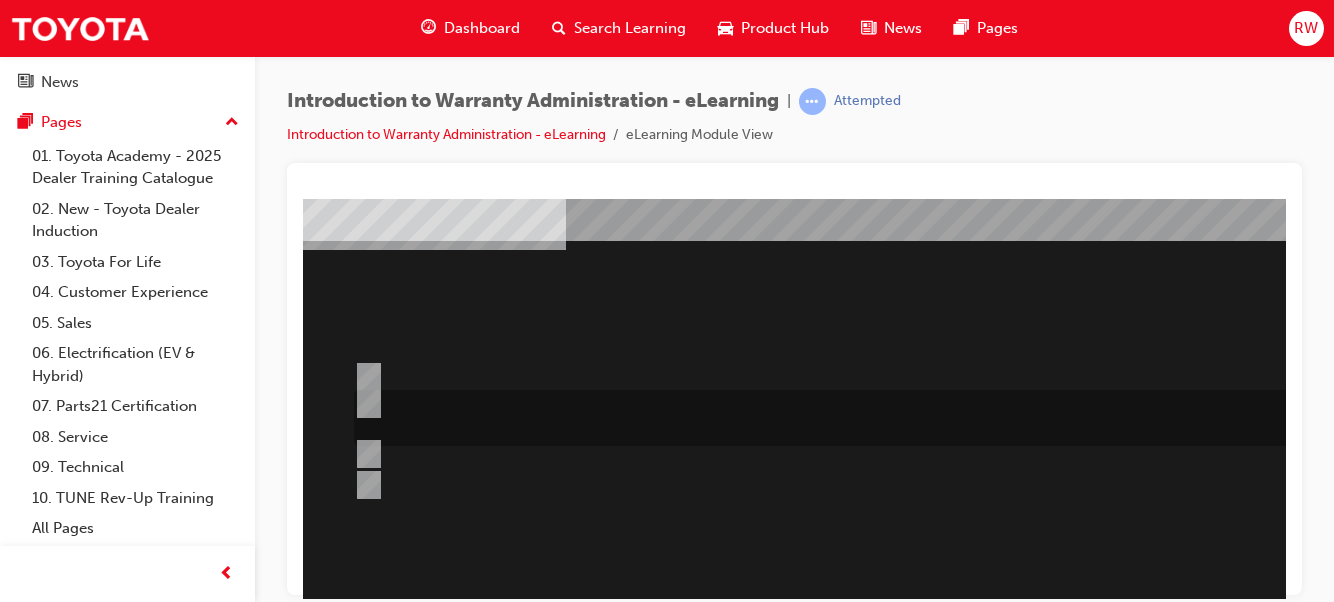 click at bounding box center (869, 418) 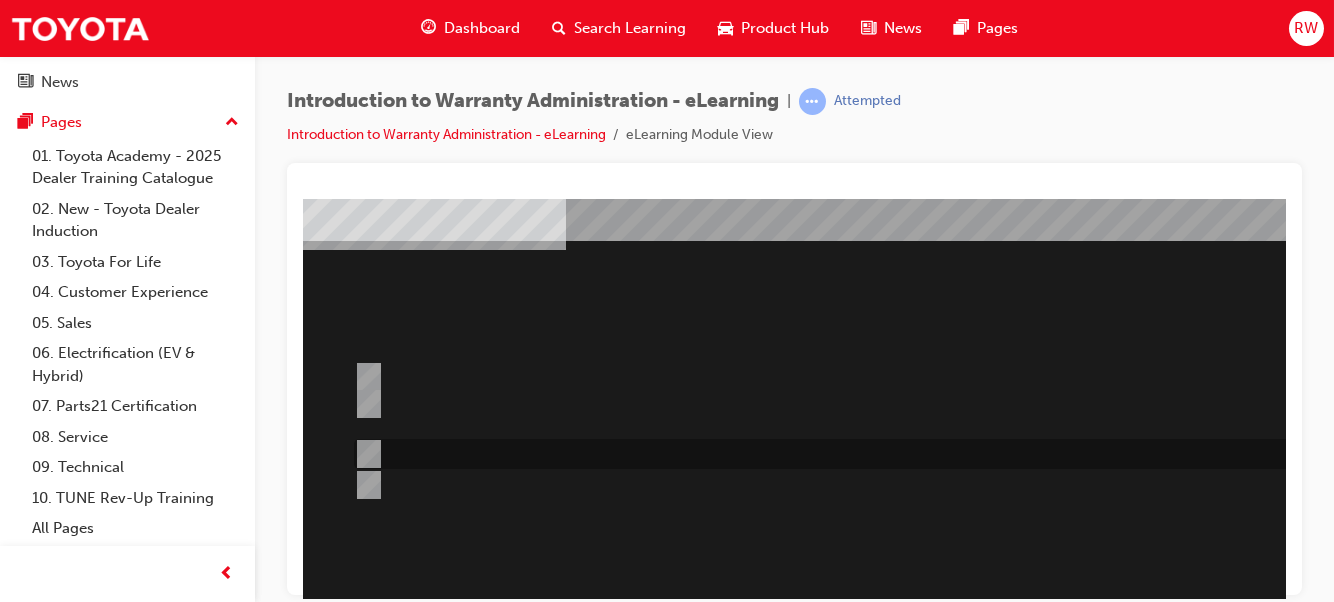 scroll, scrollTop: 300, scrollLeft: 37, axis: both 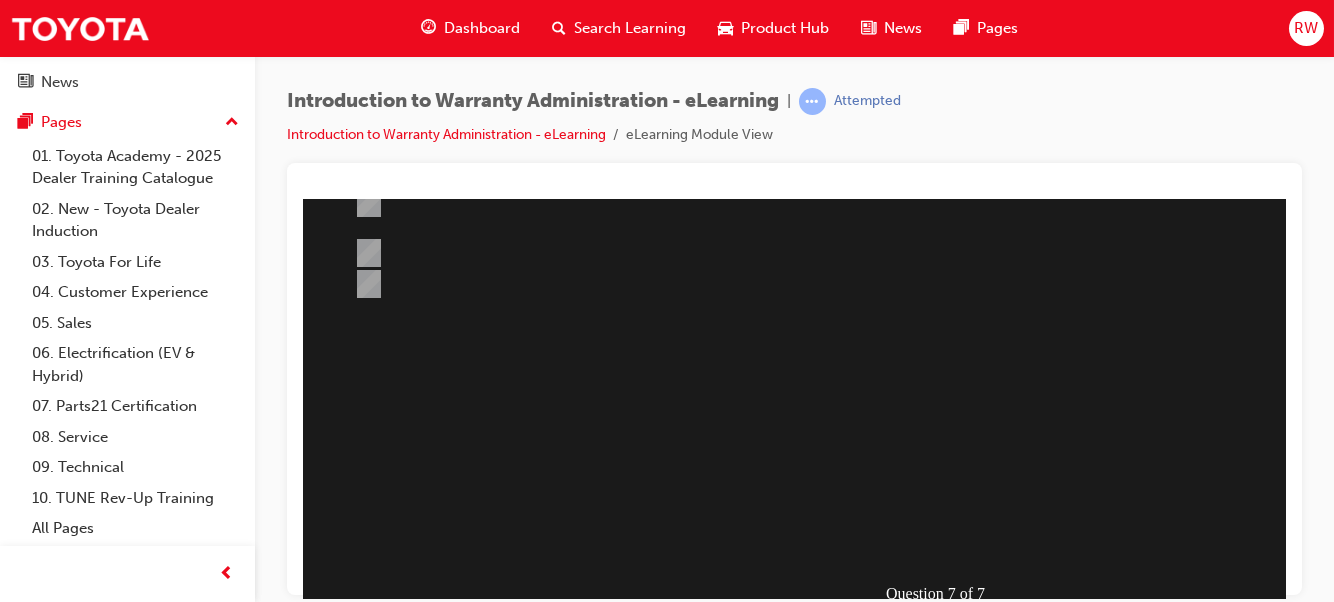 click at bounding box center [338, 919] 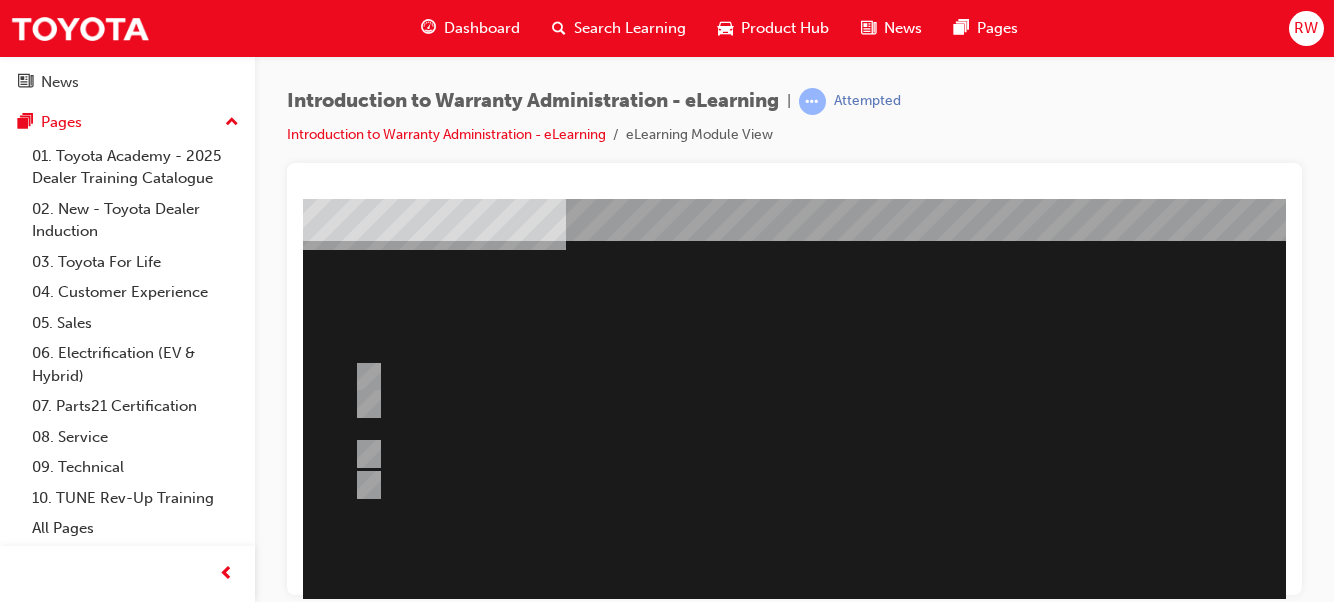 click at bounding box center [946, 459] 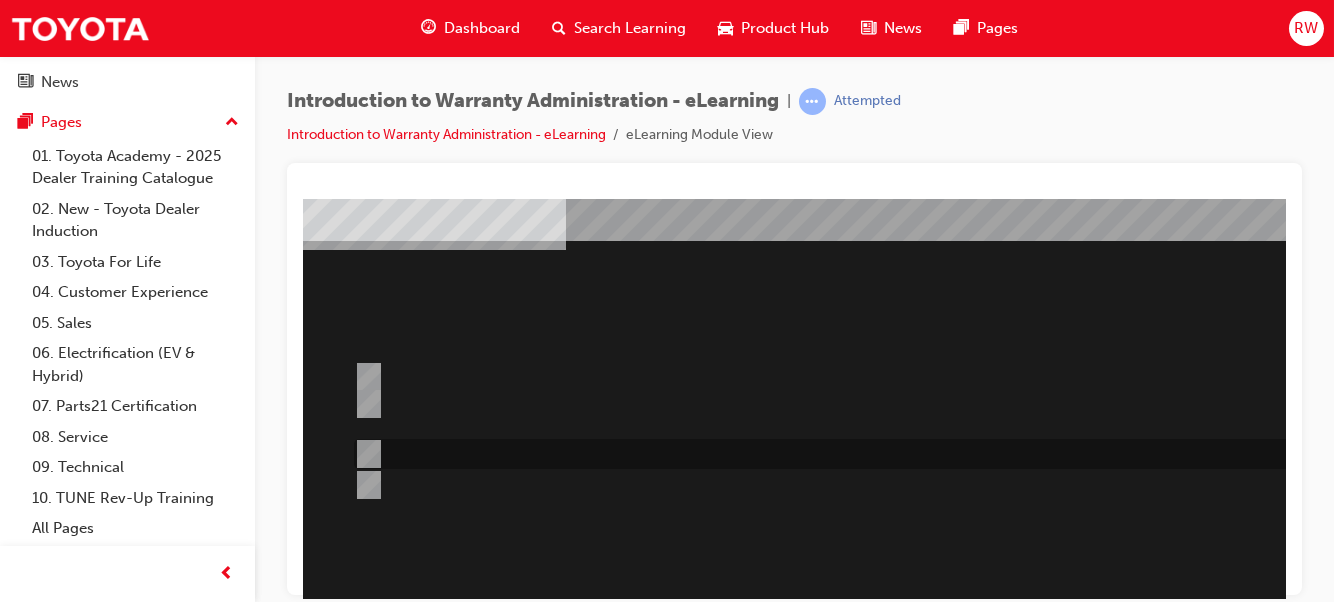 click at bounding box center [365, 454] 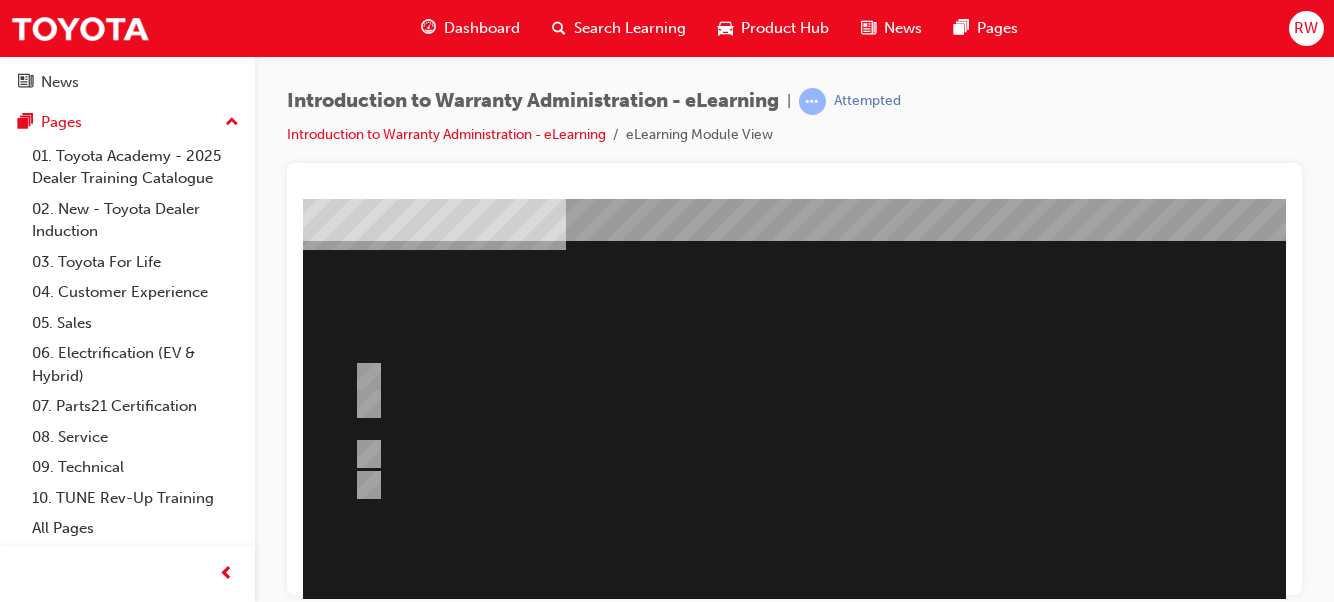 scroll, scrollTop: 300, scrollLeft: 37, axis: both 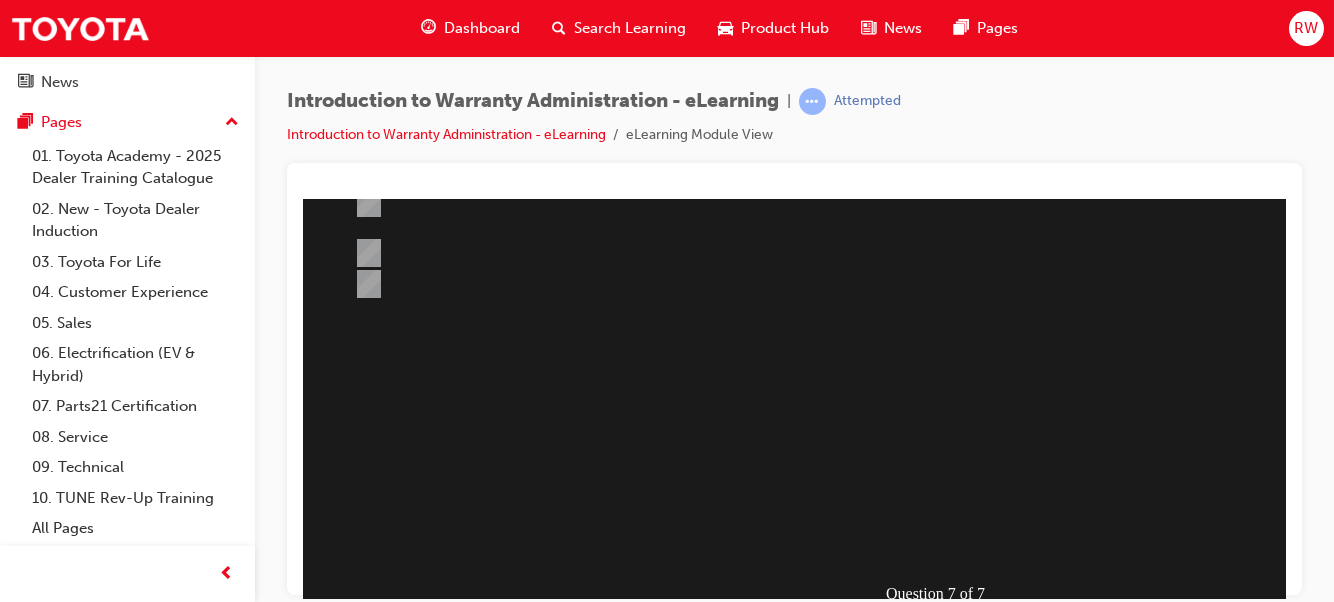 click at bounding box center (338, 919) 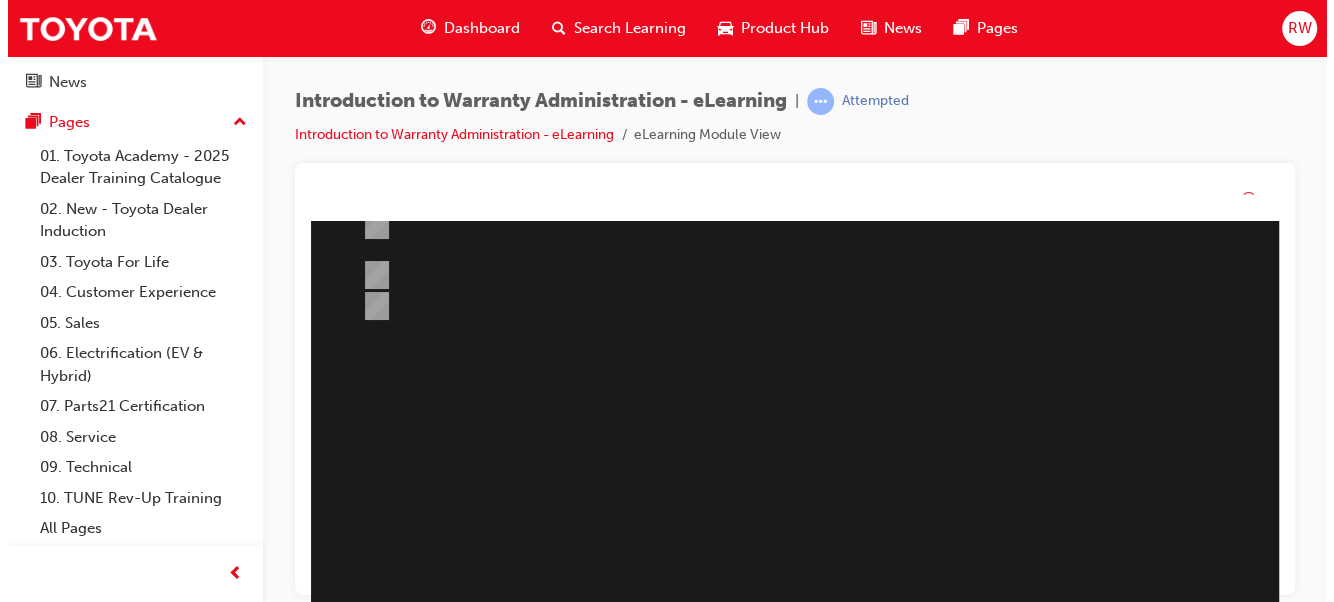 scroll, scrollTop: 0, scrollLeft: 0, axis: both 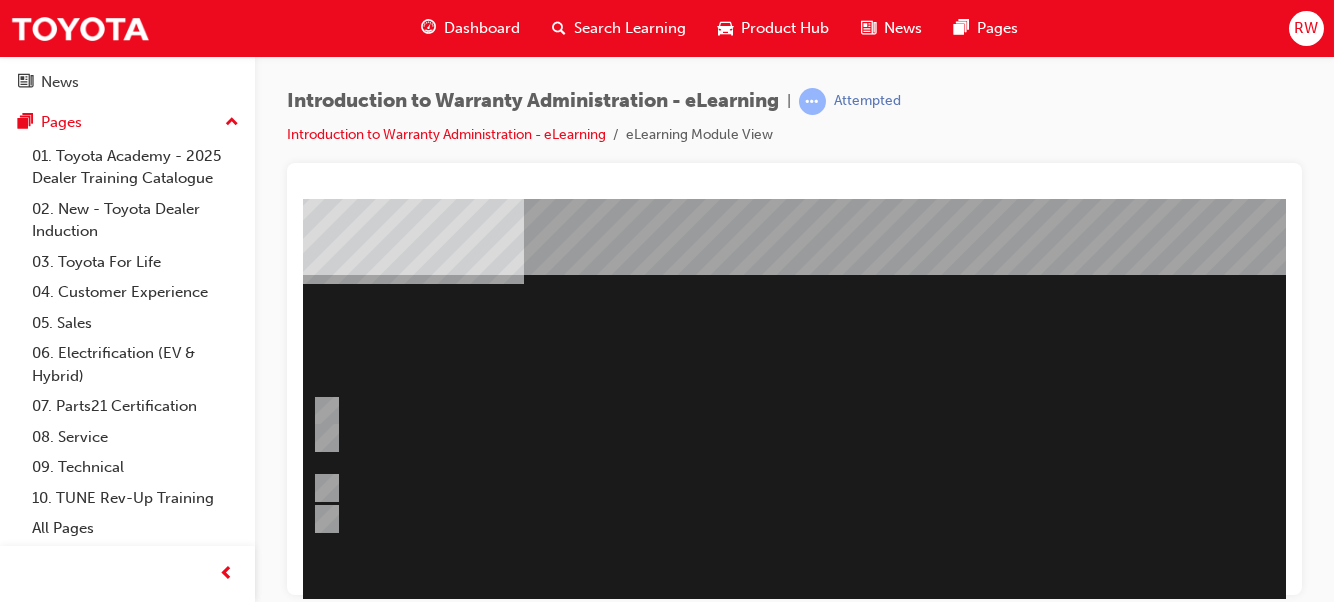 click at bounding box center (904, 493) 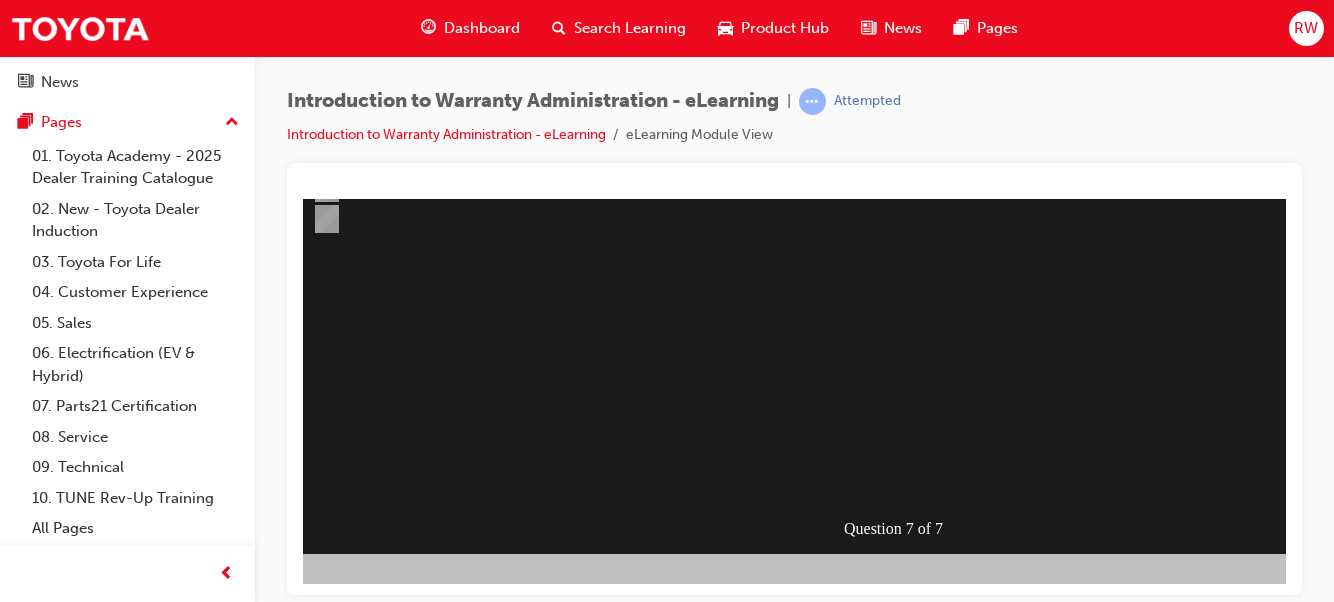 click at bounding box center (296, 854) 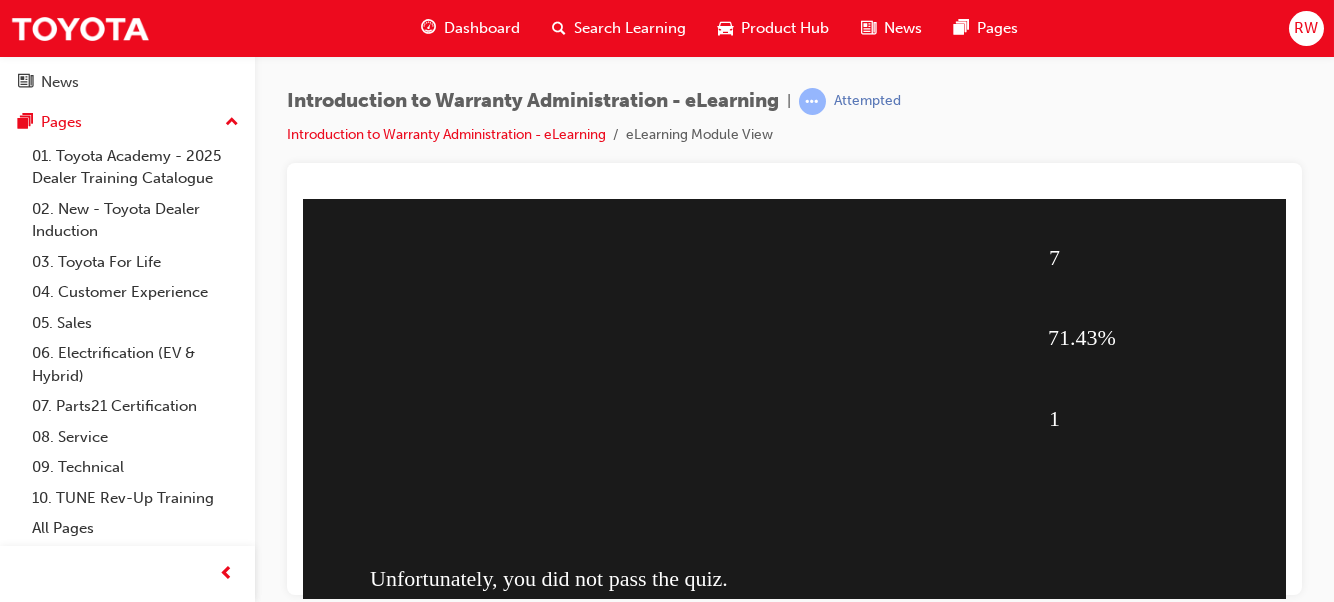 scroll, scrollTop: 365, scrollLeft: 0, axis: vertical 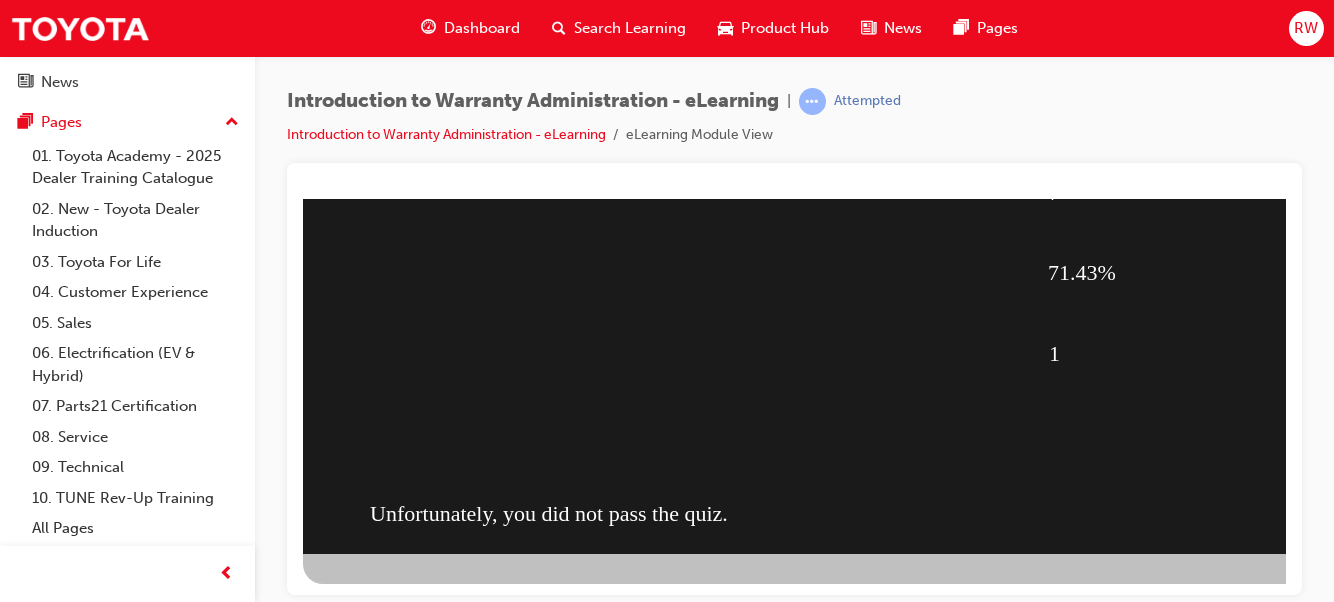 click at bounding box center (411, 1094) 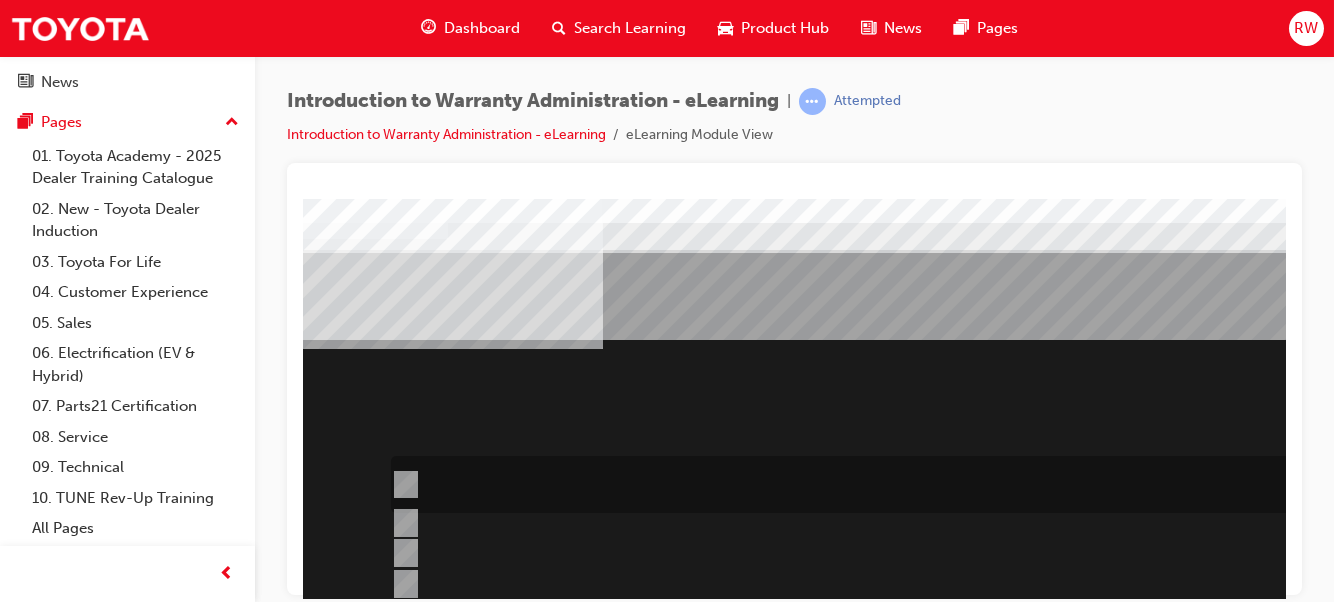 scroll, scrollTop: 99, scrollLeft: 0, axis: vertical 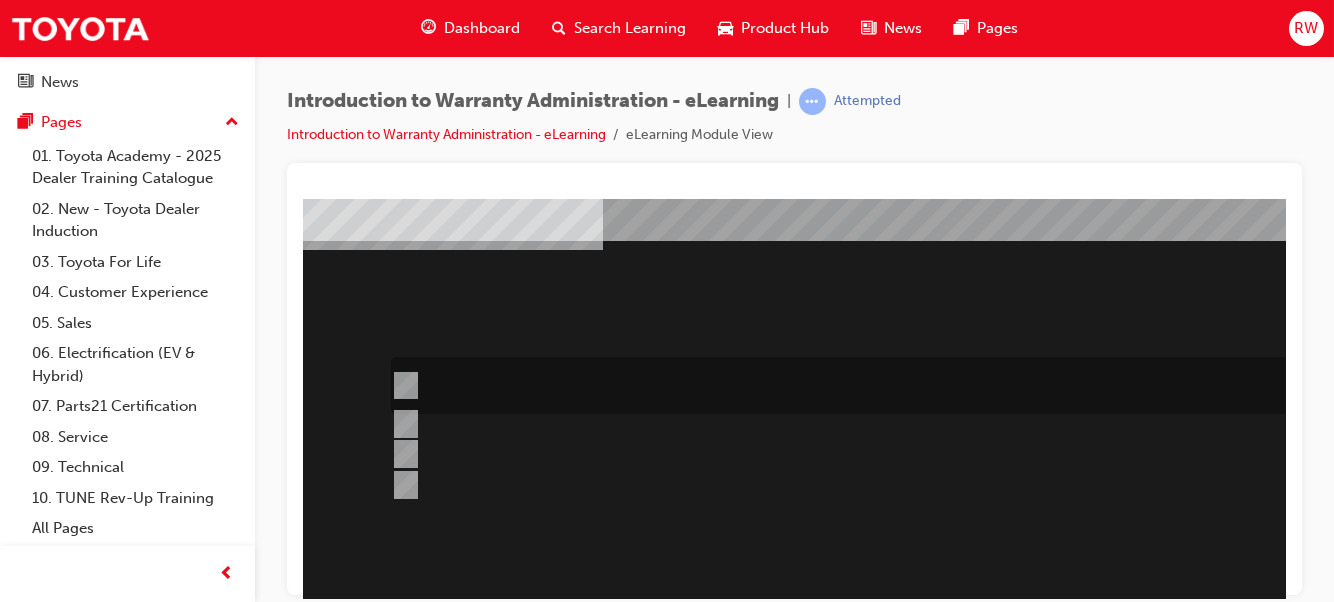 click at bounding box center [402, 386] 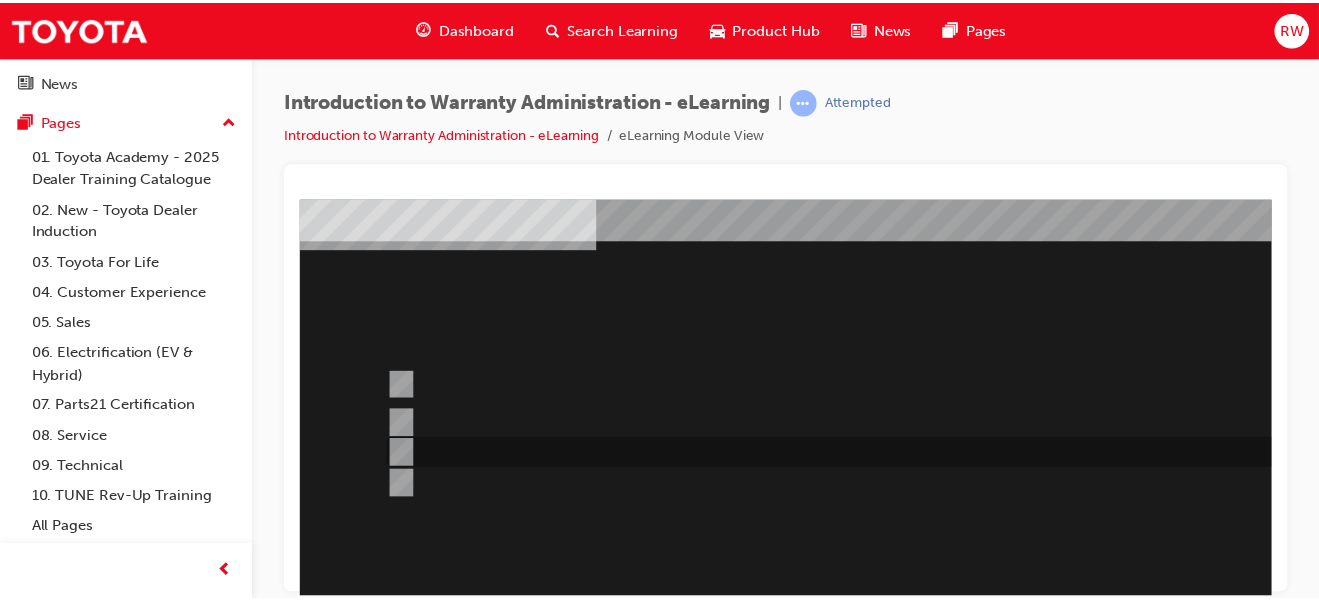 scroll, scrollTop: 300, scrollLeft: 0, axis: vertical 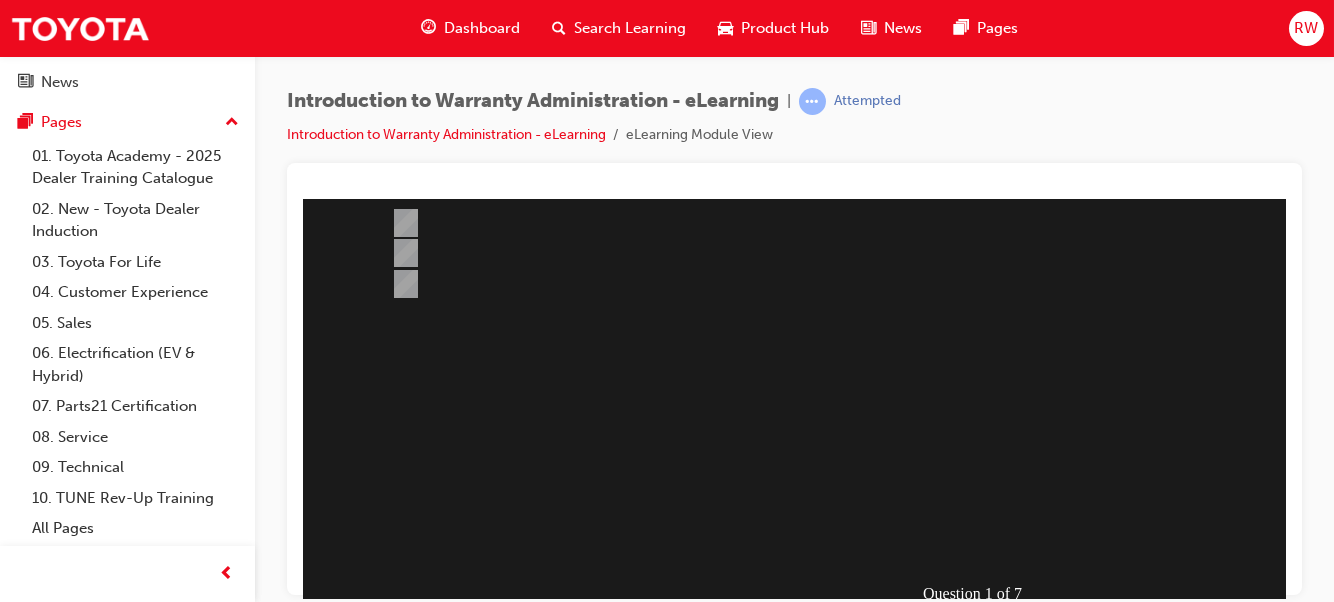 click at bounding box center [375, 919] 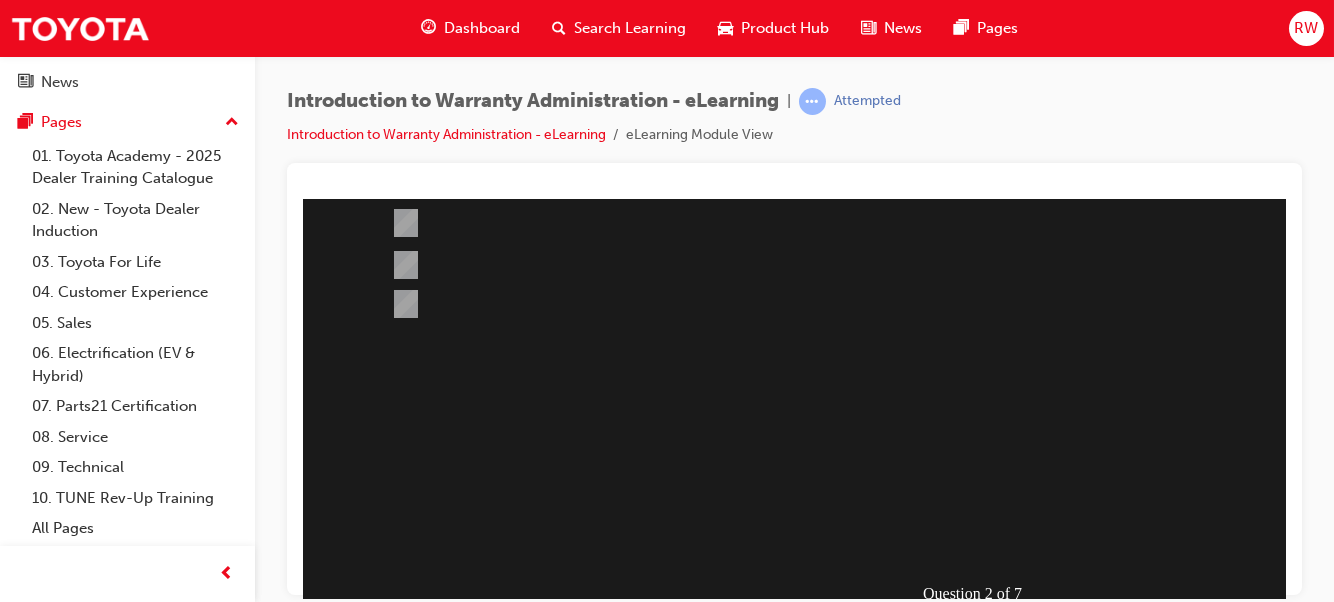 scroll, scrollTop: 199, scrollLeft: 0, axis: vertical 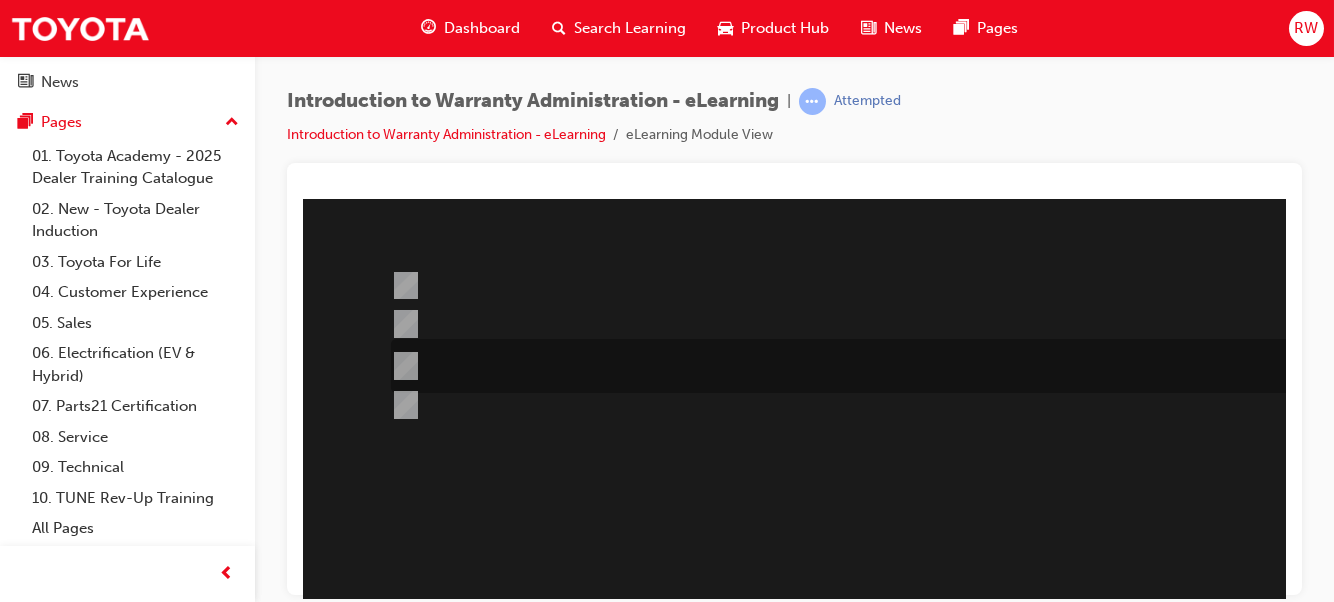 click at bounding box center [402, 366] 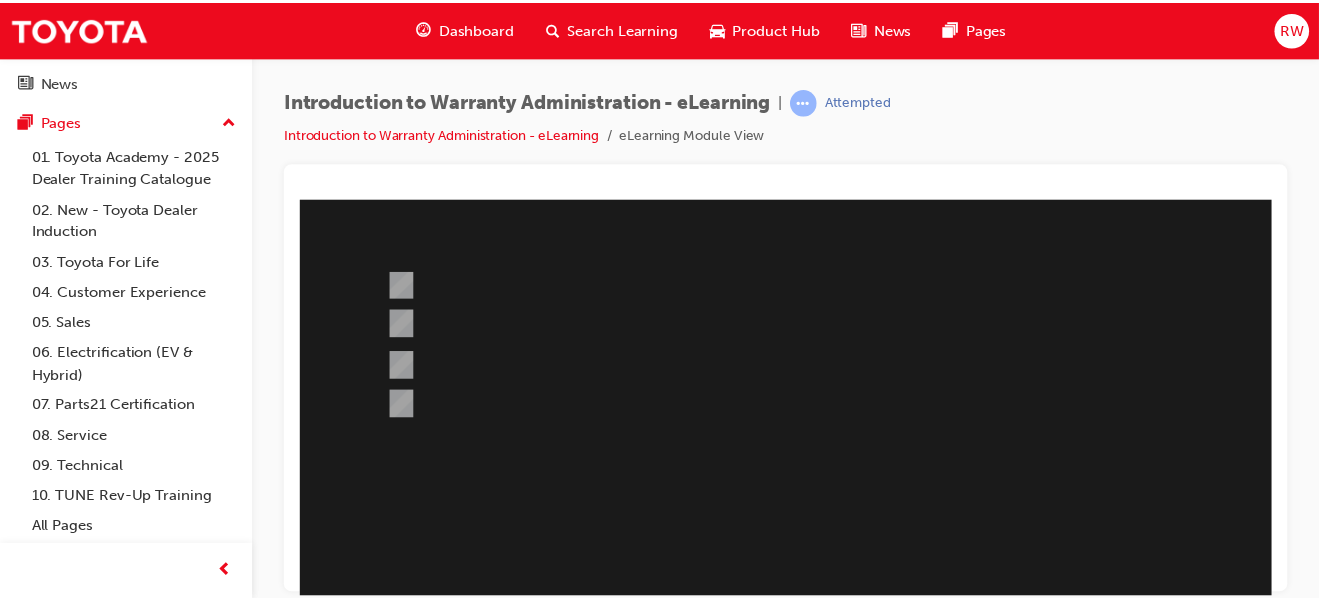 scroll, scrollTop: 300, scrollLeft: 0, axis: vertical 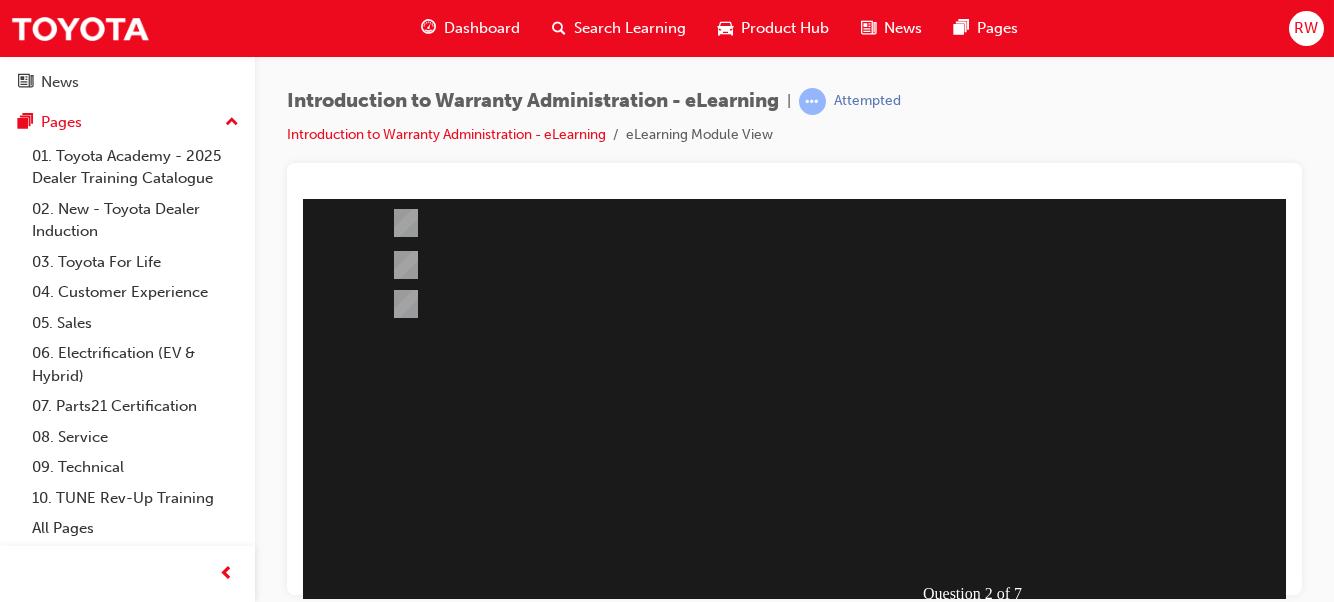 click at bounding box center (375, 919) 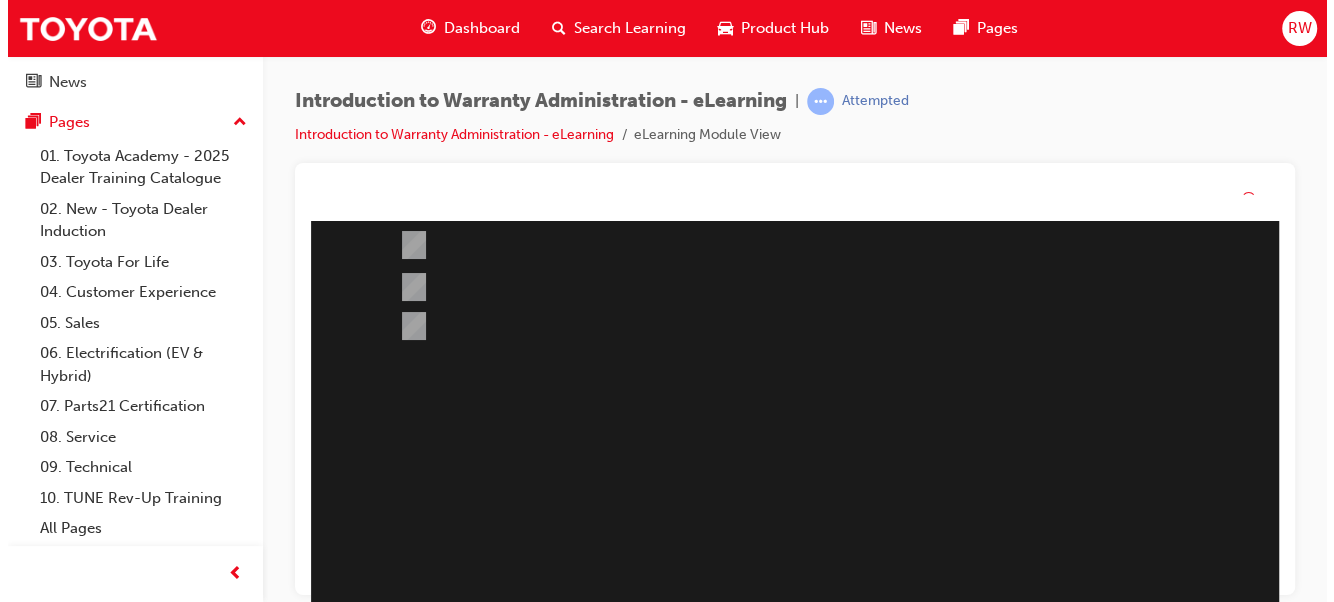 scroll, scrollTop: 0, scrollLeft: 0, axis: both 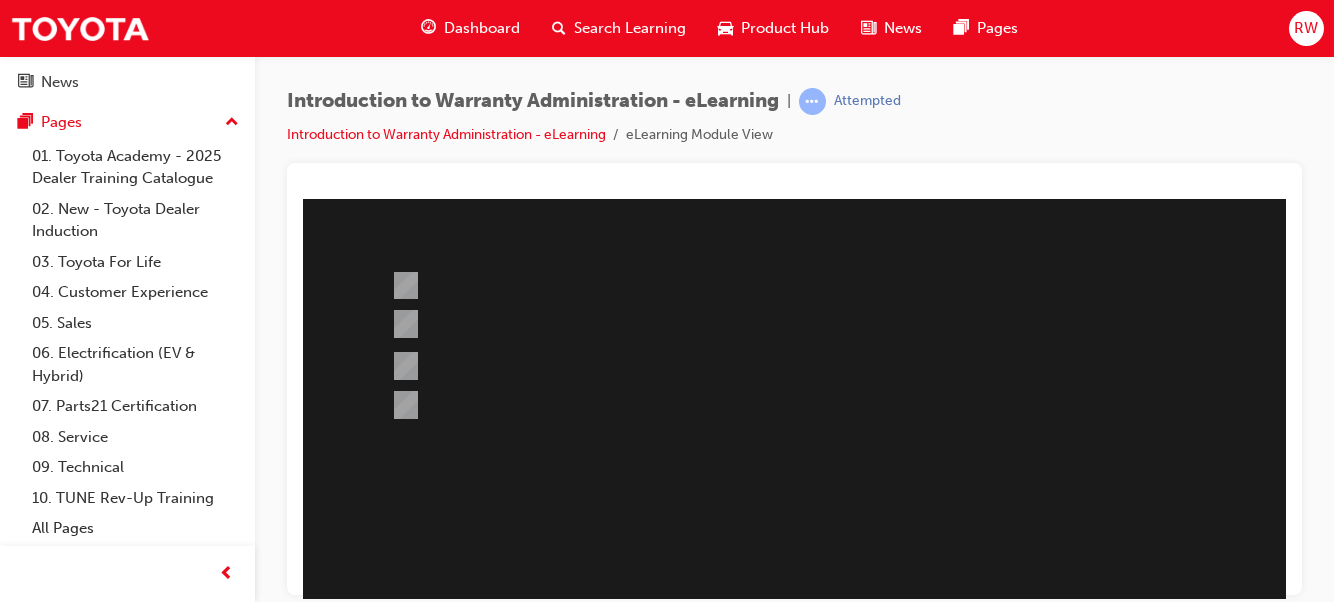 click at bounding box center [983, 359] 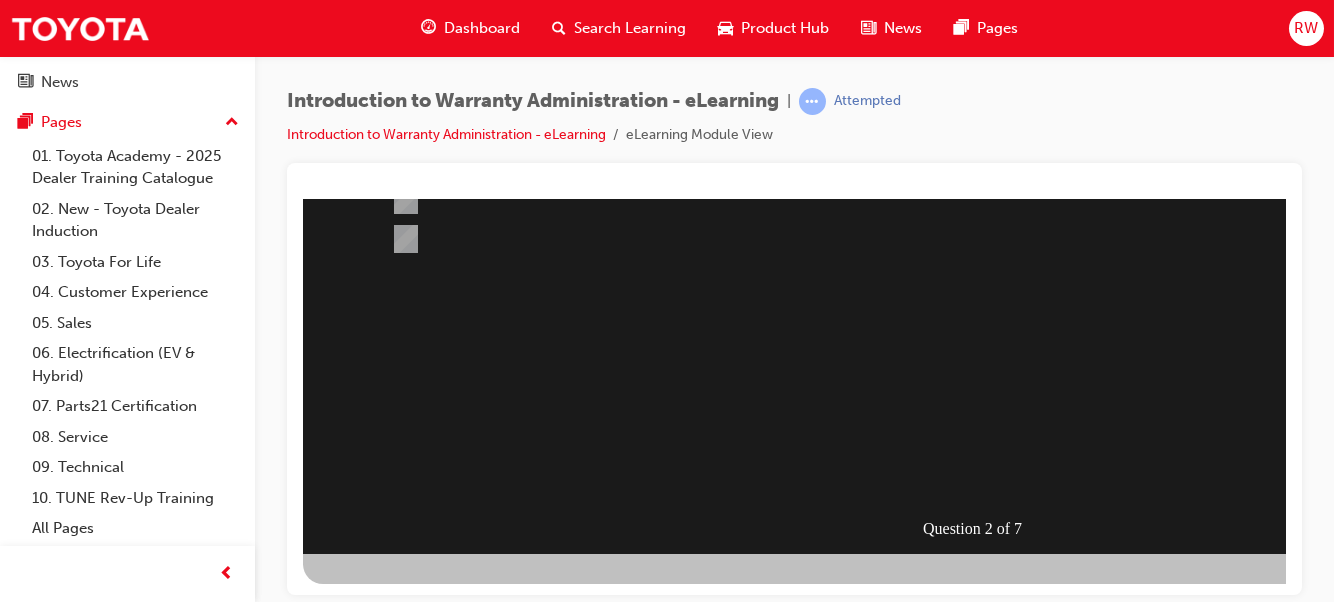 click at bounding box center (375, 854) 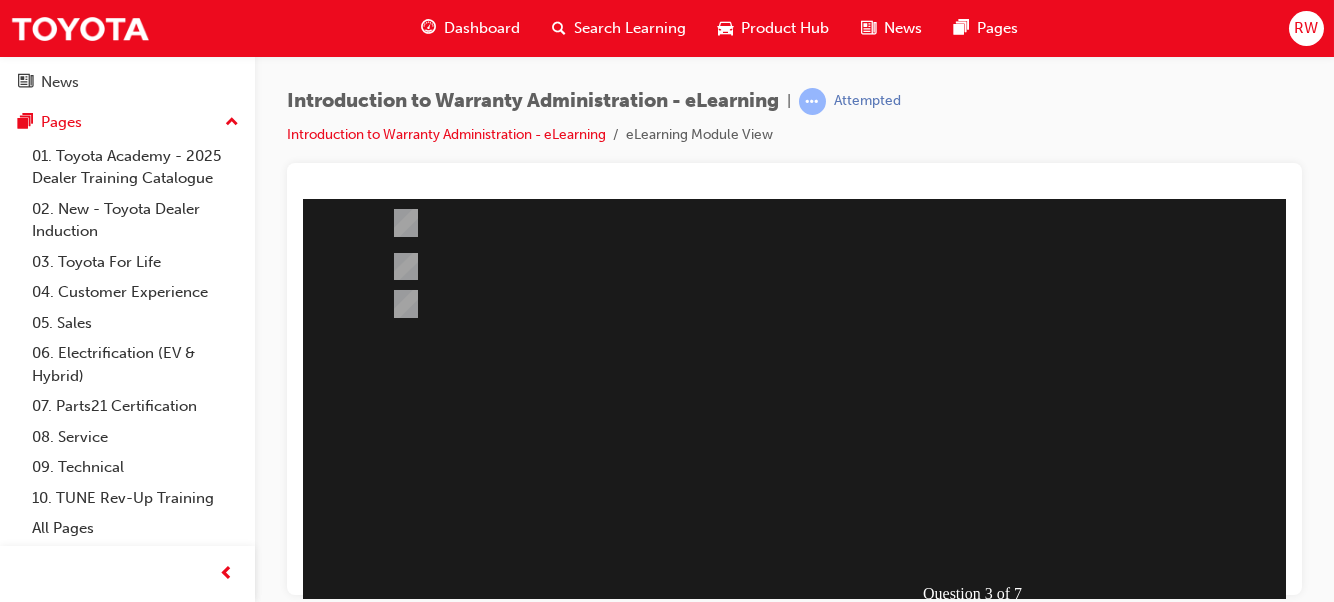 scroll, scrollTop: 0, scrollLeft: 0, axis: both 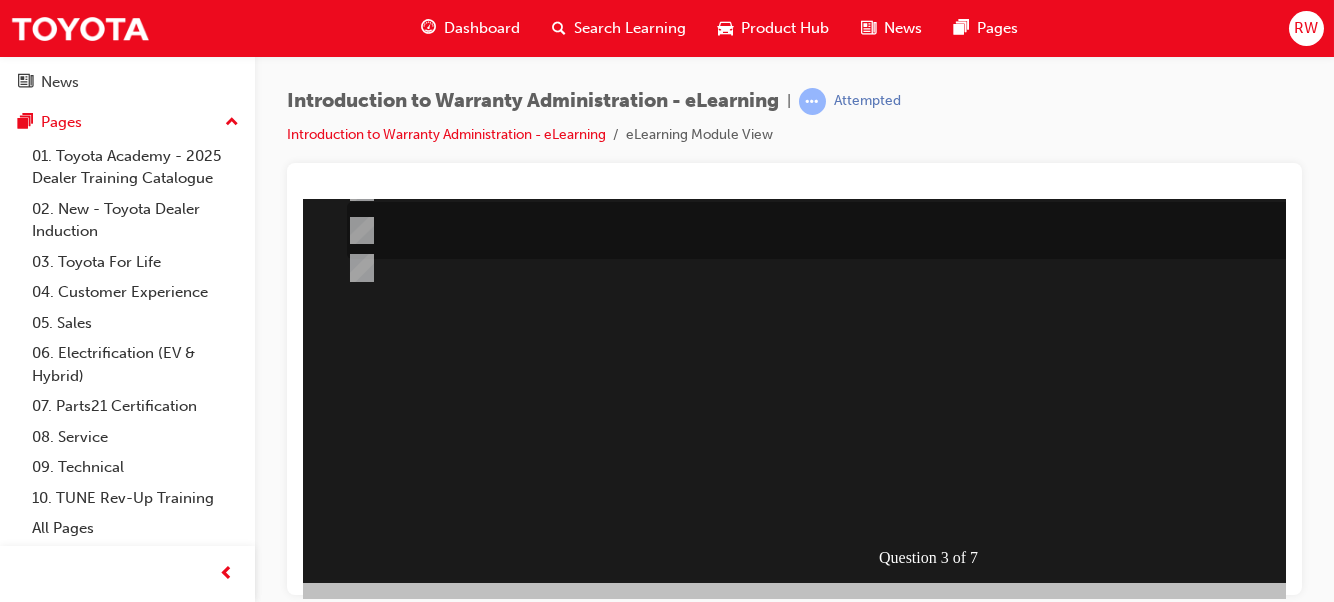 click at bounding box center [358, 231] 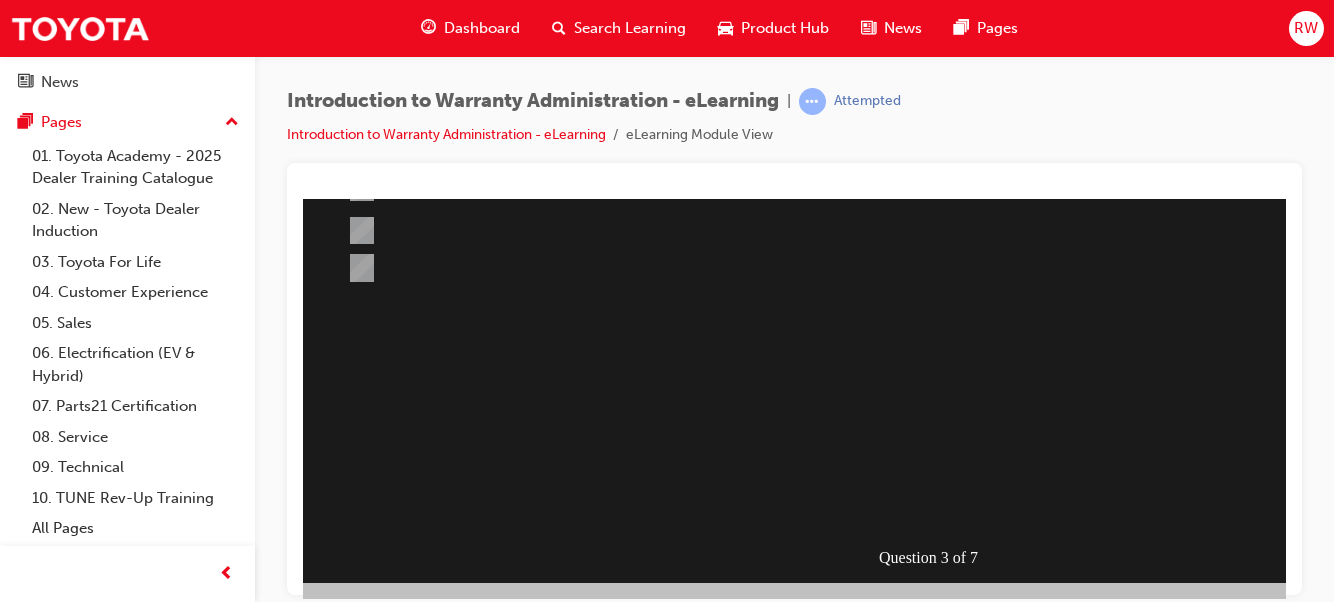 click at bounding box center [331, 883] 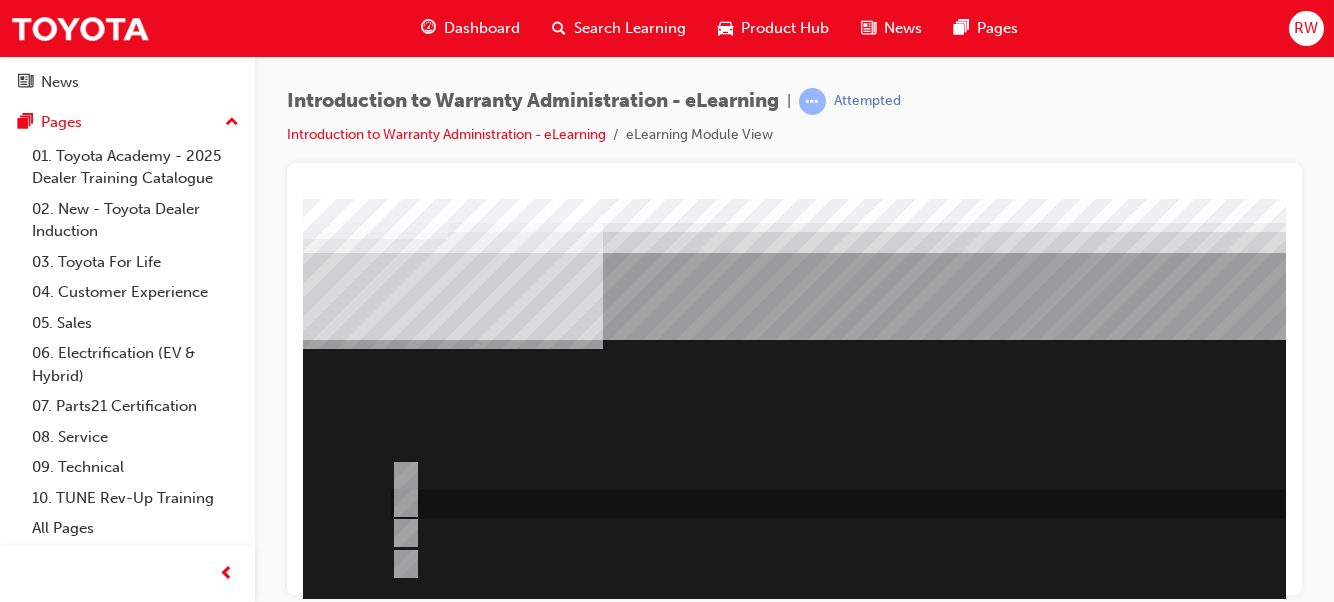 scroll, scrollTop: 99, scrollLeft: 0, axis: vertical 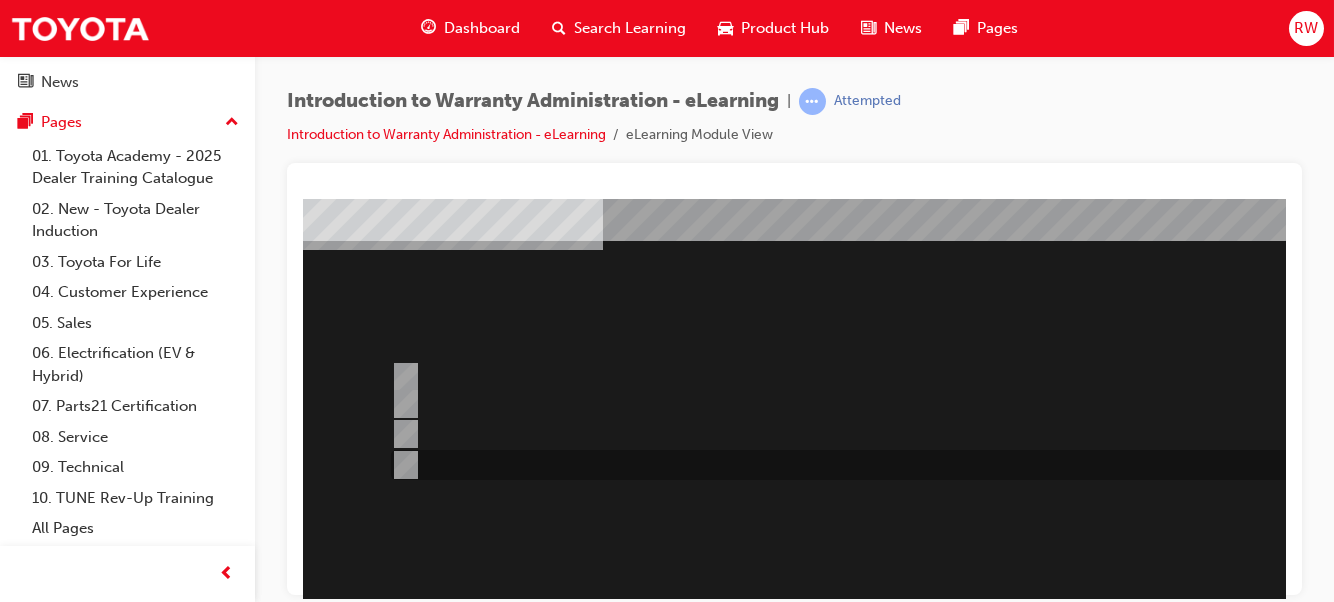 click at bounding box center [402, 465] 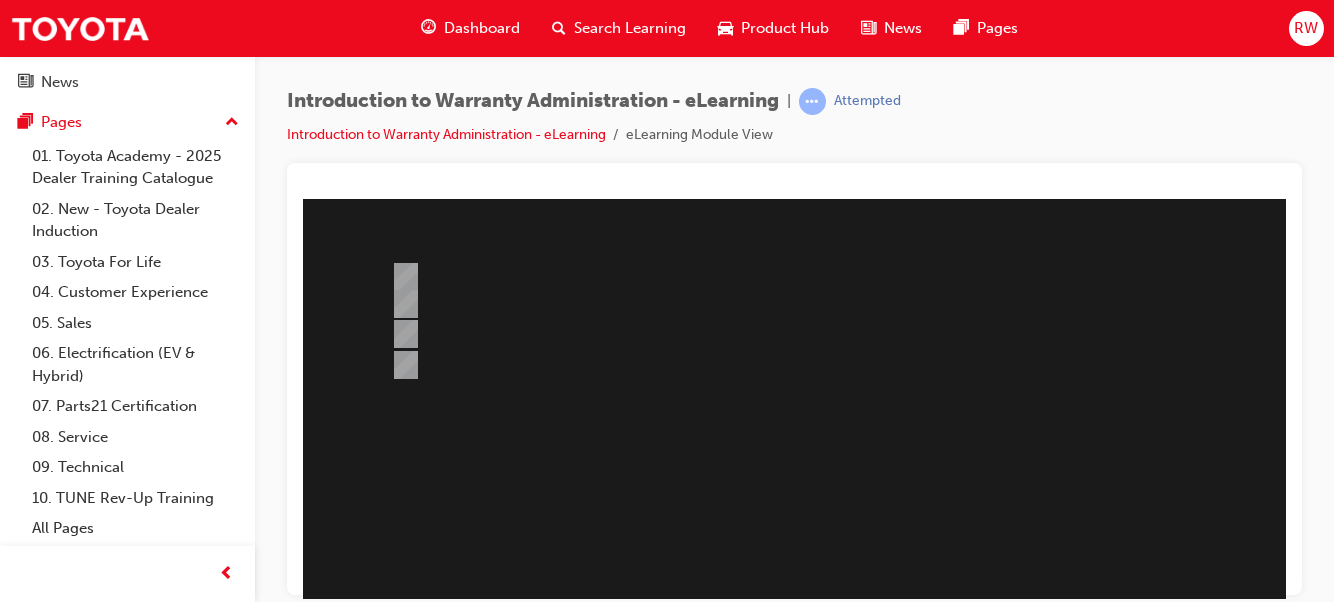 scroll, scrollTop: 300, scrollLeft: 0, axis: vertical 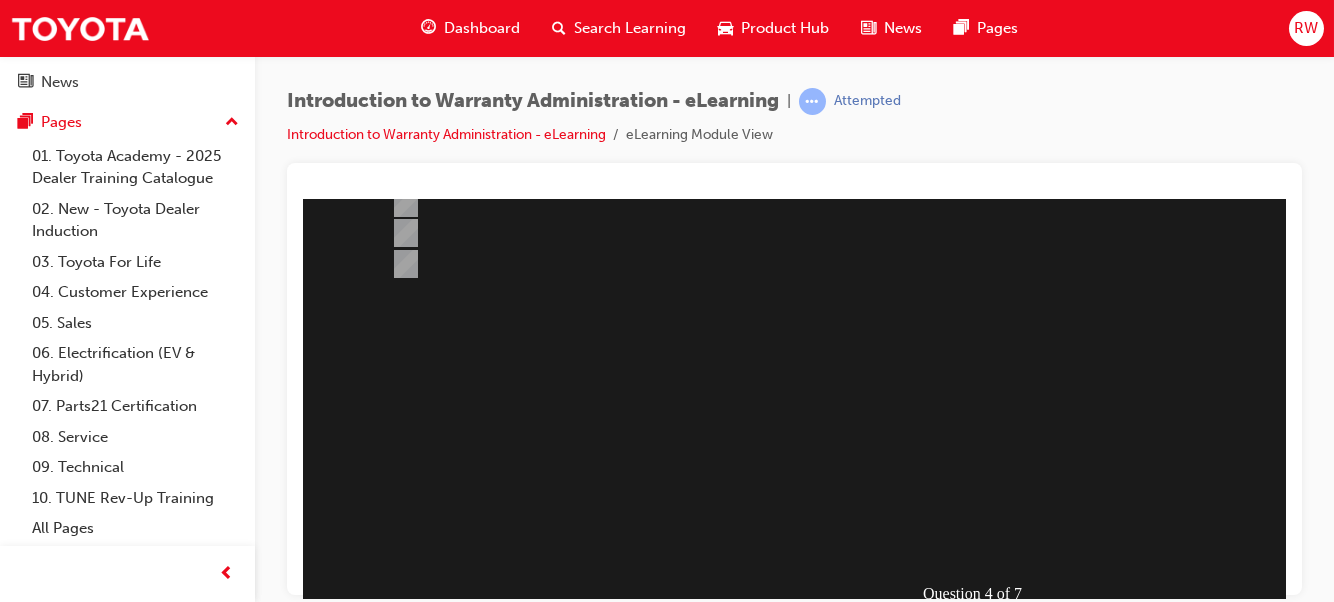 click at bounding box center (375, 919) 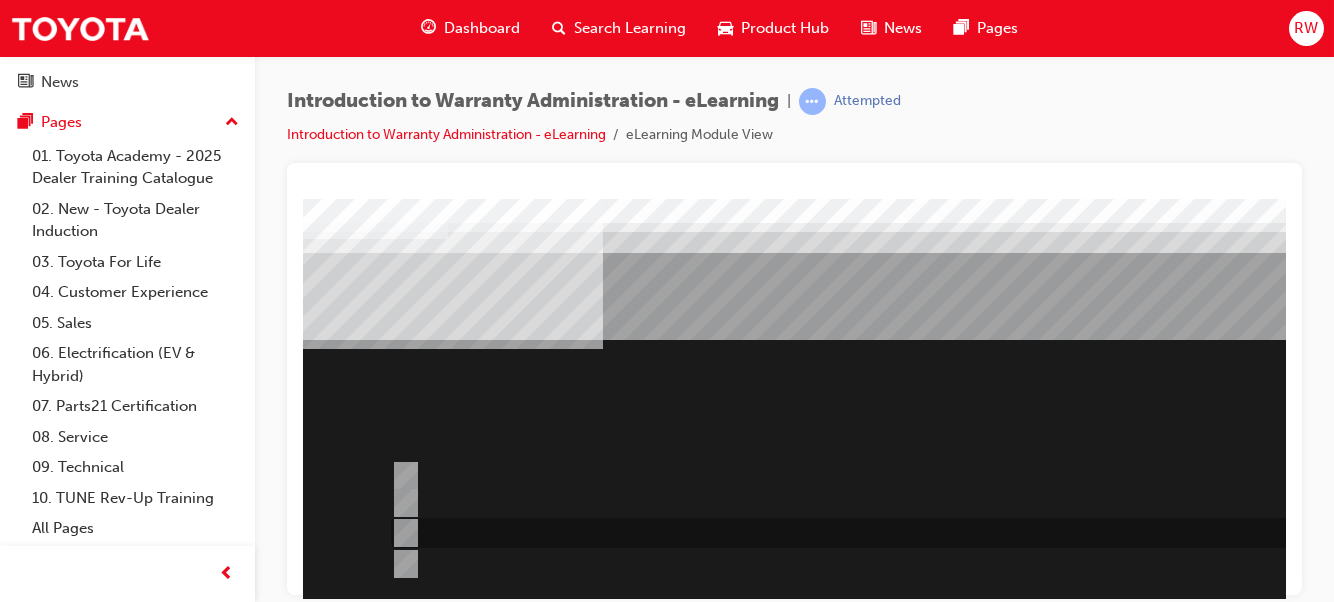 scroll, scrollTop: 99, scrollLeft: 0, axis: vertical 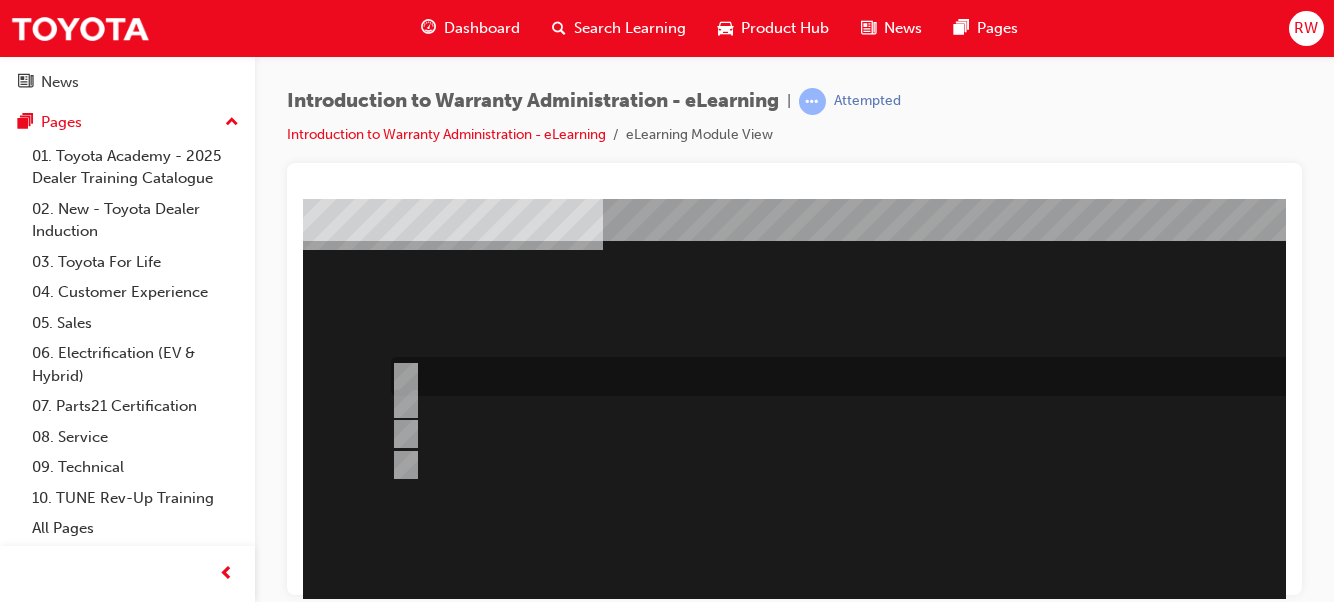 click at bounding box center (402, 377) 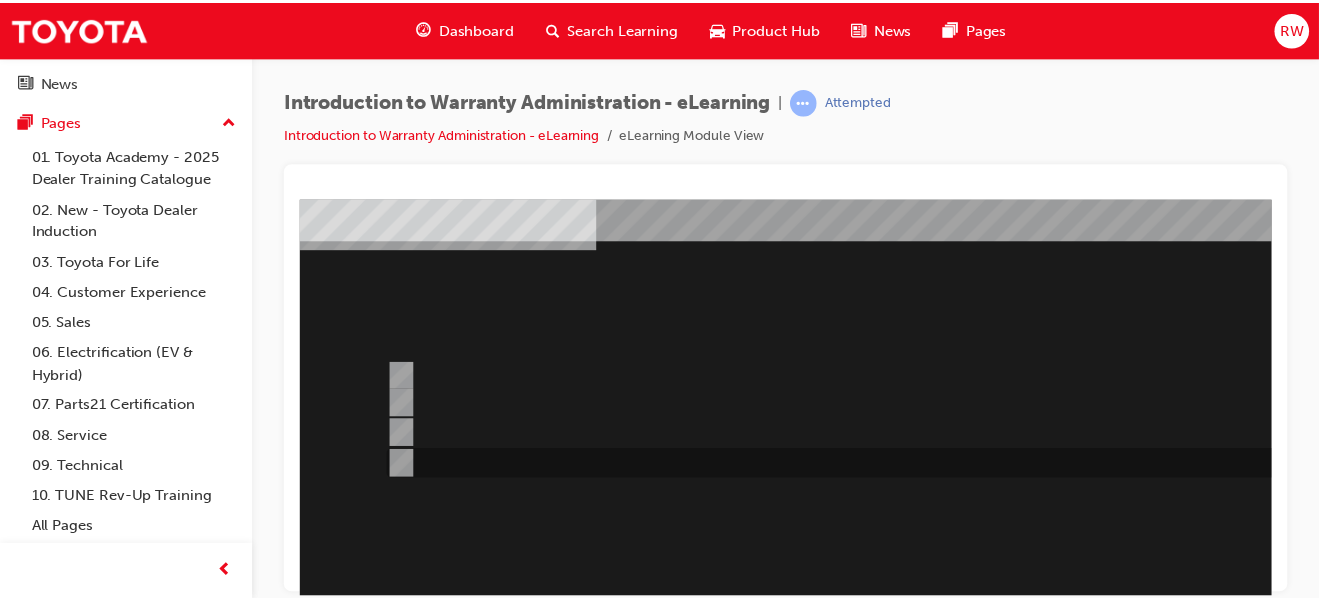 scroll, scrollTop: 300, scrollLeft: 0, axis: vertical 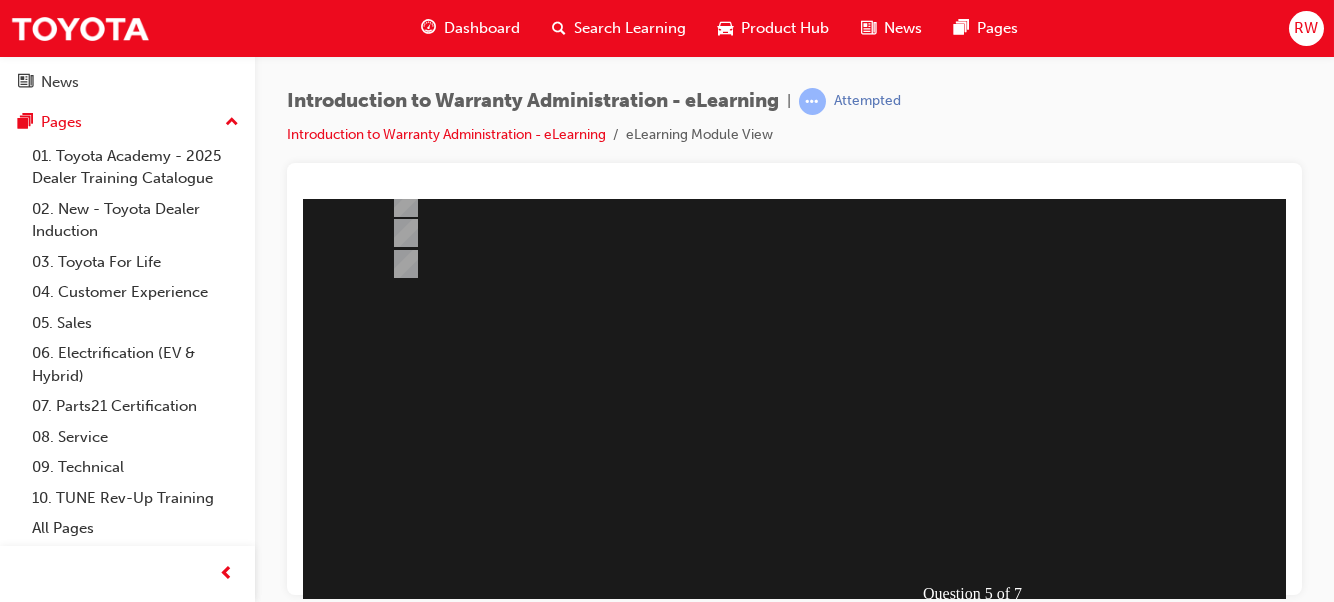 click at bounding box center (375, 919) 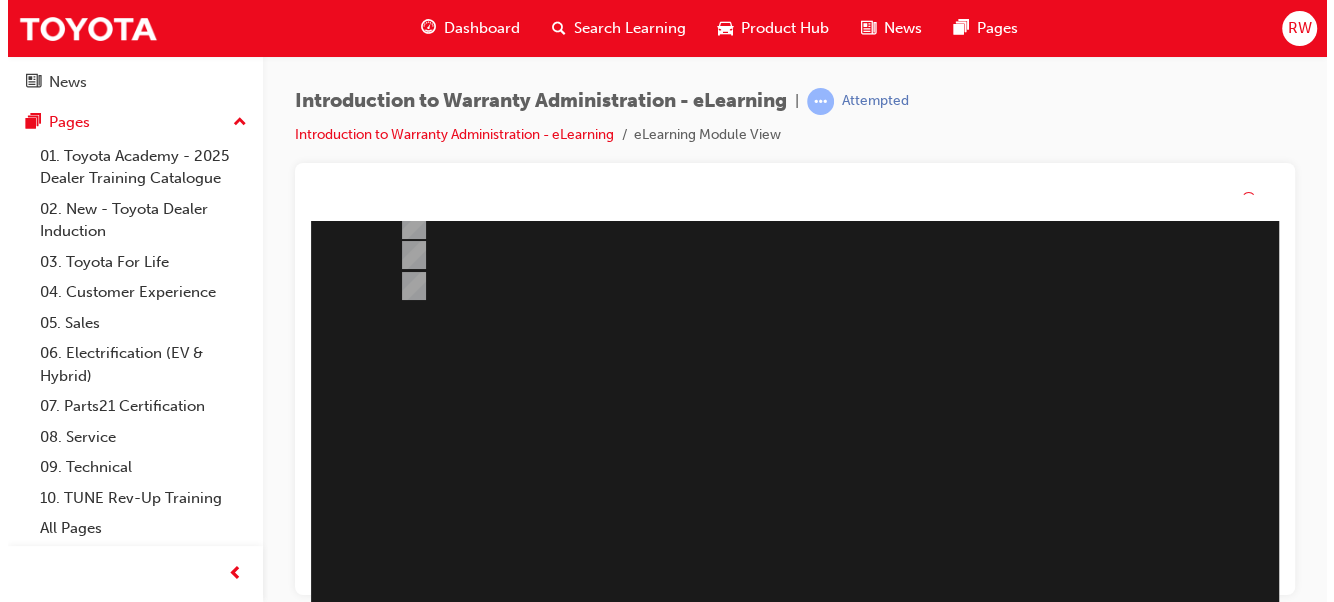 scroll, scrollTop: 0, scrollLeft: 0, axis: both 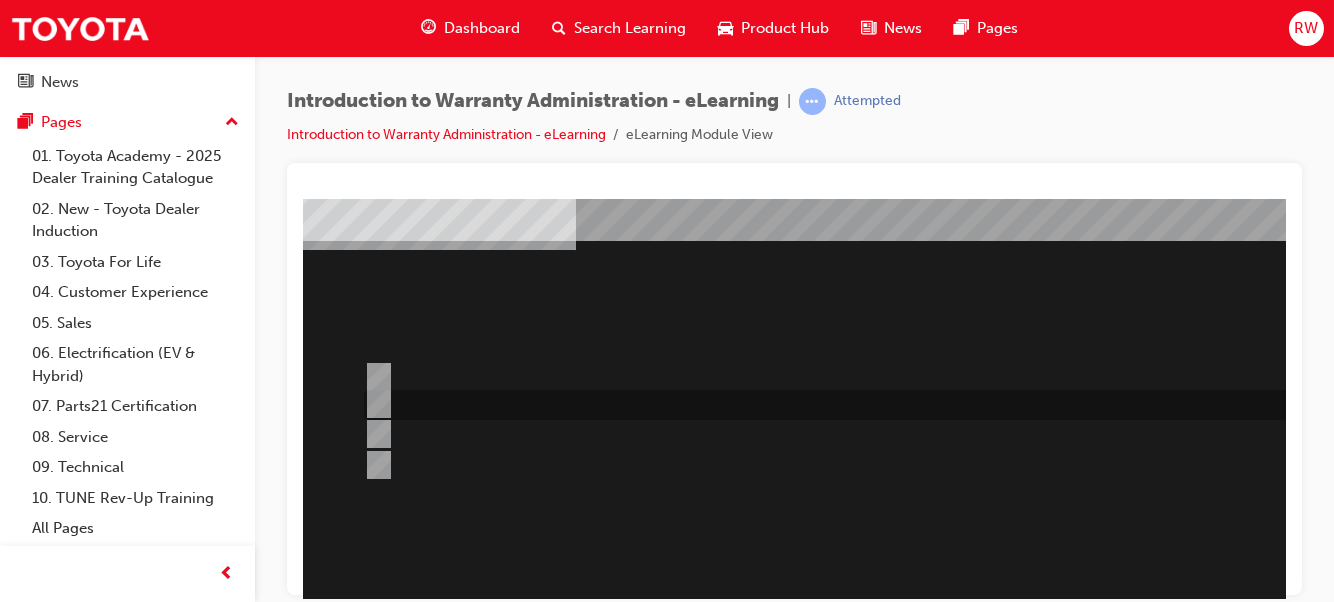 click at bounding box center (375, 404) 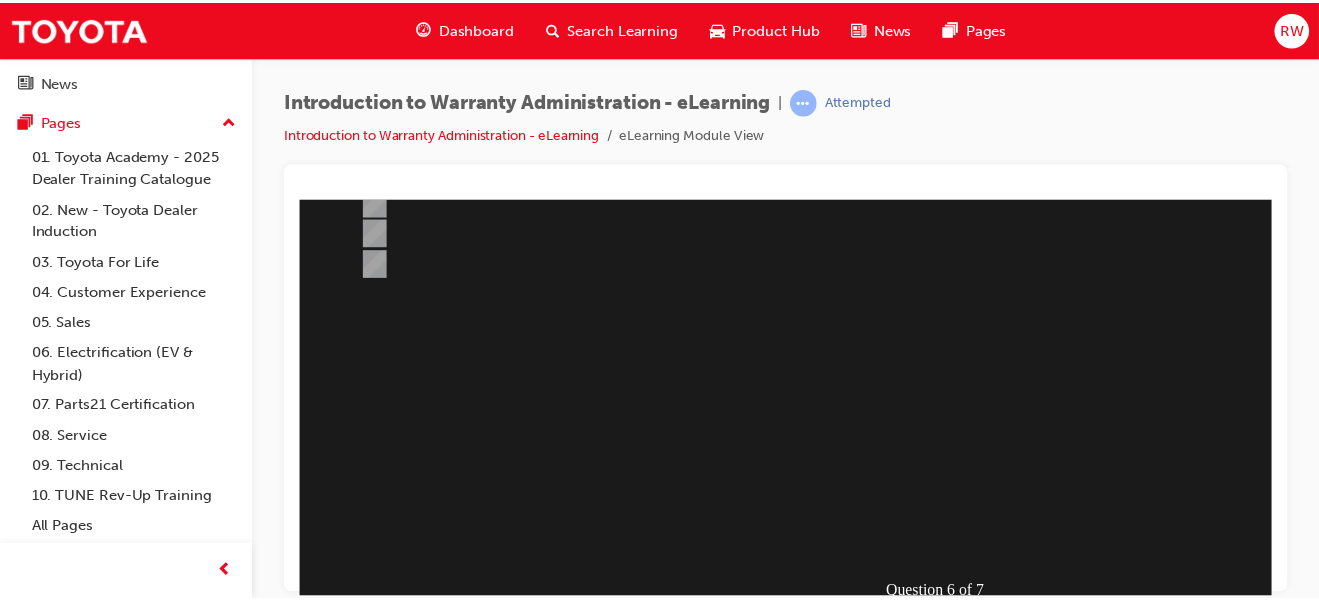 scroll, scrollTop: 365, scrollLeft: 27, axis: both 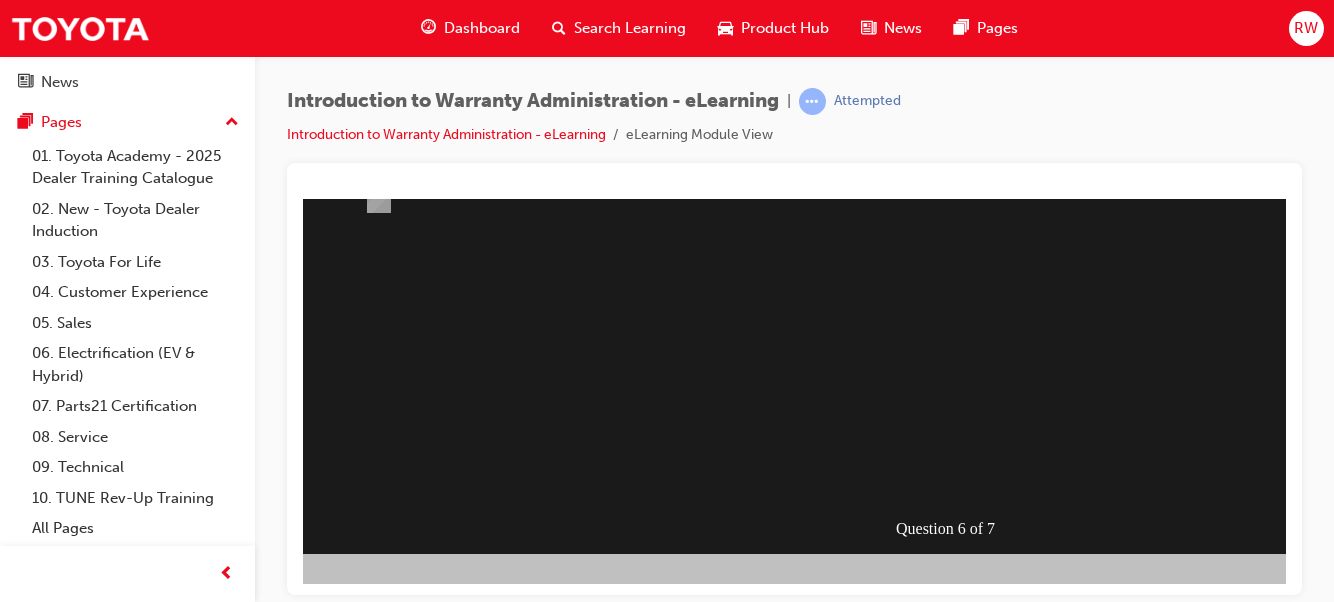 click at bounding box center [348, 854] 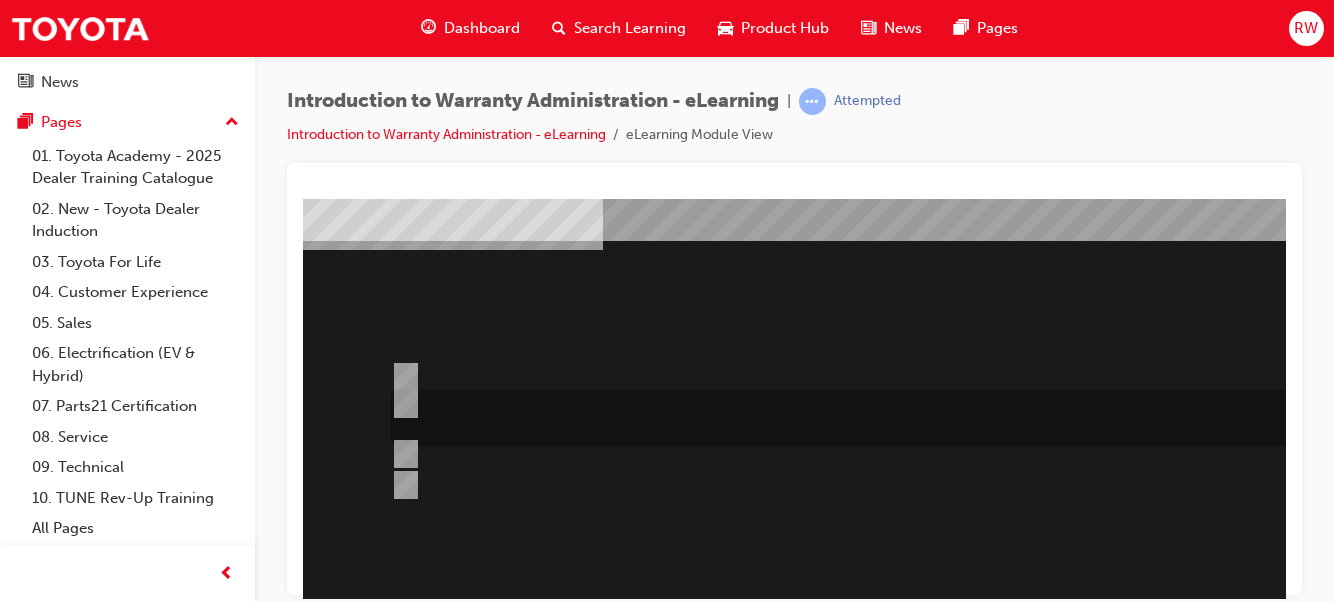 scroll, scrollTop: 0, scrollLeft: 0, axis: both 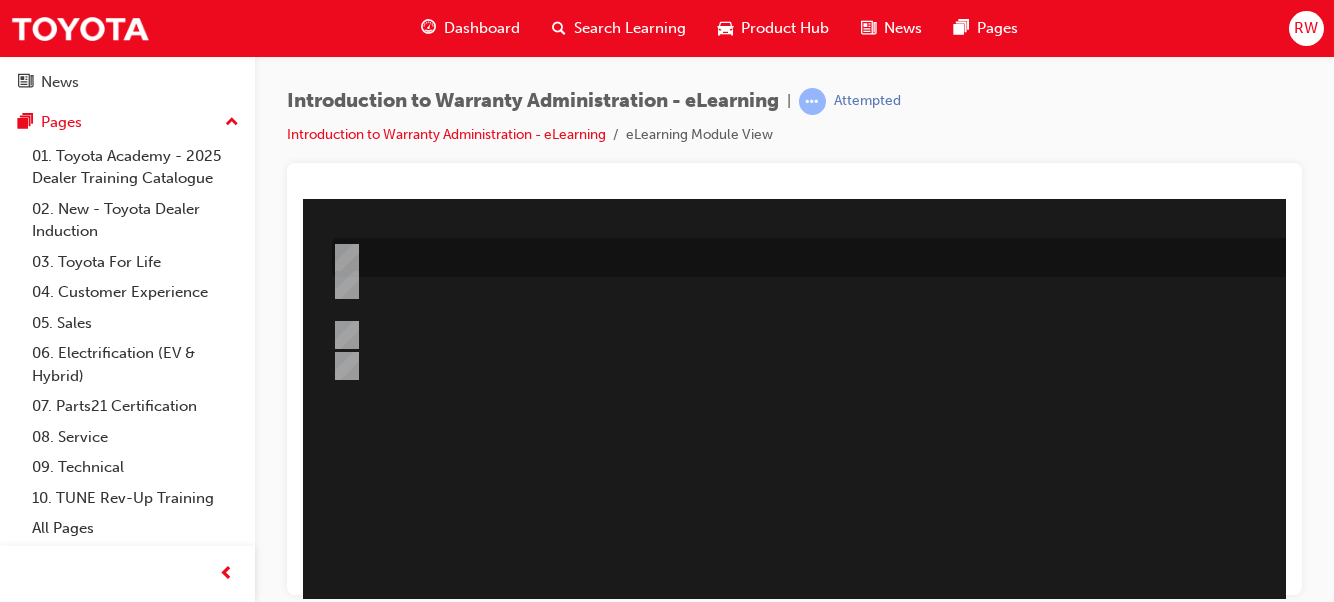 click at bounding box center (343, 258) 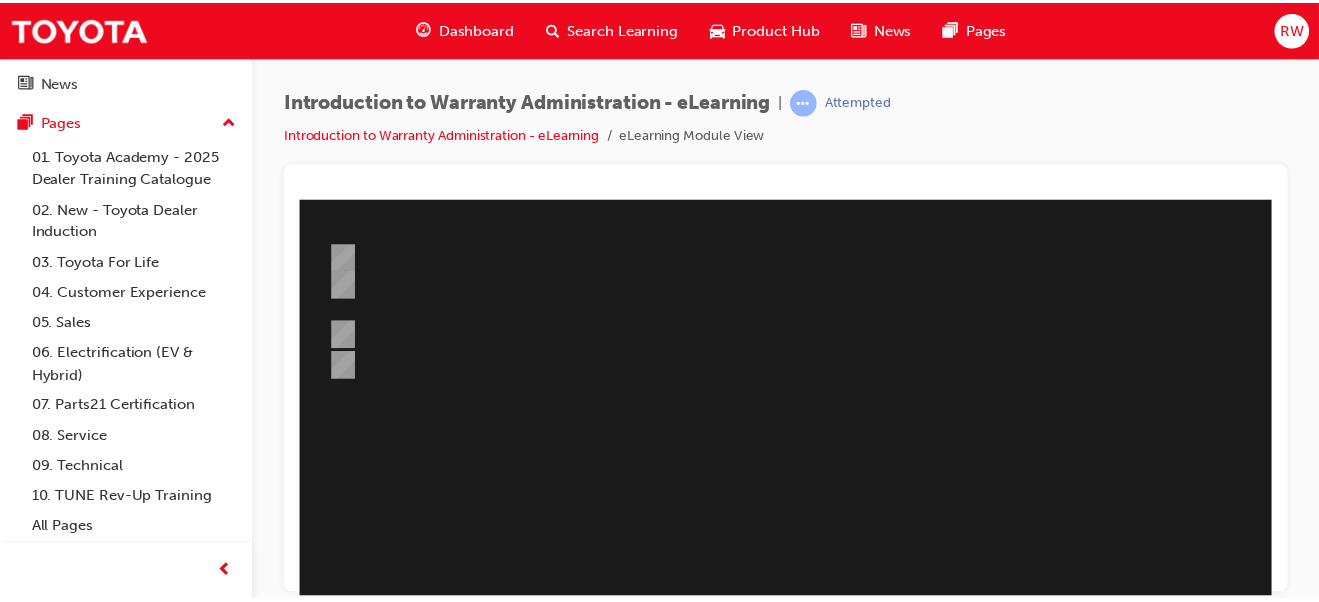 scroll, scrollTop: 365, scrollLeft: 59, axis: both 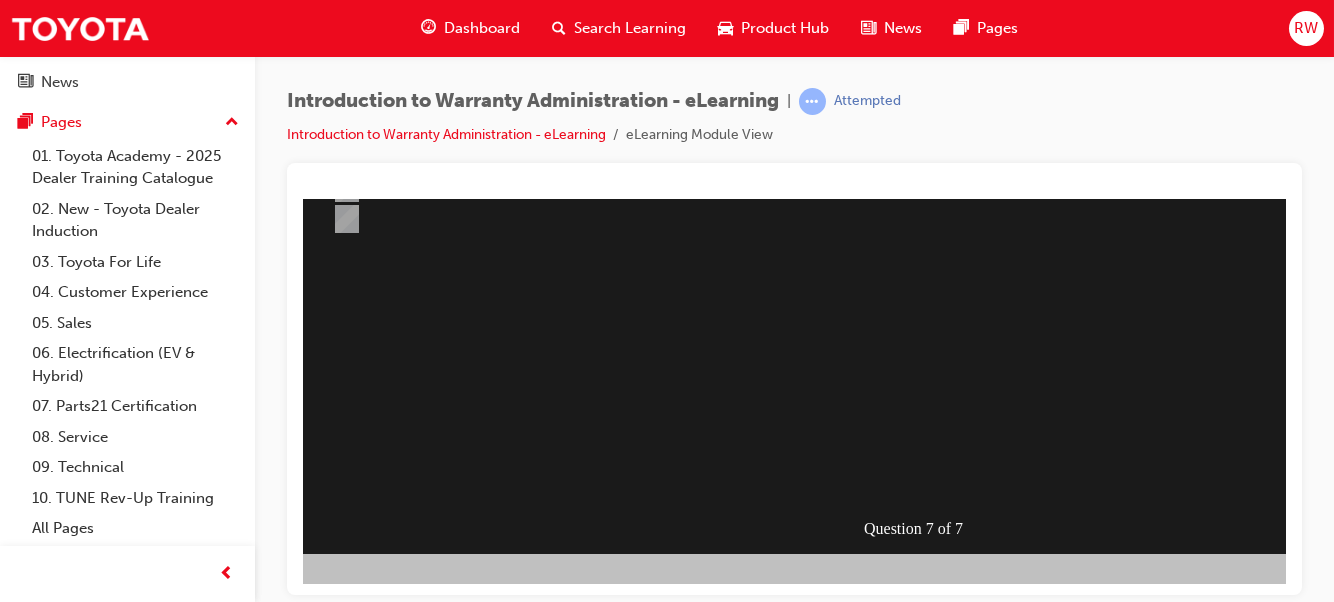 click at bounding box center (316, 854) 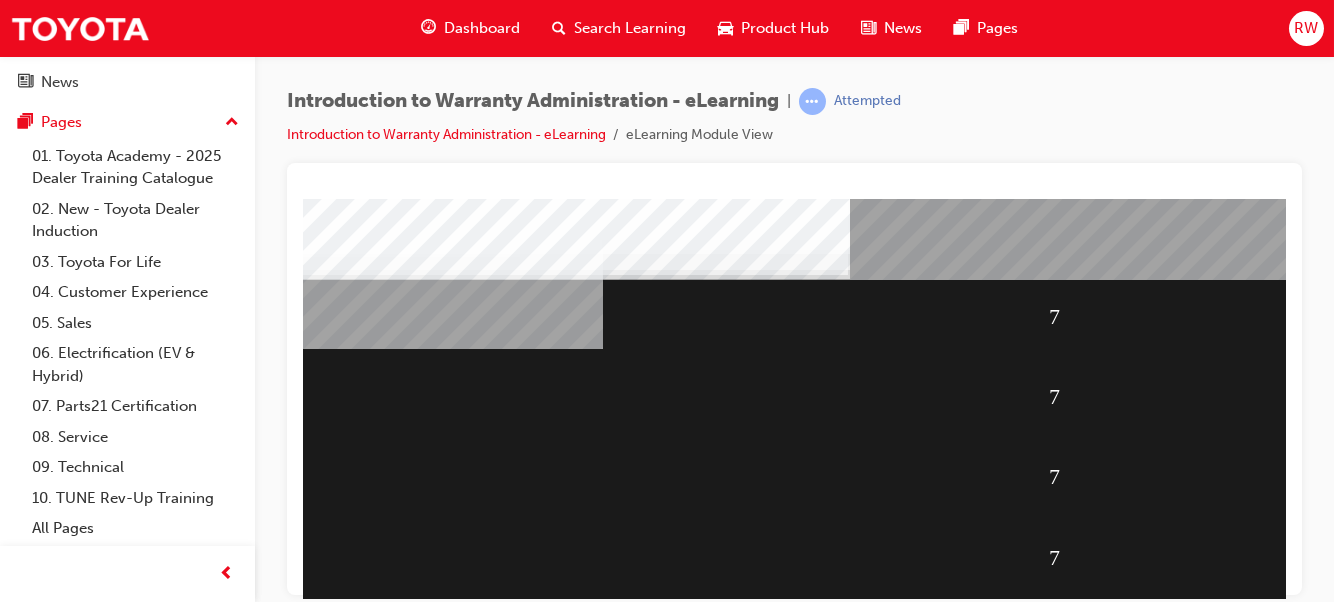 scroll, scrollTop: 365, scrollLeft: 0, axis: vertical 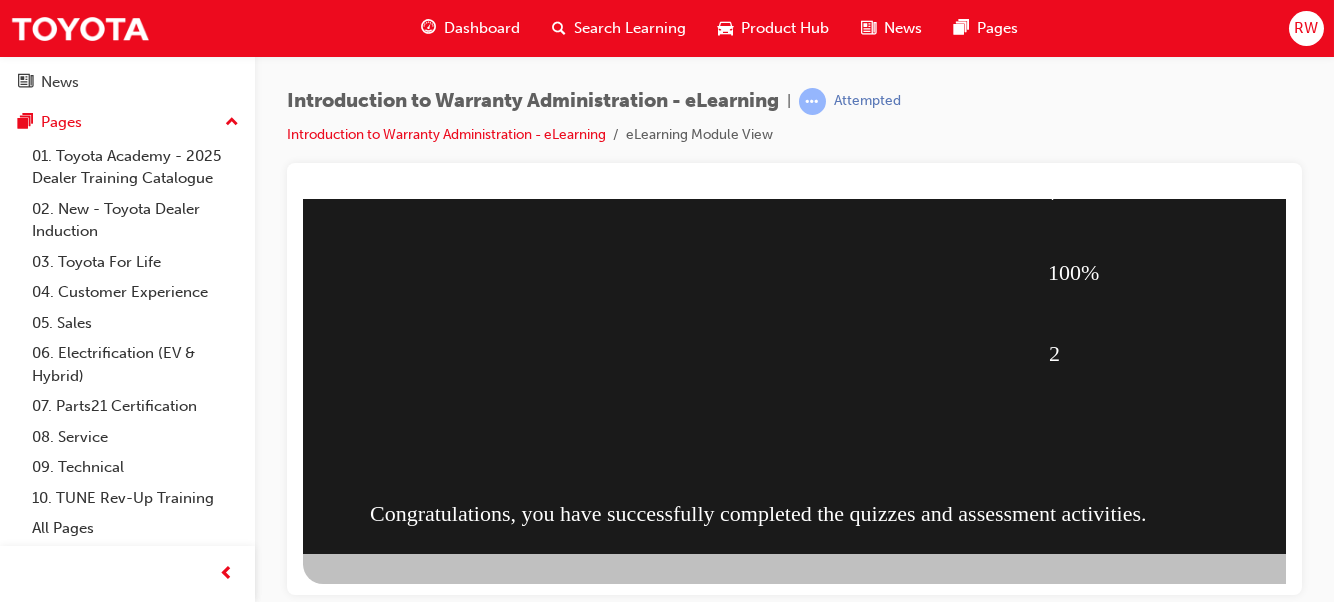 click at bounding box center (411, 1036) 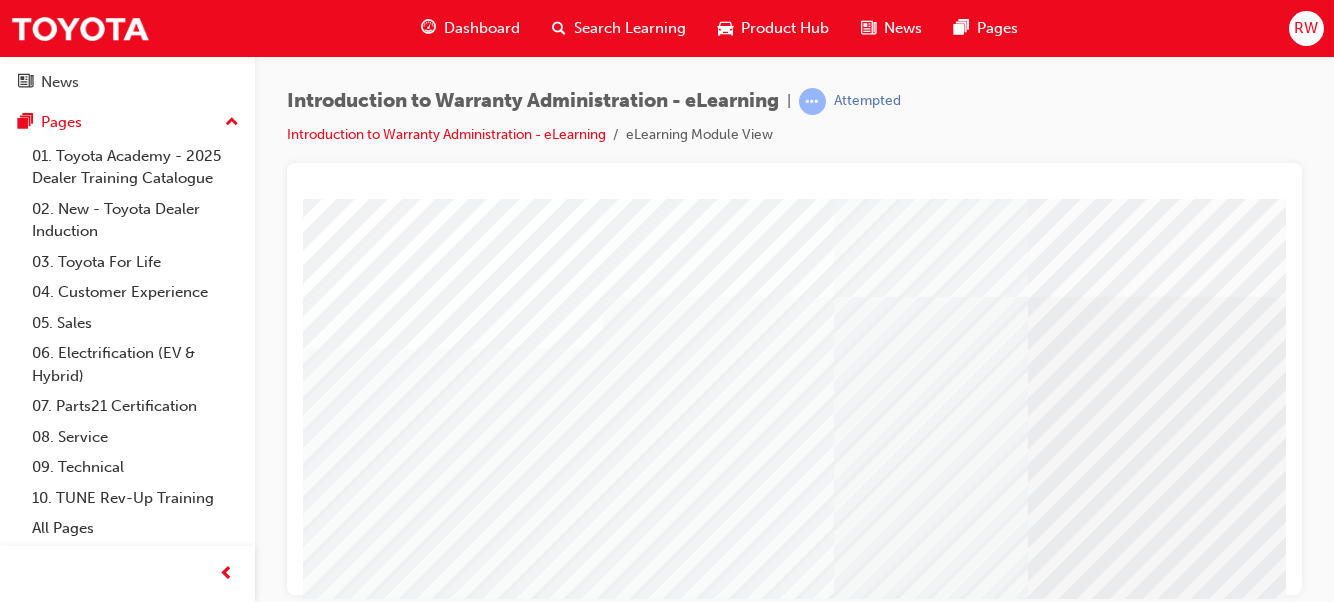 scroll, scrollTop: 365, scrollLeft: 0, axis: vertical 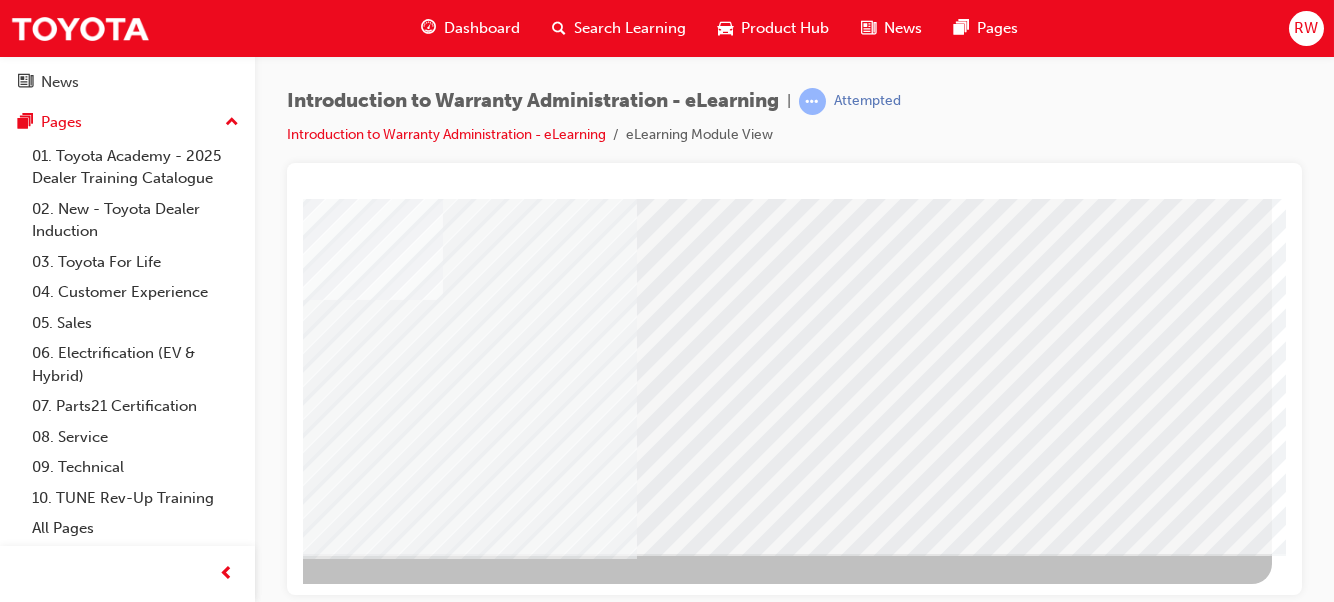 click at bounding box center (-25, 3334) 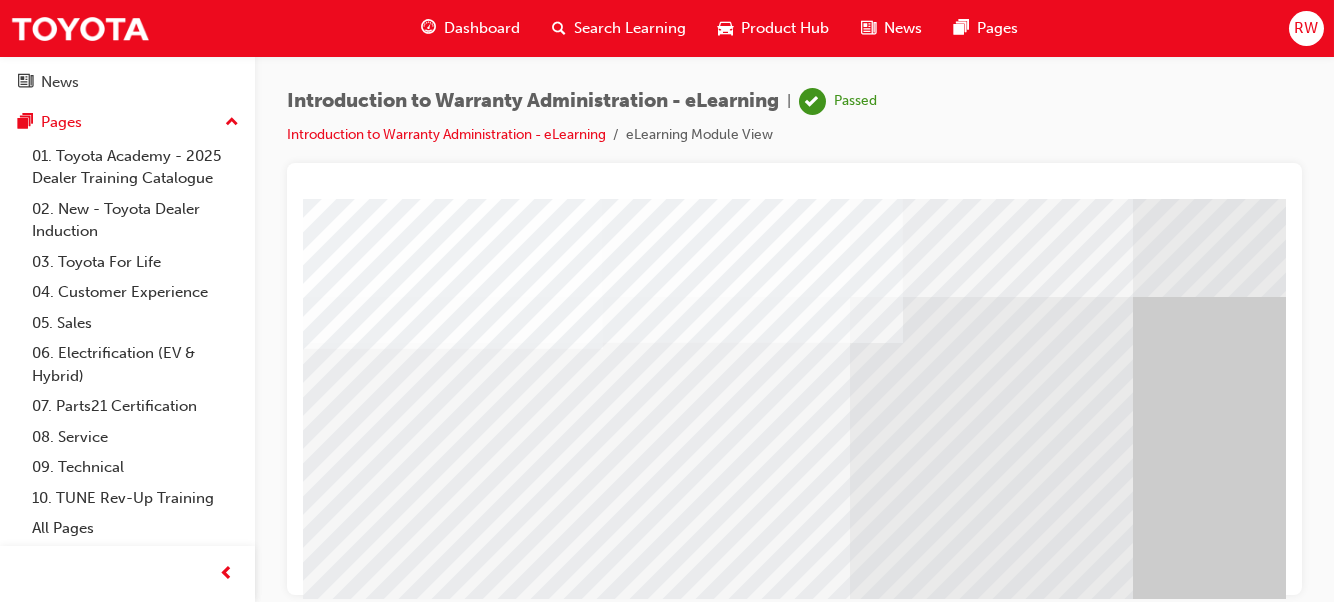 scroll, scrollTop: 99, scrollLeft: 0, axis: vertical 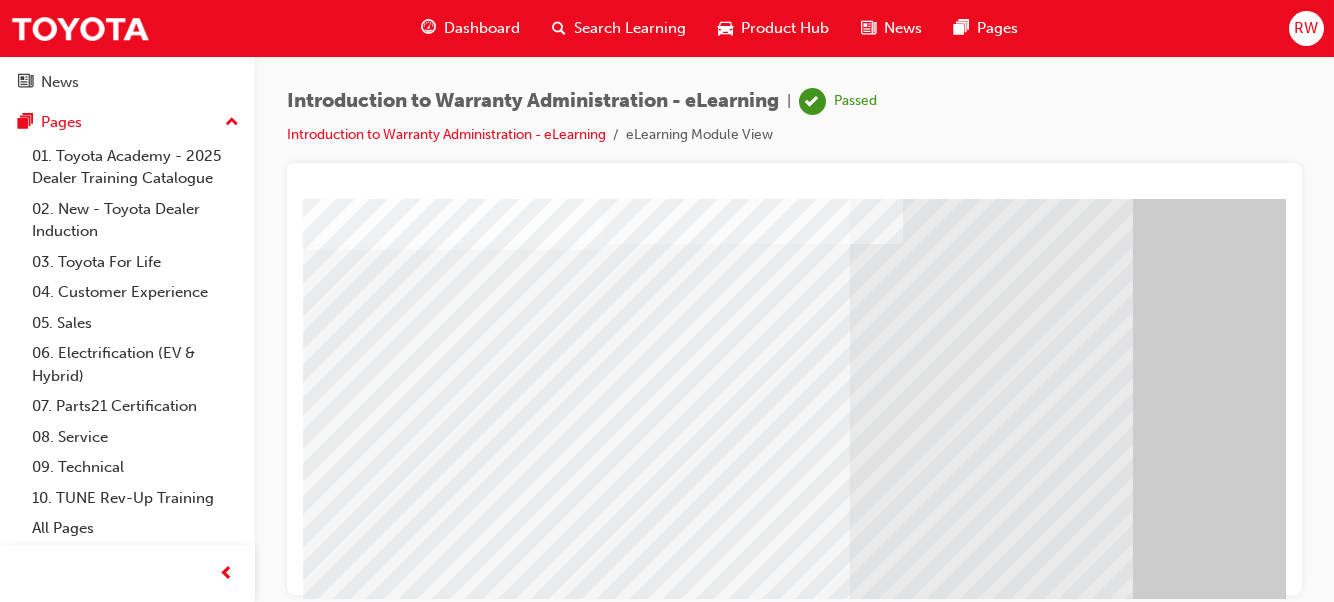 click at bounding box center (366, 2445) 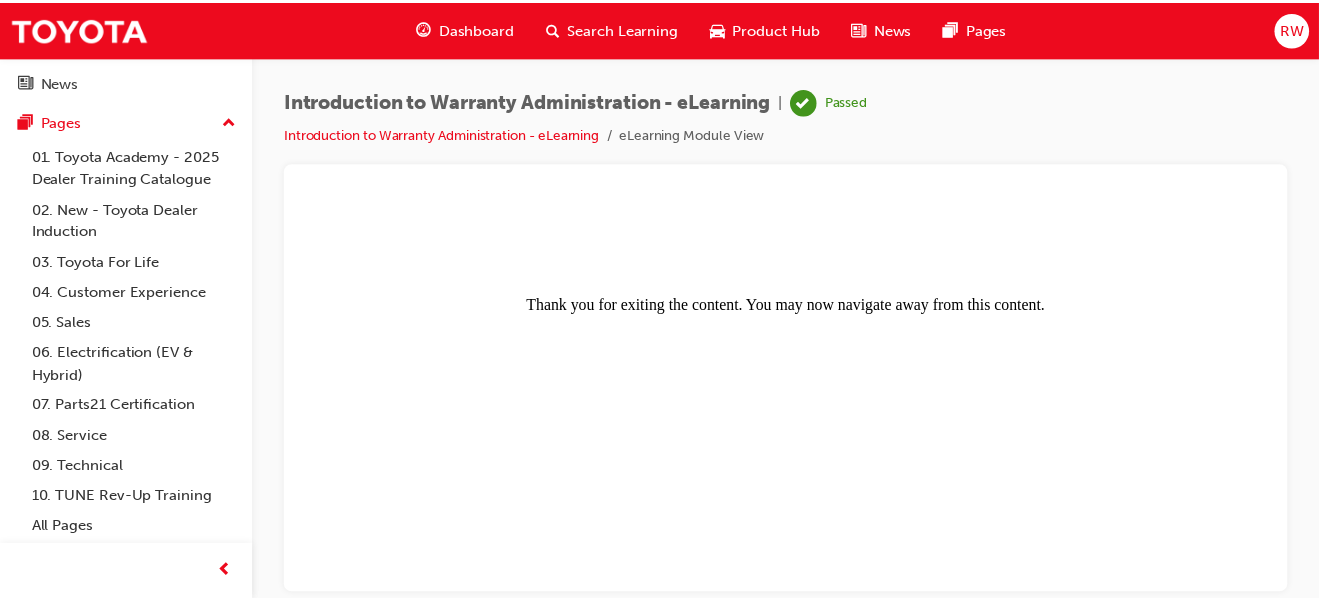 scroll, scrollTop: 0, scrollLeft: 0, axis: both 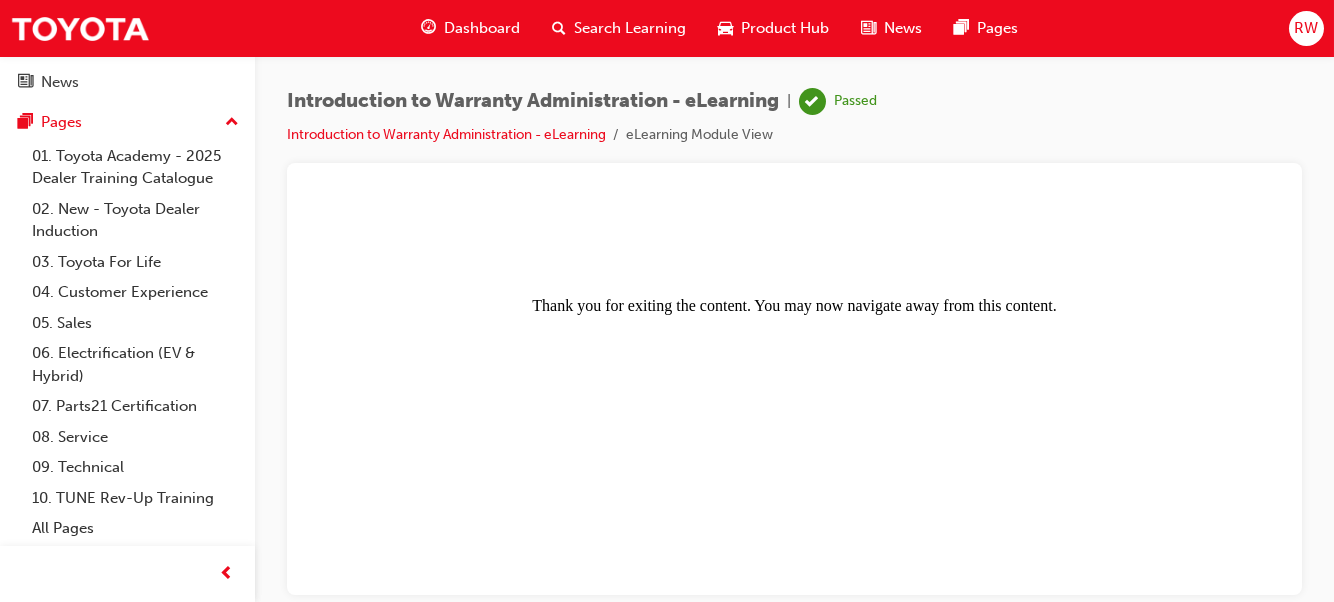 click on "Dashboard" at bounding box center (482, 28) 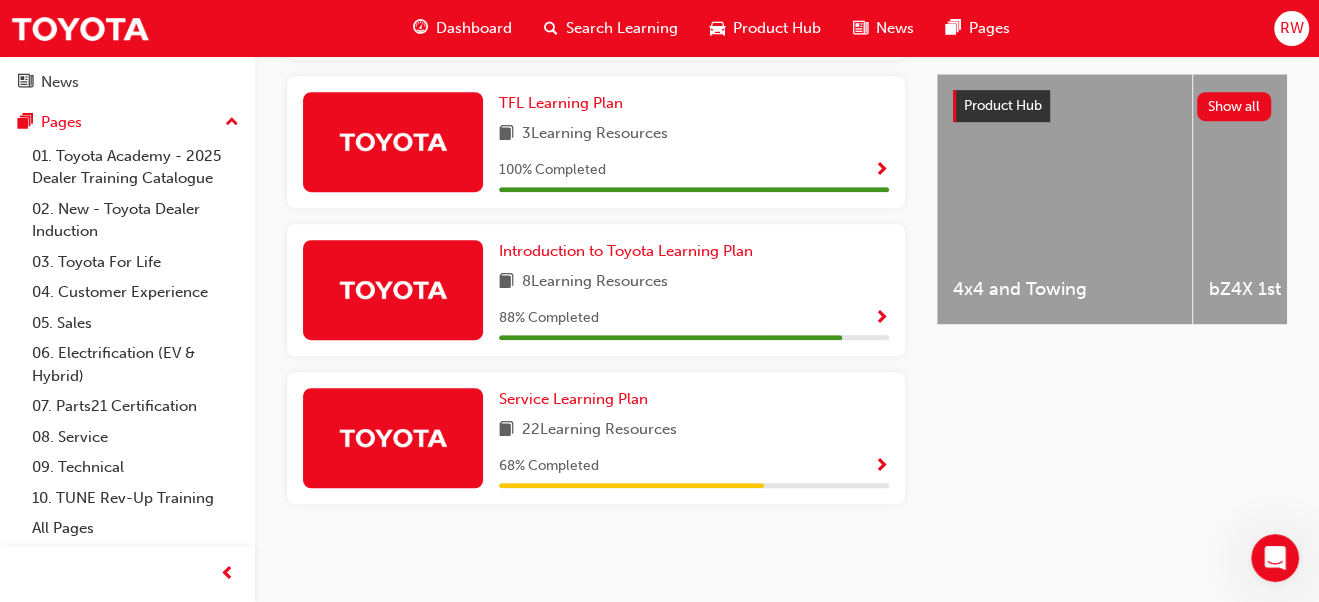 scroll, scrollTop: 675, scrollLeft: 0, axis: vertical 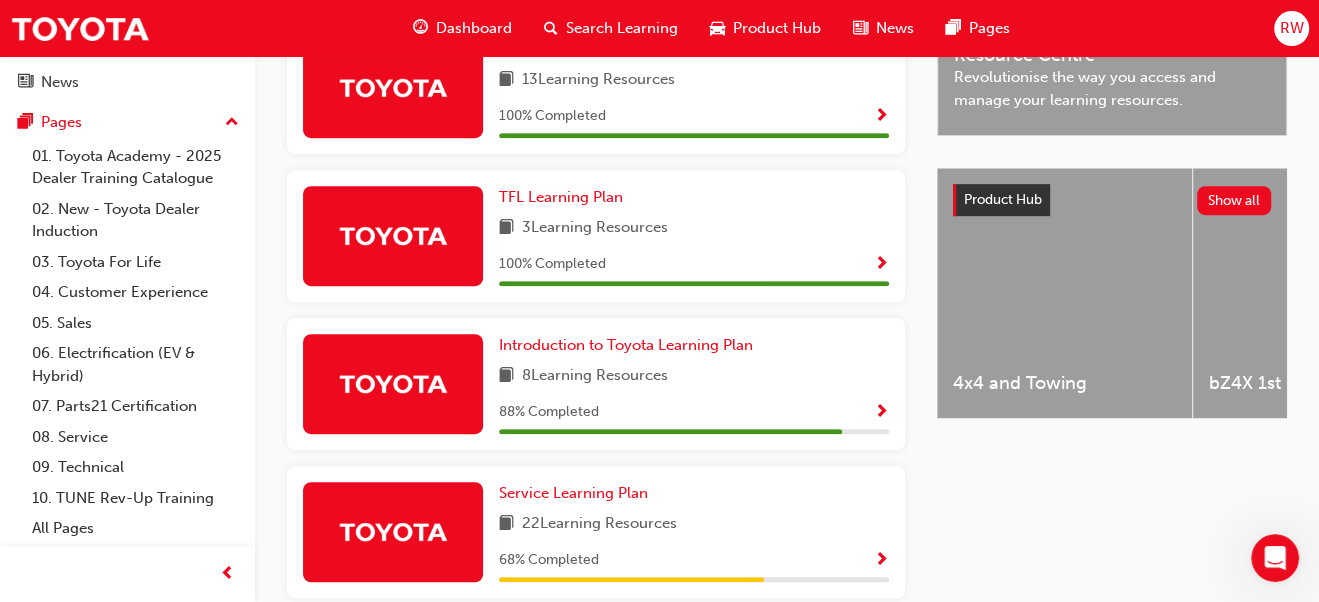 click on "Dashboard" at bounding box center (474, 28) 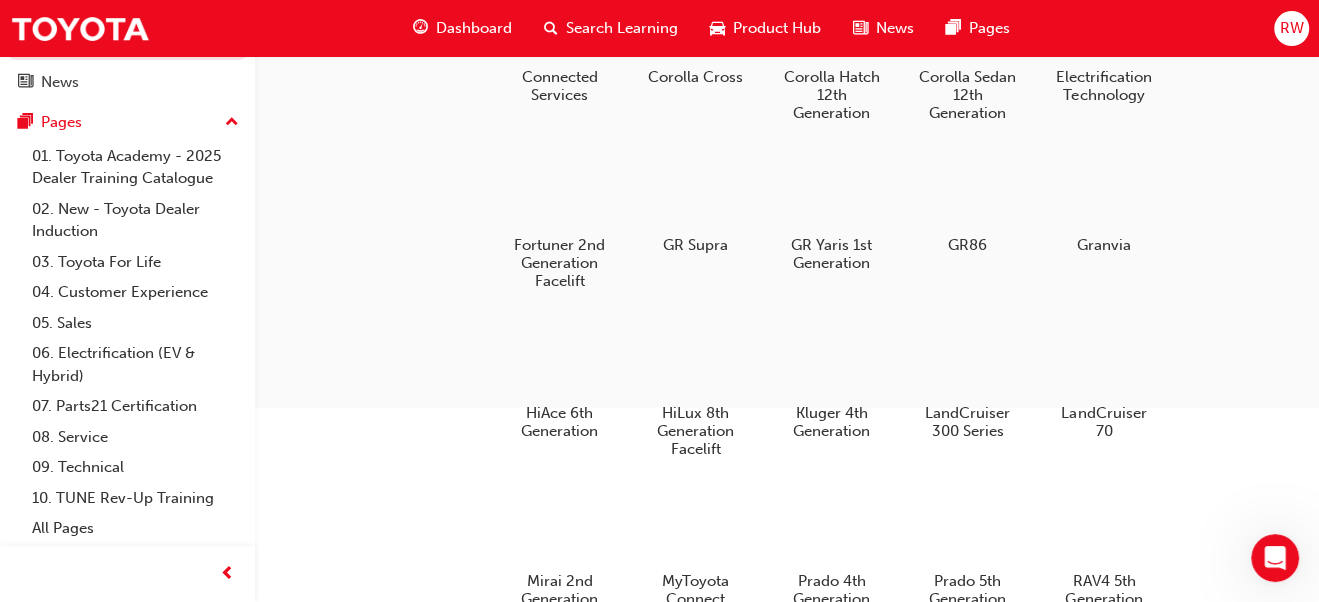 scroll, scrollTop: 700, scrollLeft: 0, axis: vertical 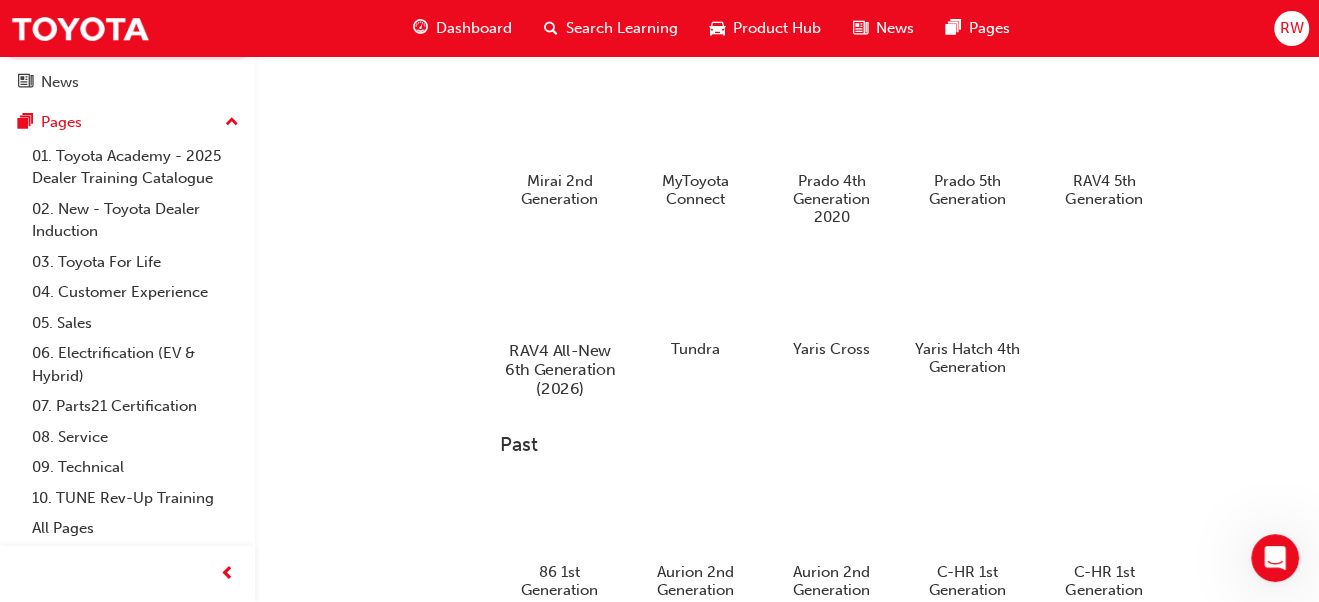 click at bounding box center (559, 293) 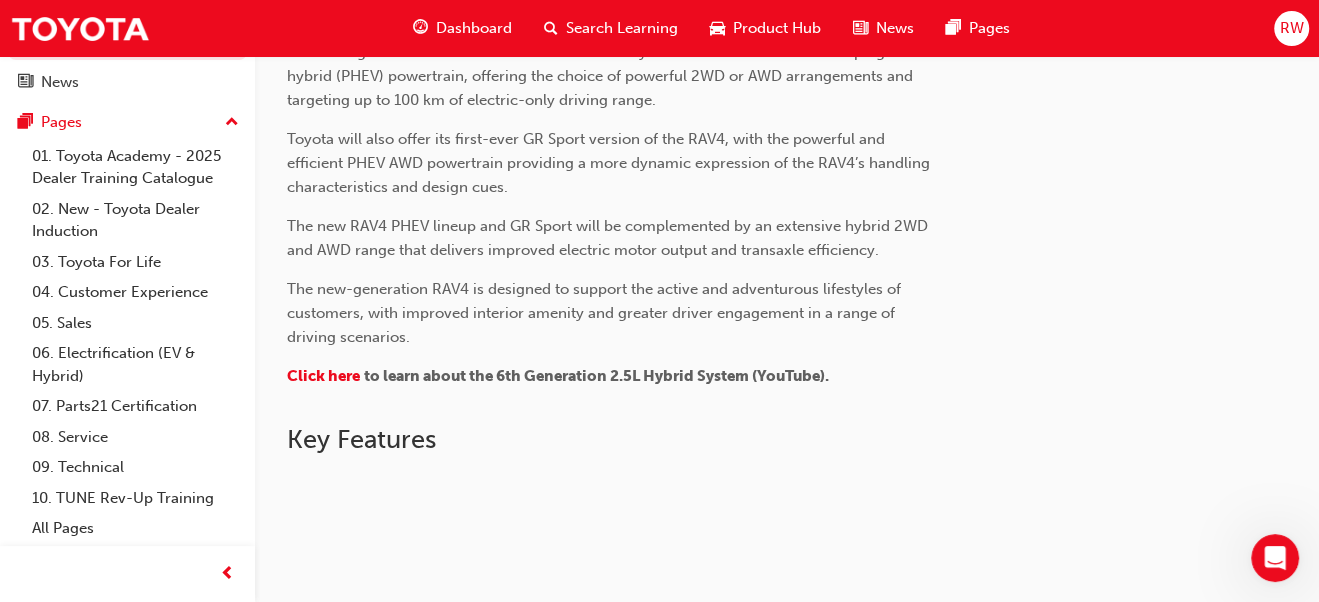 scroll, scrollTop: 899, scrollLeft: 0, axis: vertical 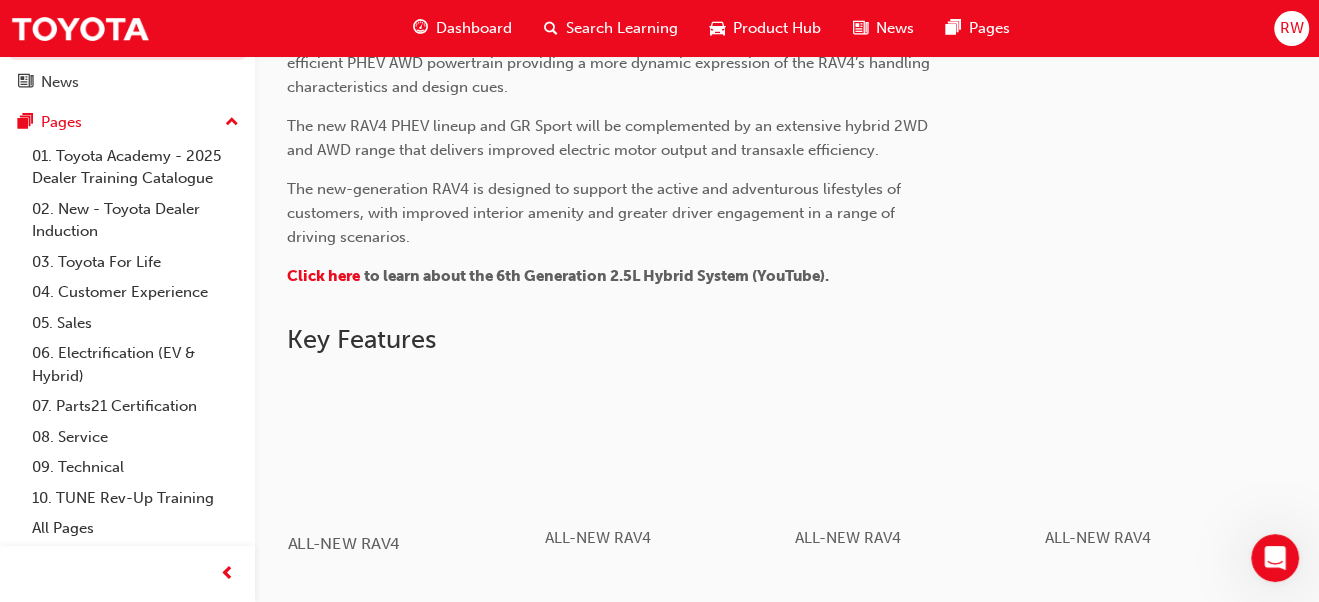 click at bounding box center [411, 444] 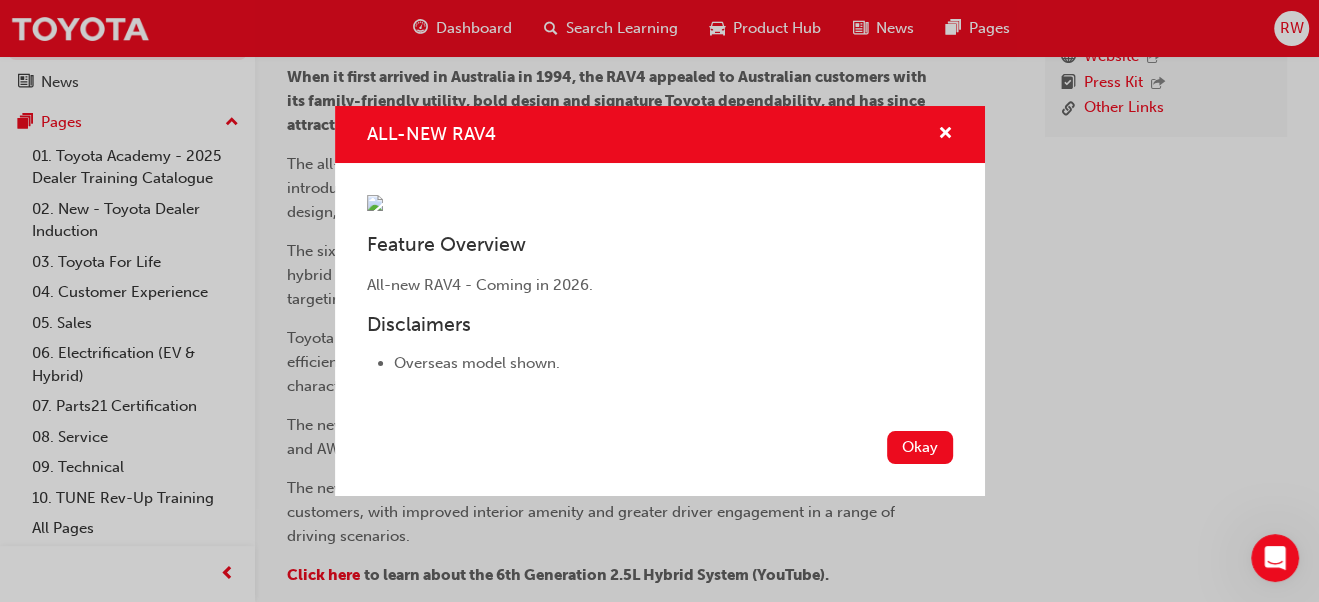 scroll, scrollTop: 499, scrollLeft: 0, axis: vertical 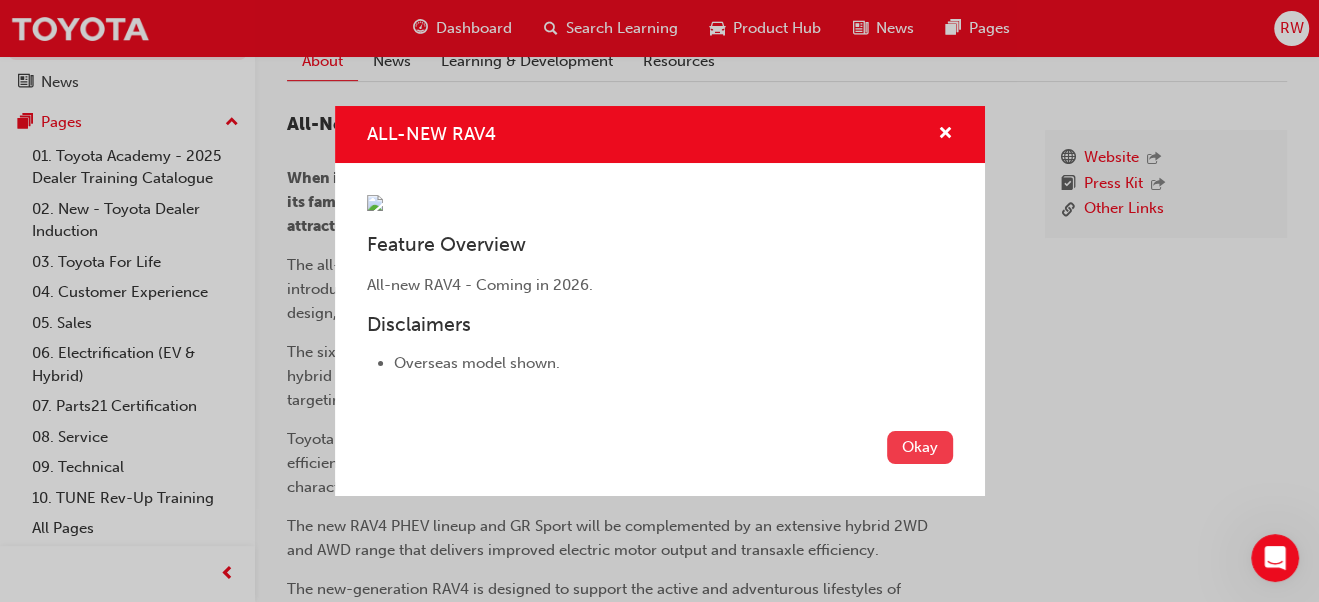 click on "Okay" at bounding box center [920, 447] 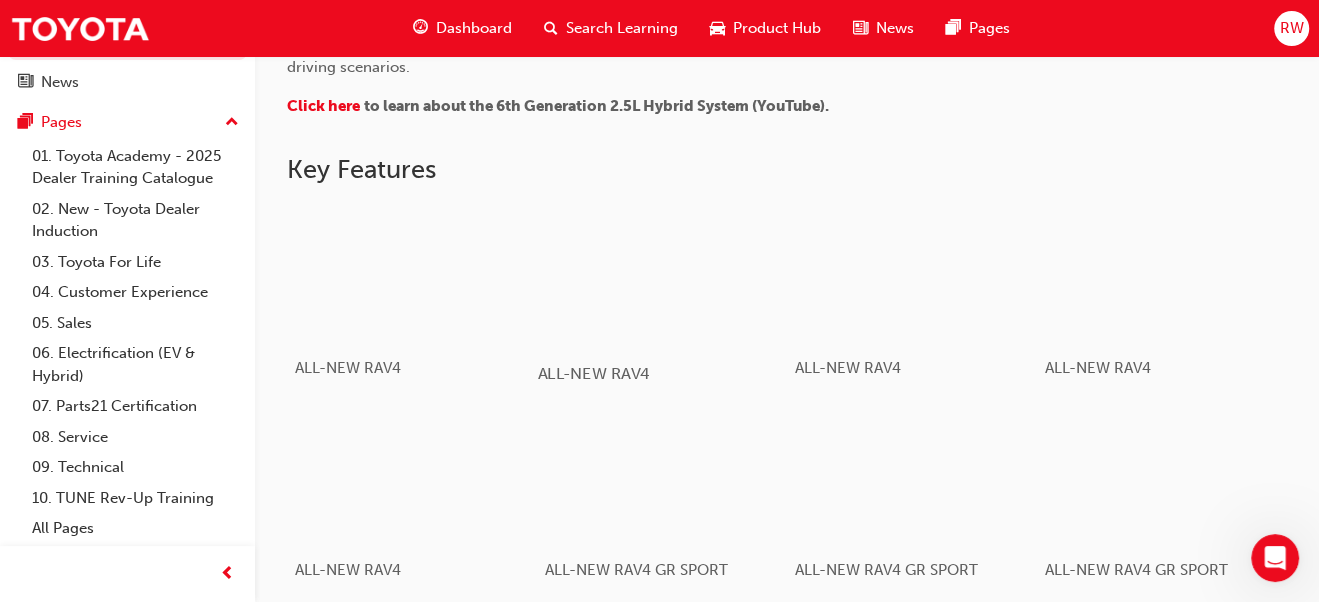 click at bounding box center [661, 274] 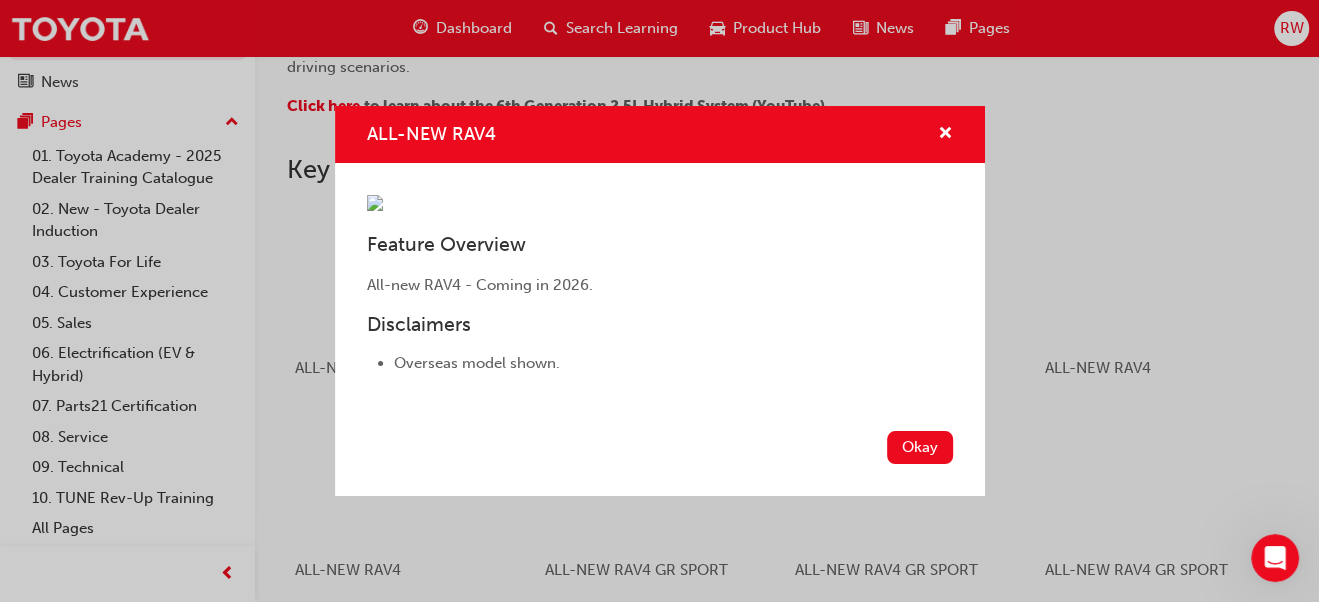 scroll, scrollTop: 81, scrollLeft: 0, axis: vertical 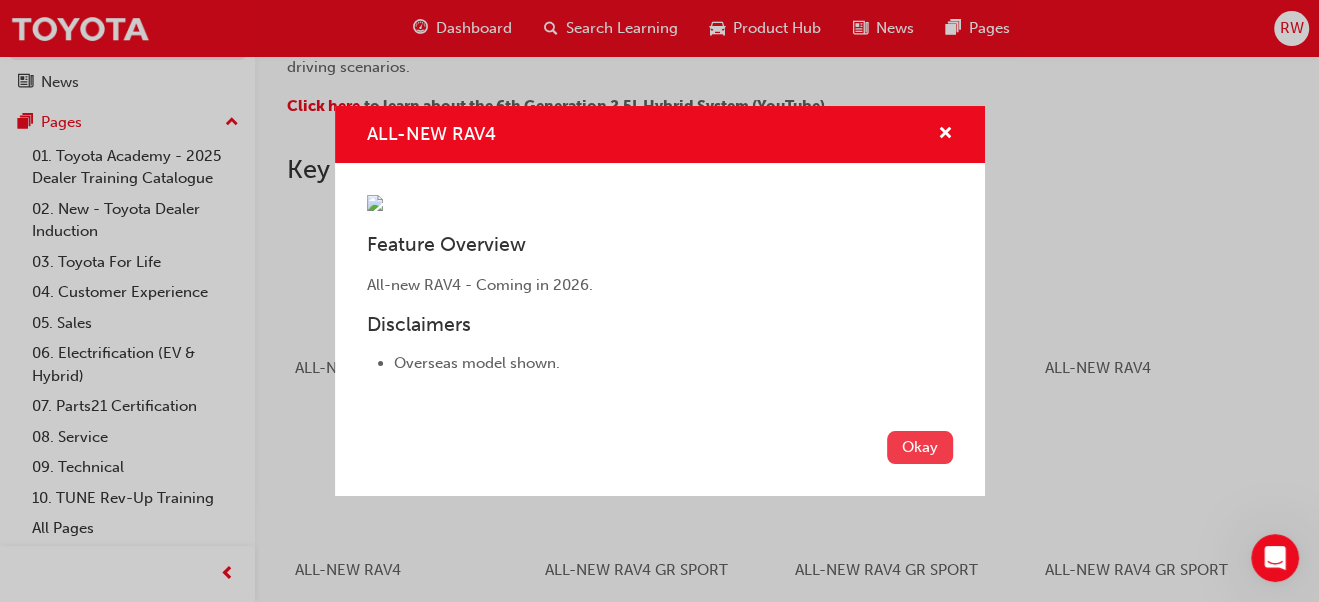 click on "Okay" at bounding box center (920, 447) 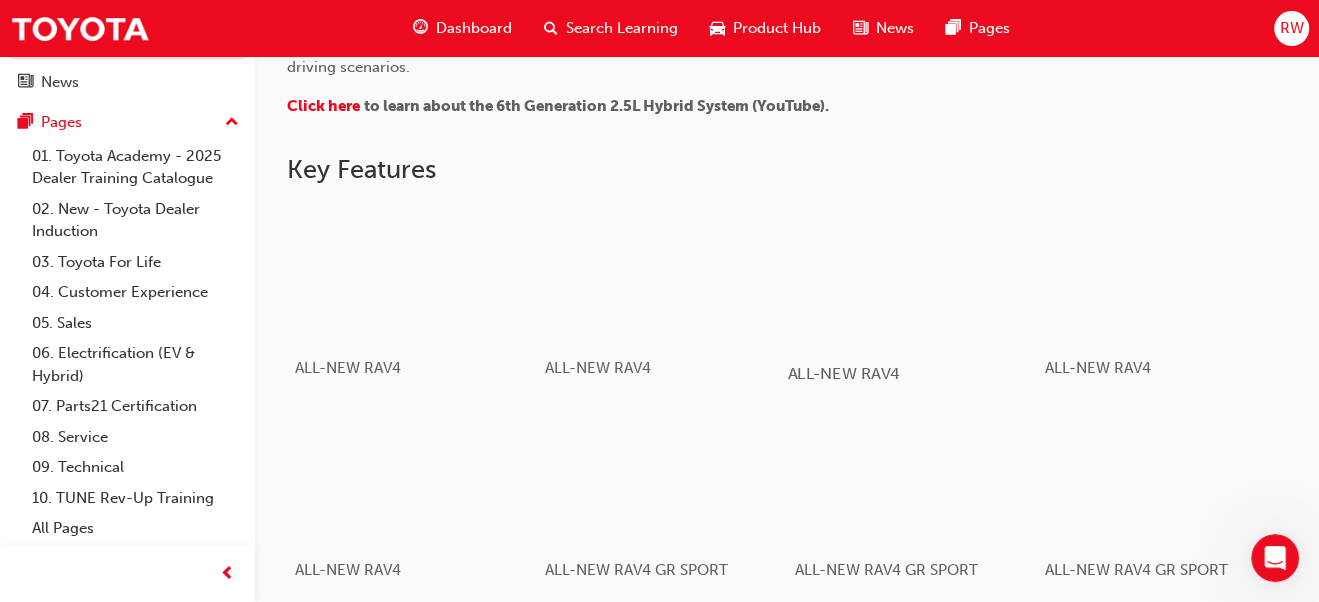 click at bounding box center [911, 274] 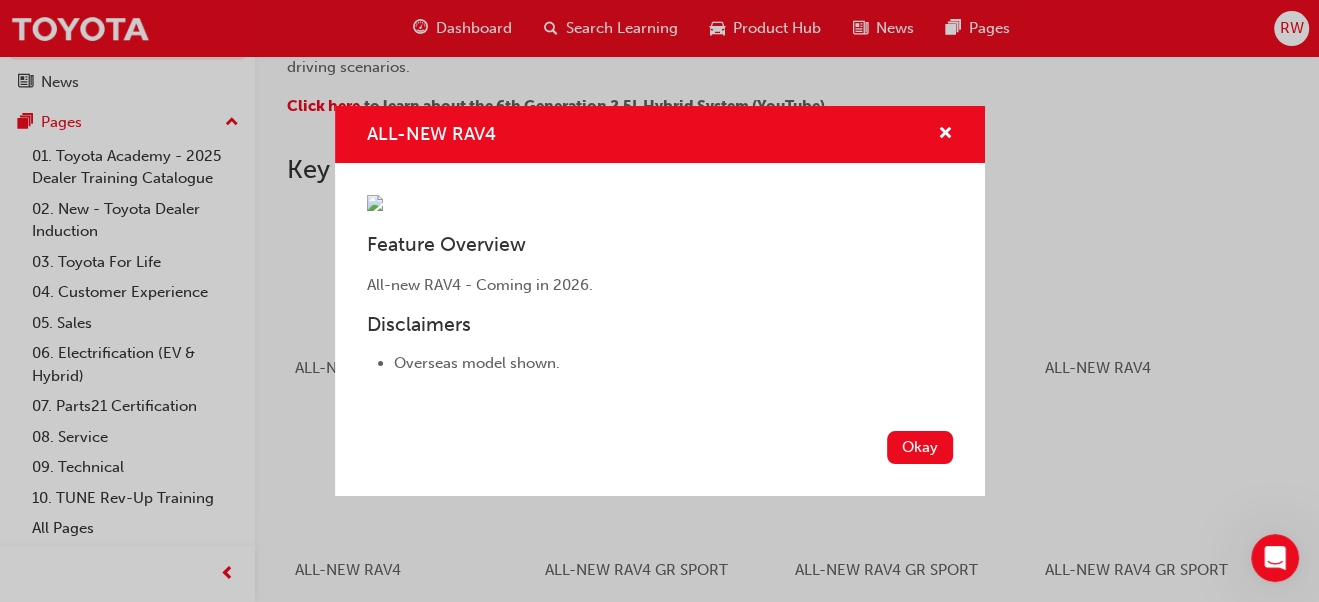 scroll, scrollTop: 81, scrollLeft: 0, axis: vertical 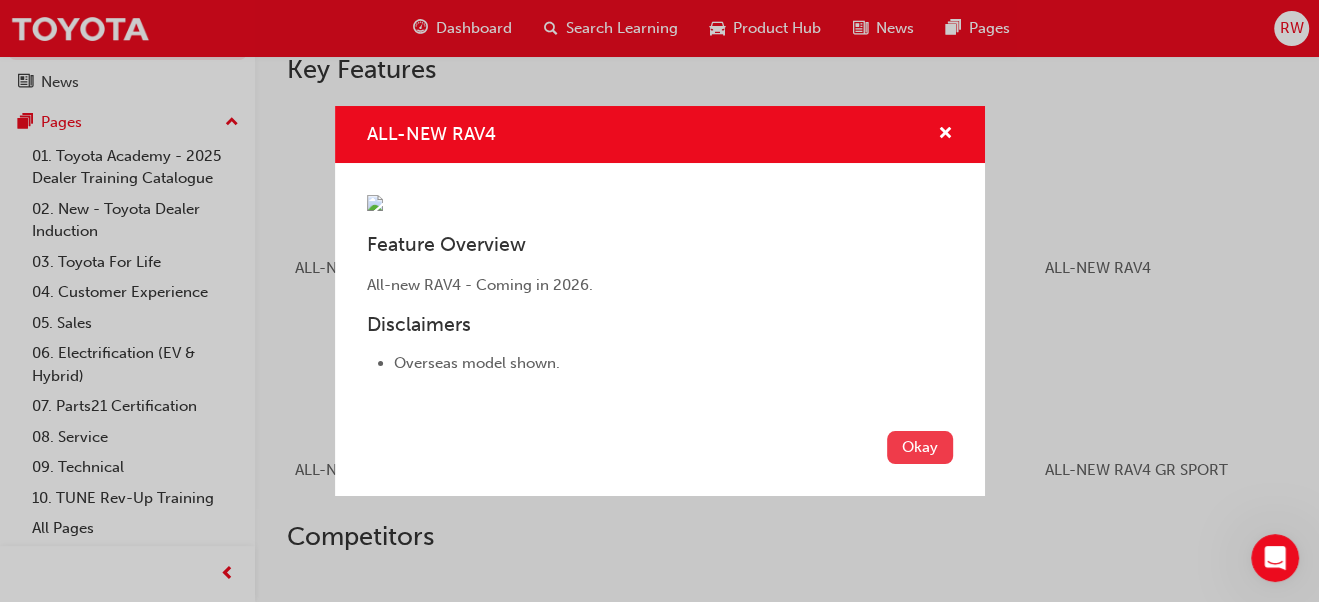 click on "Okay" at bounding box center (920, 447) 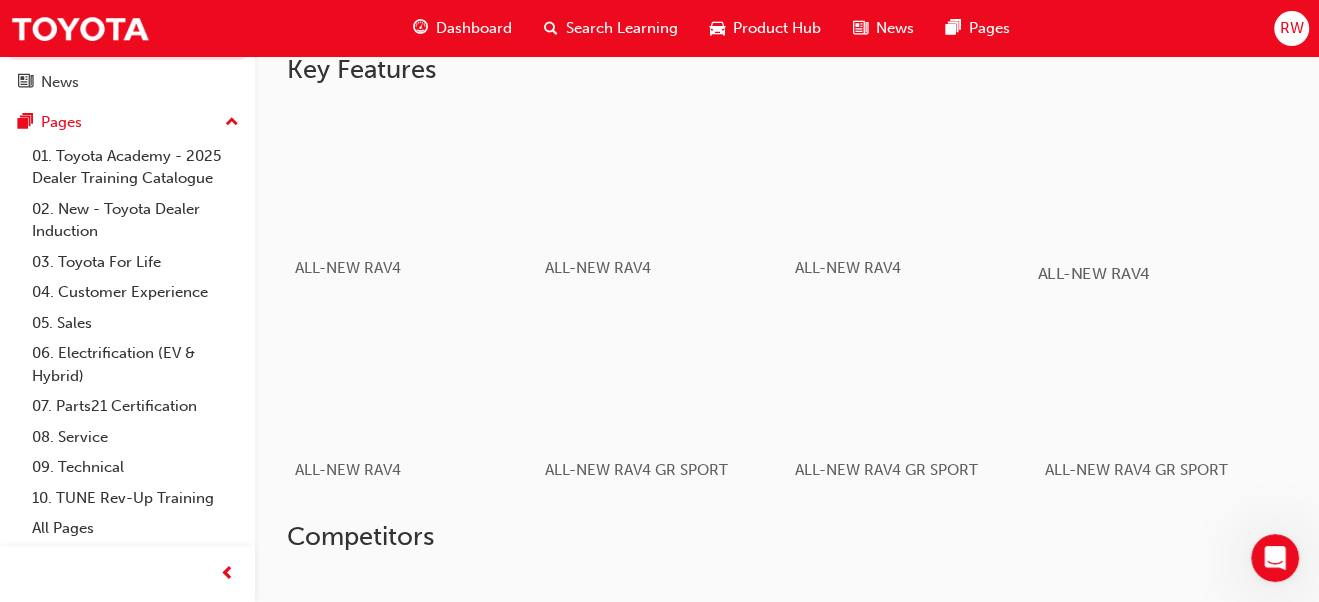 click at bounding box center (1161, 174) 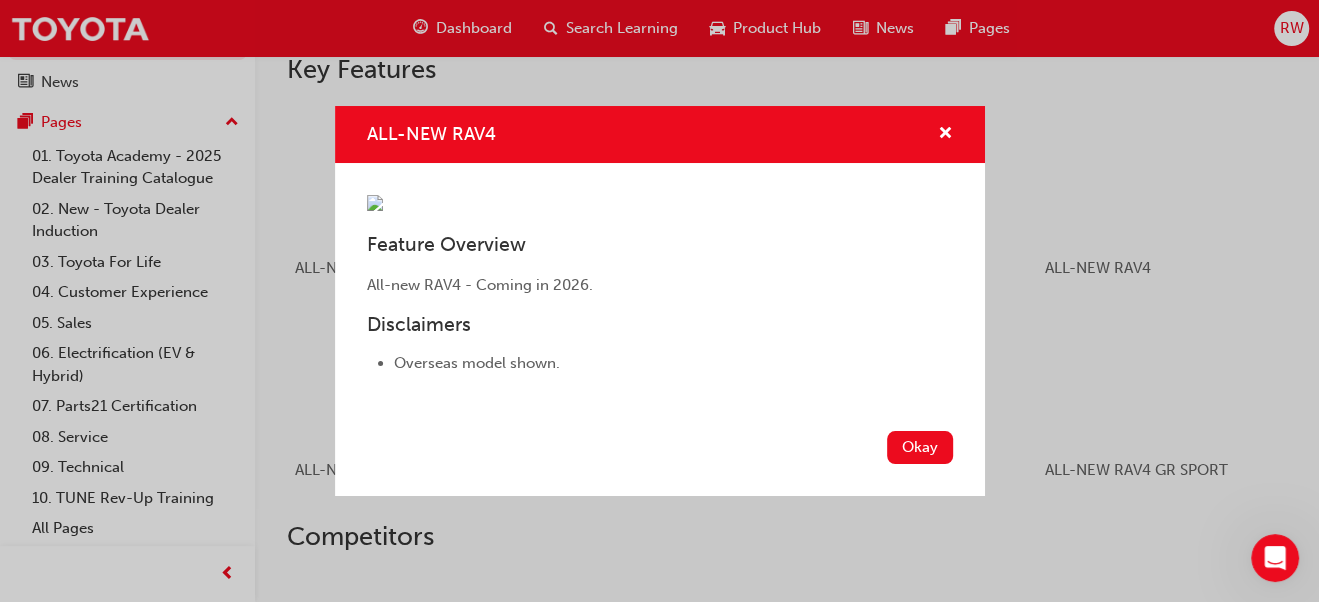 scroll, scrollTop: 81, scrollLeft: 0, axis: vertical 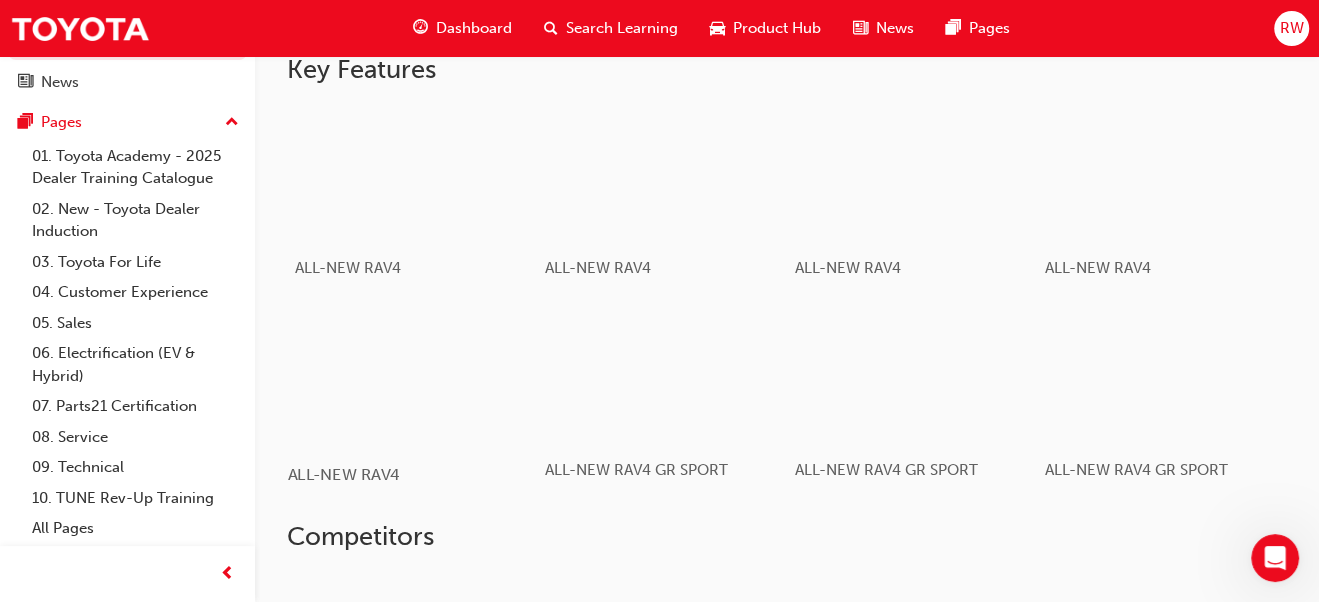 click at bounding box center (411, 375) 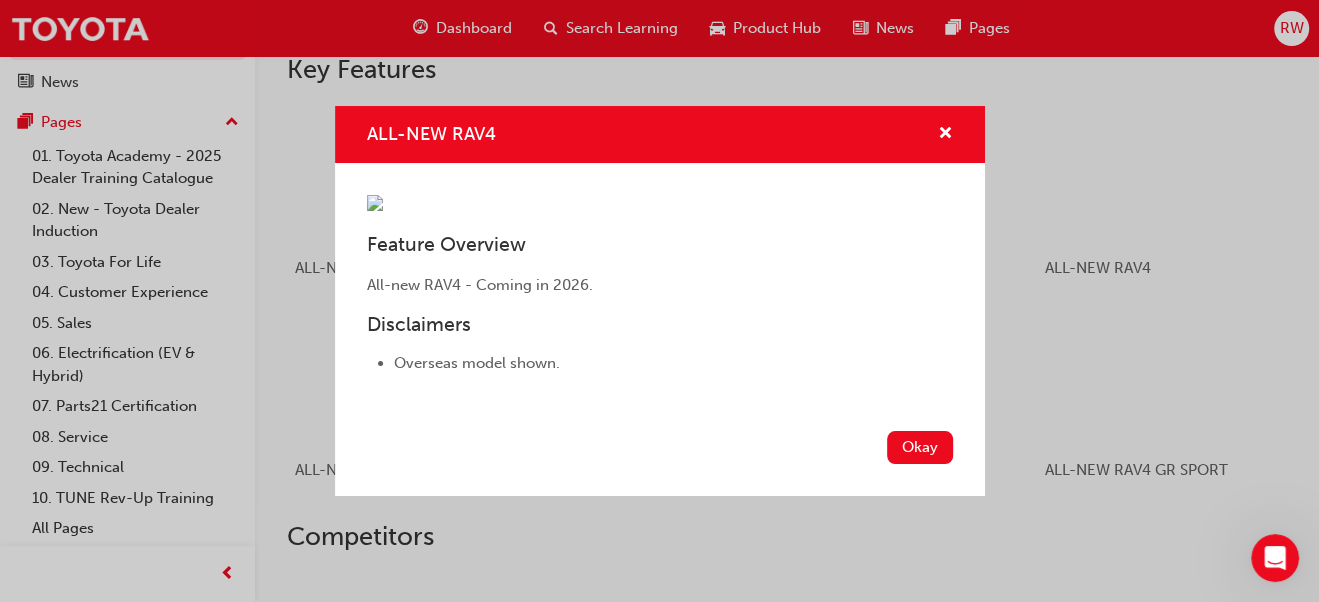 scroll, scrollTop: 81, scrollLeft: 0, axis: vertical 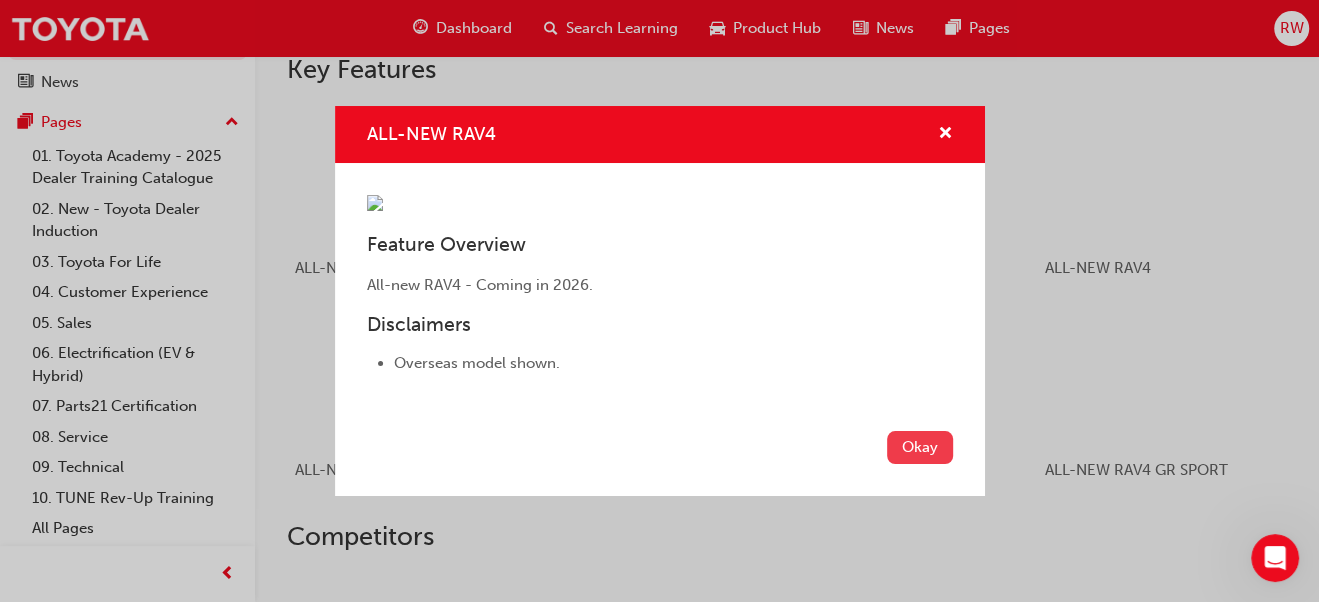 click on "Okay" at bounding box center (920, 447) 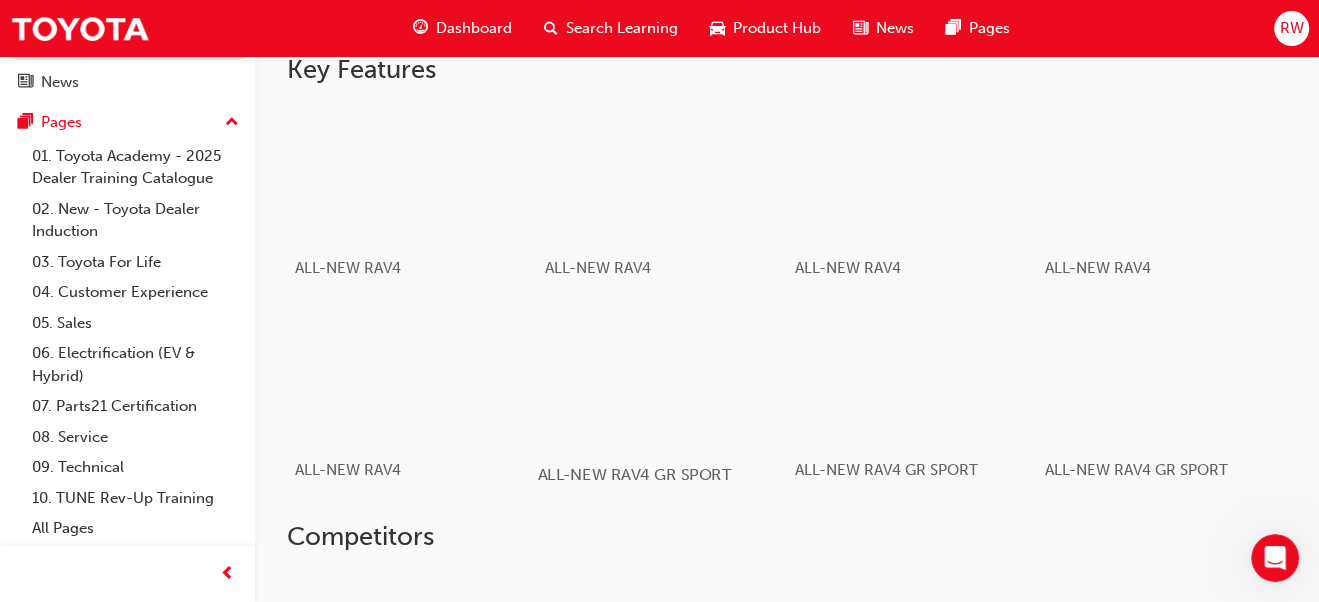 click at bounding box center [661, 375] 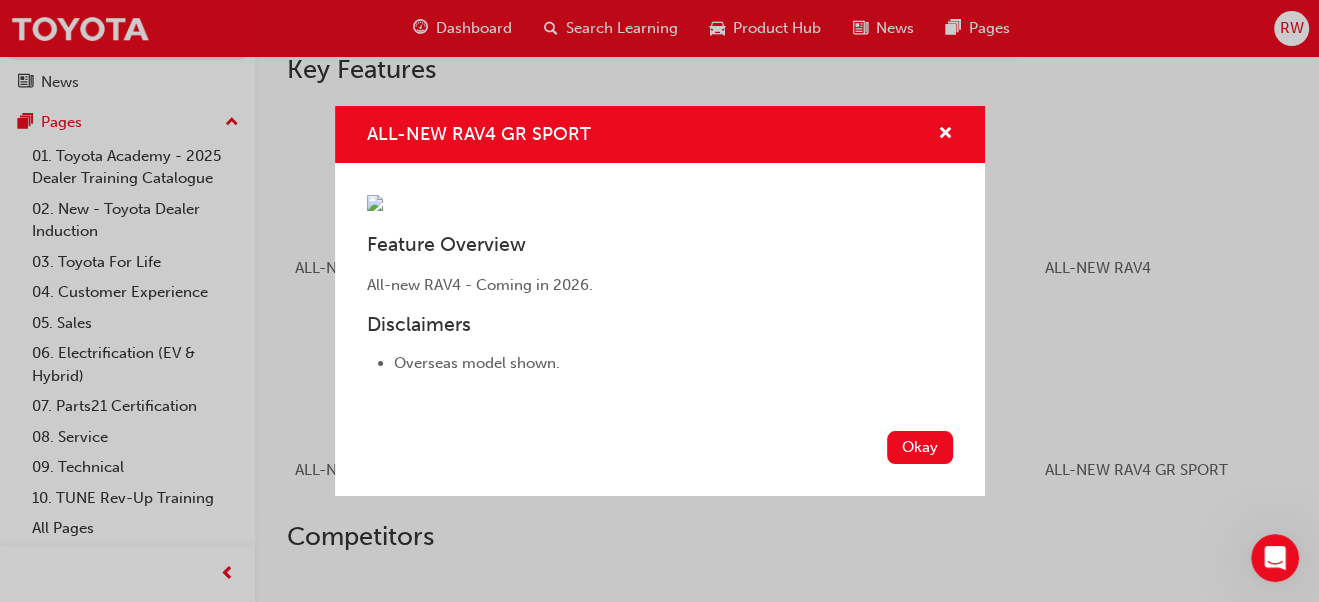 scroll, scrollTop: 81, scrollLeft: 0, axis: vertical 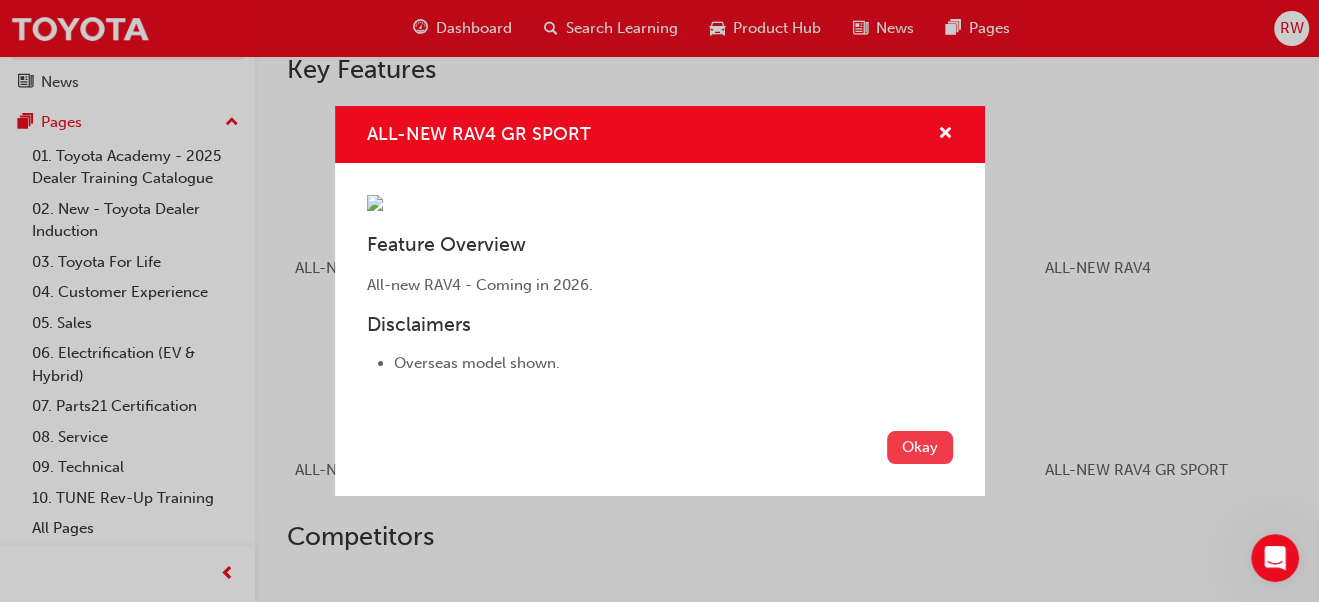 click on "Okay" at bounding box center (920, 447) 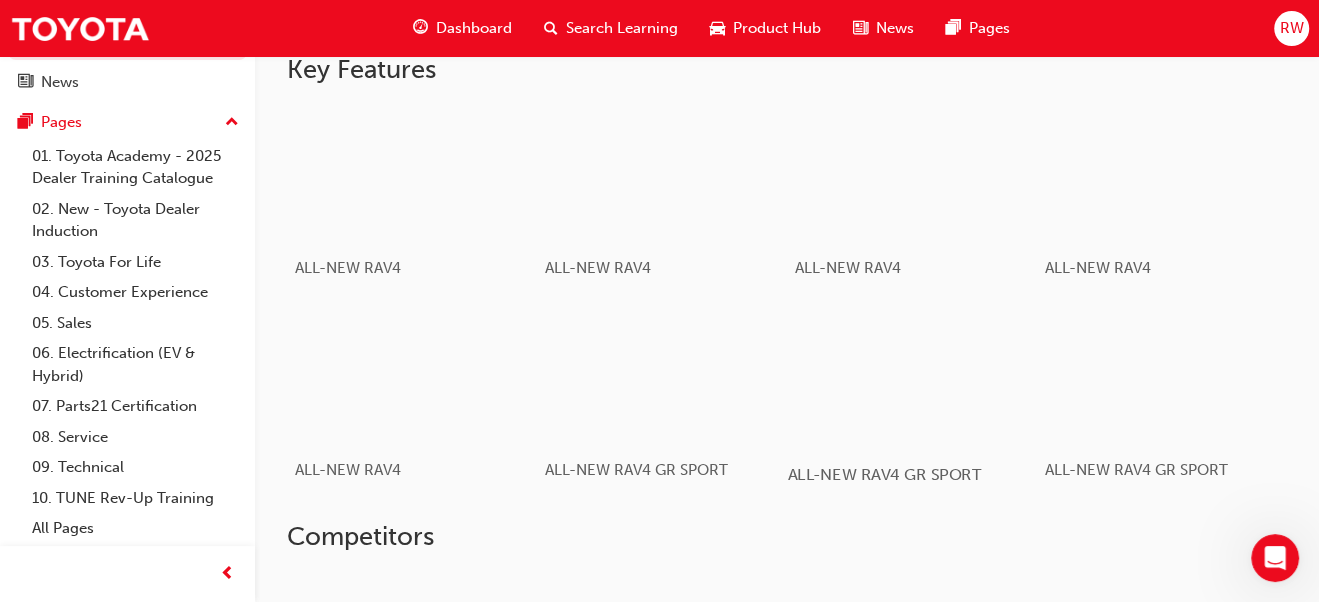 click at bounding box center [911, 375] 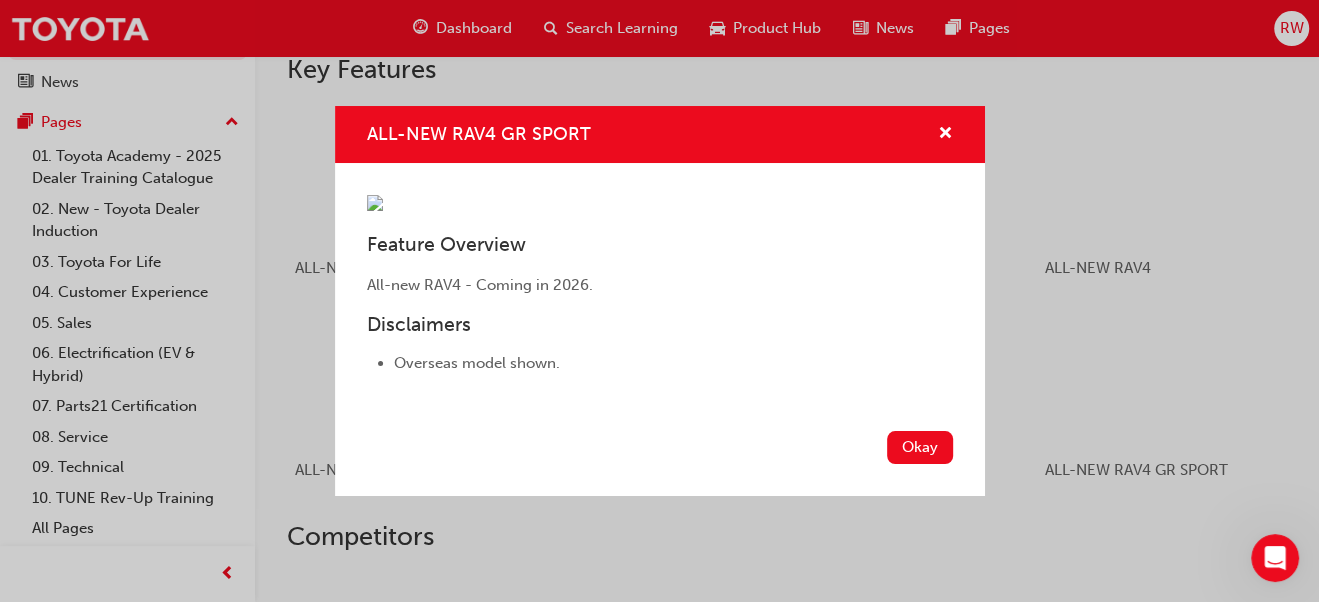 scroll, scrollTop: 81, scrollLeft: 0, axis: vertical 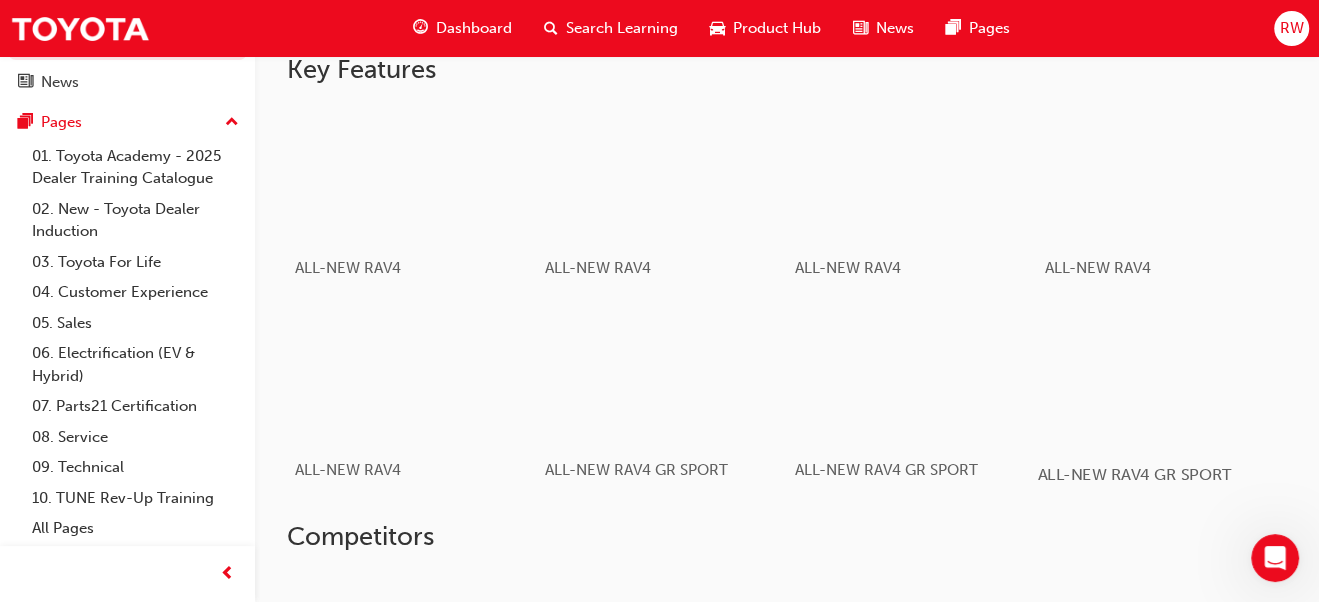 click on "ALL-NEW RAV4 GR SPORT" at bounding box center (1161, 474) 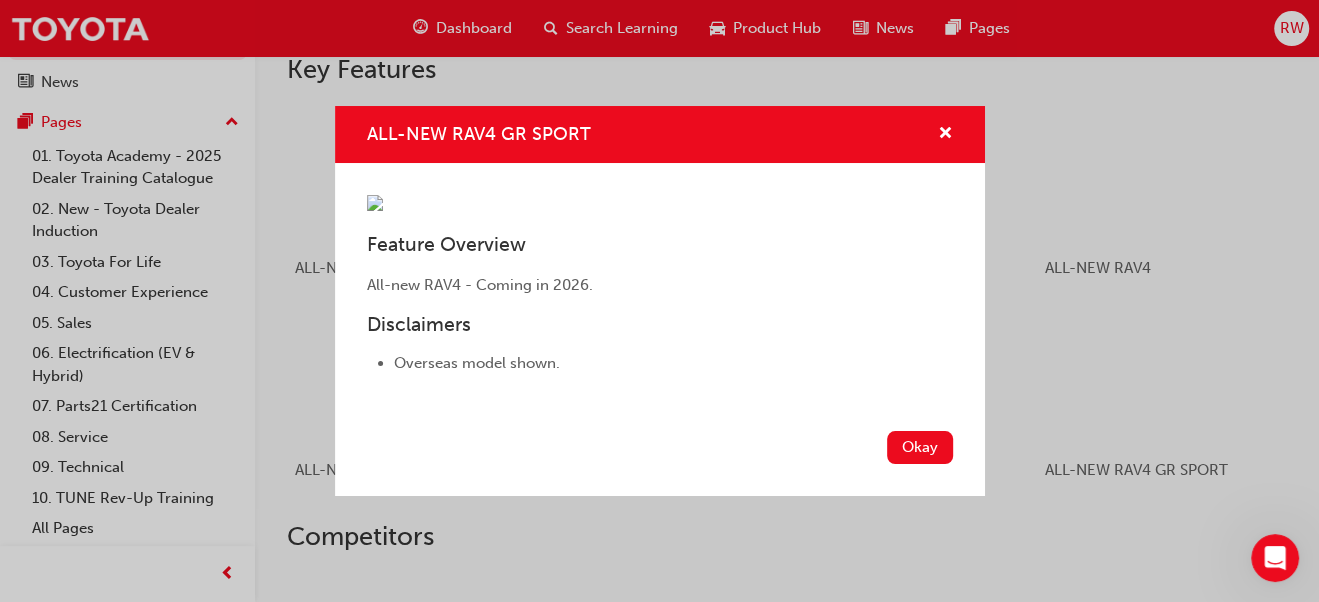 scroll, scrollTop: 81, scrollLeft: 0, axis: vertical 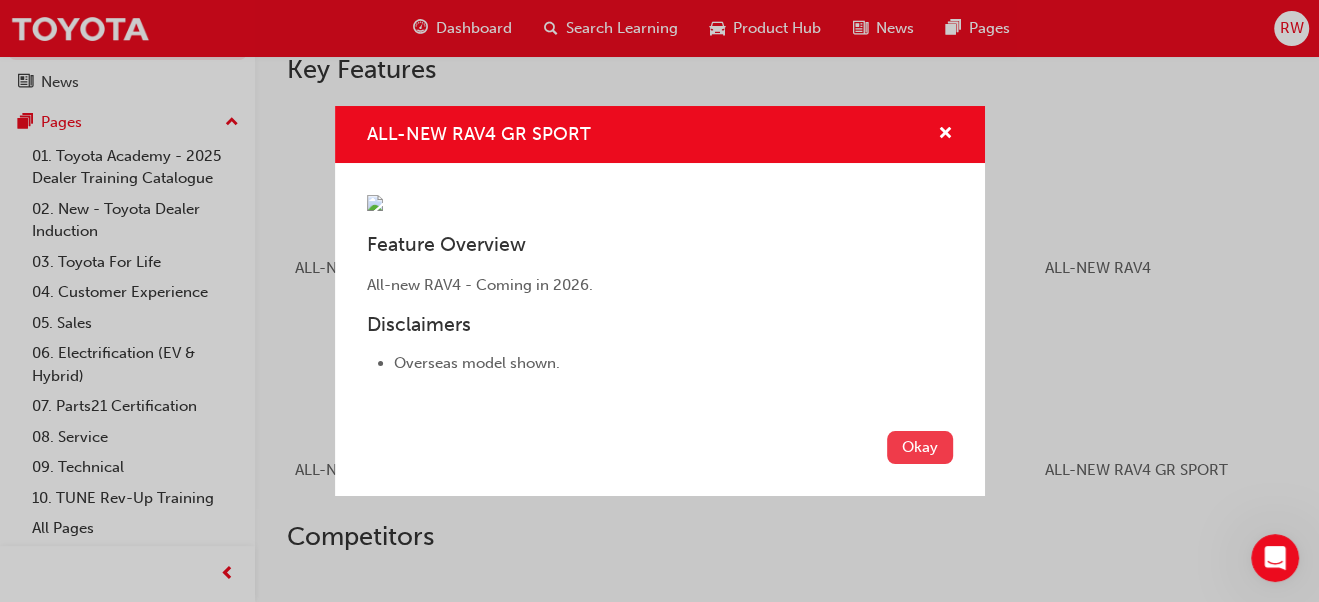 click on "Okay" at bounding box center [920, 447] 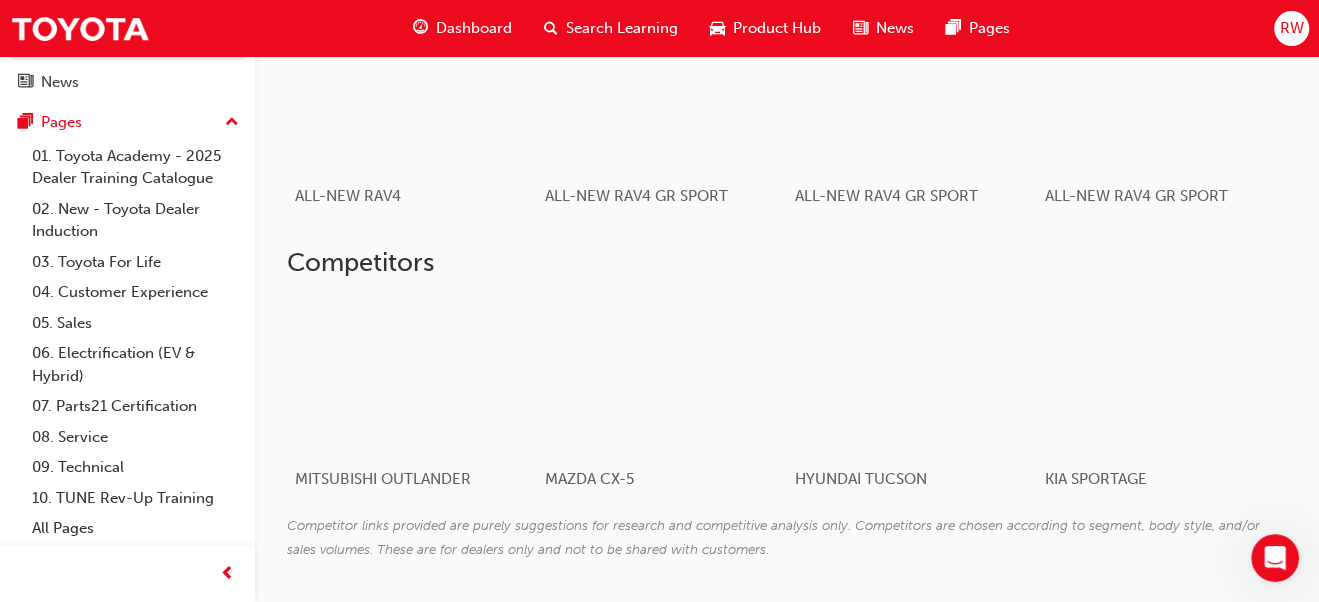 scroll, scrollTop: 1514, scrollLeft: 0, axis: vertical 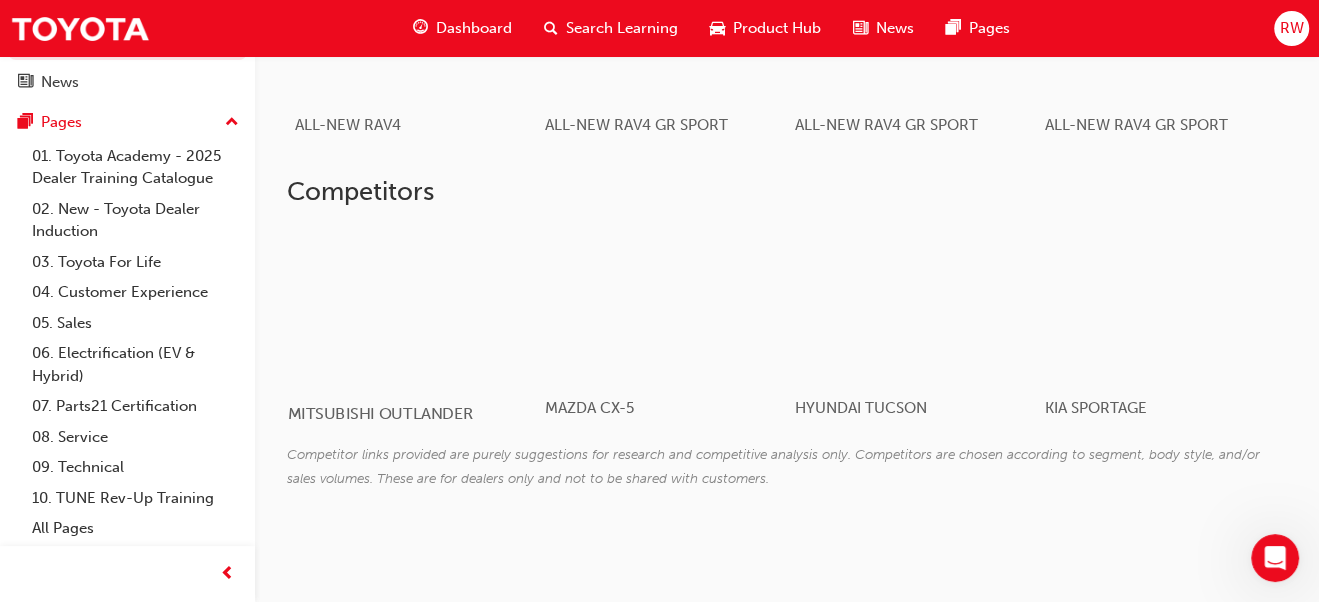 click at bounding box center (406, 304) 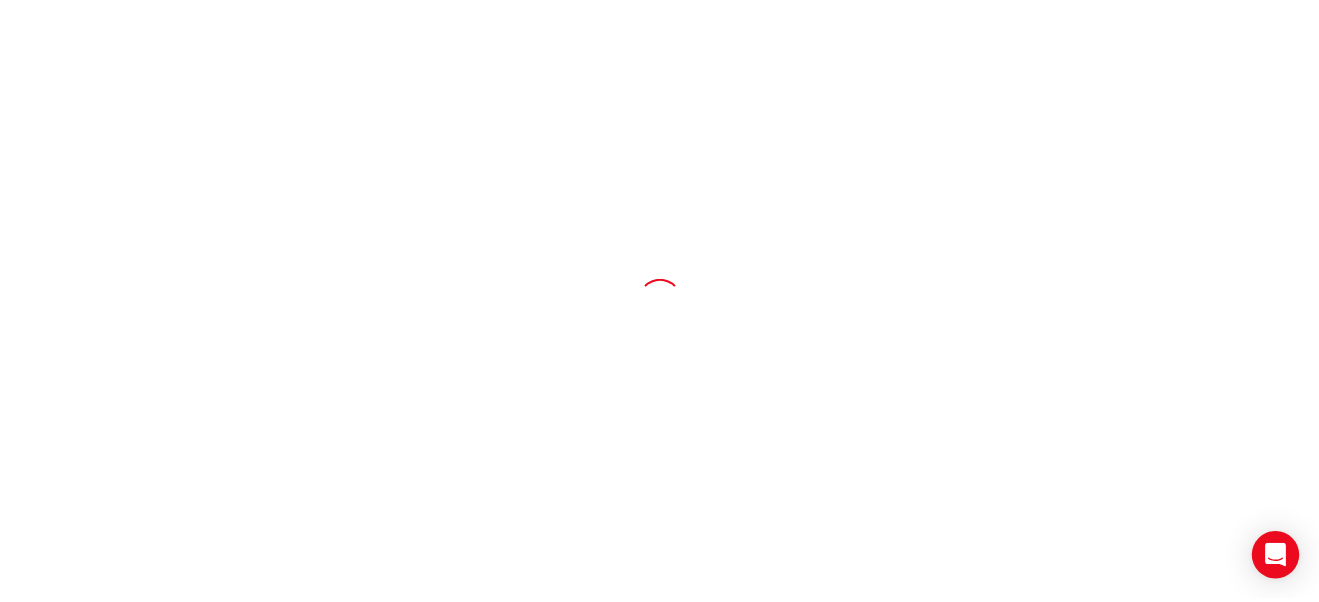 scroll, scrollTop: 0, scrollLeft: 0, axis: both 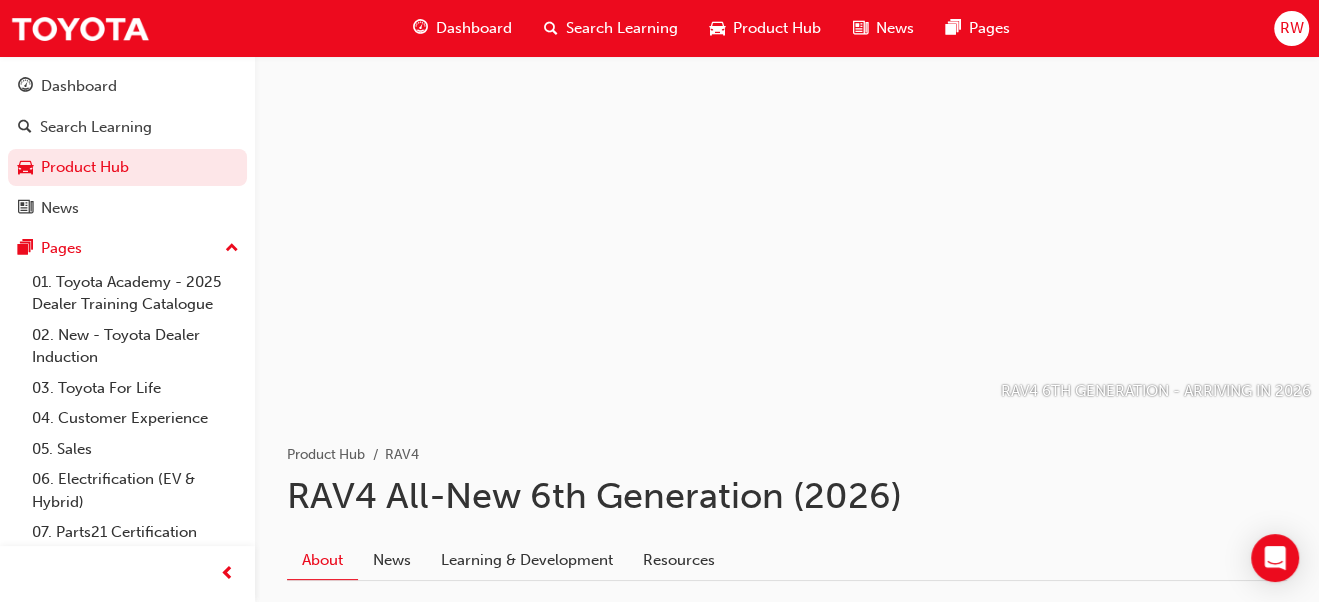 click at bounding box center (787, 233) 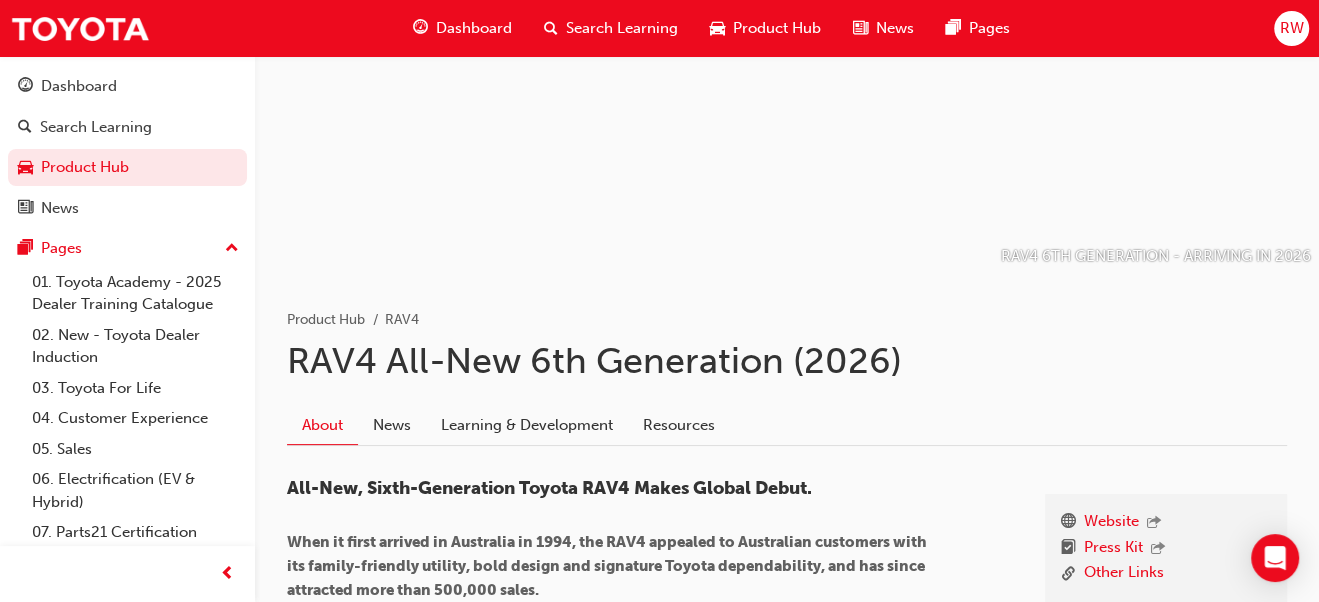 scroll, scrollTop: 0, scrollLeft: 0, axis: both 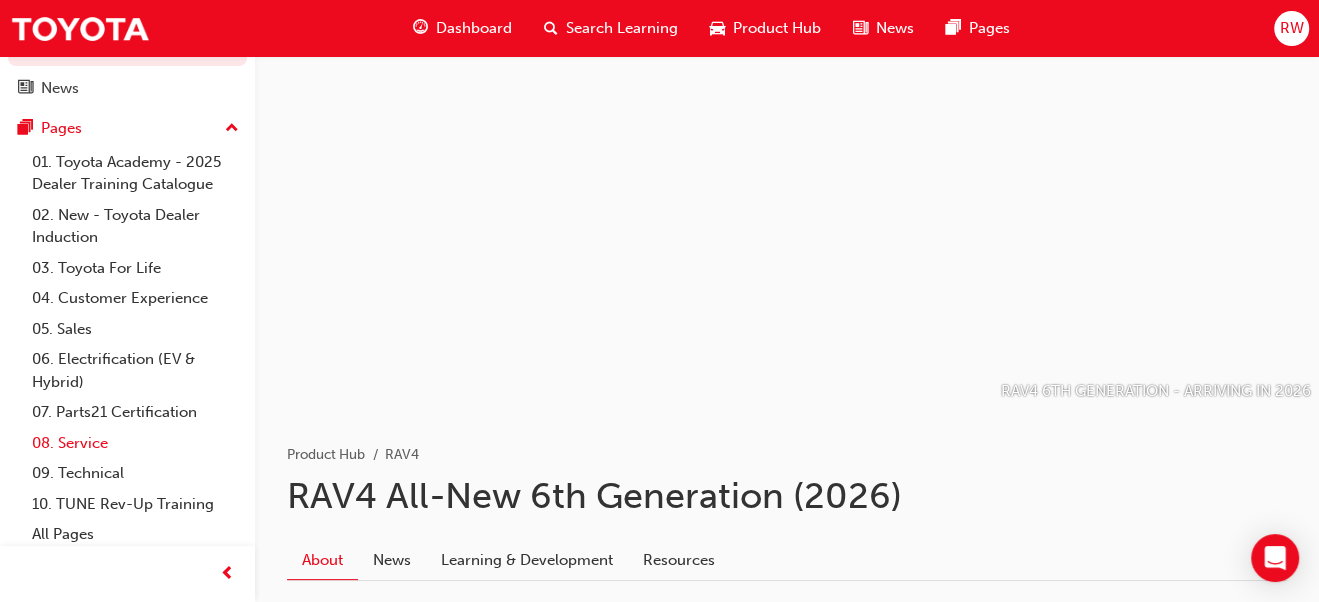click on "08. Service" at bounding box center (135, 443) 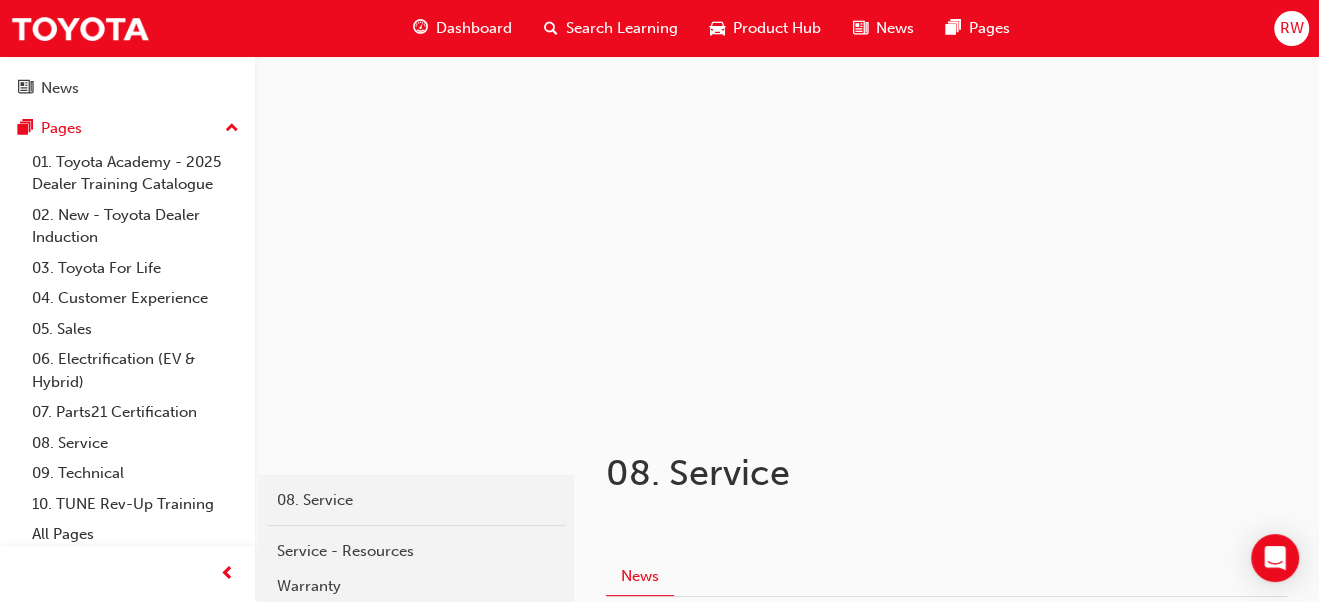 scroll, scrollTop: 276, scrollLeft: 0, axis: vertical 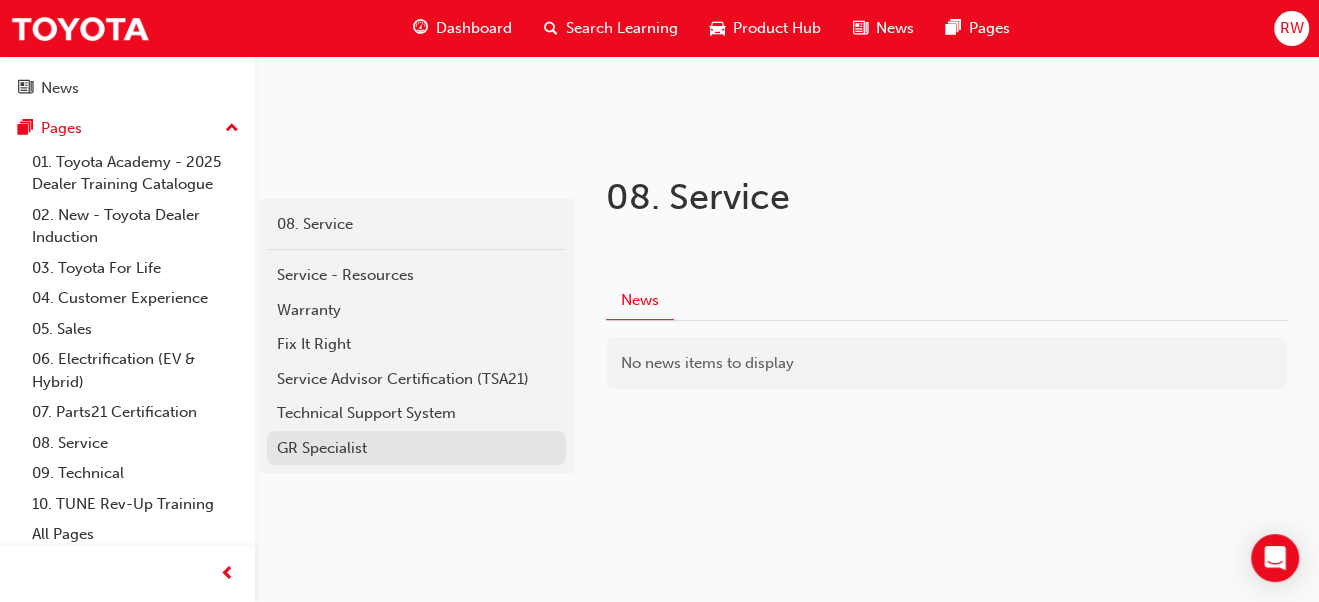 click on "GR Specialist" at bounding box center [416, 448] 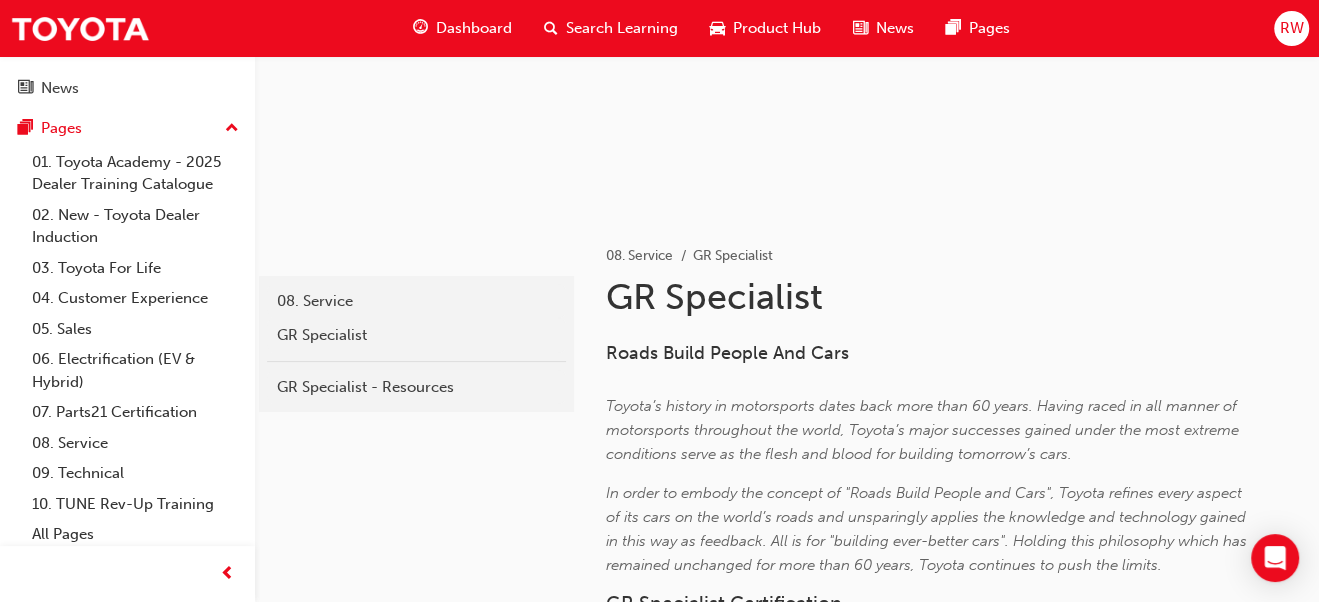 scroll, scrollTop: 300, scrollLeft: 0, axis: vertical 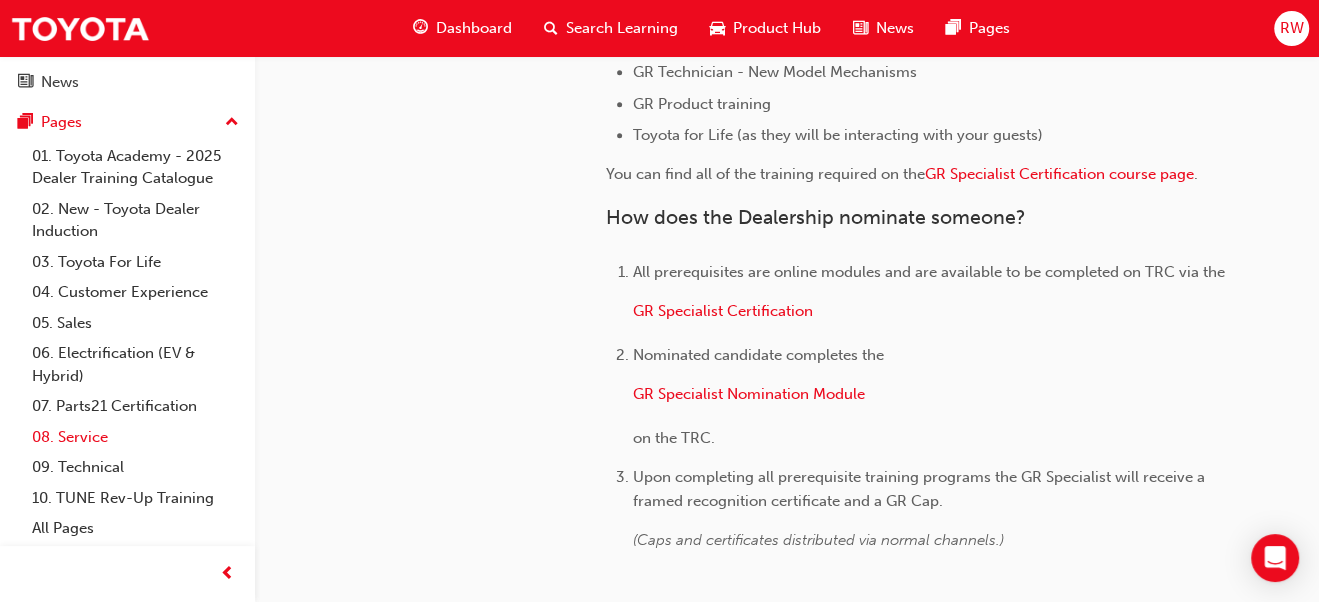 click on "08. Service" at bounding box center [135, 437] 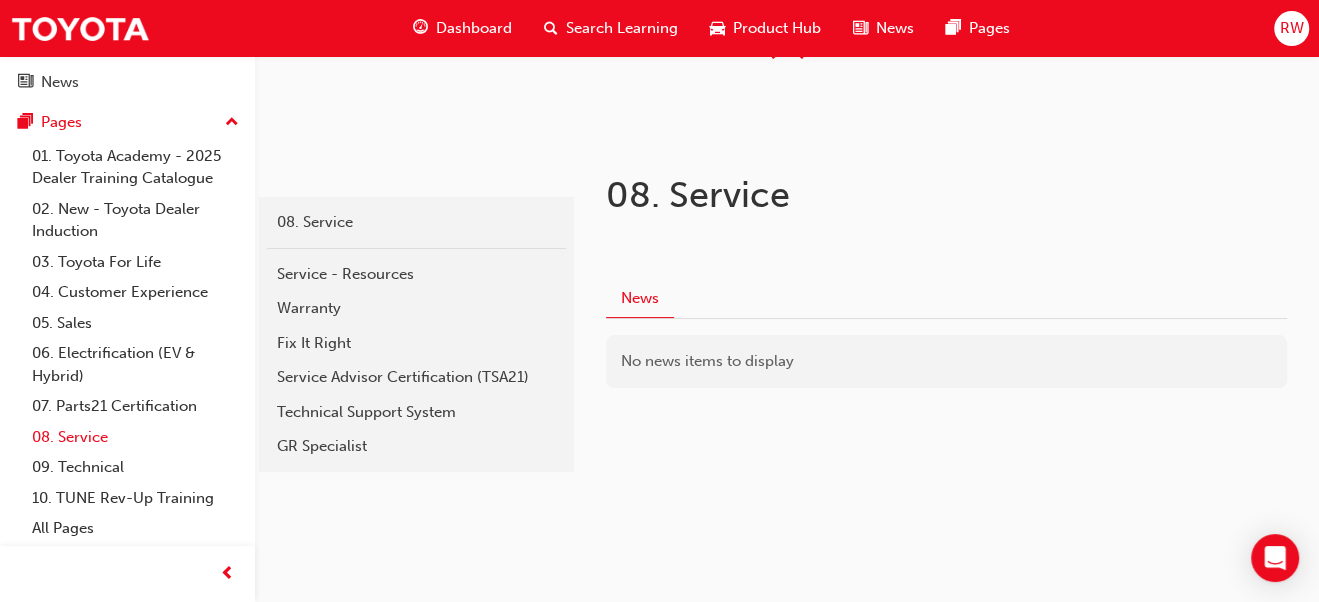 scroll, scrollTop: 276, scrollLeft: 0, axis: vertical 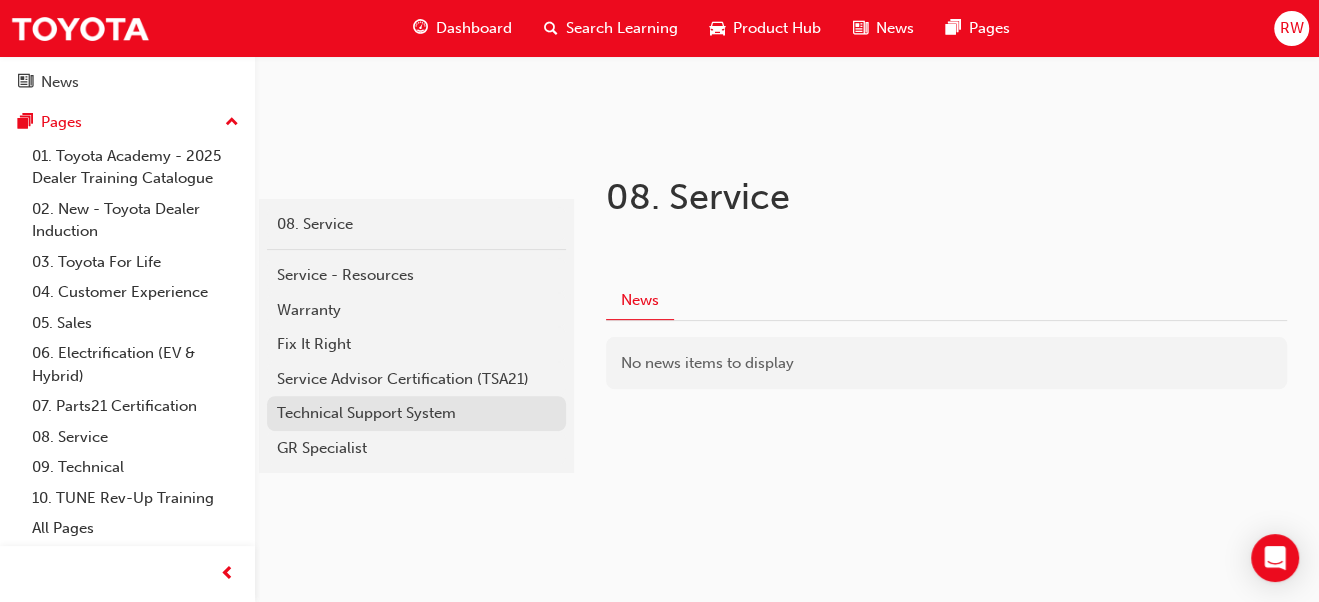 click on "Technical Support System" at bounding box center [416, 413] 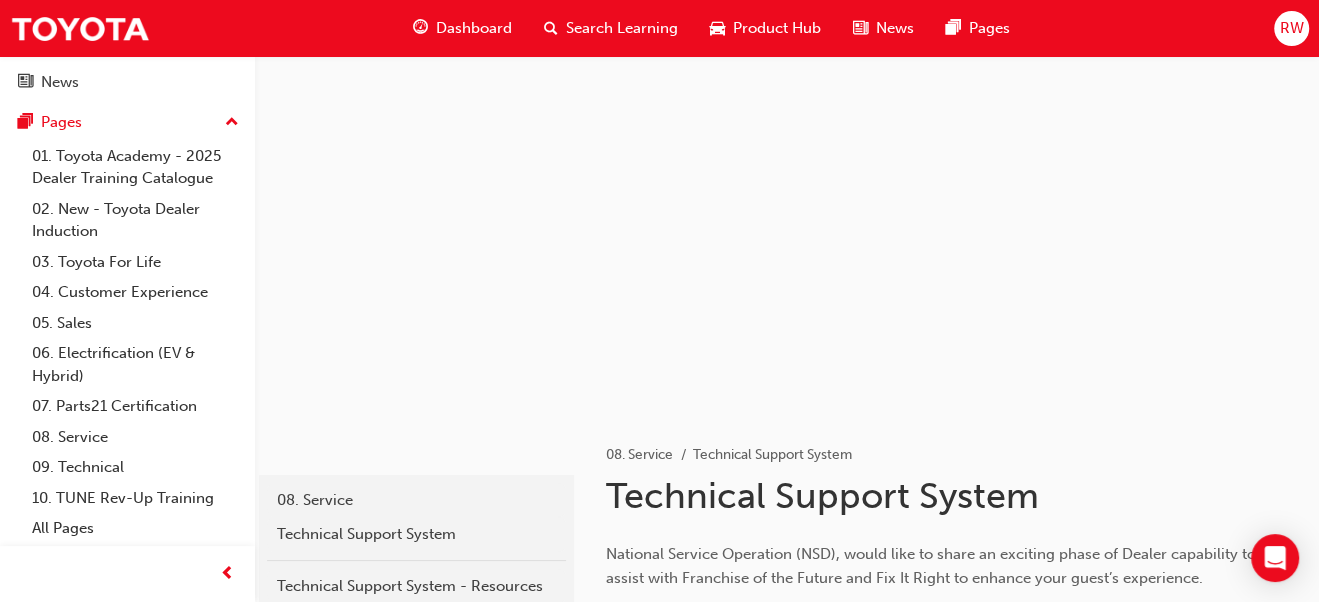 scroll, scrollTop: 399, scrollLeft: 0, axis: vertical 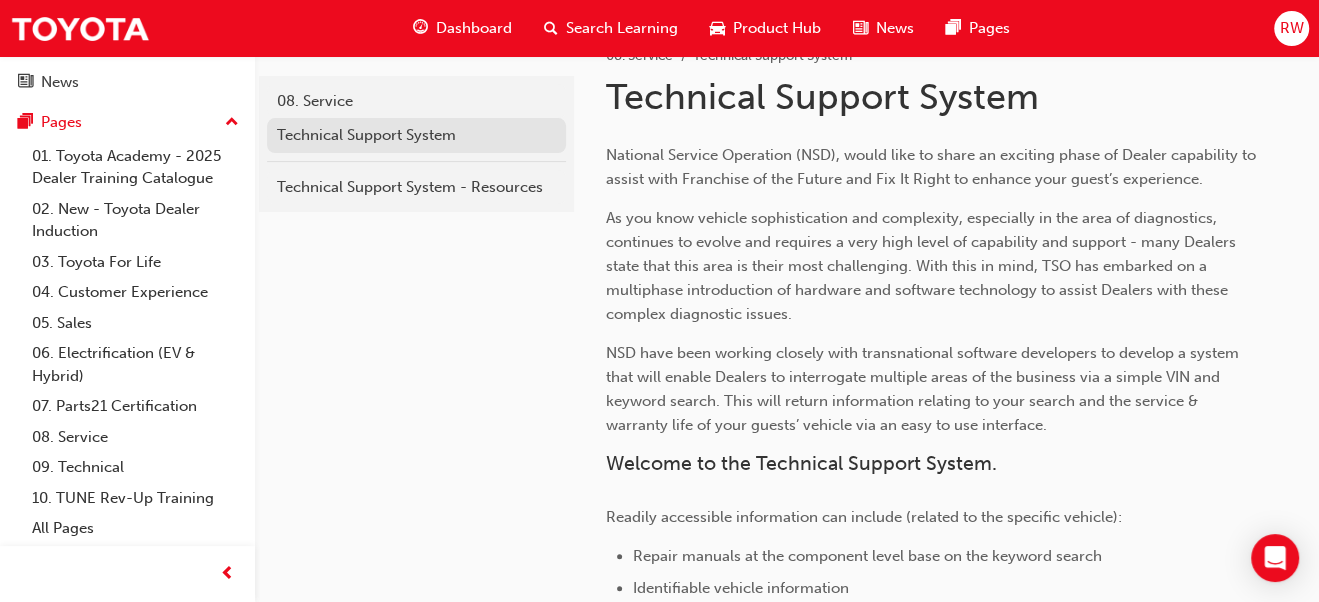 click on "Technical Support System" at bounding box center (416, 135) 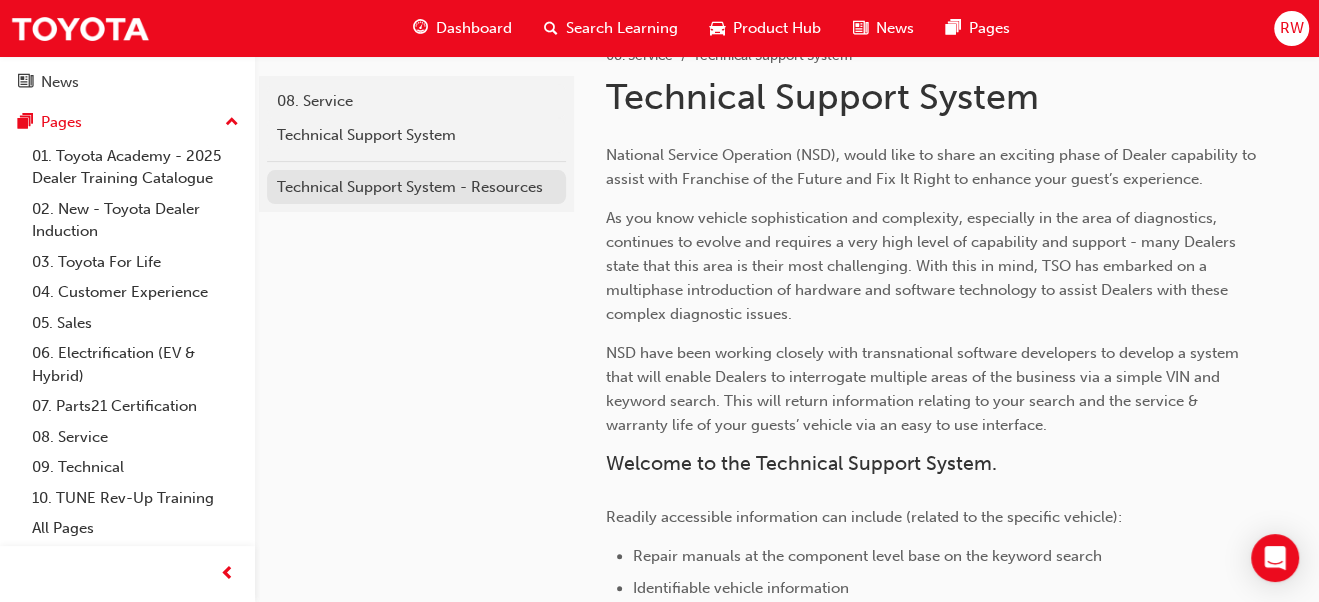 click on "Technical Support System - Resources" at bounding box center (416, 187) 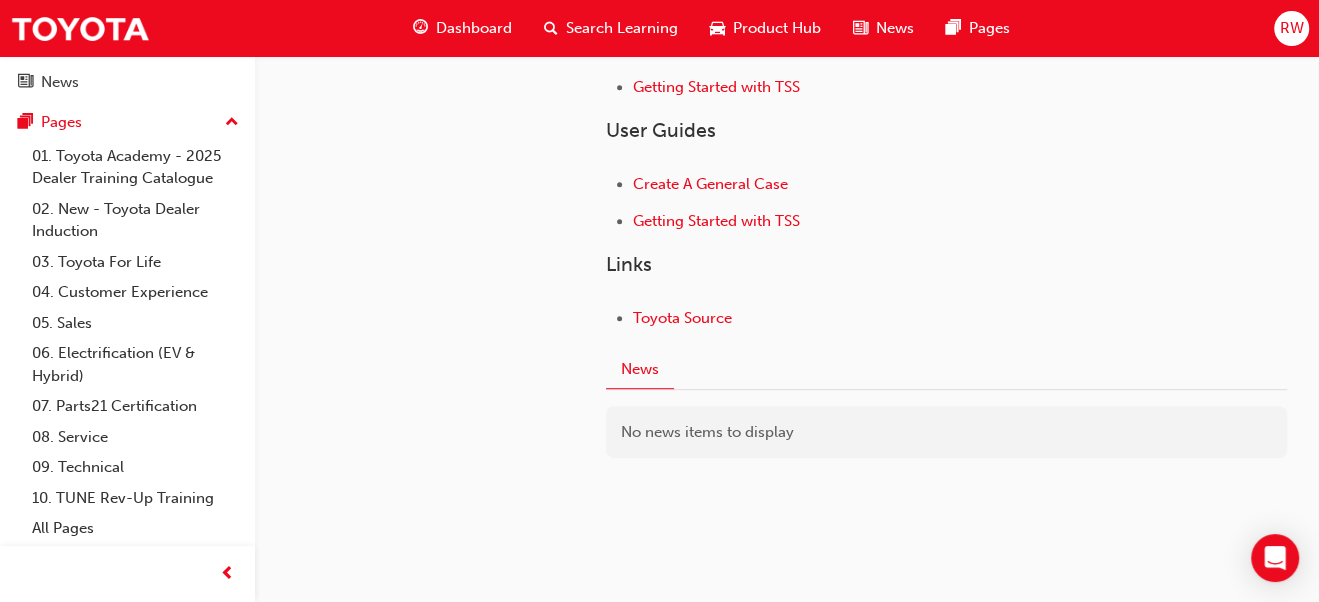 scroll, scrollTop: 399, scrollLeft: 0, axis: vertical 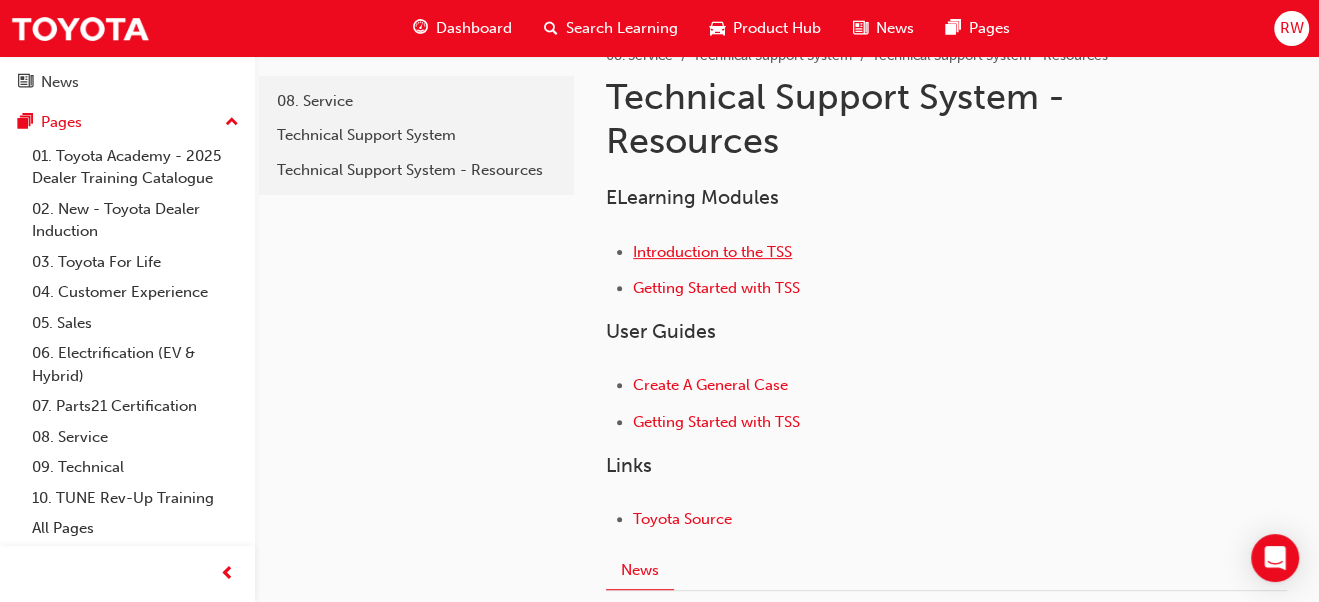 click on "Introduction to the TSS" at bounding box center (712, 252) 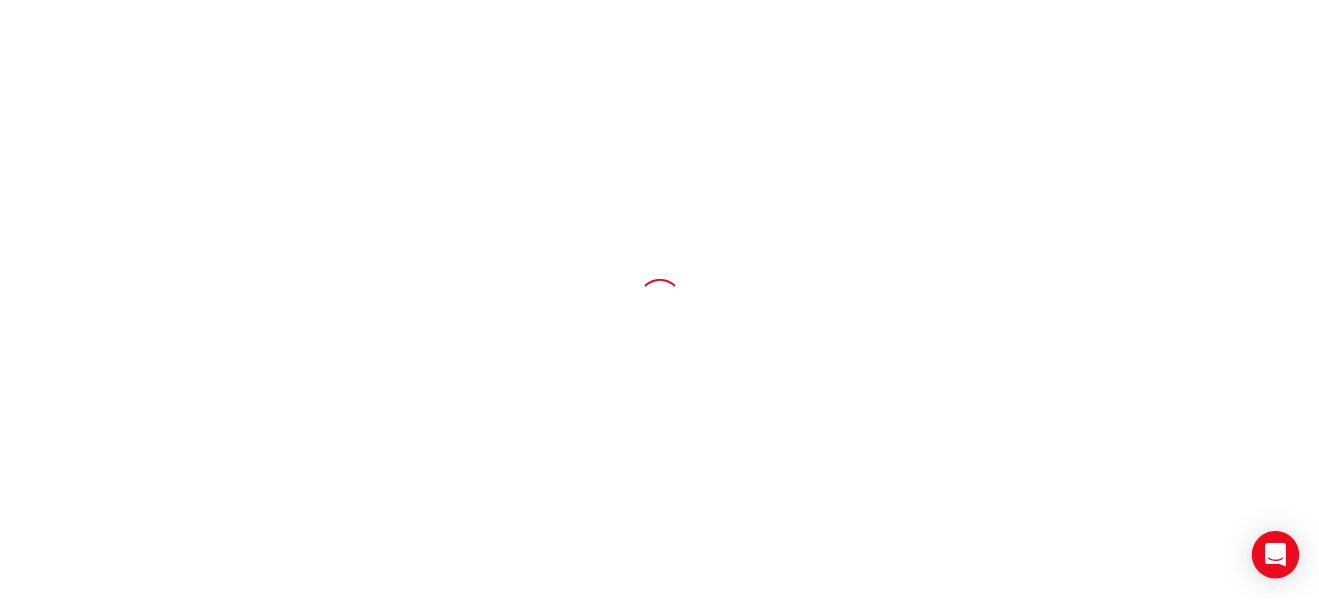scroll, scrollTop: 0, scrollLeft: 0, axis: both 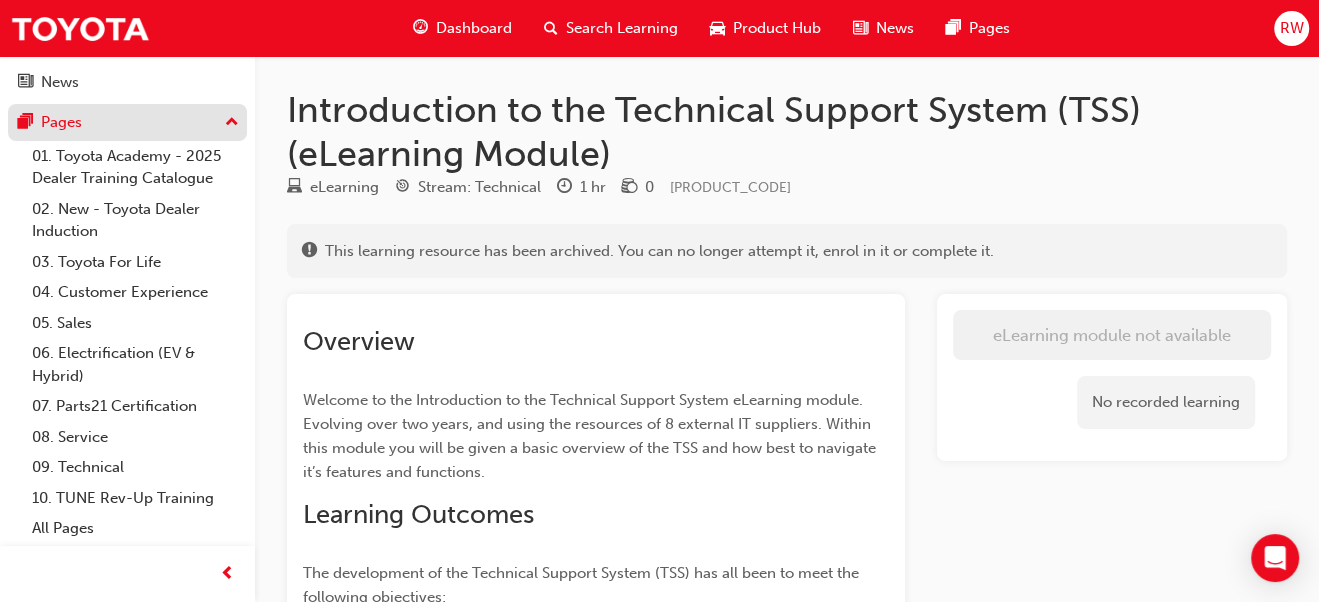 click on "Pages" at bounding box center [127, 122] 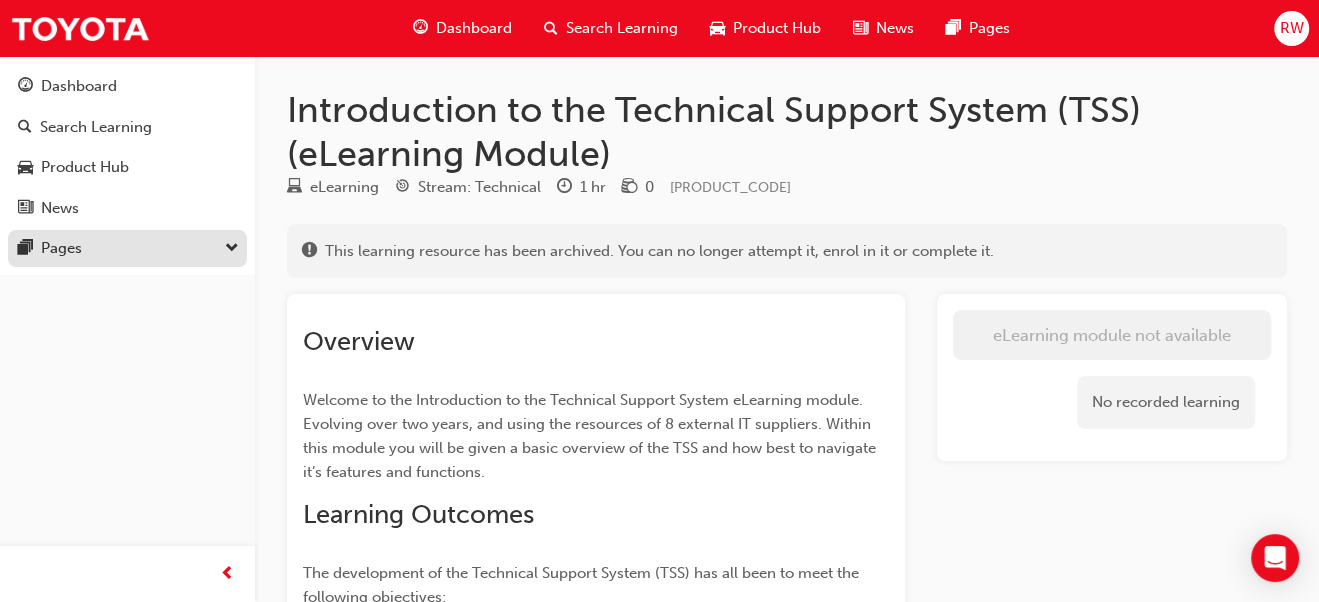 scroll, scrollTop: 0, scrollLeft: 0, axis: both 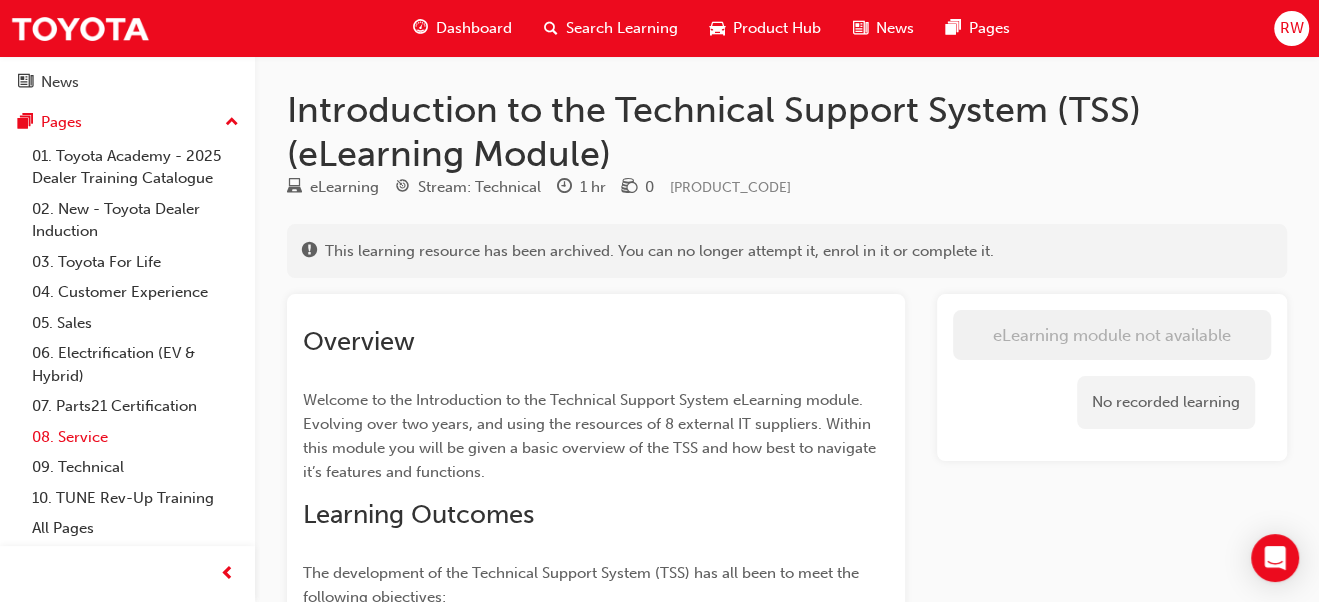 click on "08. Service" at bounding box center [135, 437] 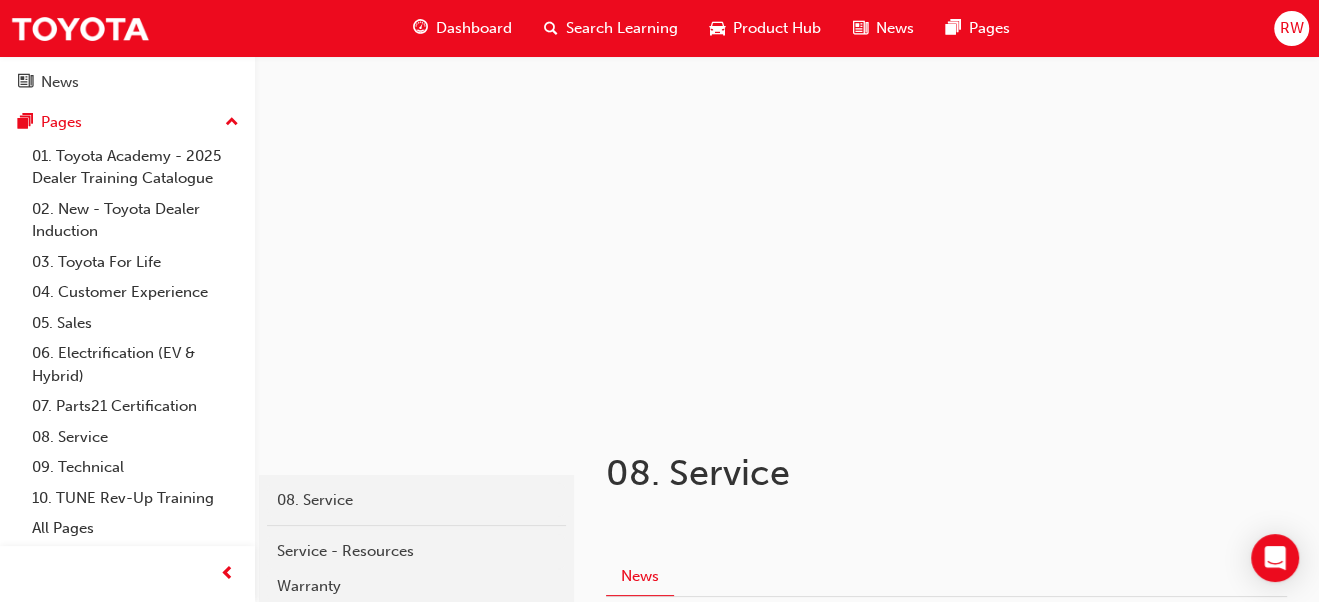 scroll, scrollTop: 276, scrollLeft: 0, axis: vertical 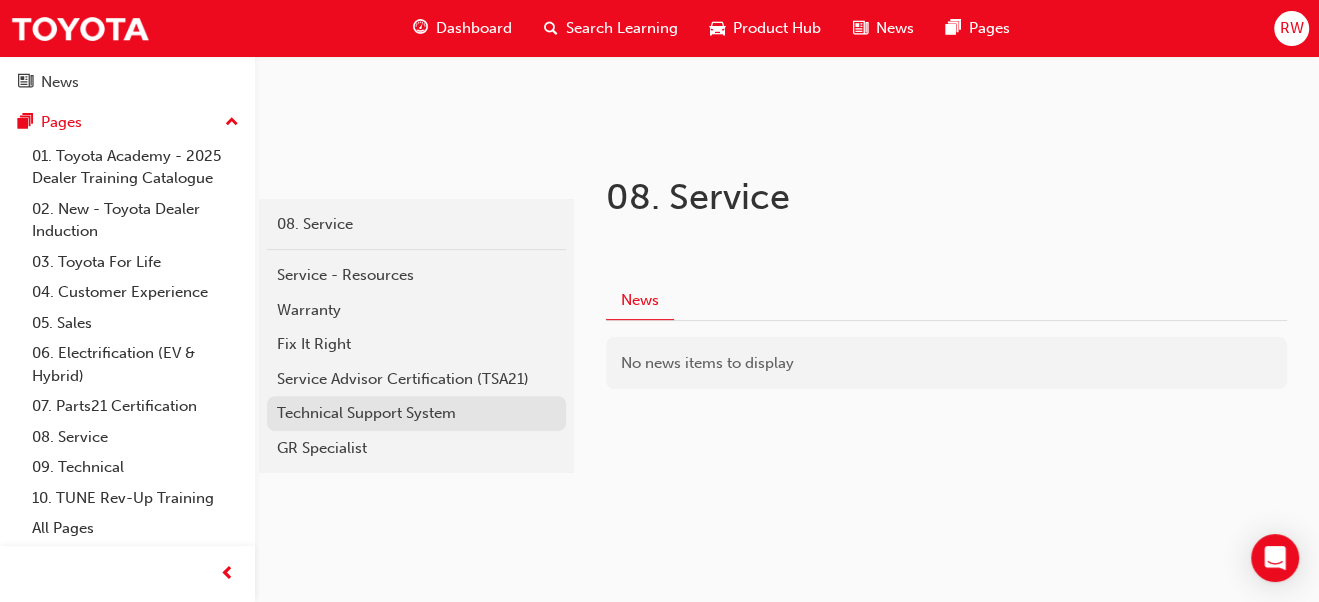click on "Technical Support System" at bounding box center [416, 413] 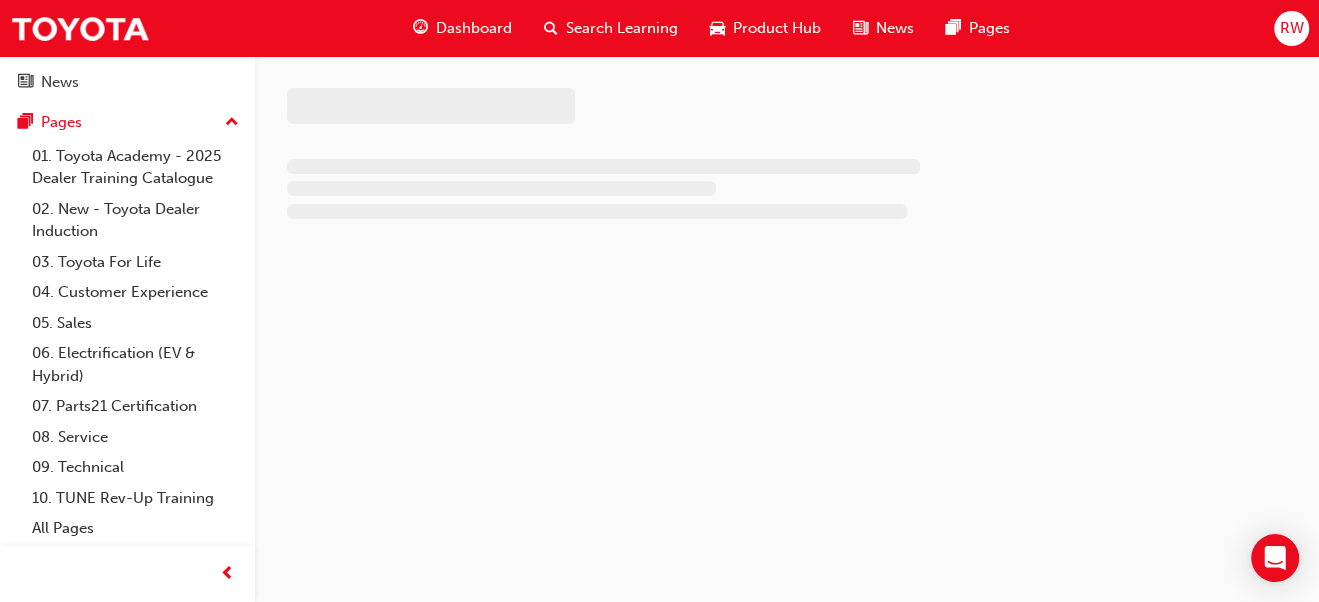 scroll, scrollTop: 0, scrollLeft: 0, axis: both 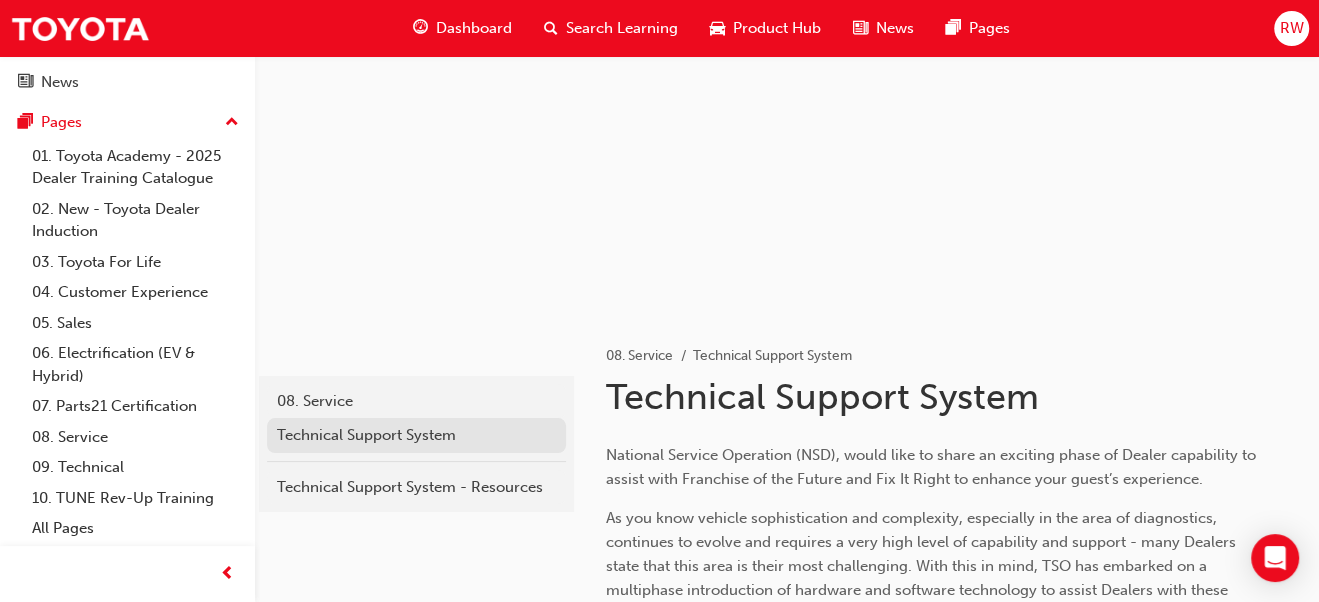 click on "Technical Support System" at bounding box center [416, 435] 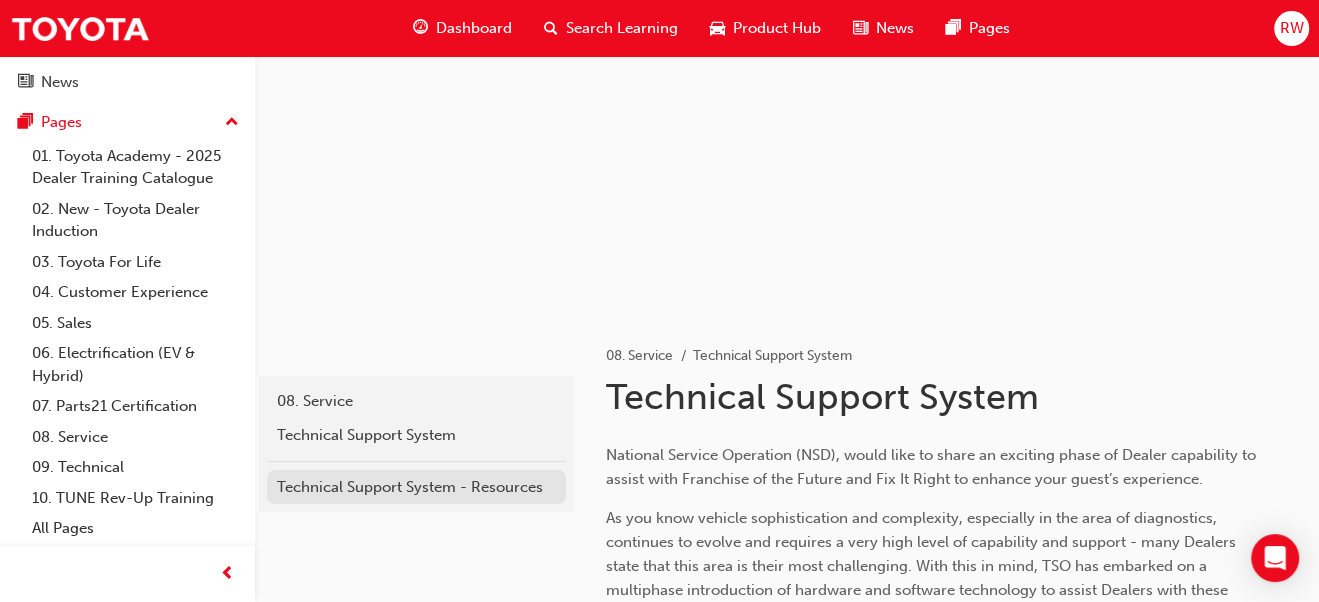 click on "Technical Support System - Resources" at bounding box center (416, 487) 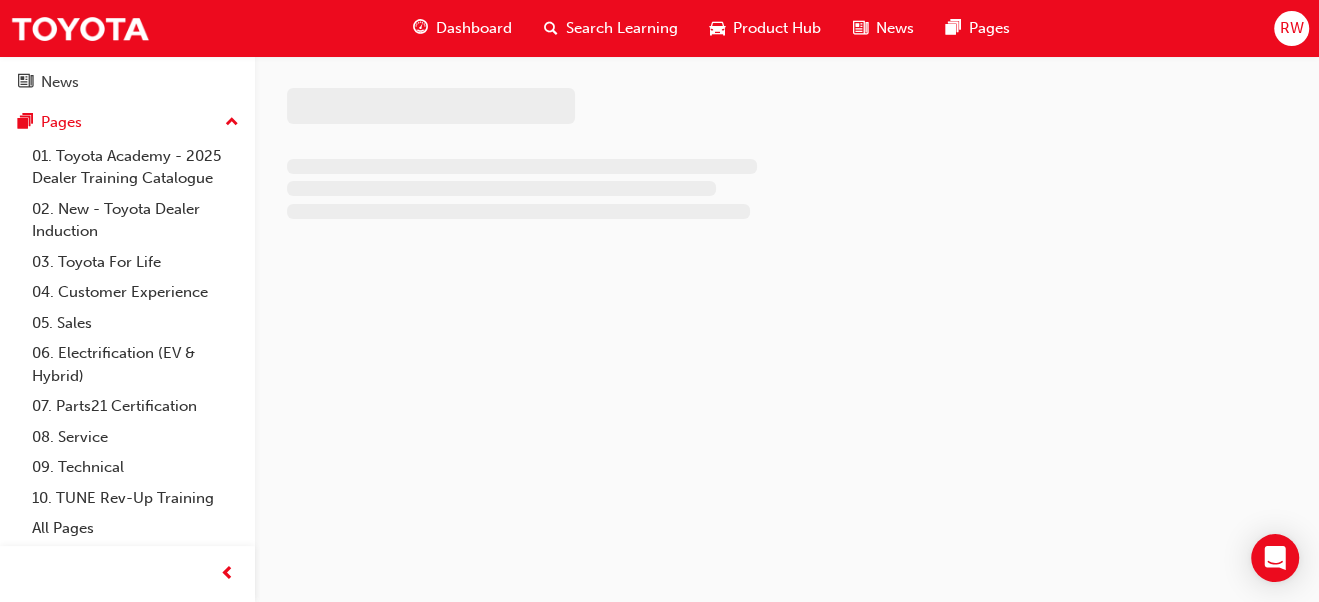 scroll, scrollTop: 0, scrollLeft: 0, axis: both 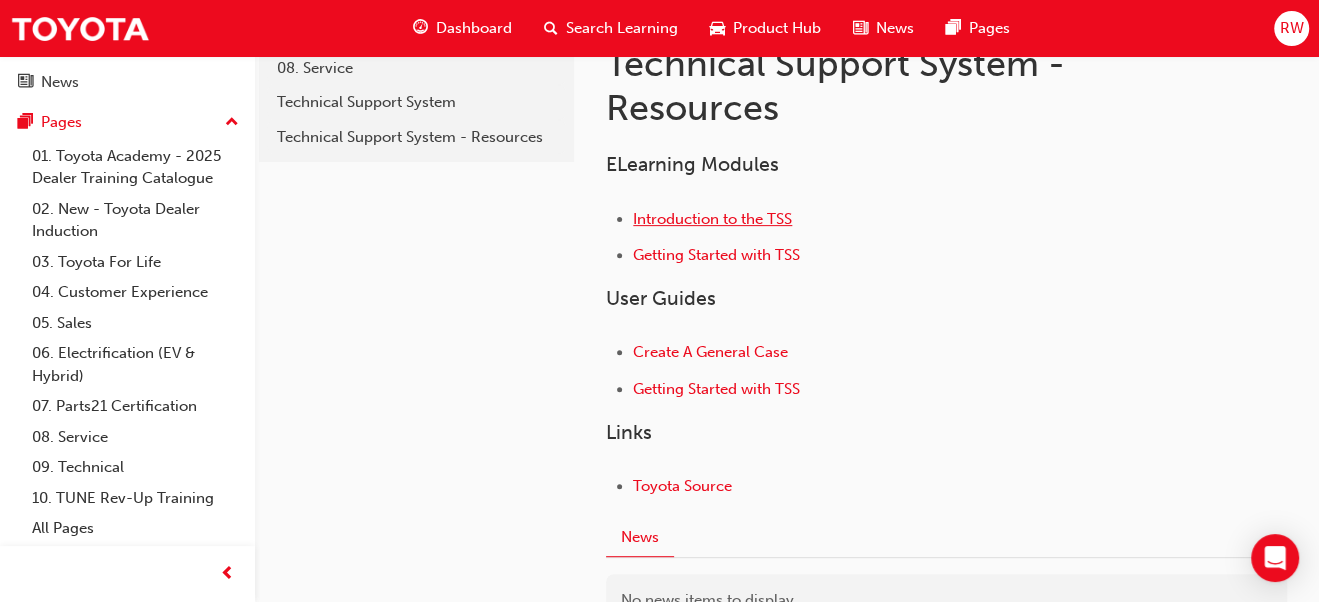 click on "Introduction to the TSS" at bounding box center [712, 219] 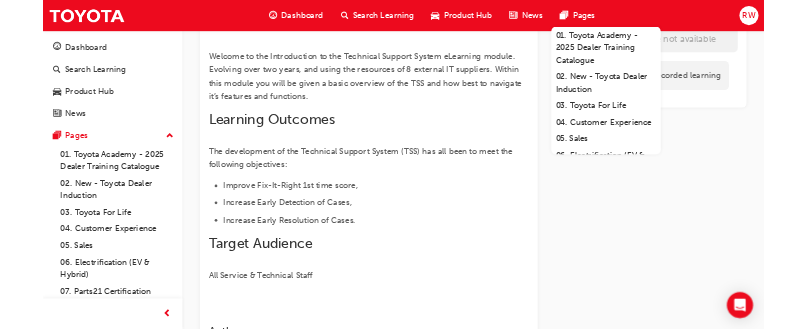 scroll, scrollTop: 497, scrollLeft: 0, axis: vertical 